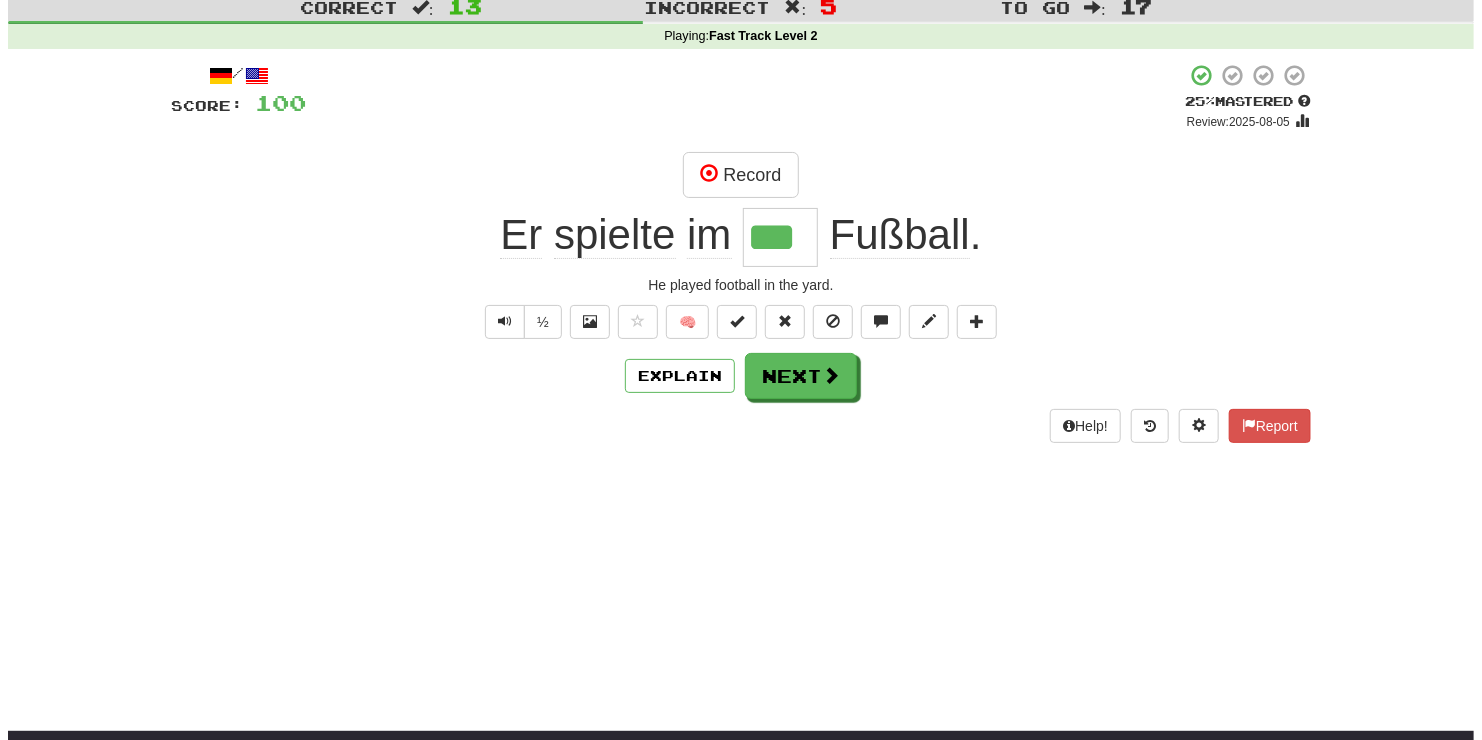 scroll, scrollTop: 0, scrollLeft: 0, axis: both 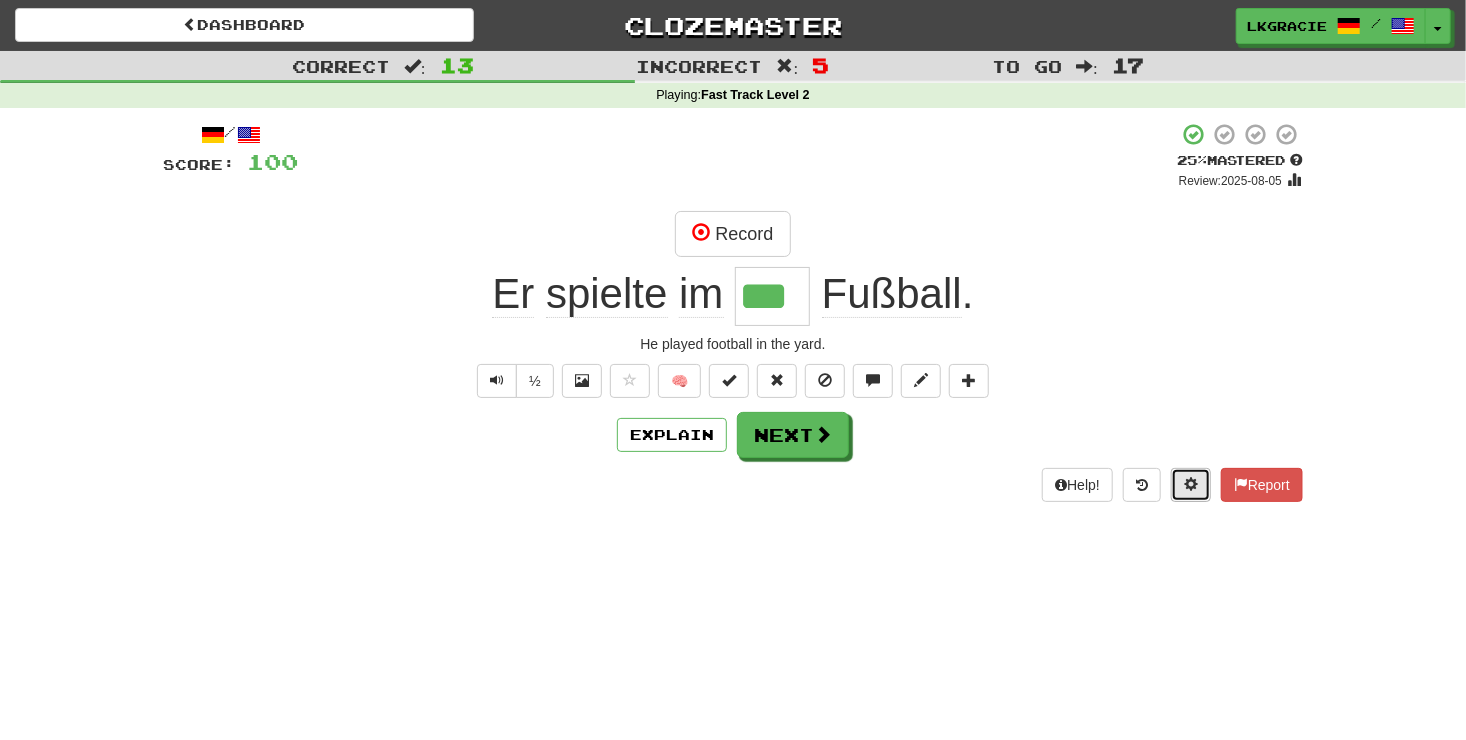 click at bounding box center [1191, 485] 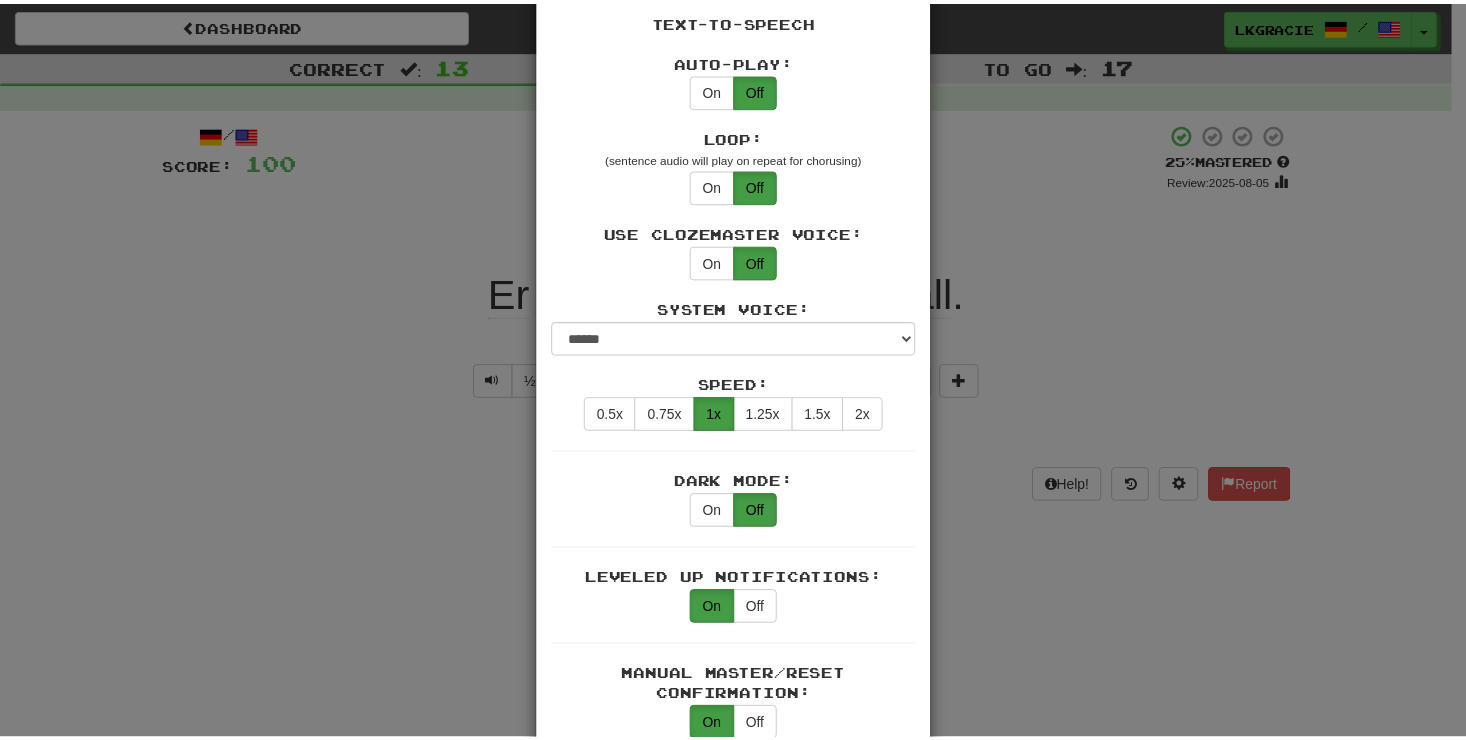 scroll, scrollTop: 1491, scrollLeft: 0, axis: vertical 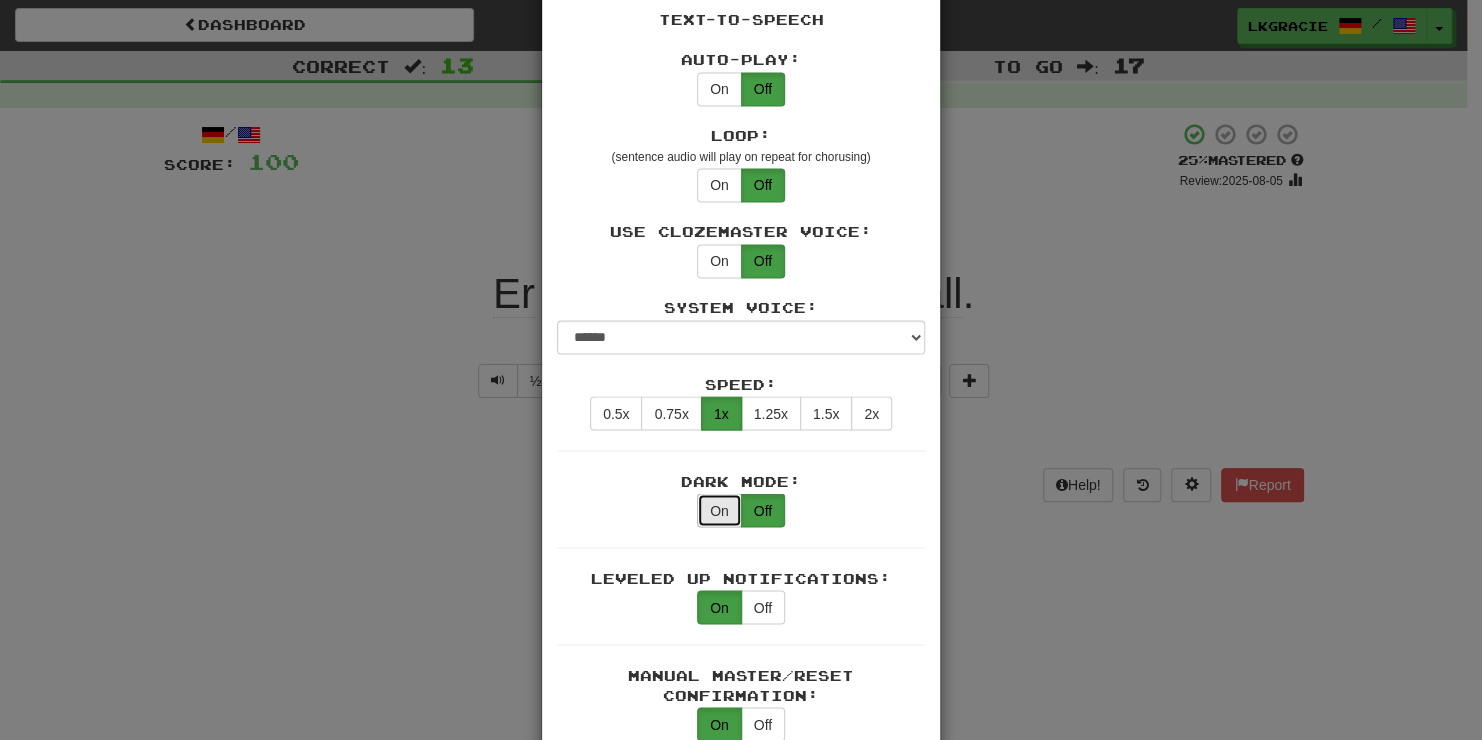 click on "On" at bounding box center (719, 510) 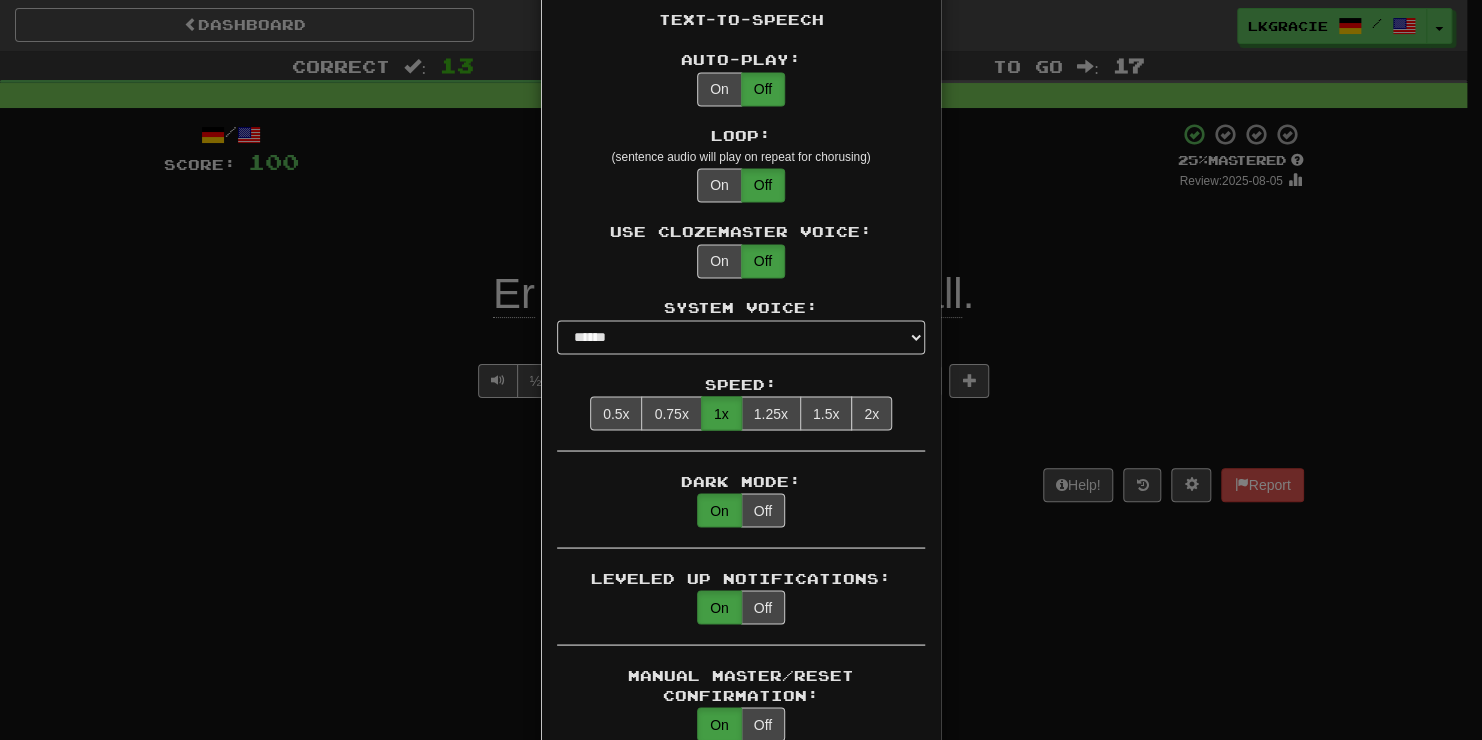 click on "× Game Settings Translations: Visible Show  After Answering Hidden Sentence Text Initially Hidden: (see just the translation, then click a button to see the sentence text) On Off Hints: (appear above the missing word when available) On Off Spelling Hints: (lets you know if your answer is incorrect by up to 2 letters) On Off Typing Color Hint: (see if you're entering the correct answer as you type) On Off Text Box Size: (text box size can change to match the missing word) Changes Always the Same Enter Submits Empty: (pressing Enter when the input is empty will submit a blank answer) On Off Clear After Answering: (keypress clears the text input after answering so you can practice re-typing the answer) On Off Image Toggle: (toggle button, if sentence image available) After Answering Before and After Off Image Background: (use sentence image as background, if available) On Off Pronunciation: (shown after answering when available) On Off Sound Effects: On Off Text-to-Speech Auto-Play: On Off Loop: On Off On Off 1" at bounding box center (741, 370) 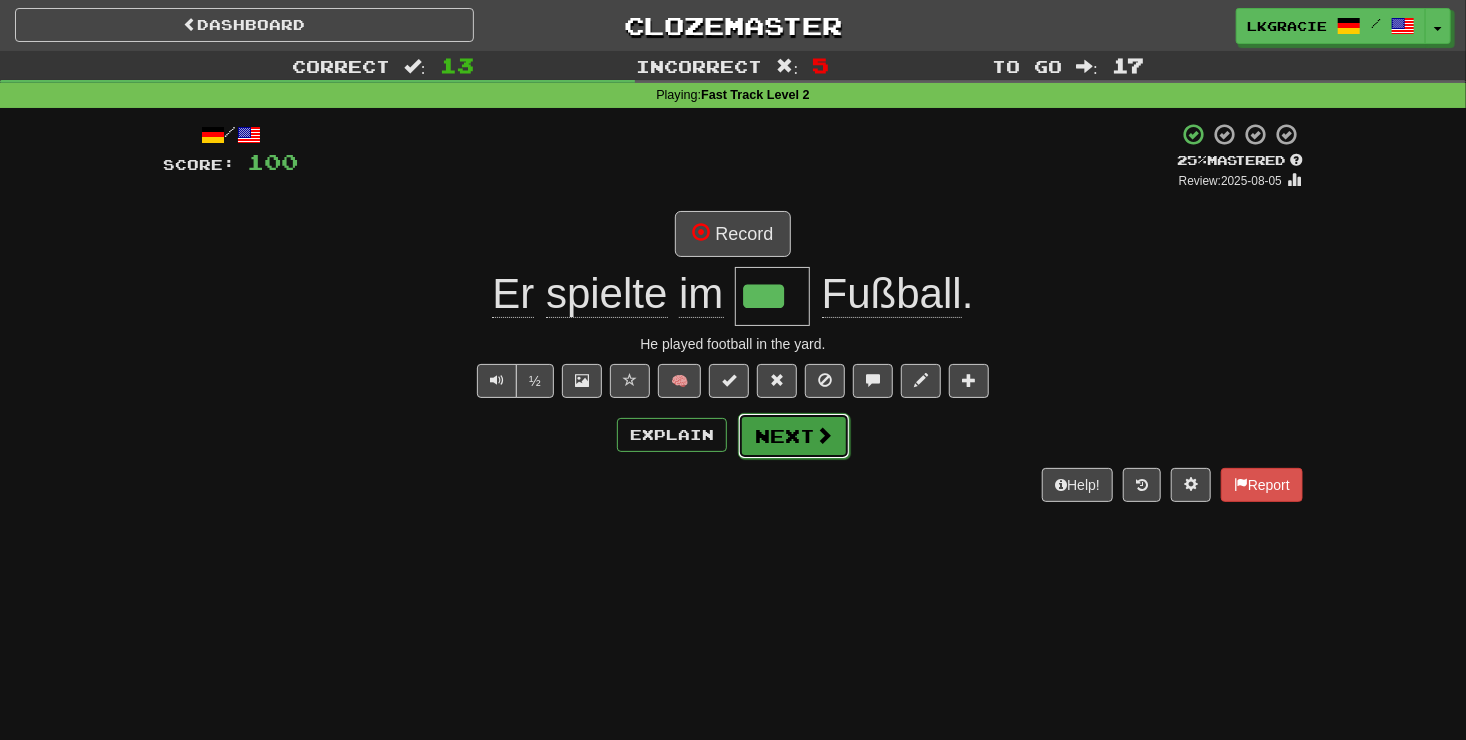 click on "Next" at bounding box center (794, 436) 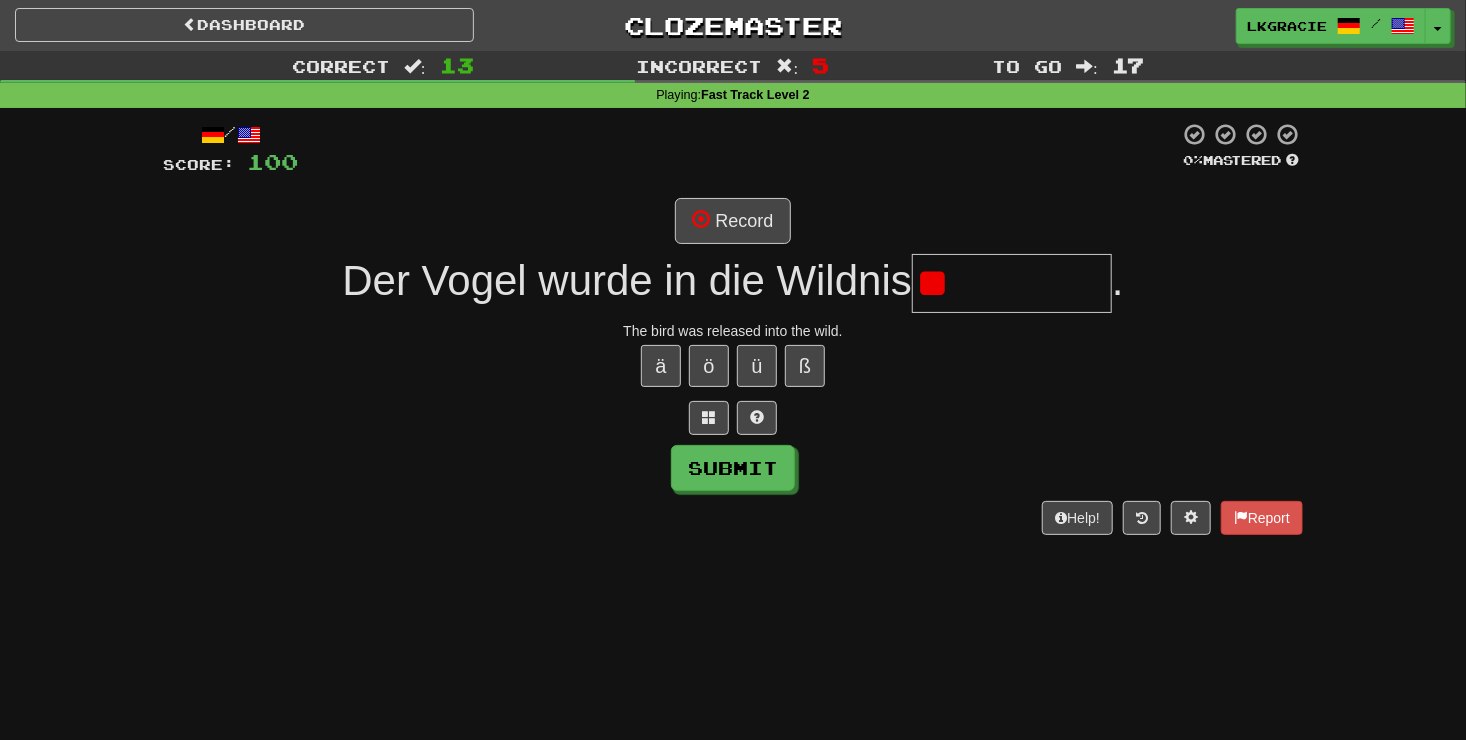 type on "*" 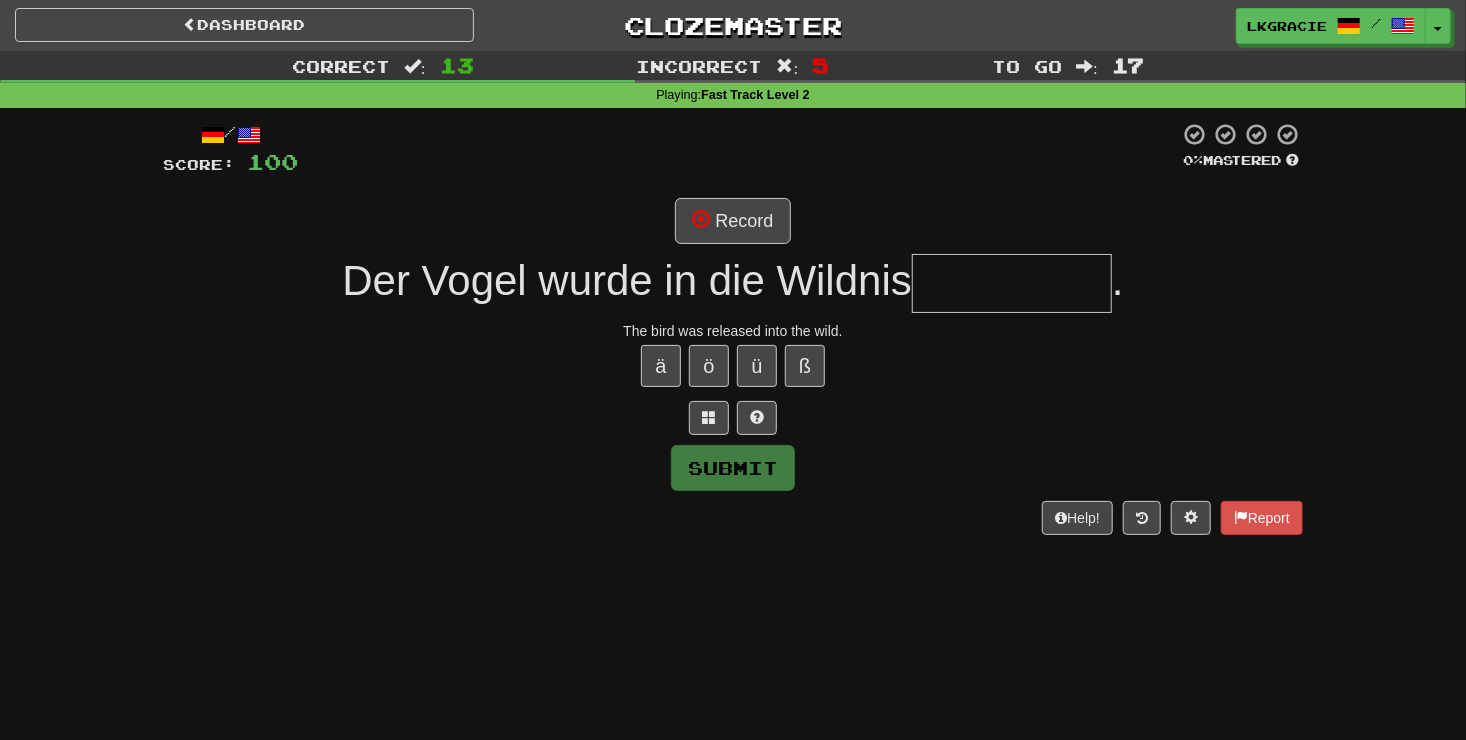 type on "*" 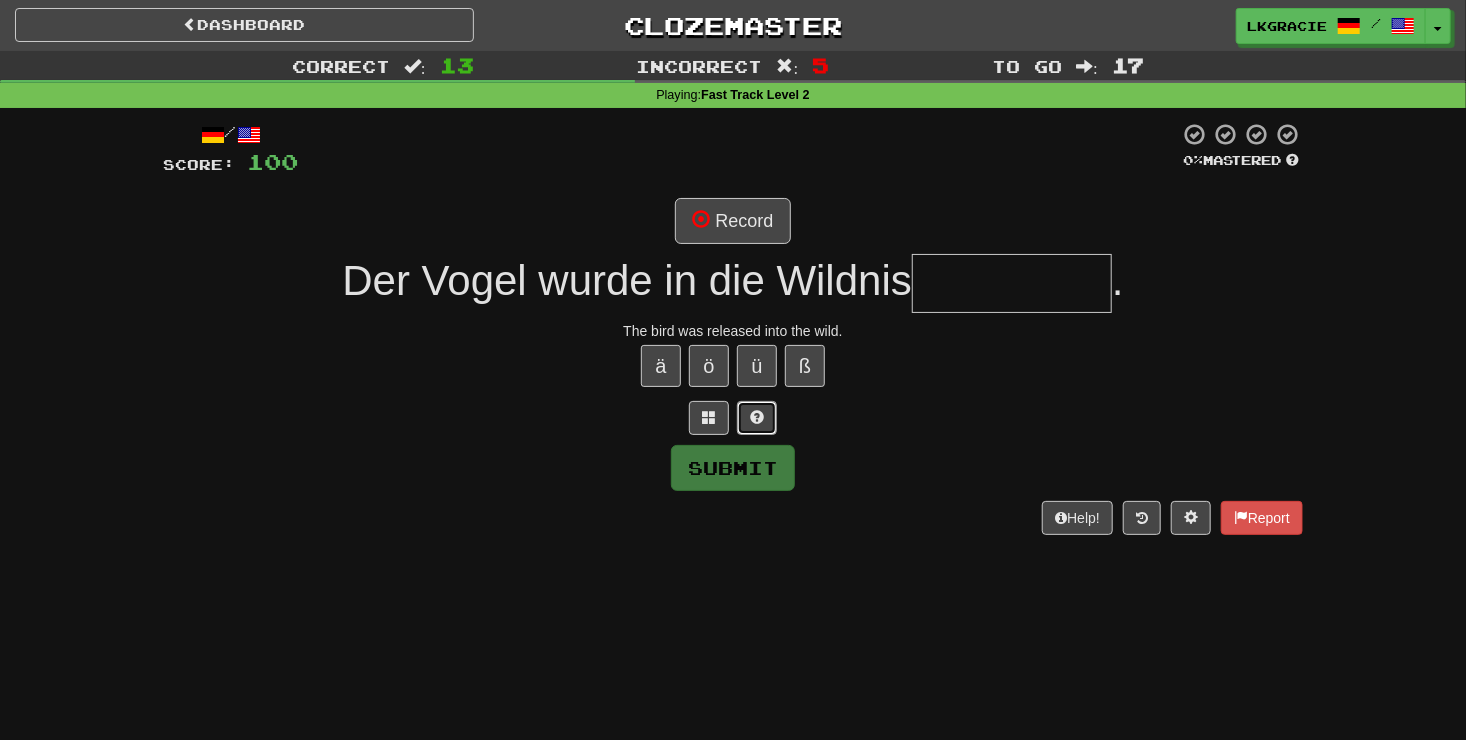 click at bounding box center [757, 418] 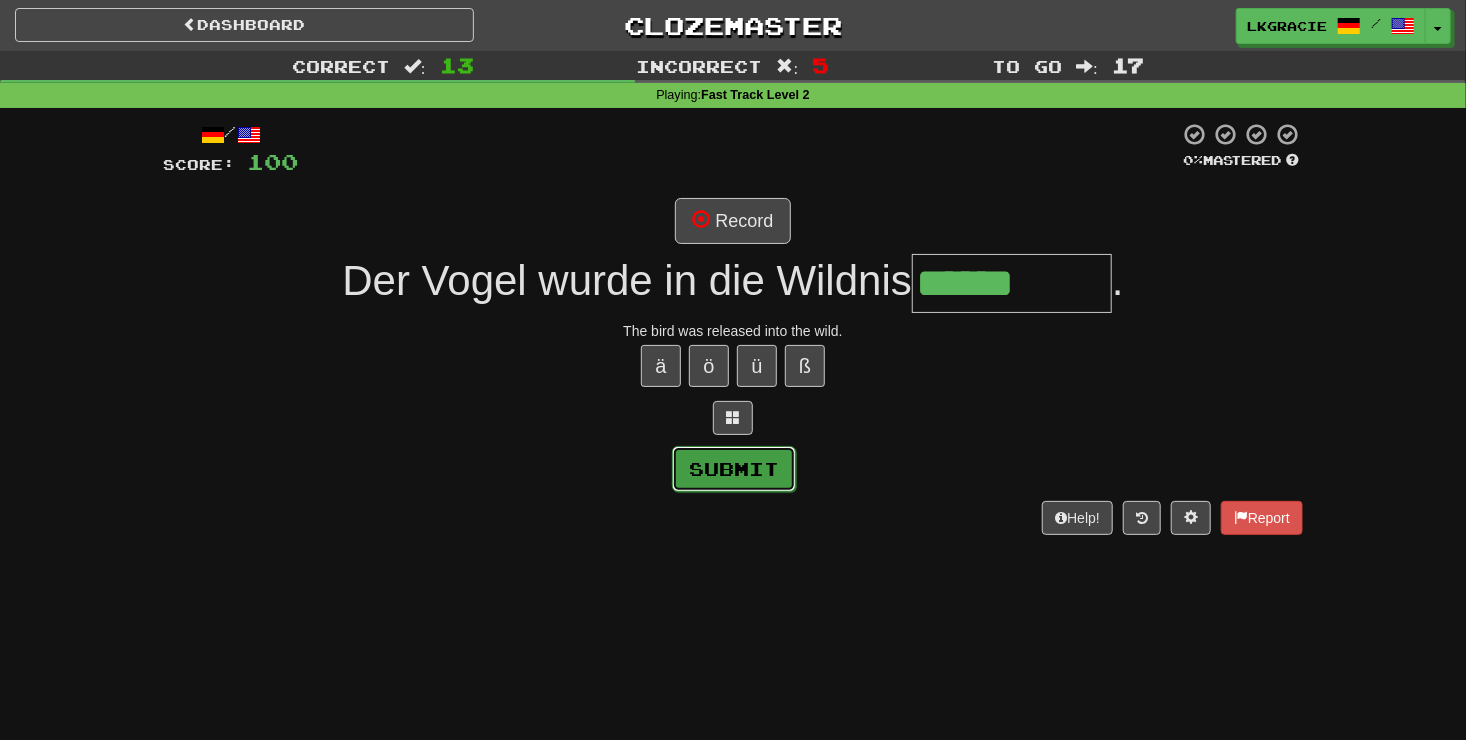 click on "Submit" at bounding box center [734, 469] 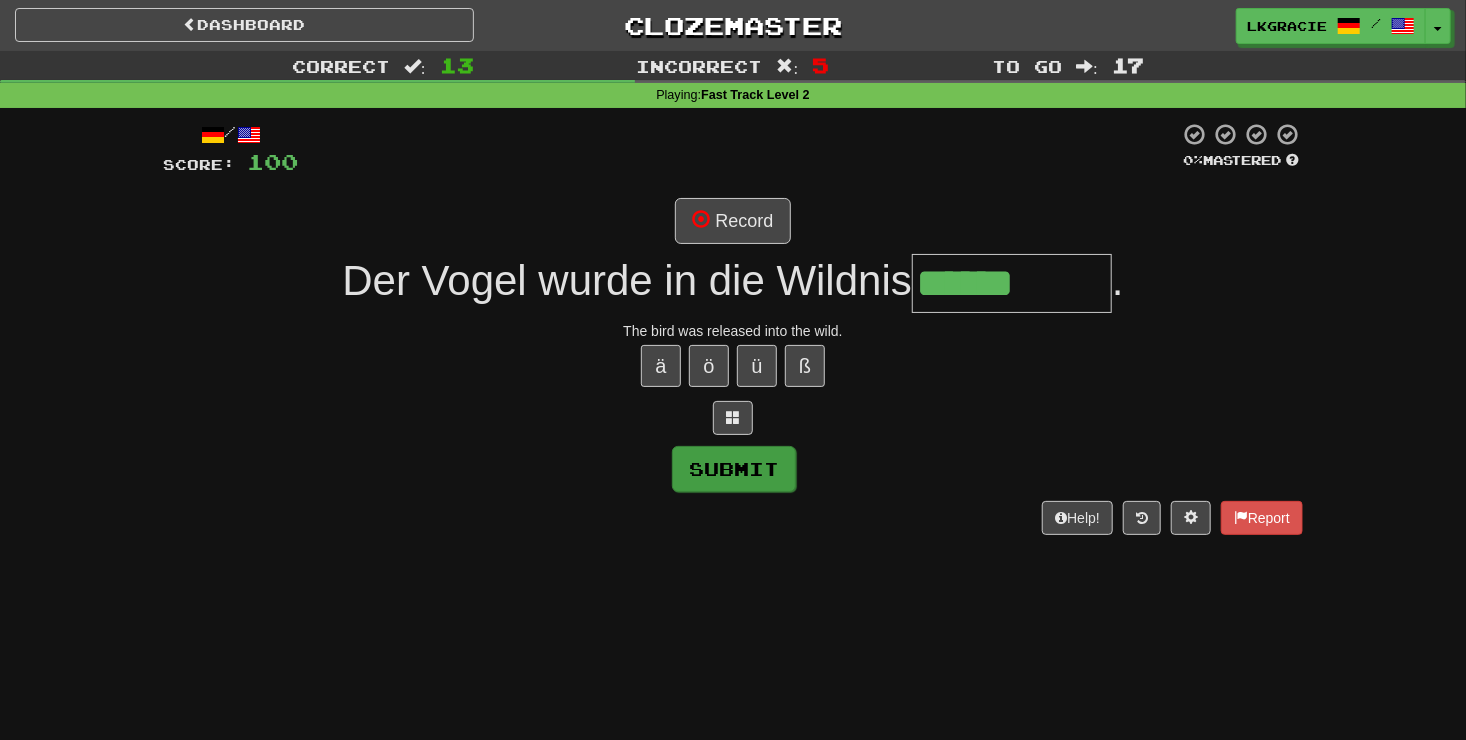 type on "**********" 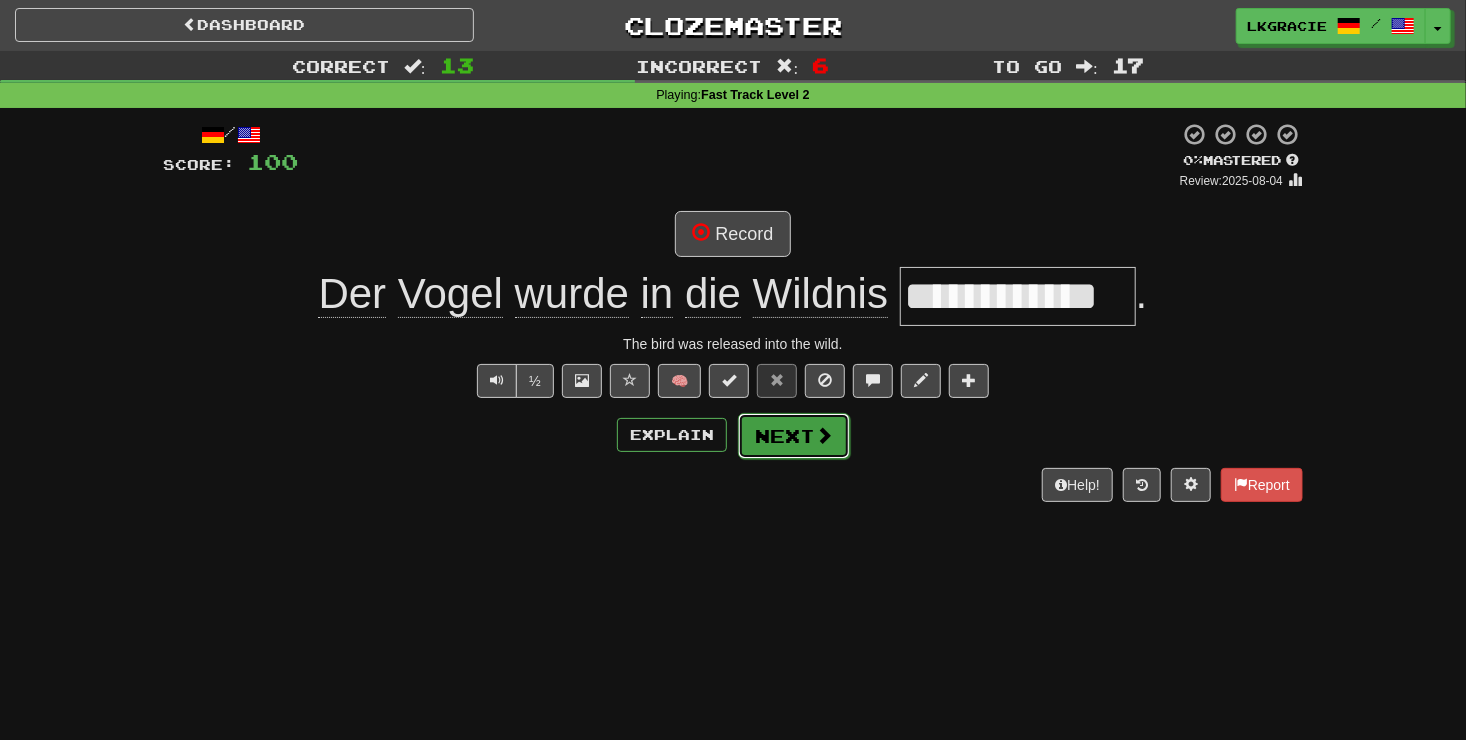 click on "Next" at bounding box center [794, 436] 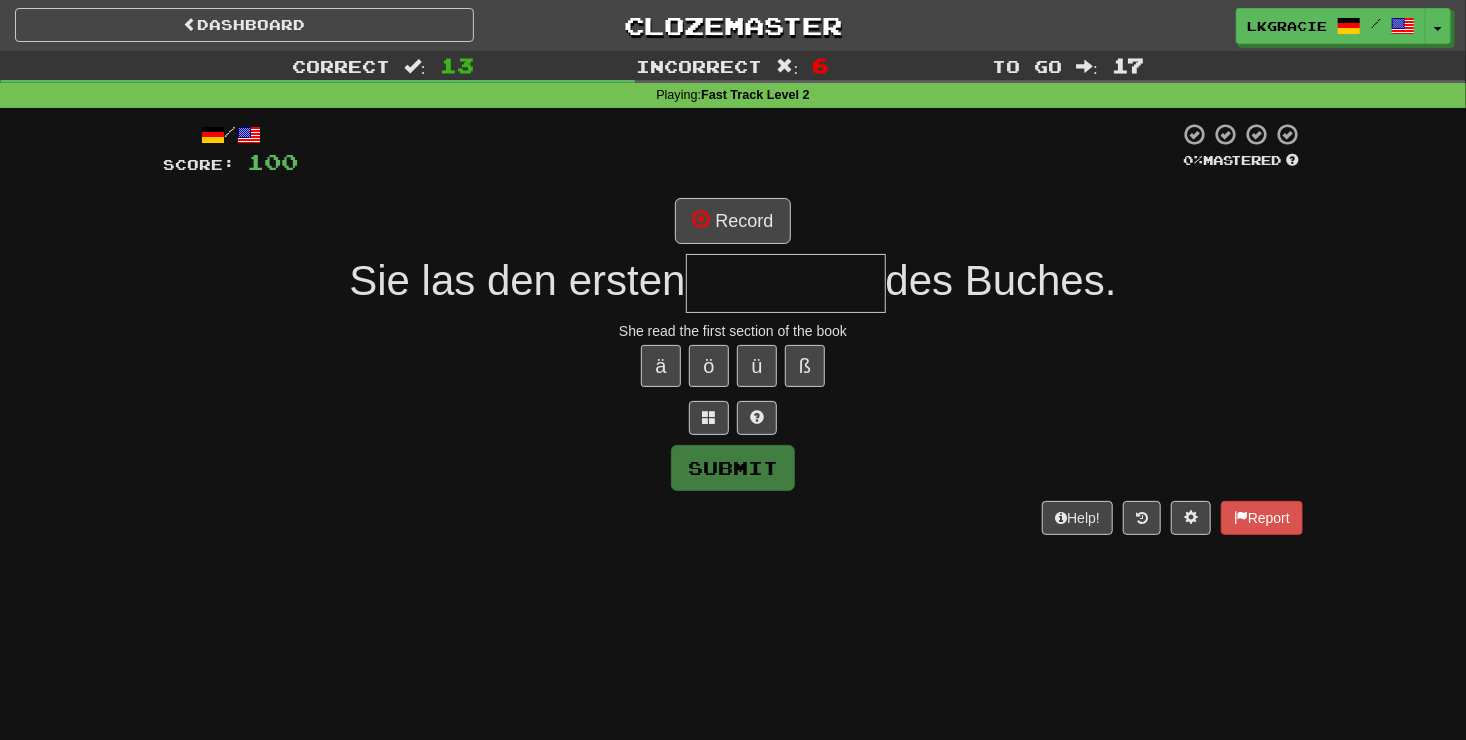 type on "*" 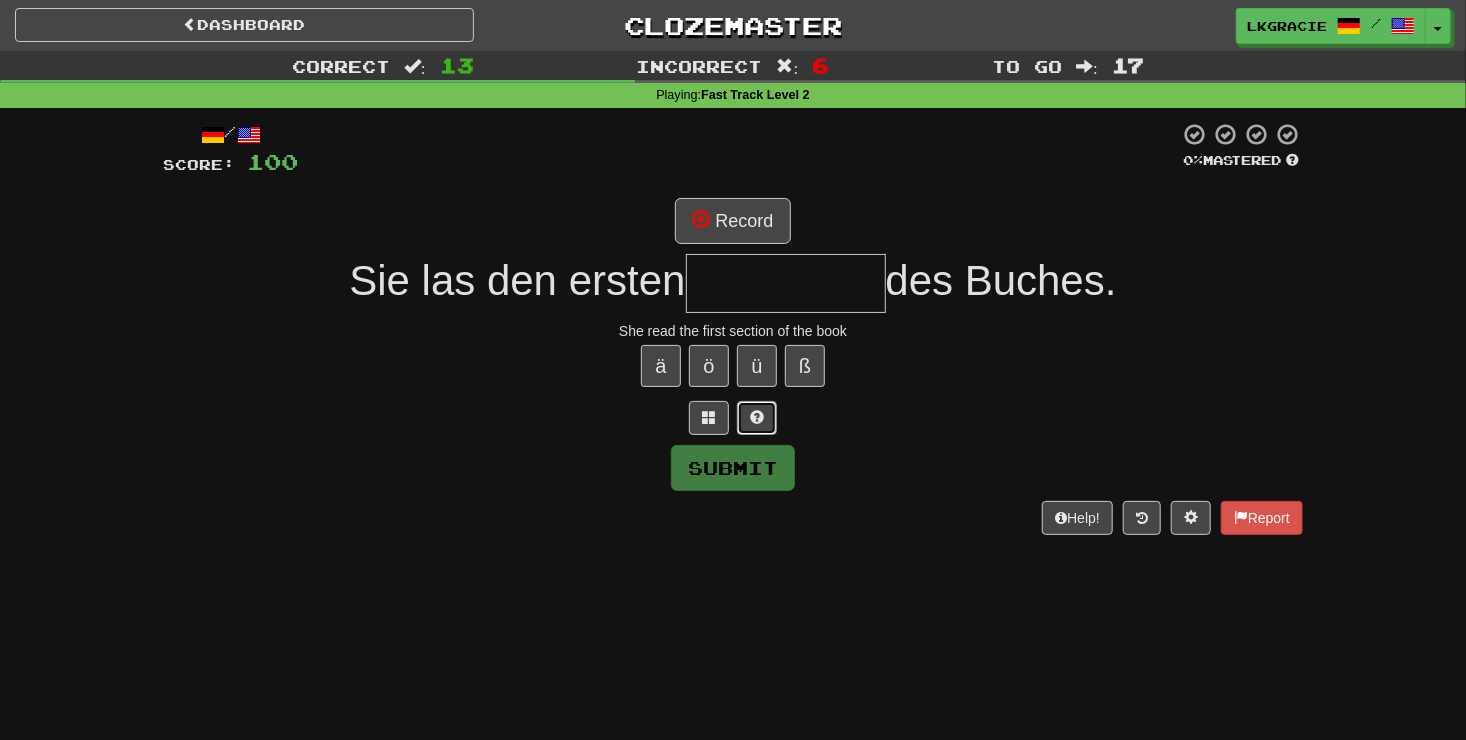 click at bounding box center [757, 418] 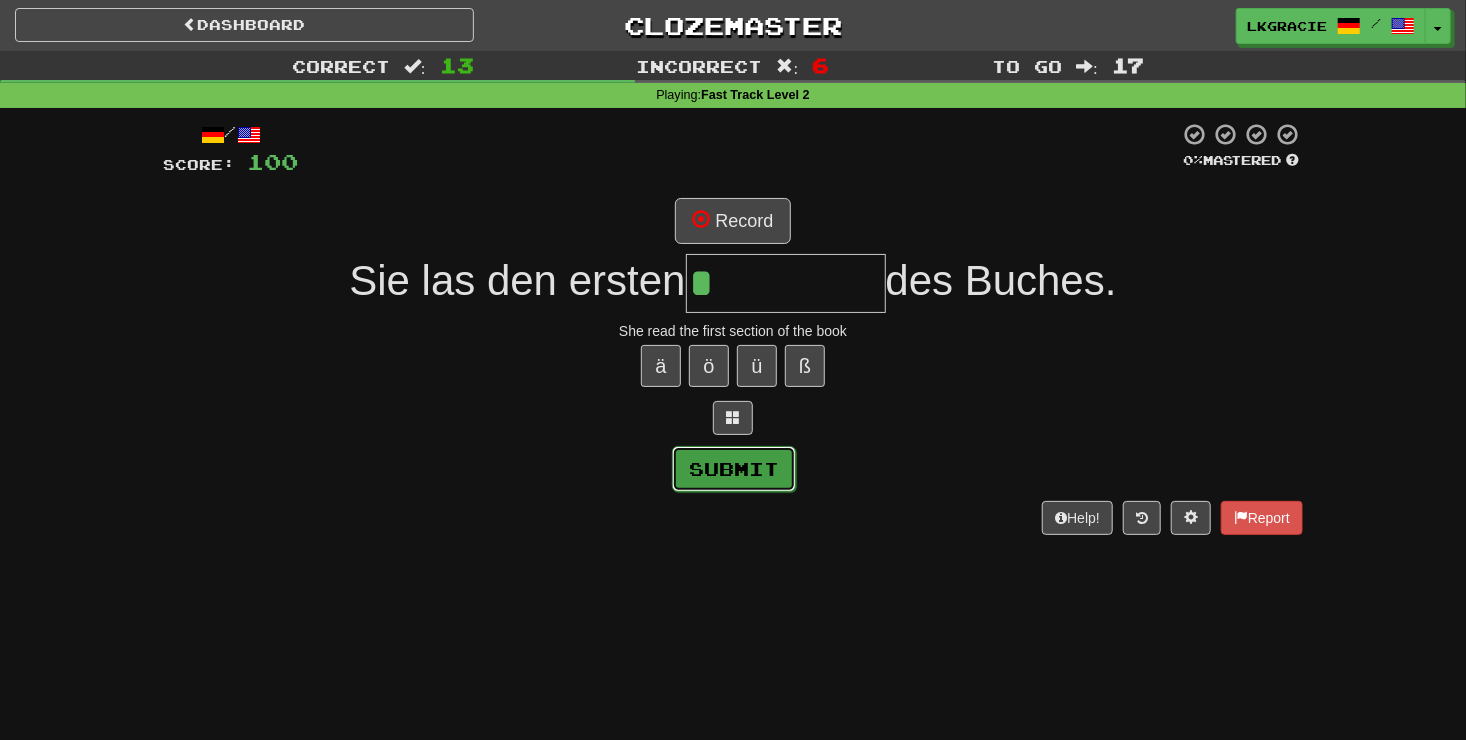 click on "Submit" at bounding box center [734, 469] 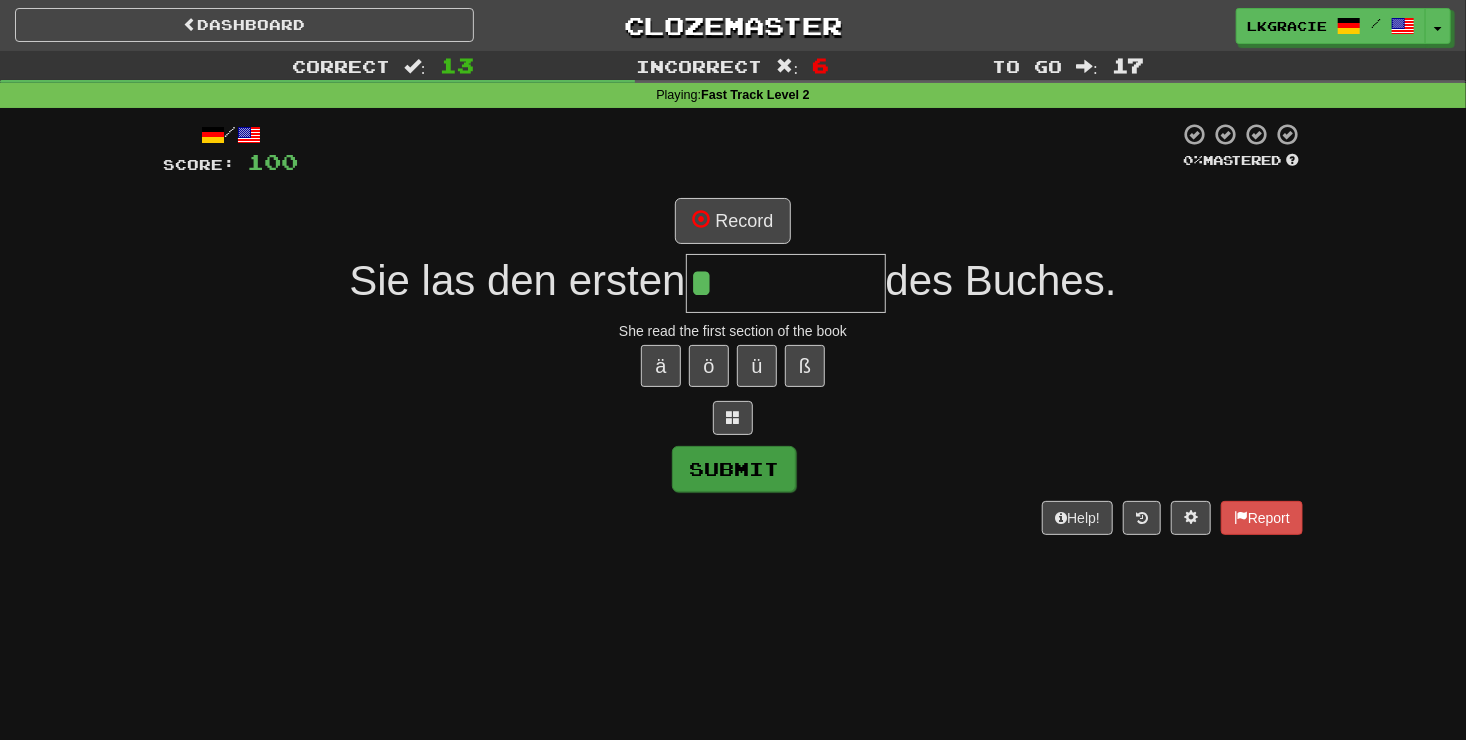 type on "*********" 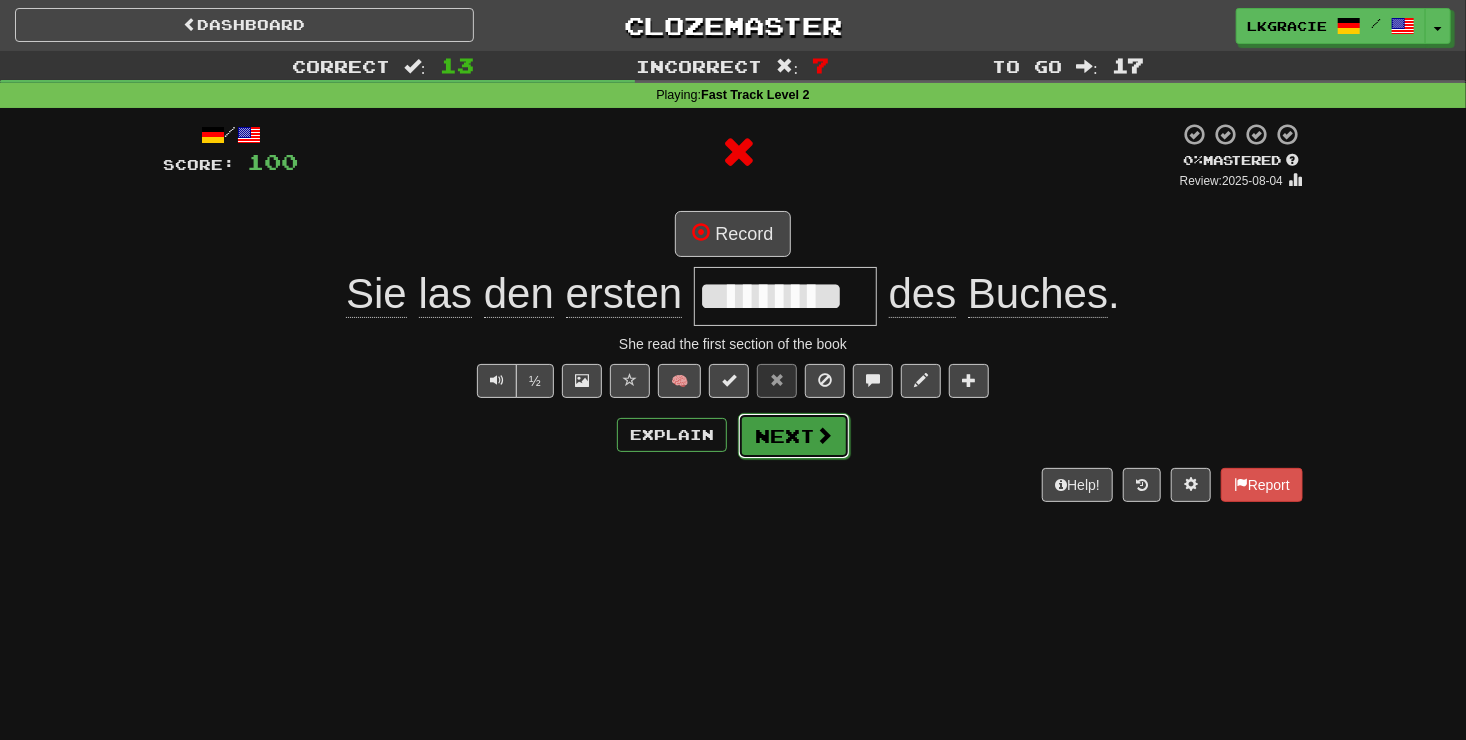 click on "Next" at bounding box center (794, 436) 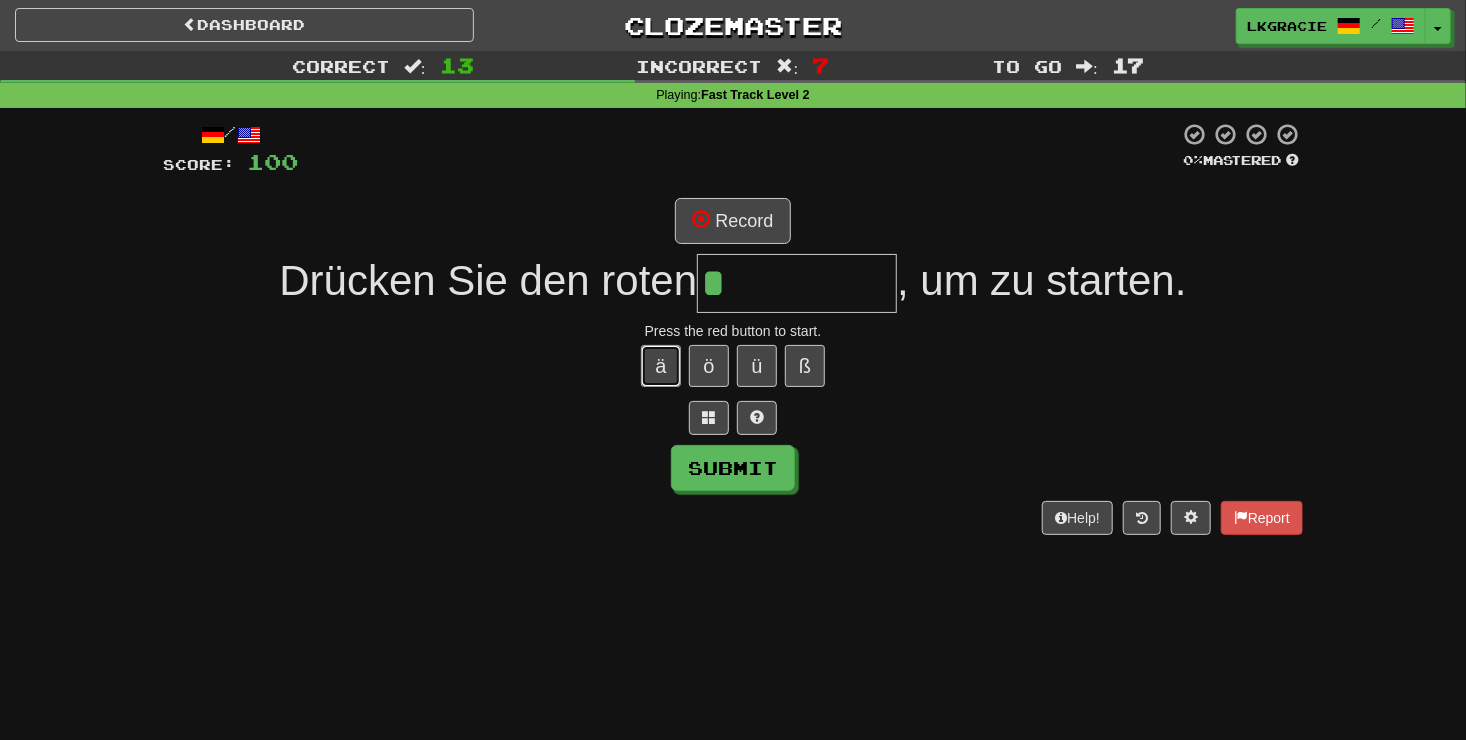 click on "ä" at bounding box center [661, 366] 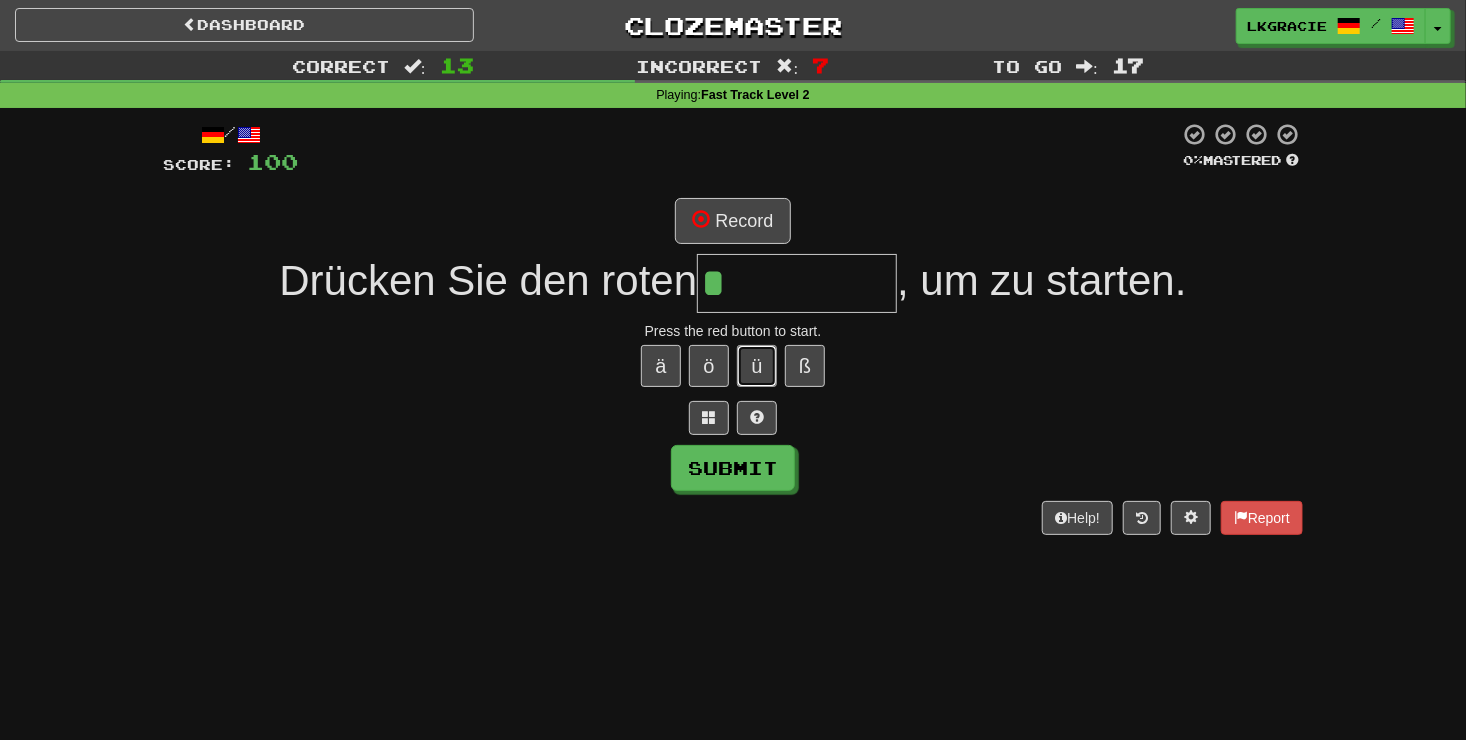 click on "ü" at bounding box center (757, 366) 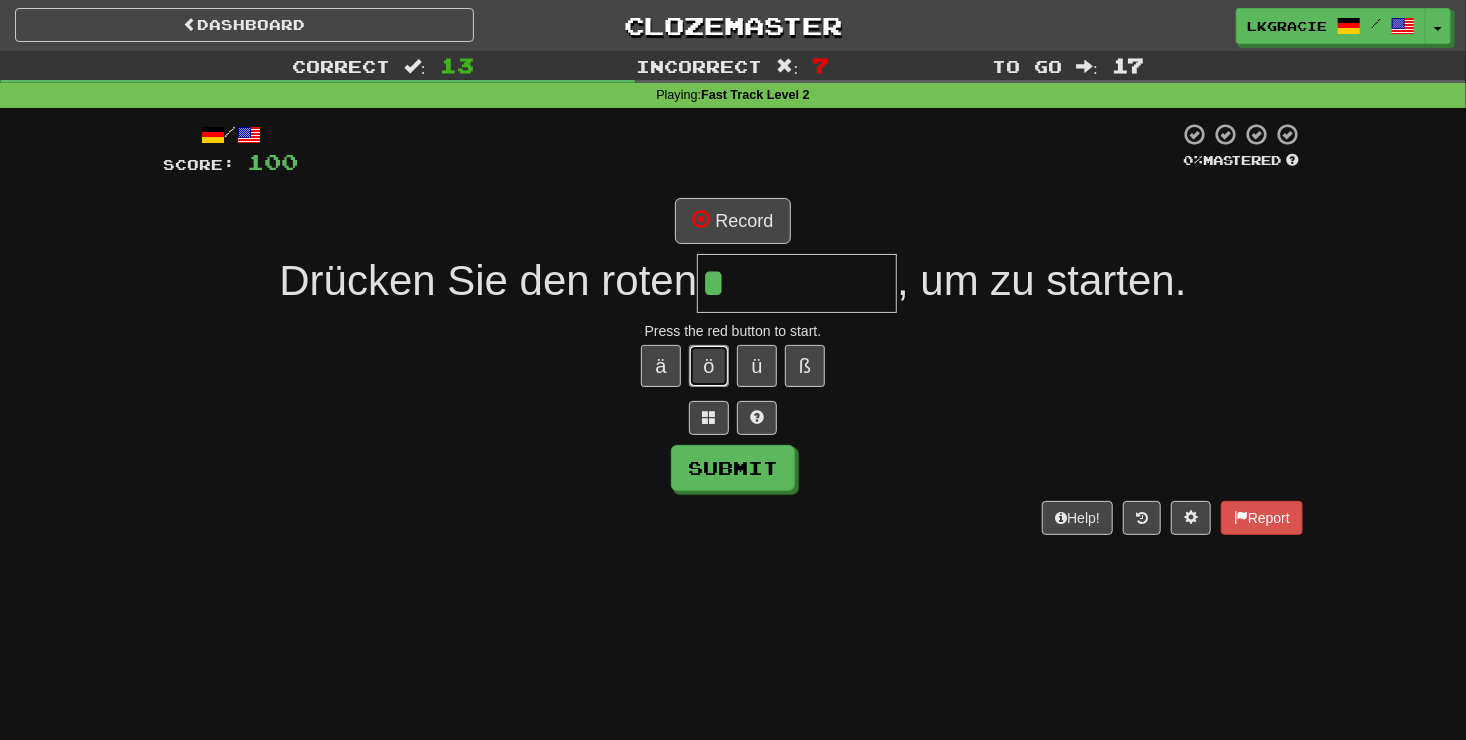 click on "ö" at bounding box center (709, 366) 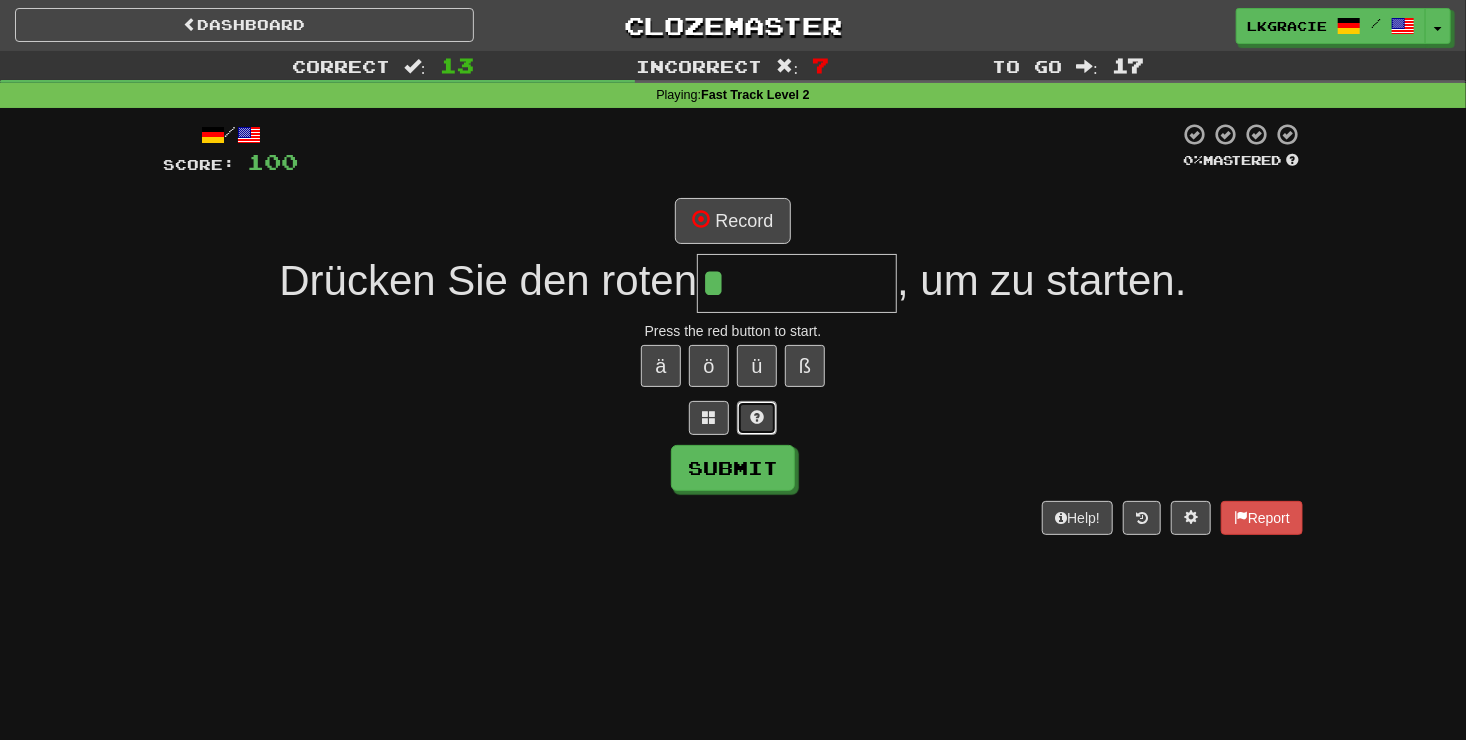 click at bounding box center [757, 417] 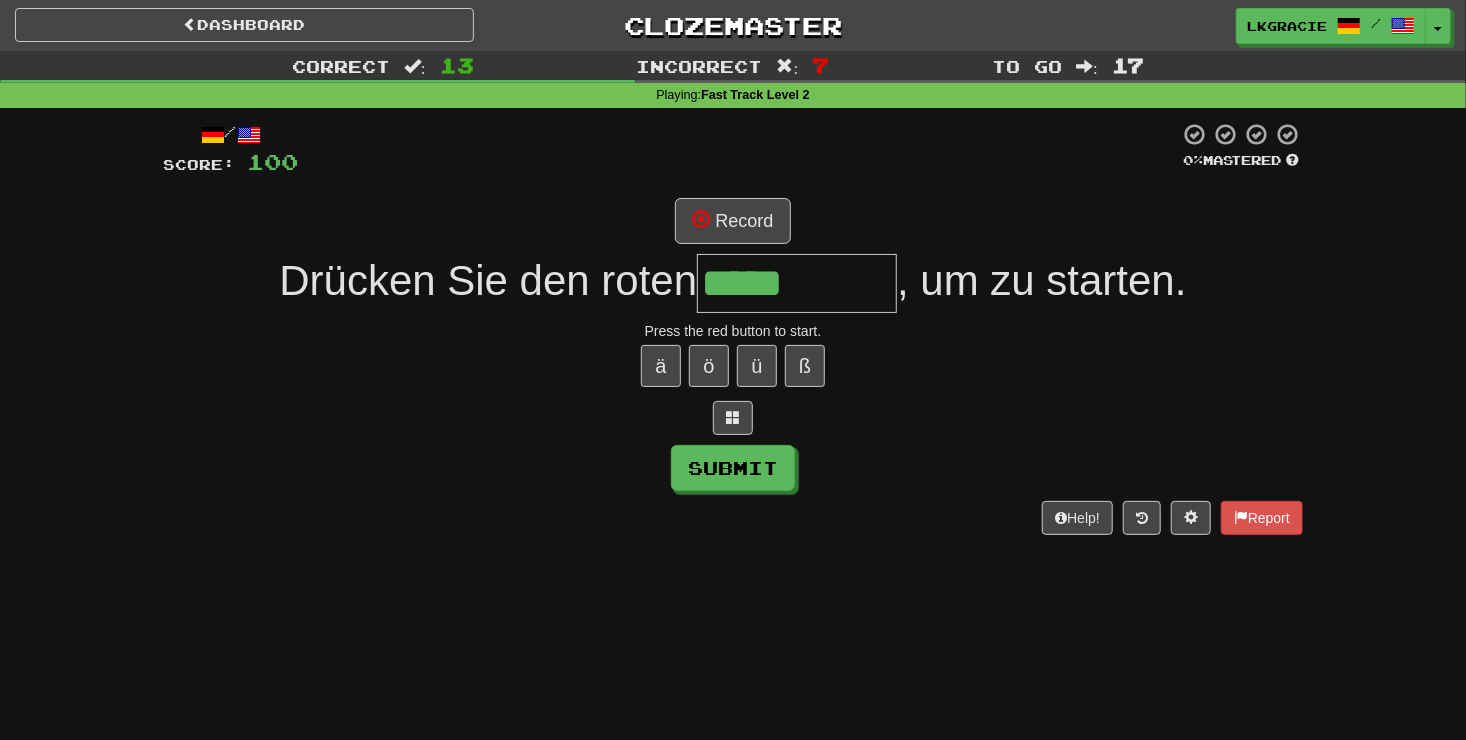 type on "*****" 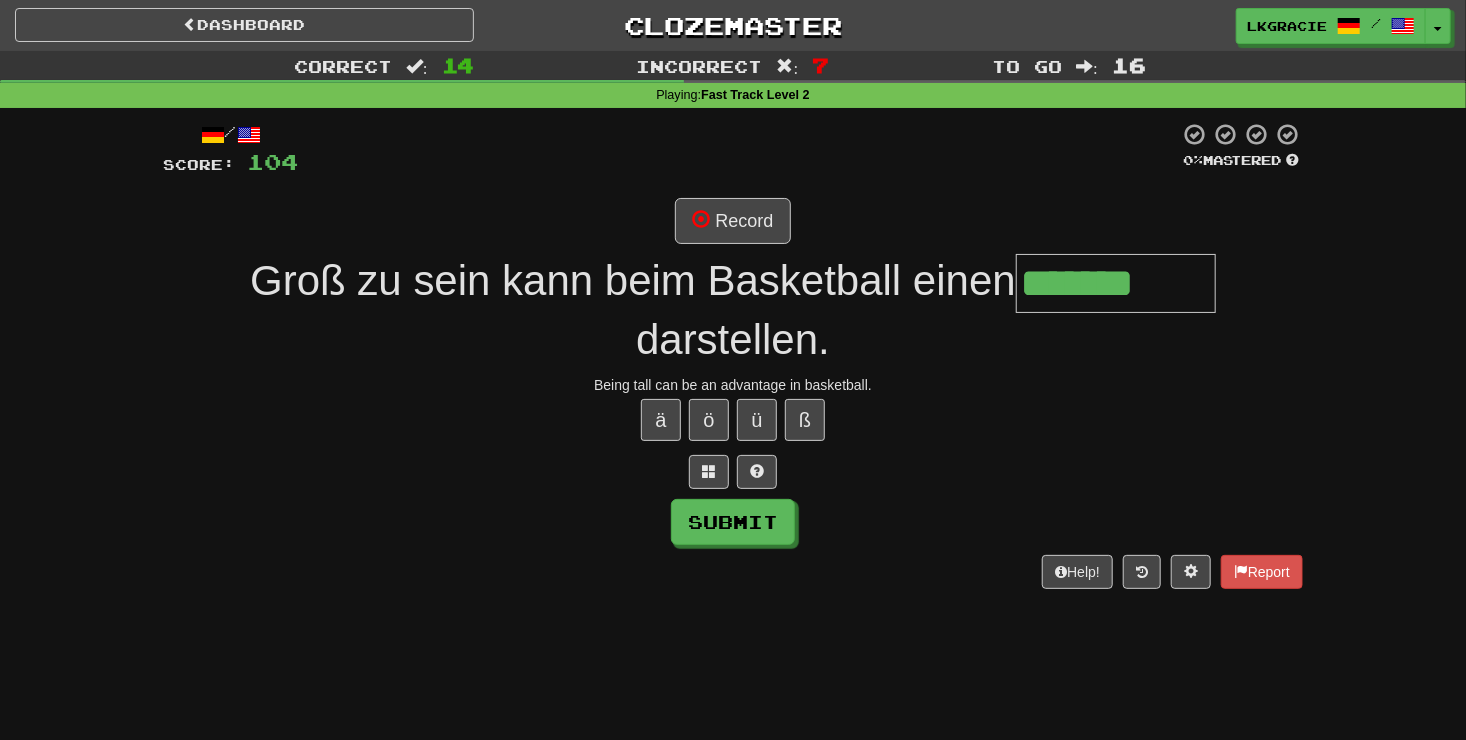 type on "*******" 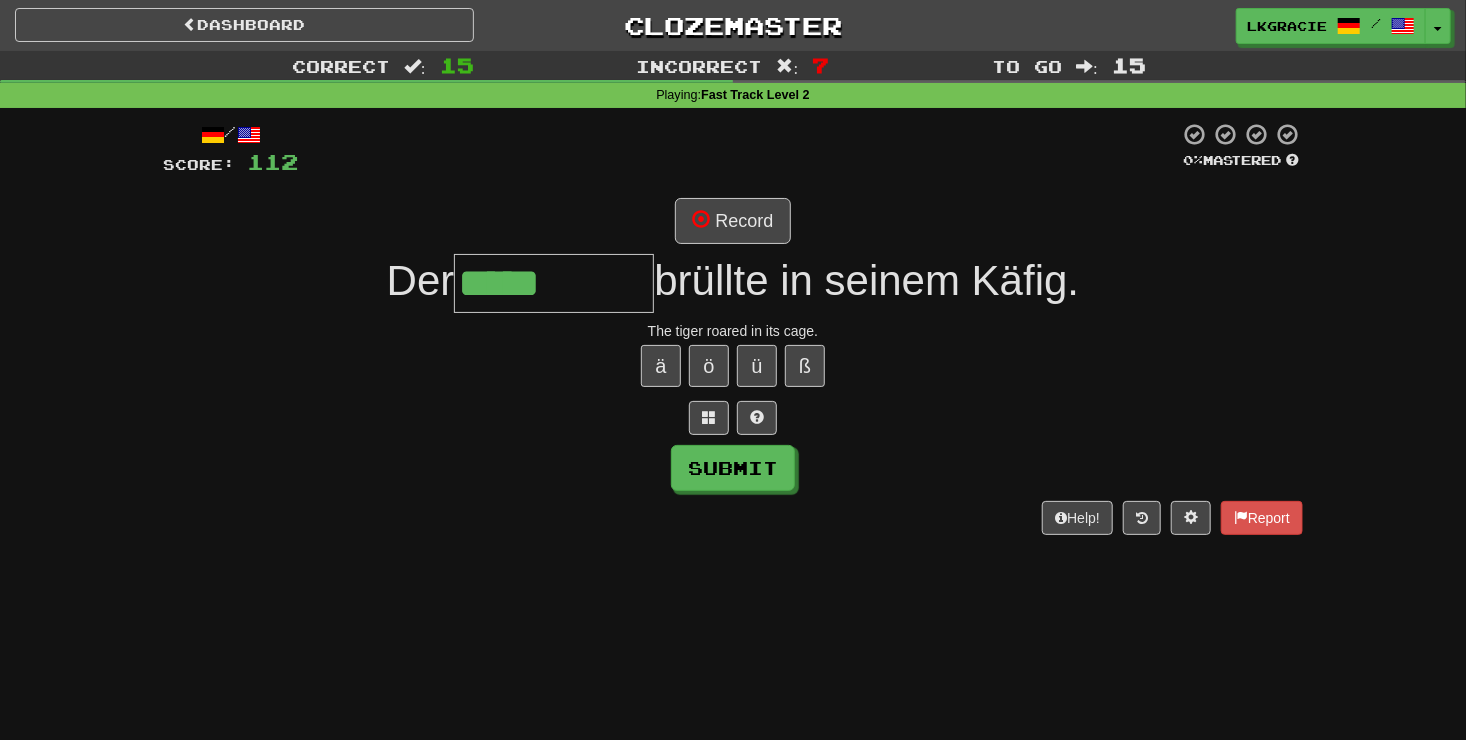 type on "*****" 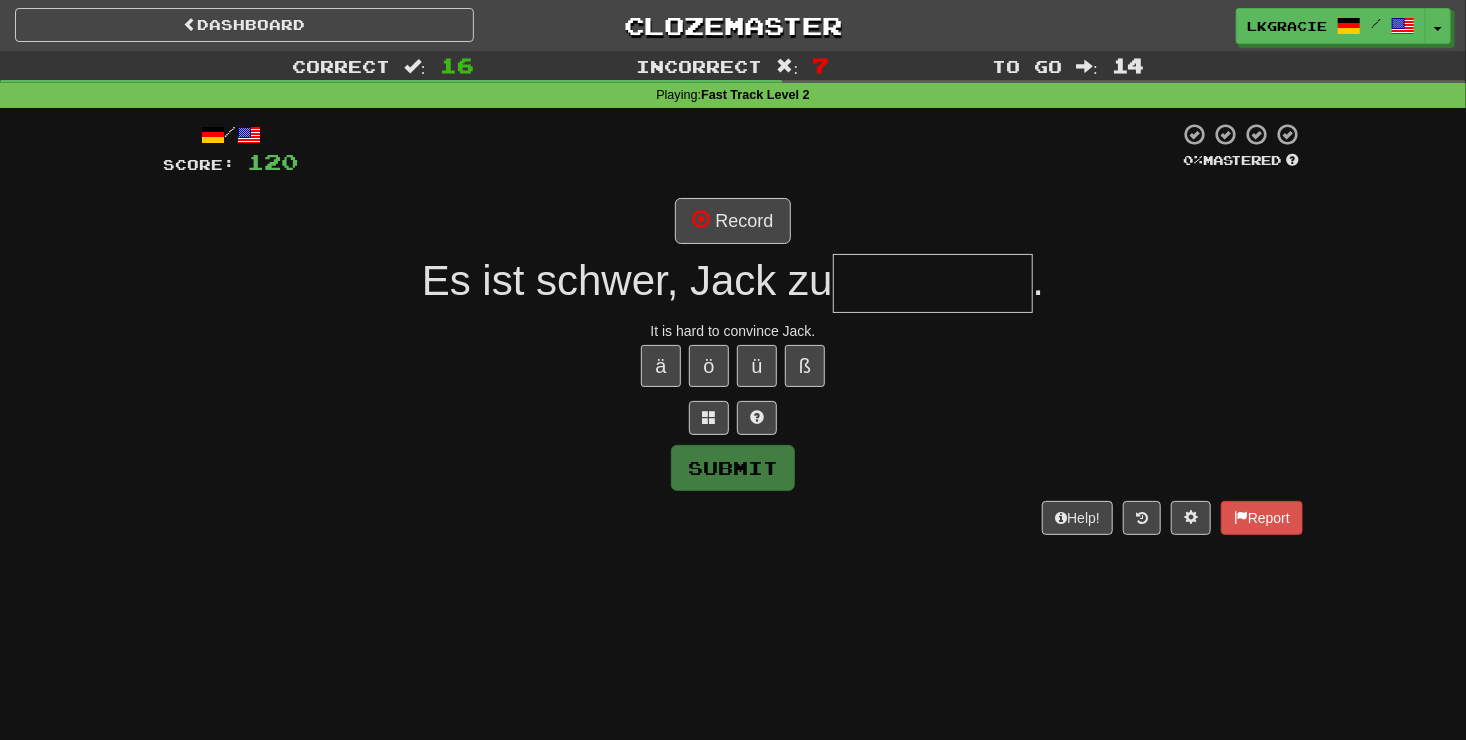 type on "*" 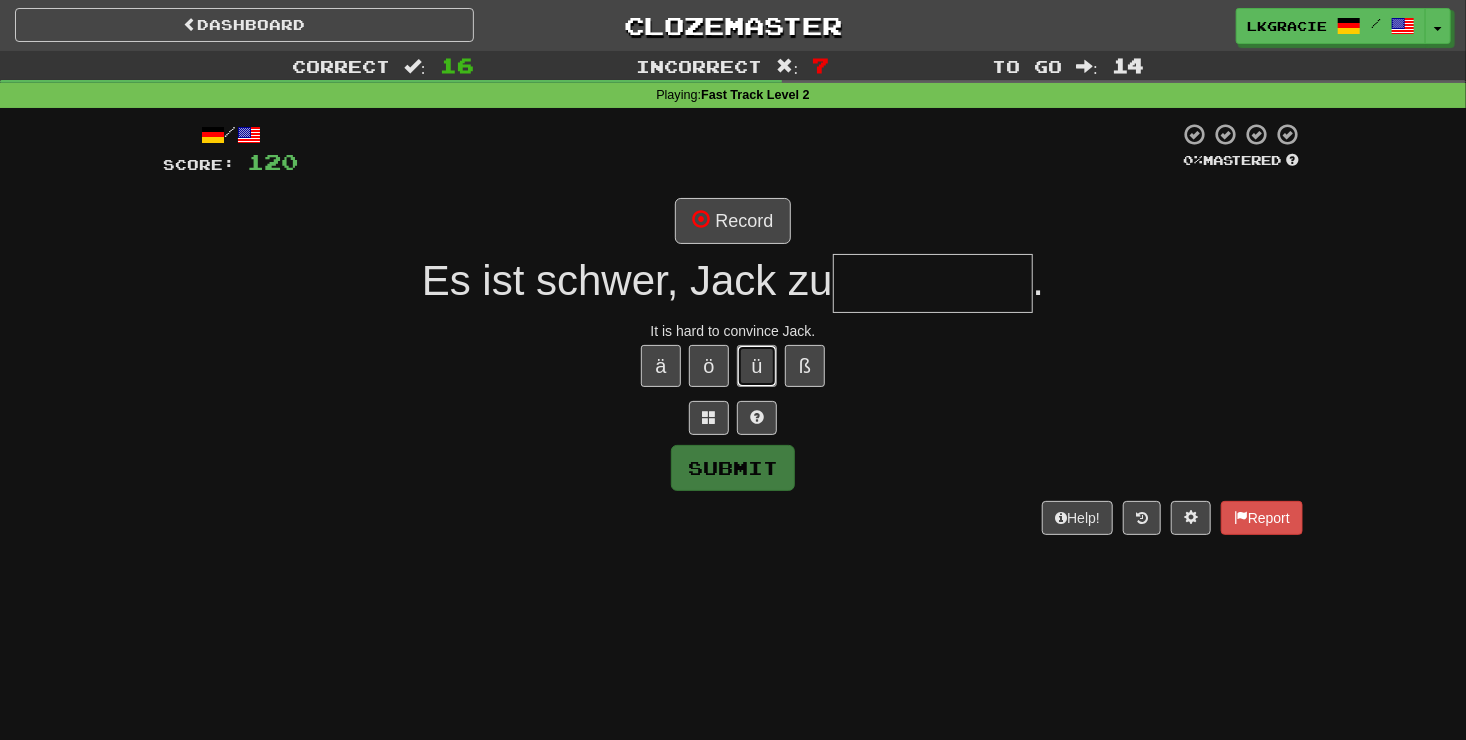 click on "ü" at bounding box center [757, 366] 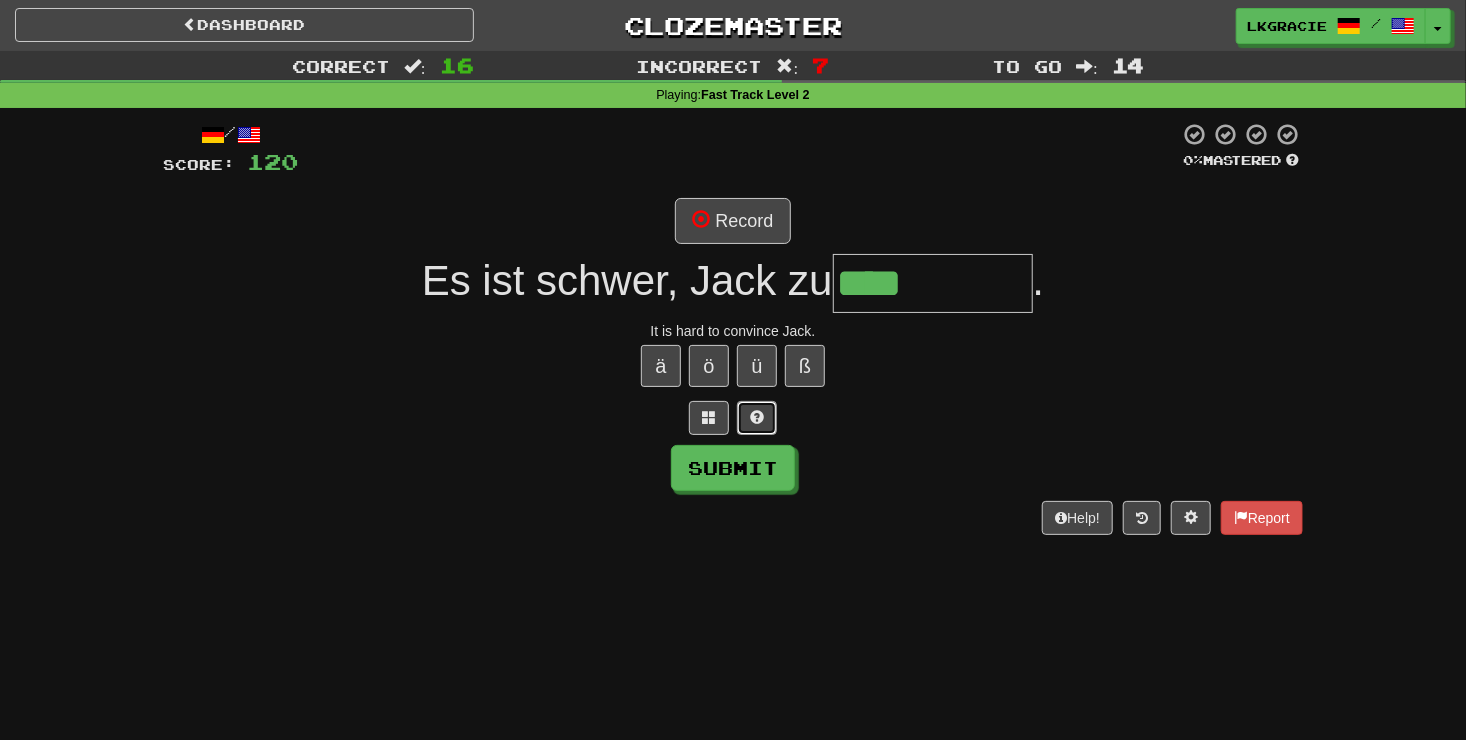 click at bounding box center (757, 418) 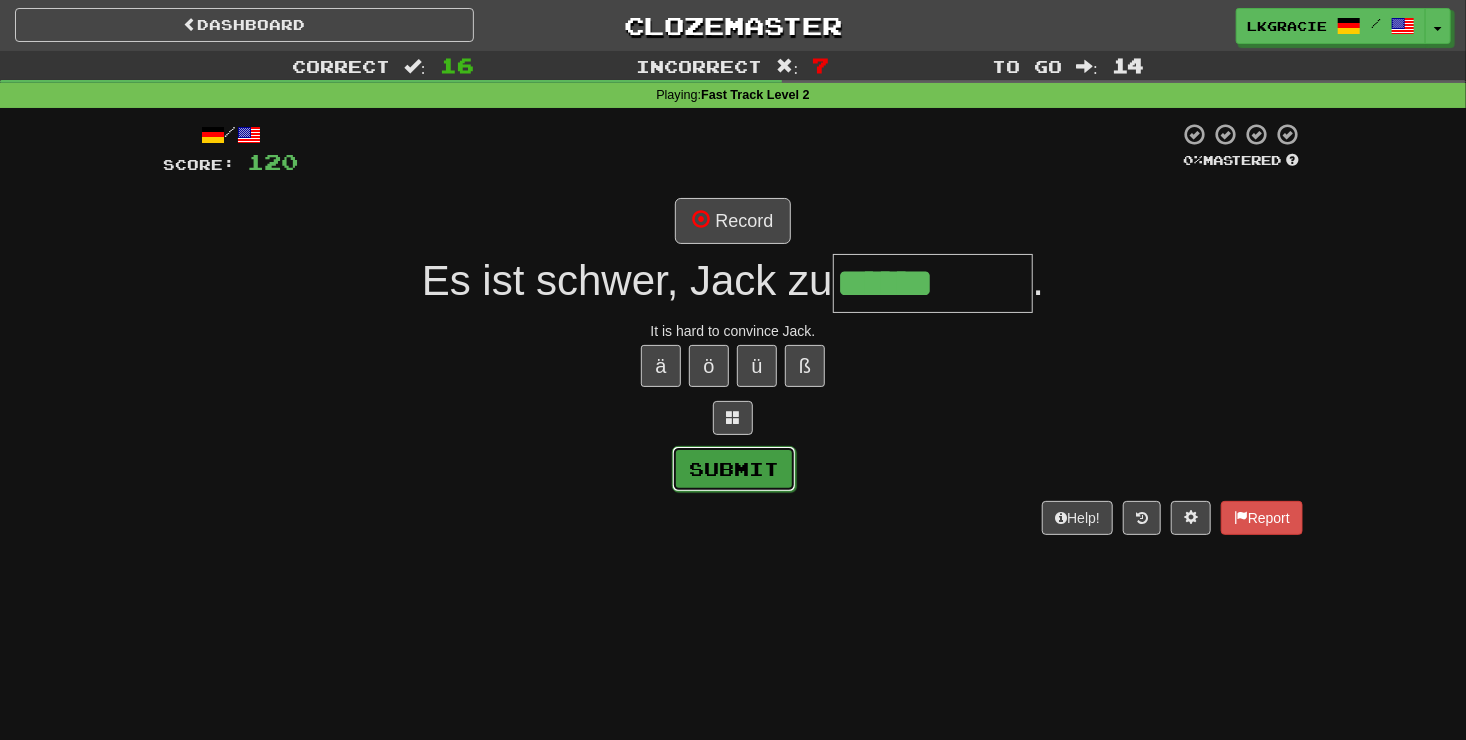 click on "Submit" at bounding box center (734, 469) 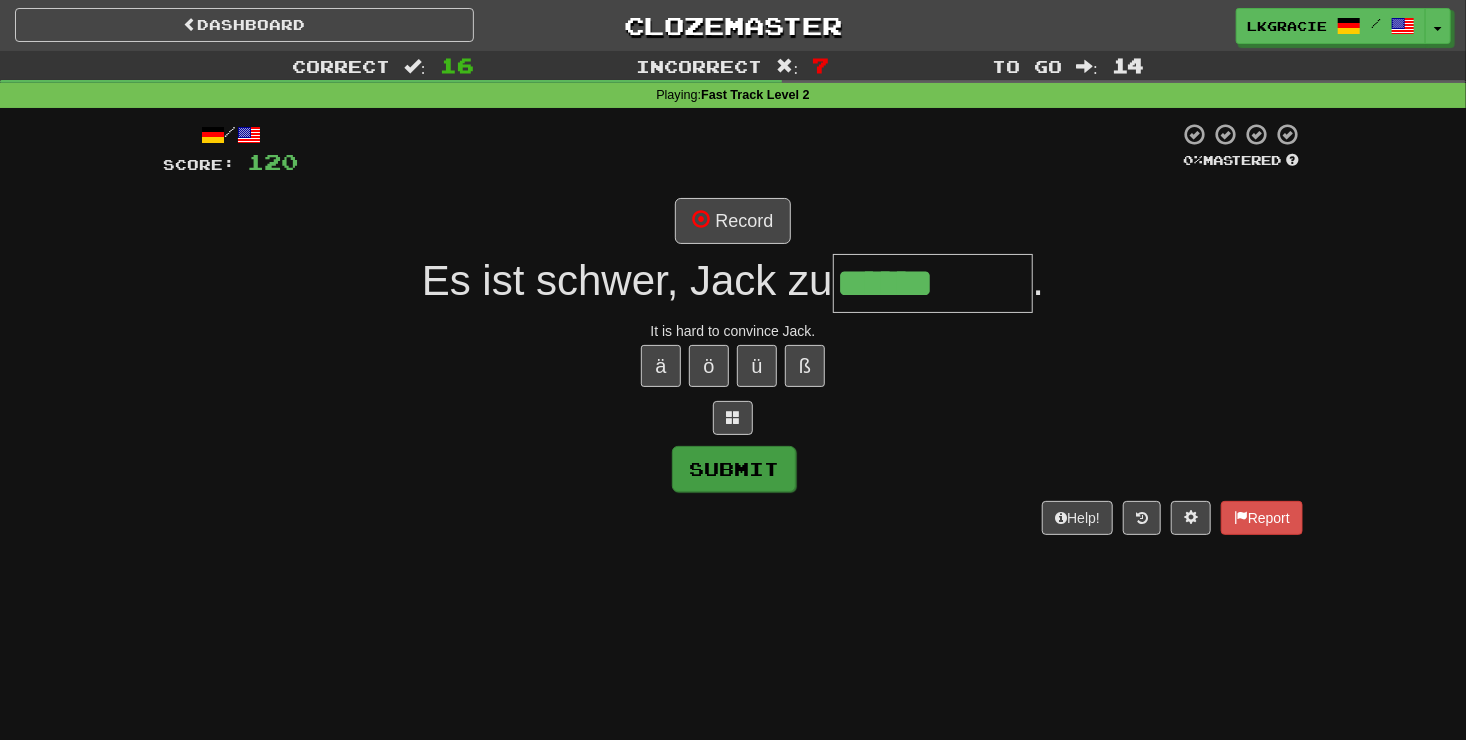 type on "**********" 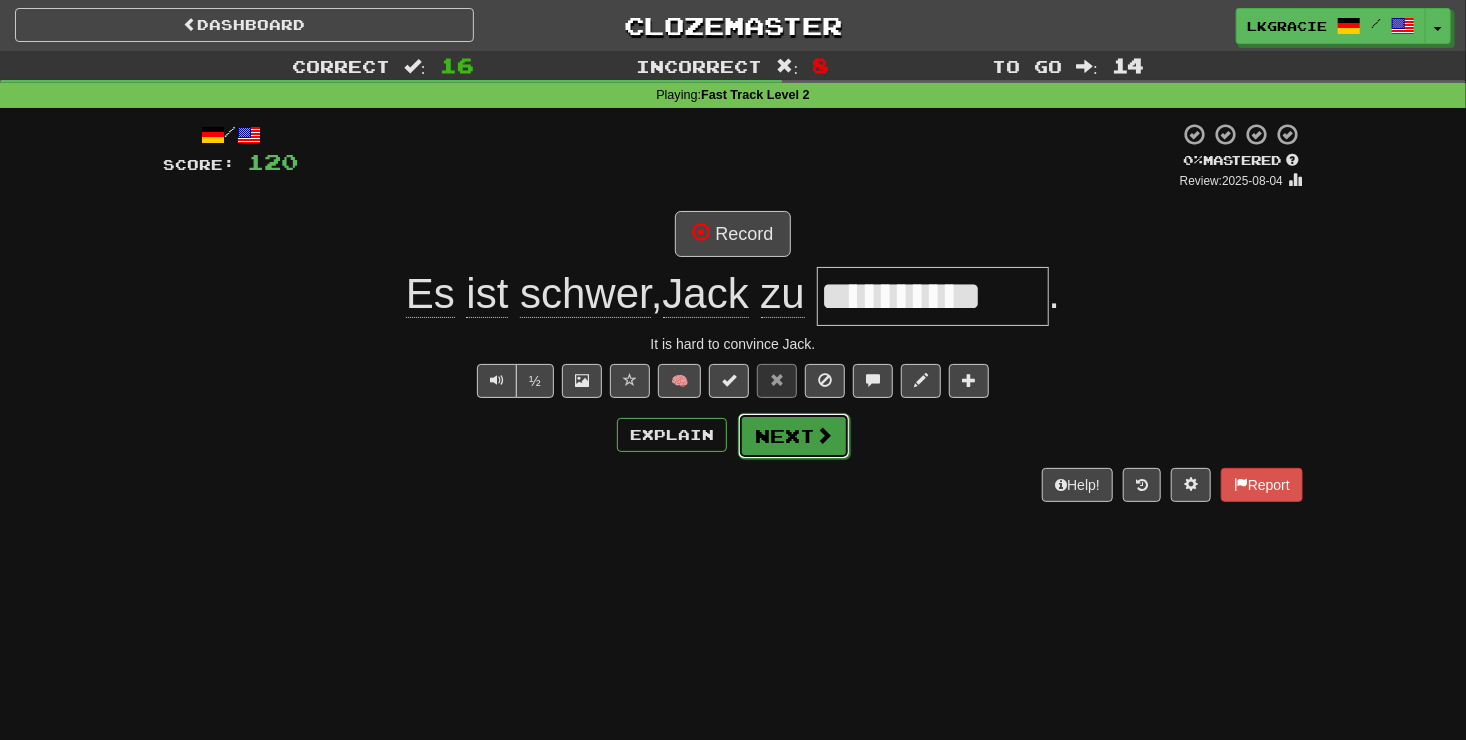 click at bounding box center [824, 435] 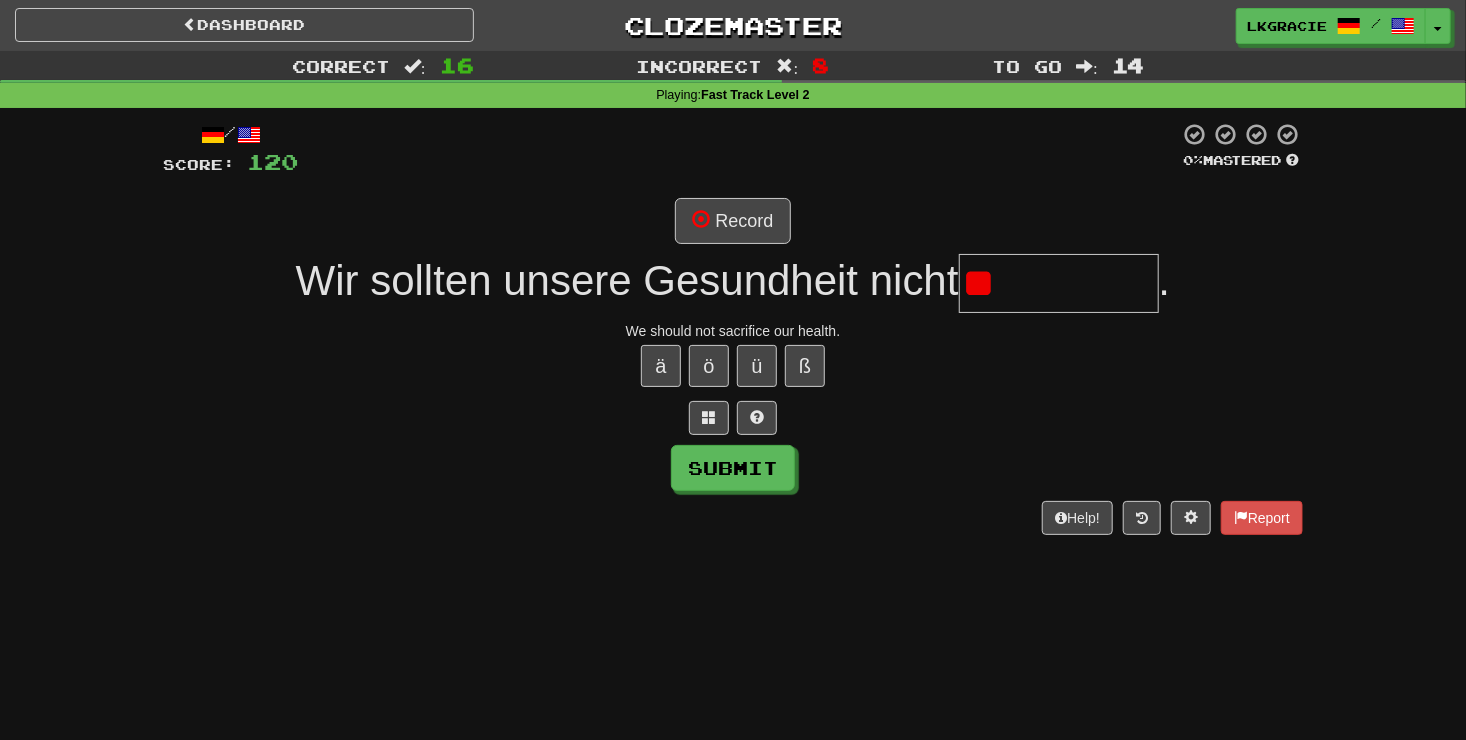 type on "*" 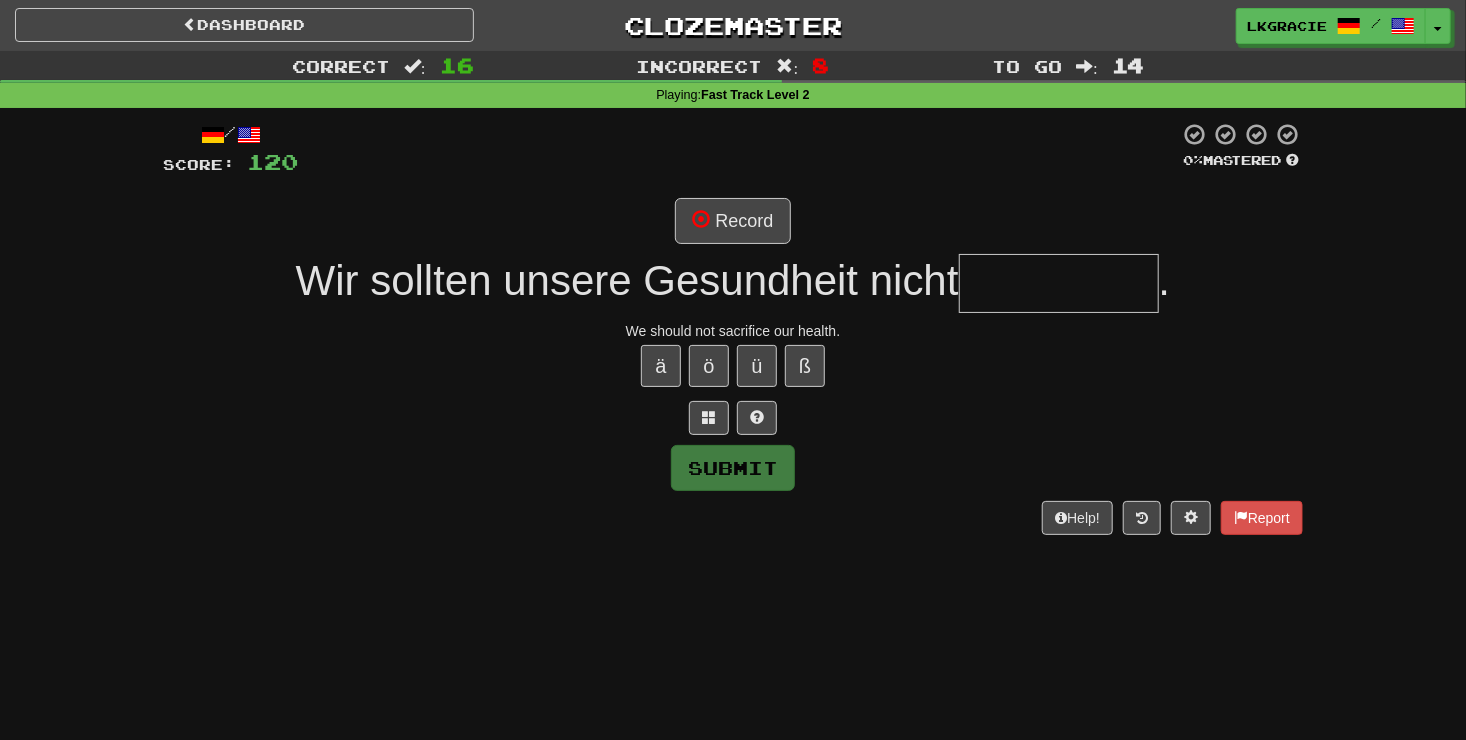 type on "*" 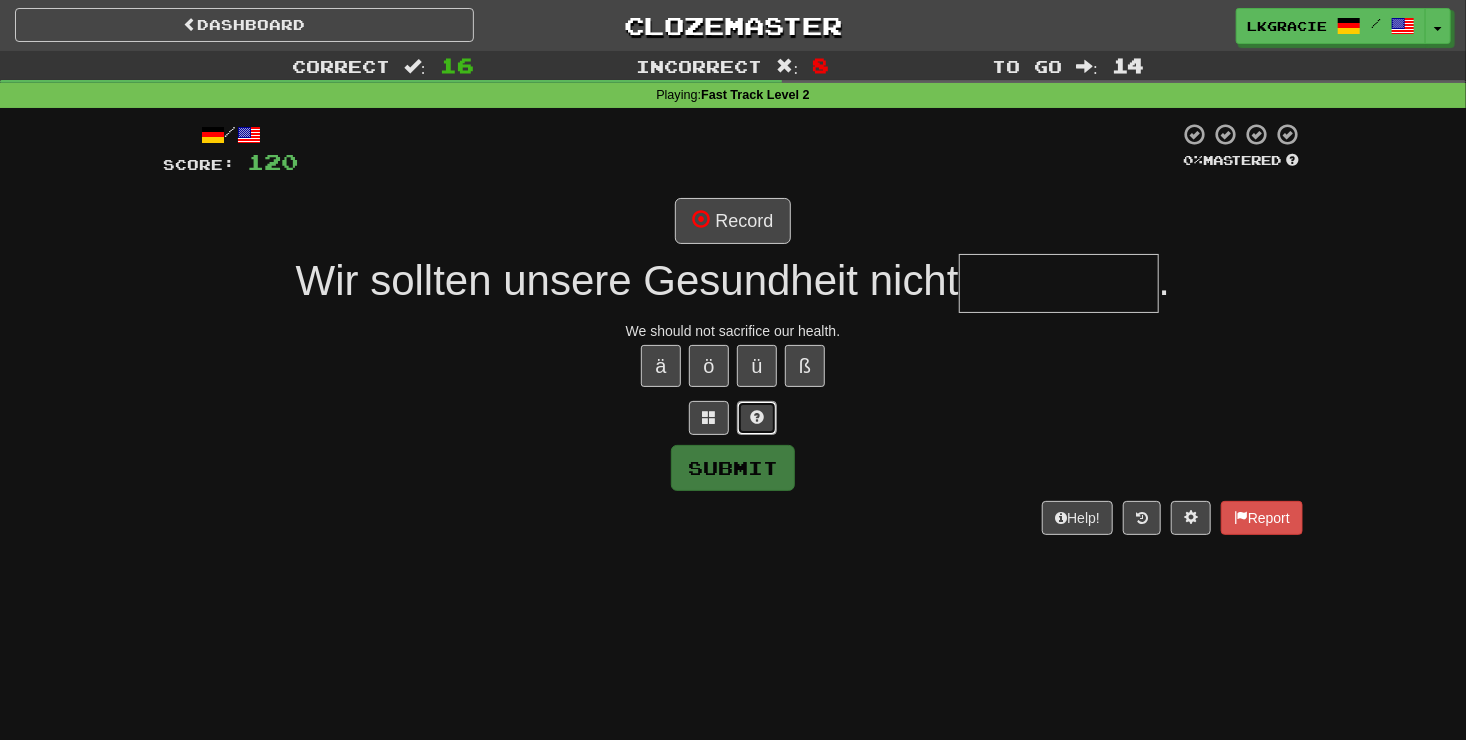 click at bounding box center (757, 418) 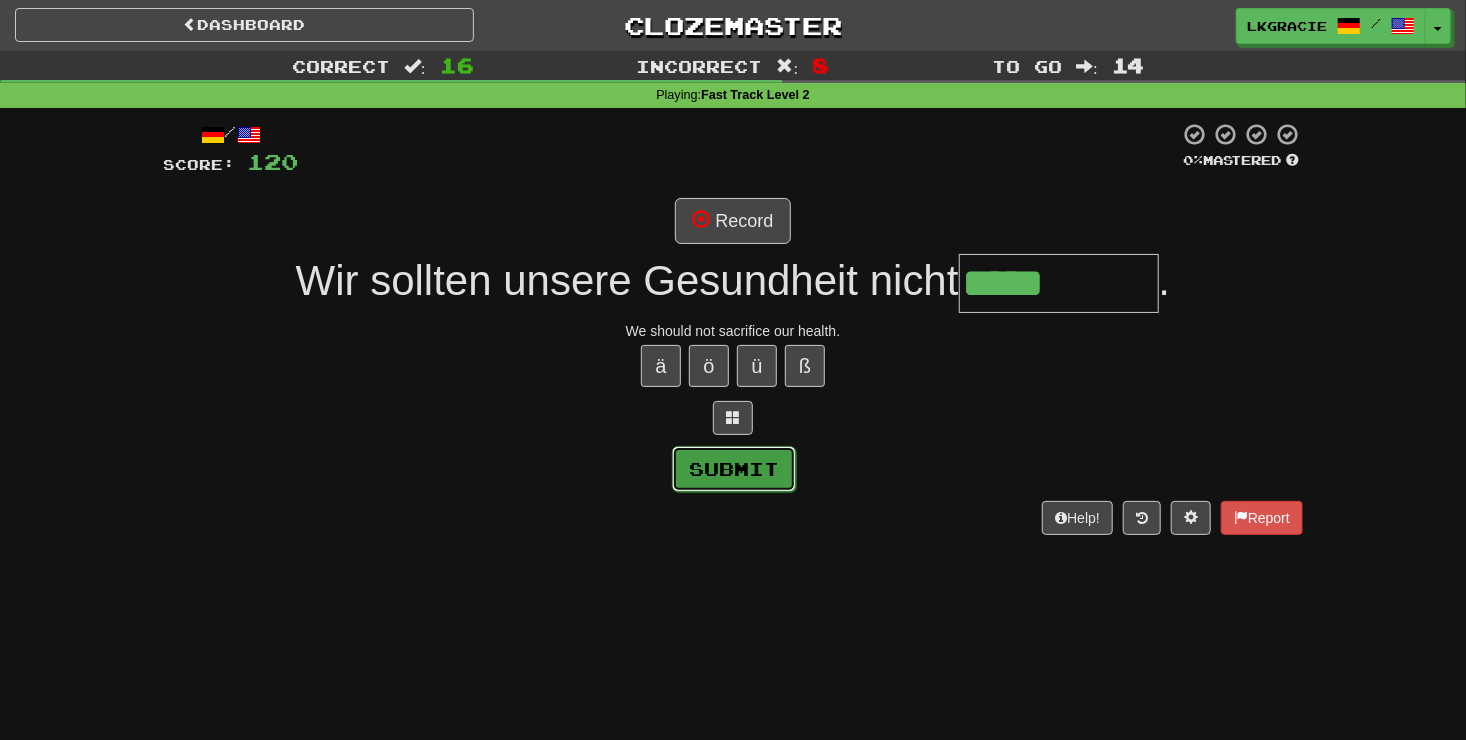 click on "Submit" at bounding box center [734, 469] 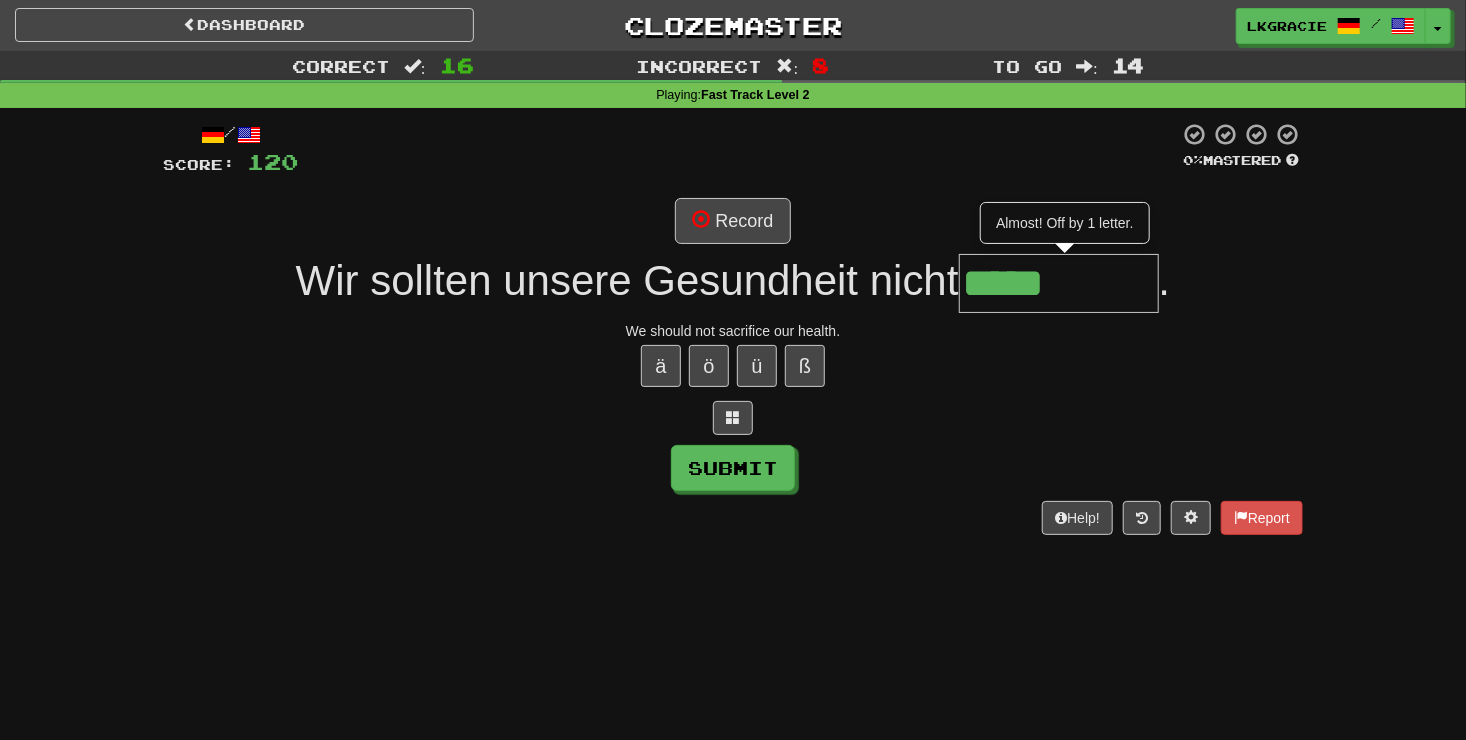 click on "*****" at bounding box center (1059, 283) 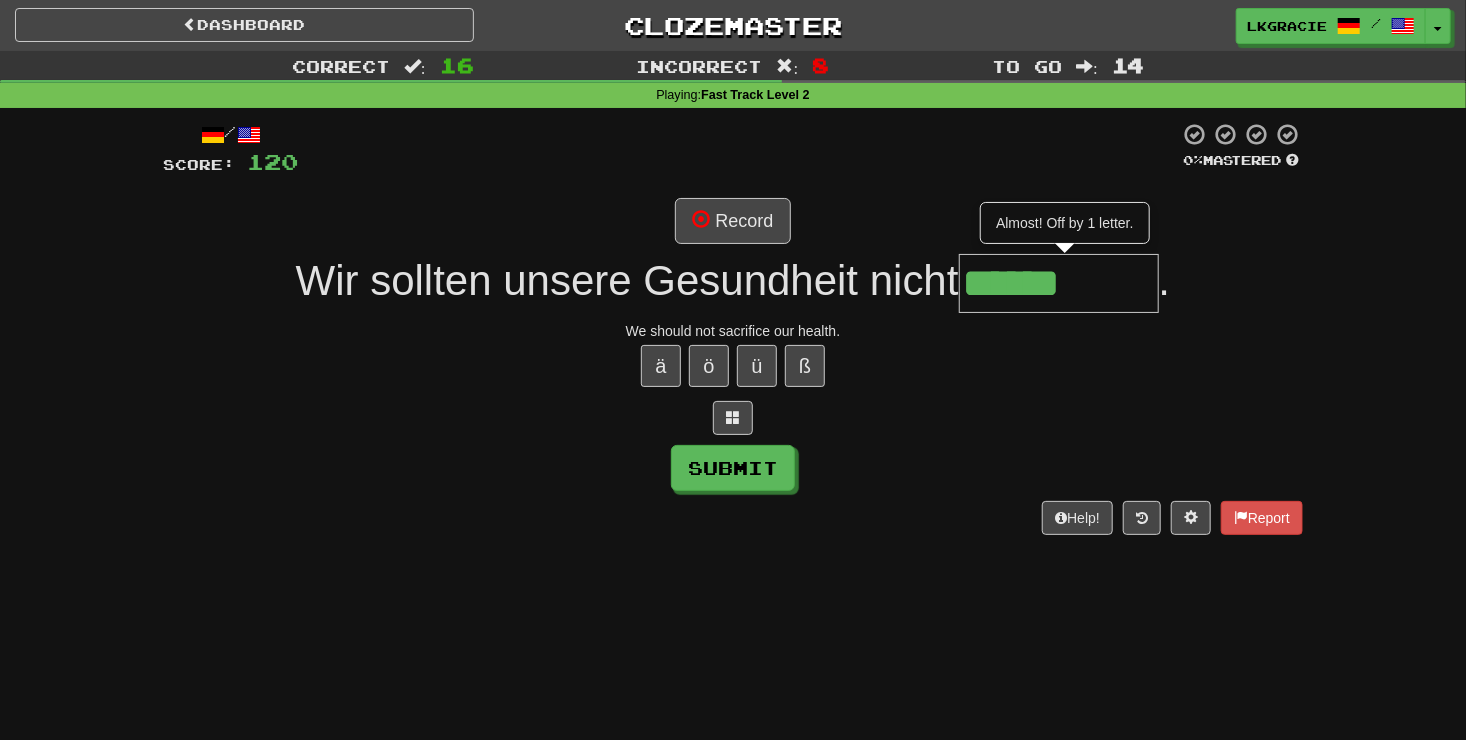 type on "******" 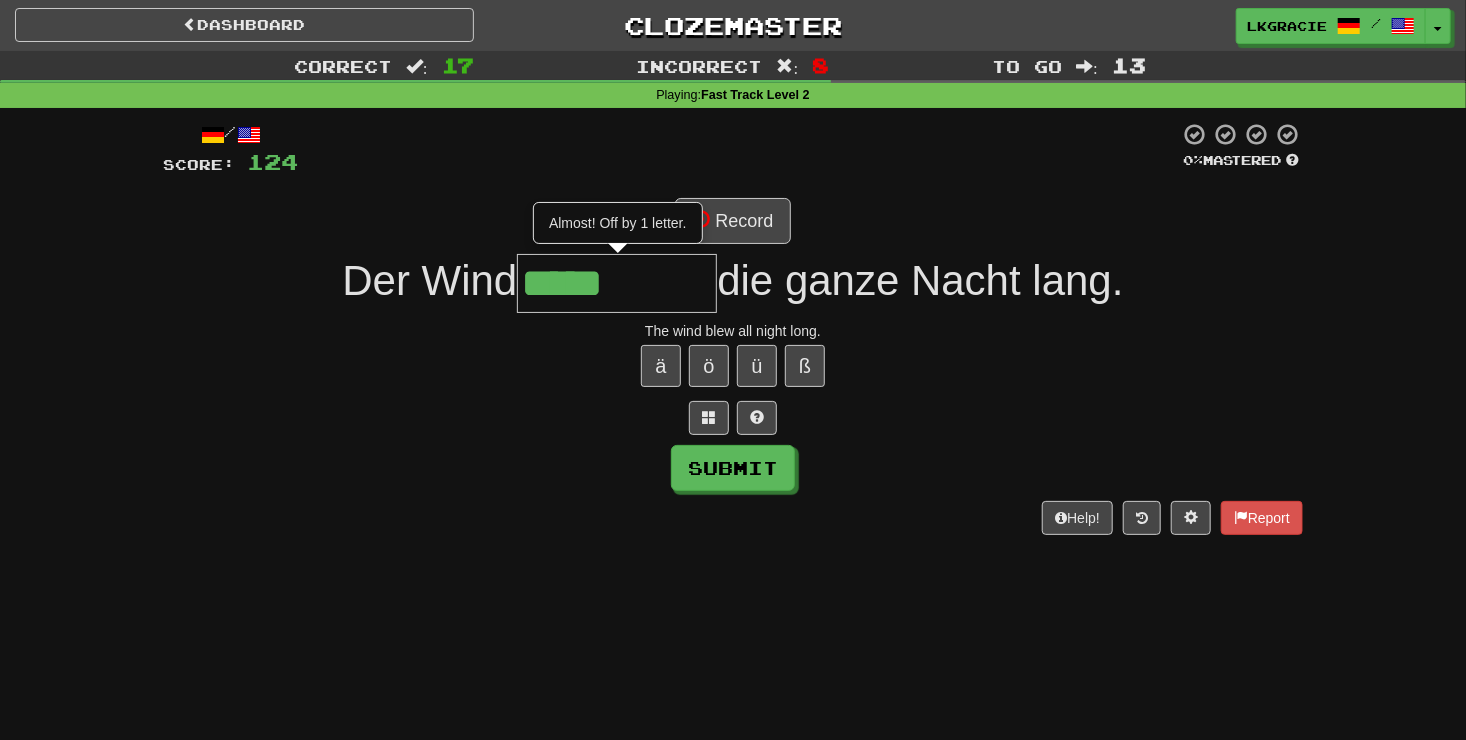 type on "*****" 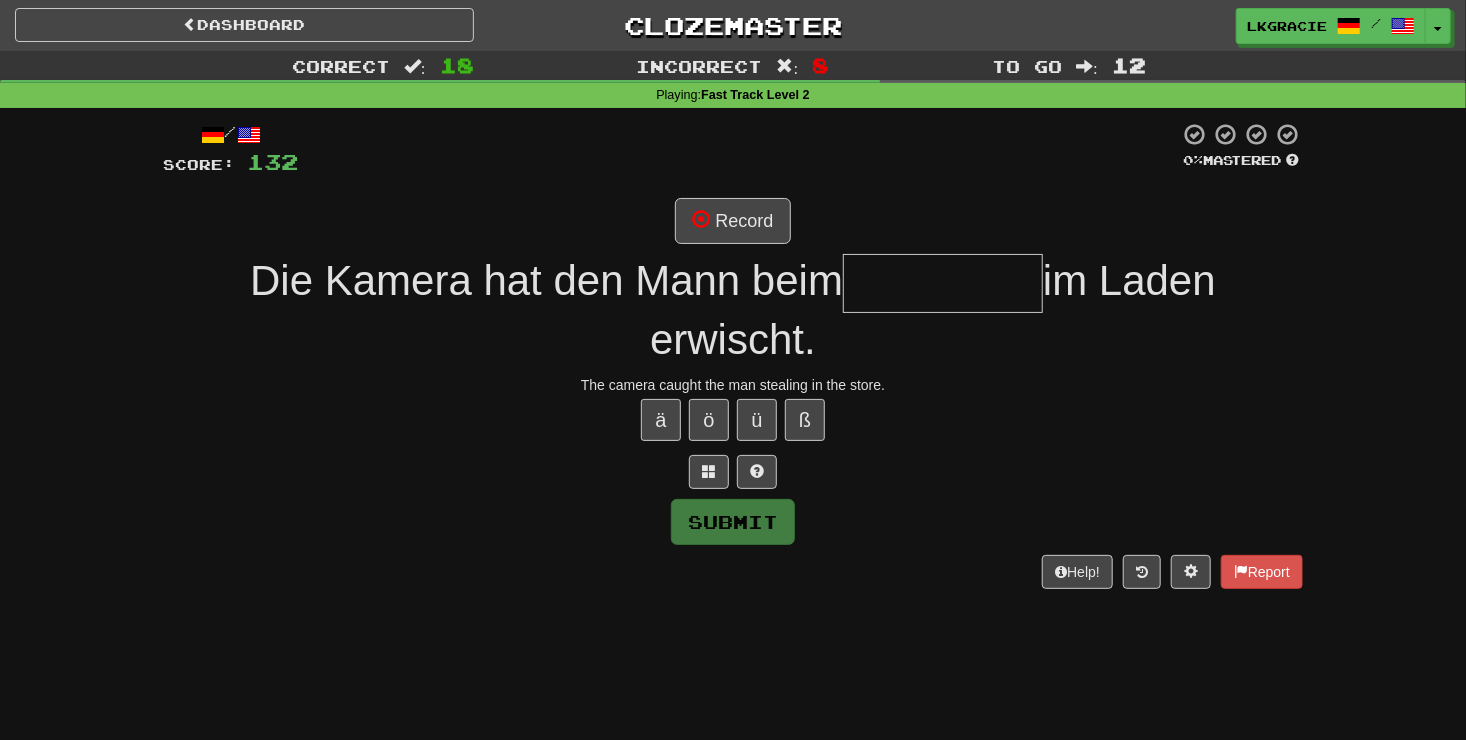 type on "*" 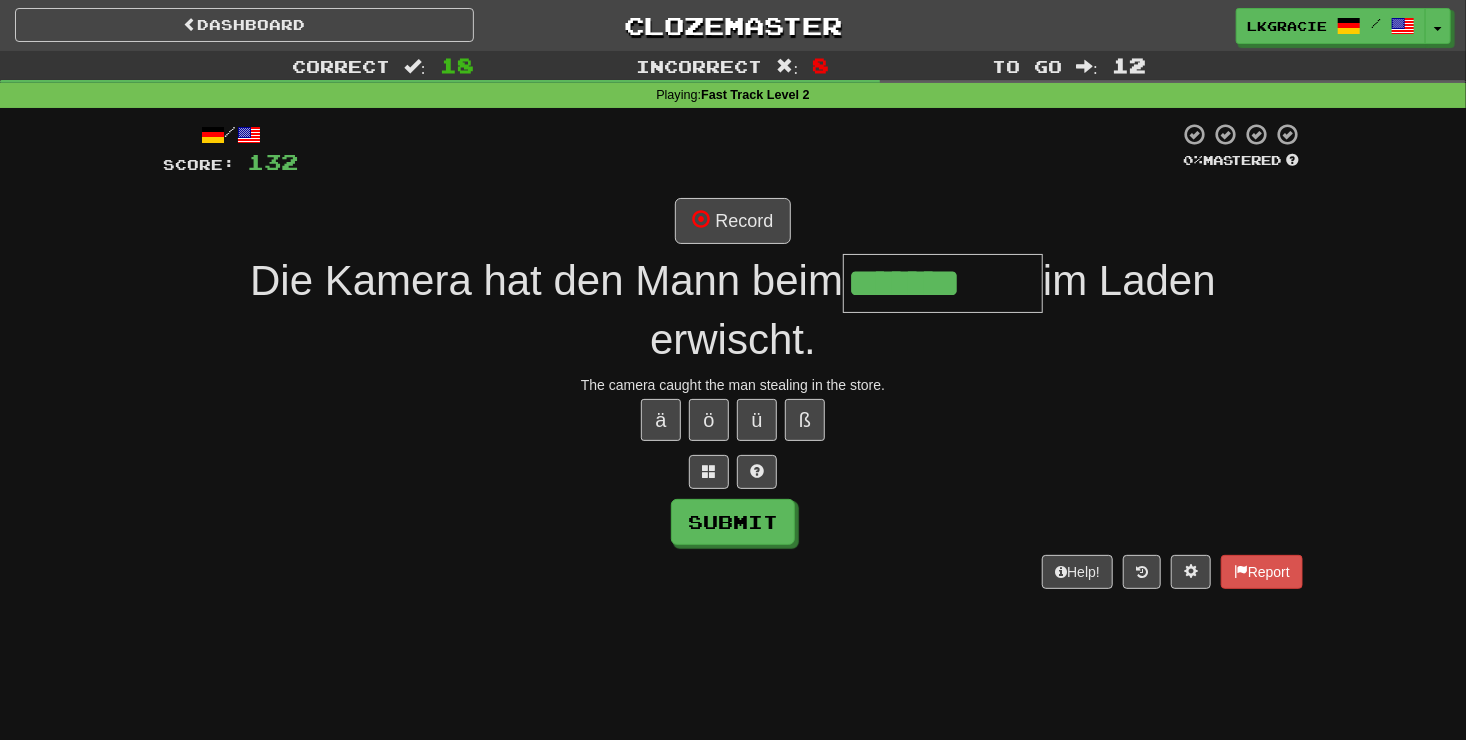 type on "*******" 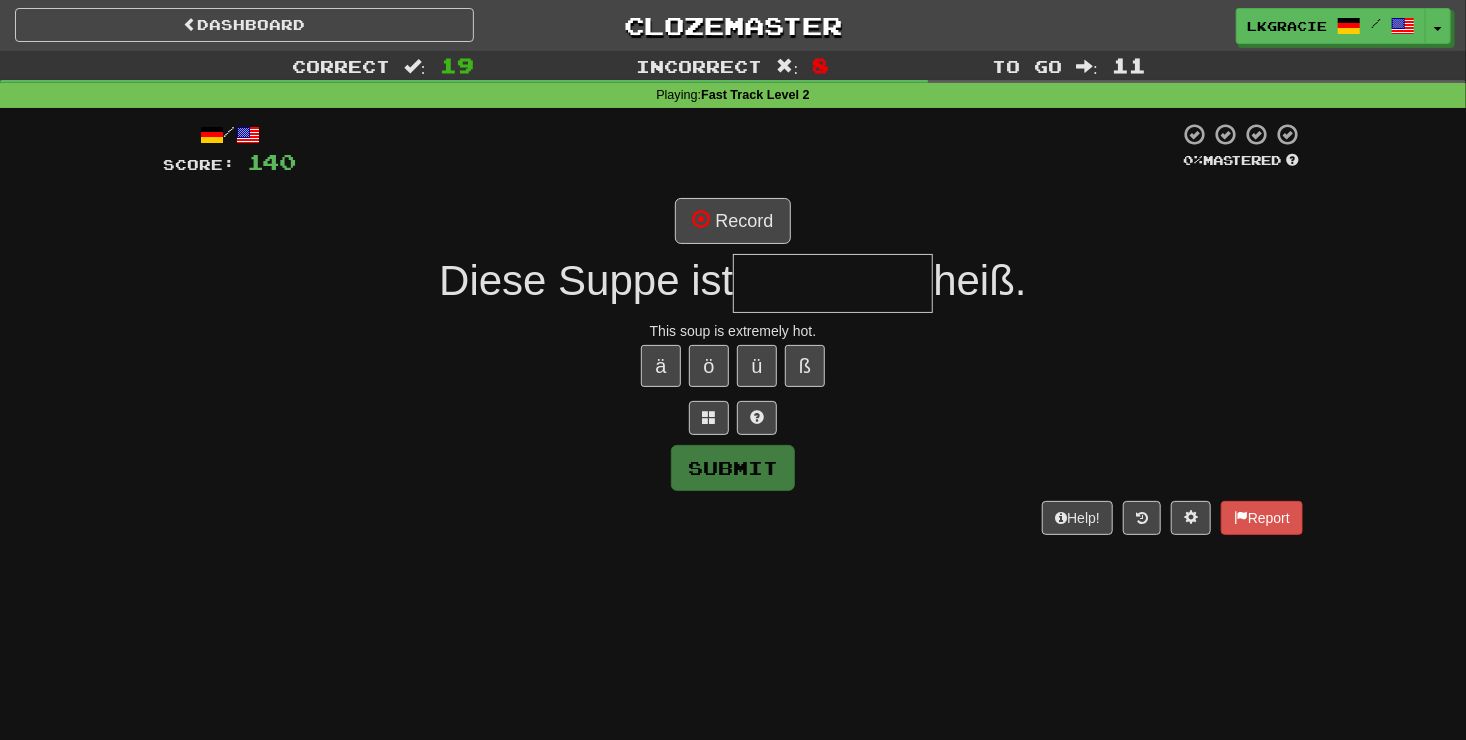 type on "*" 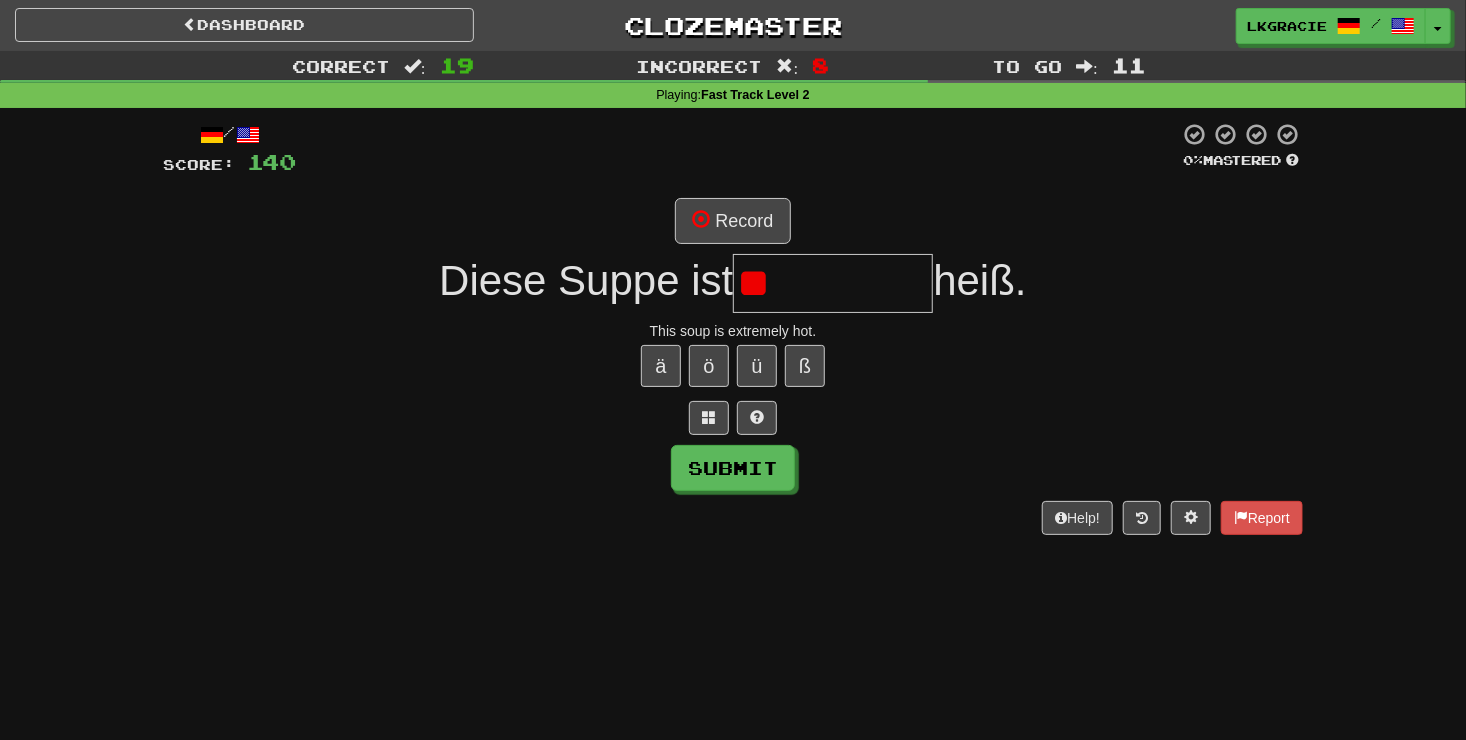 type on "*" 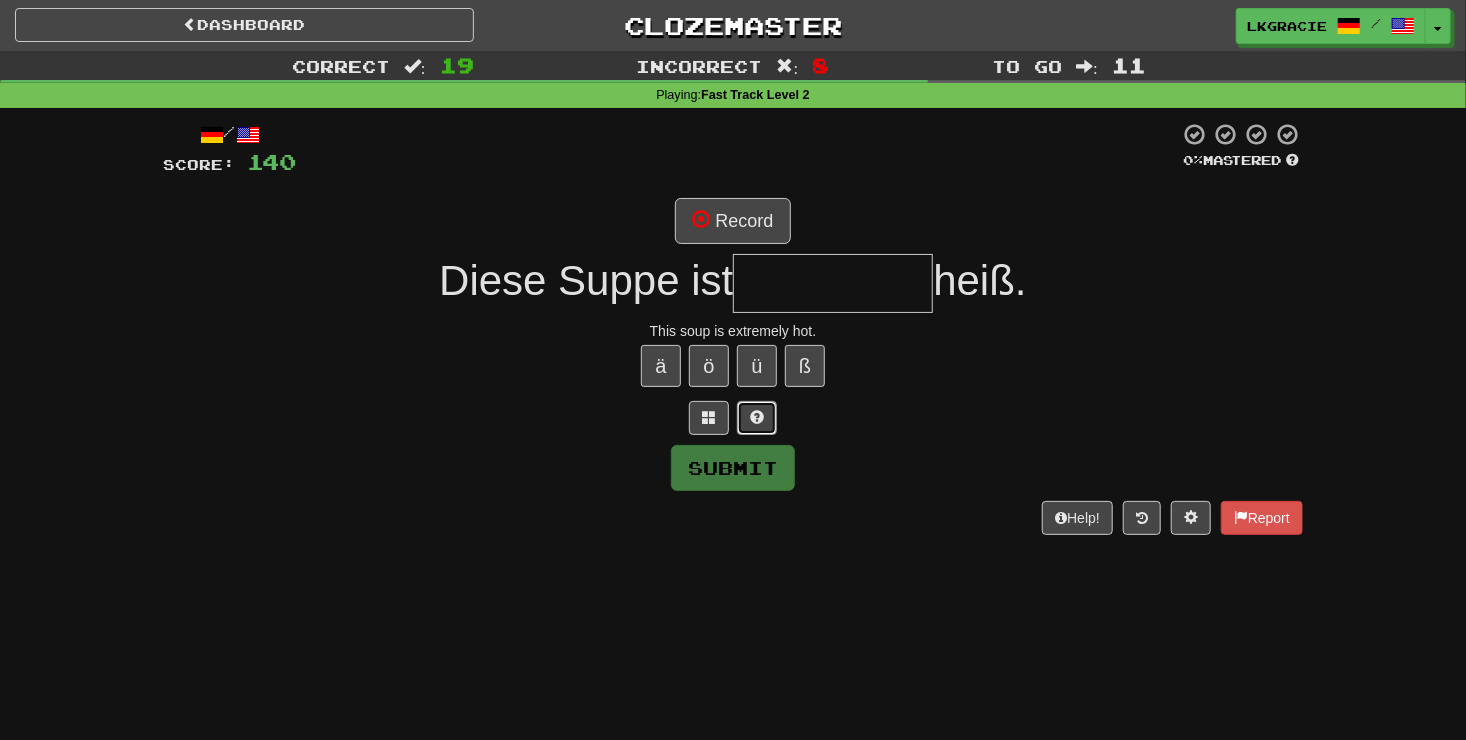 click at bounding box center (757, 417) 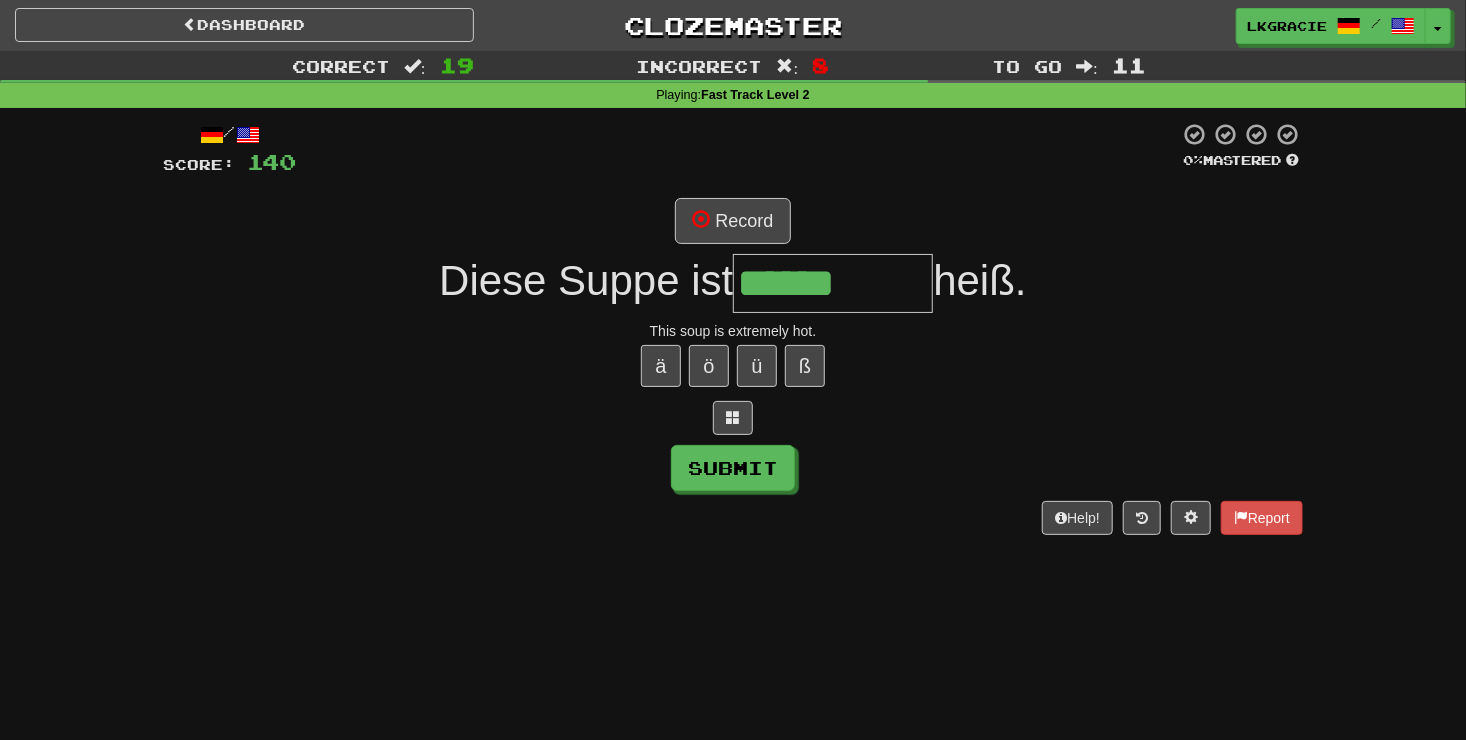 type on "******" 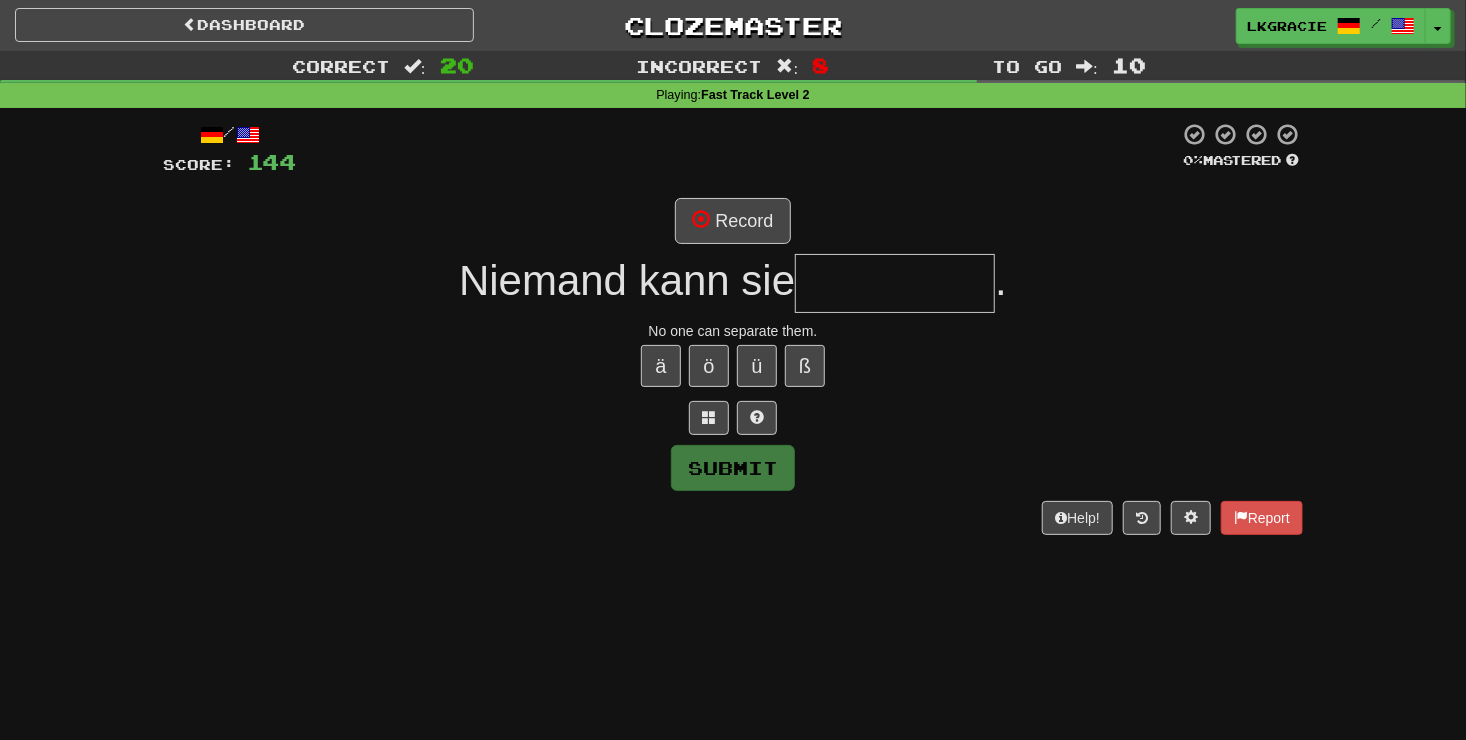 type on "*" 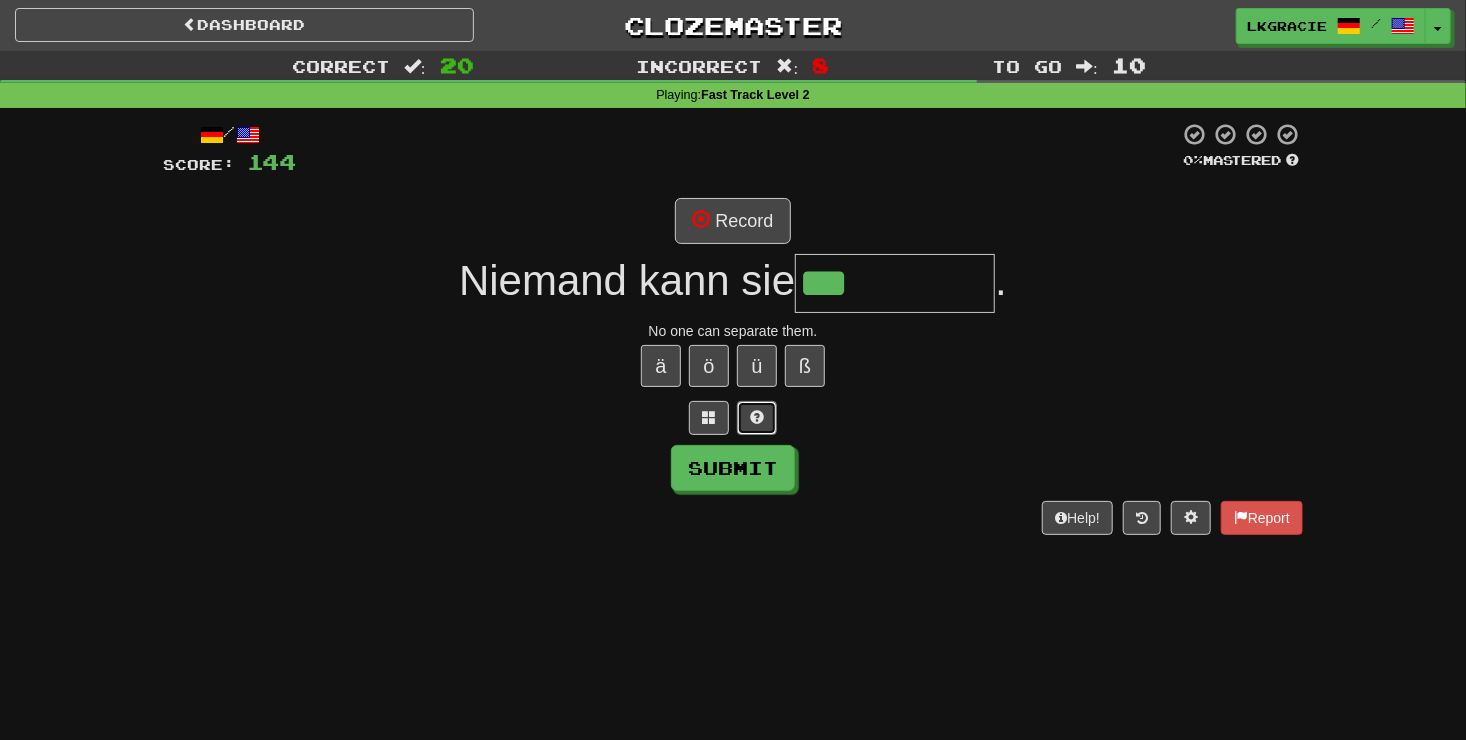 click at bounding box center (757, 417) 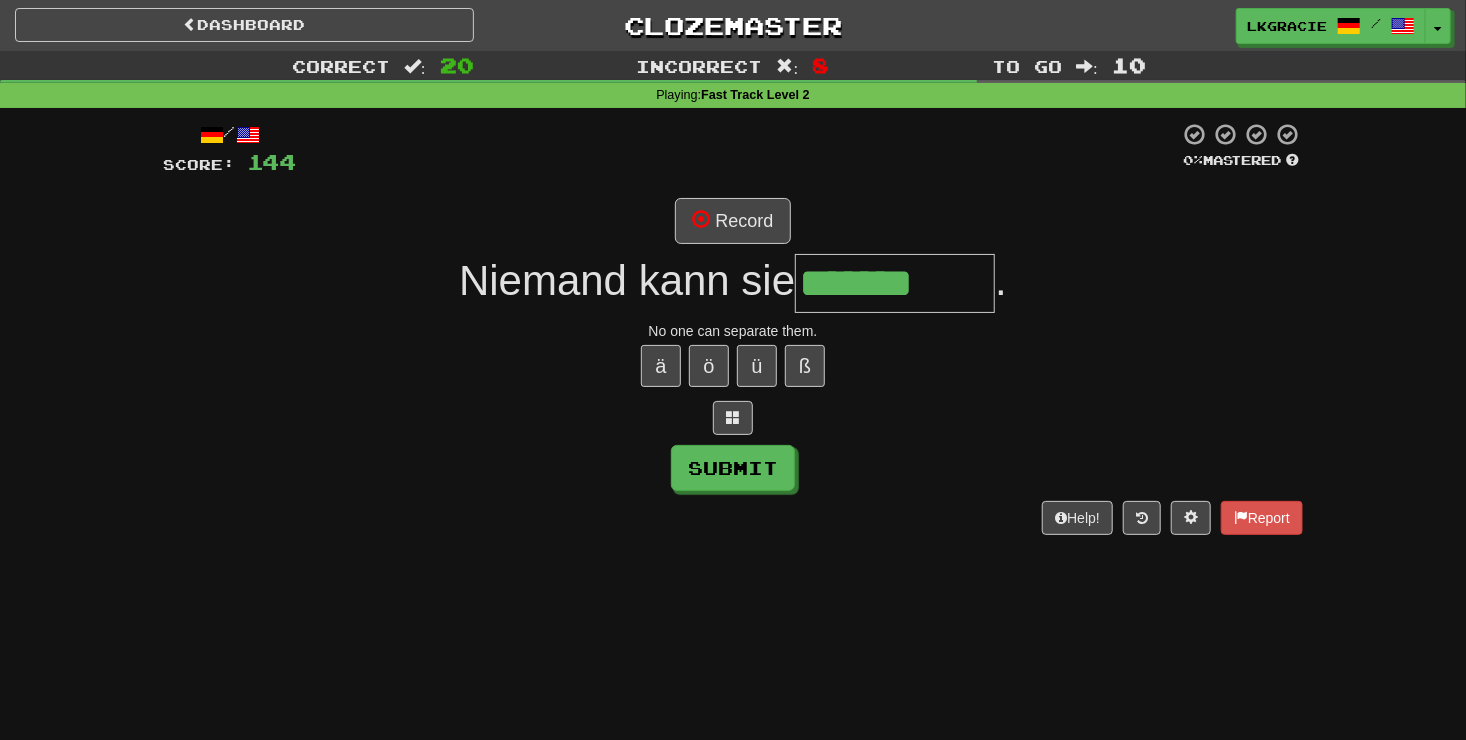 type on "*******" 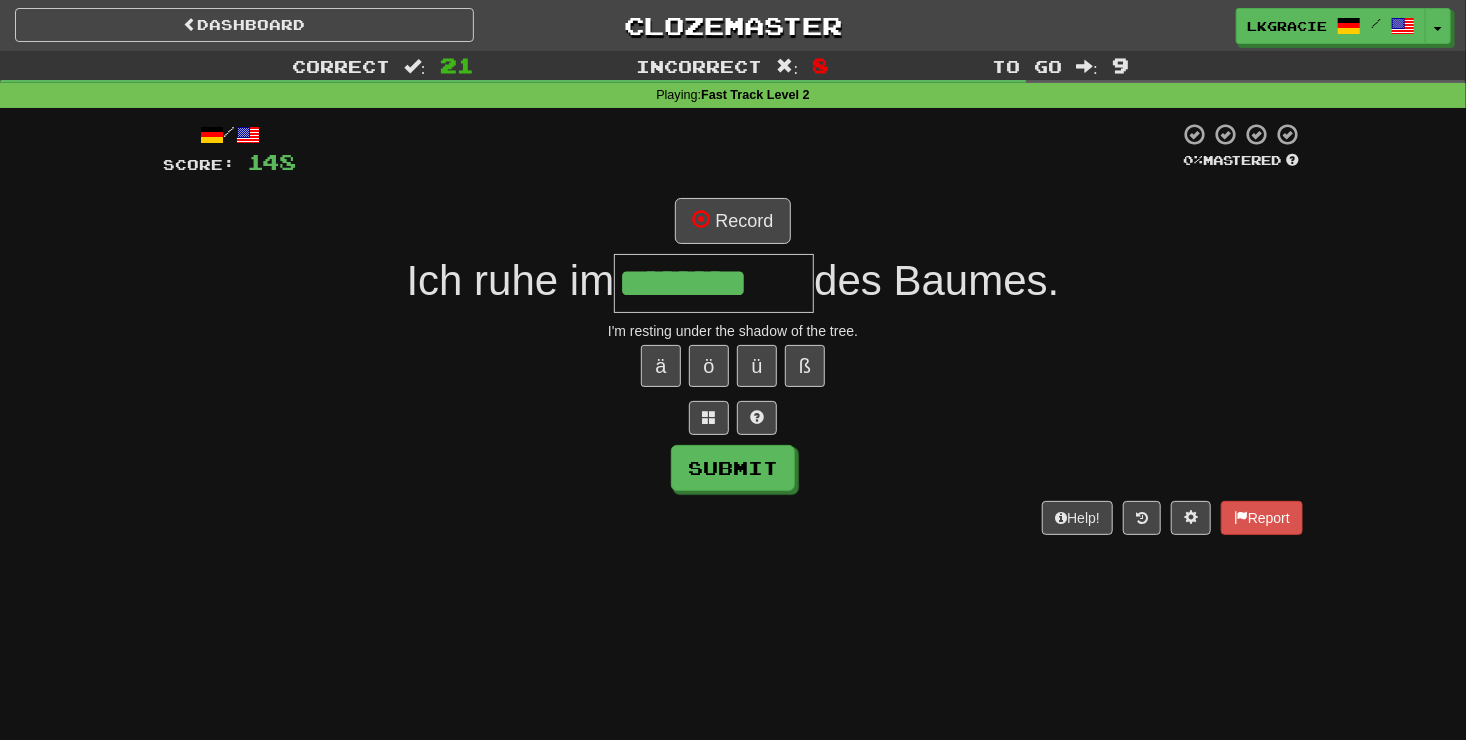 type on "********" 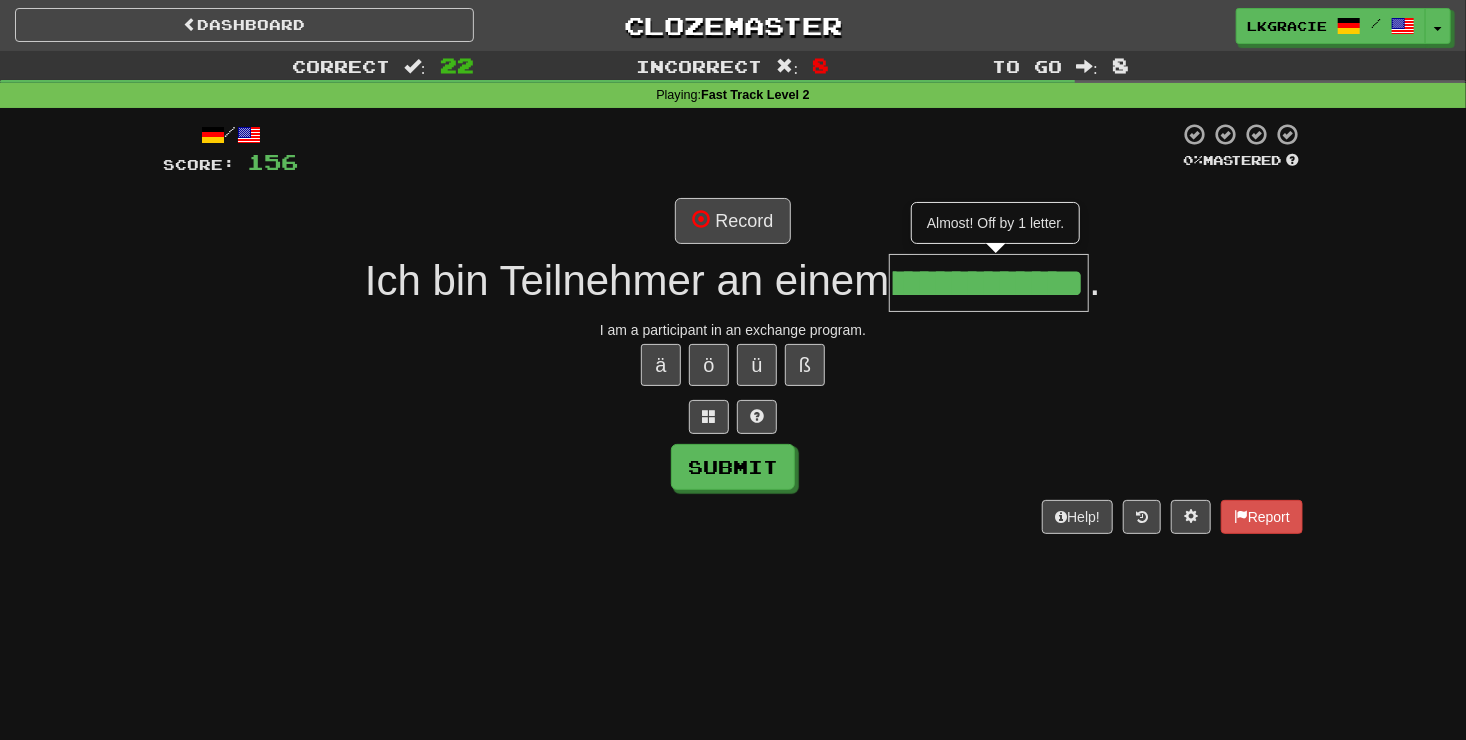 scroll, scrollTop: 0, scrollLeft: 190, axis: horizontal 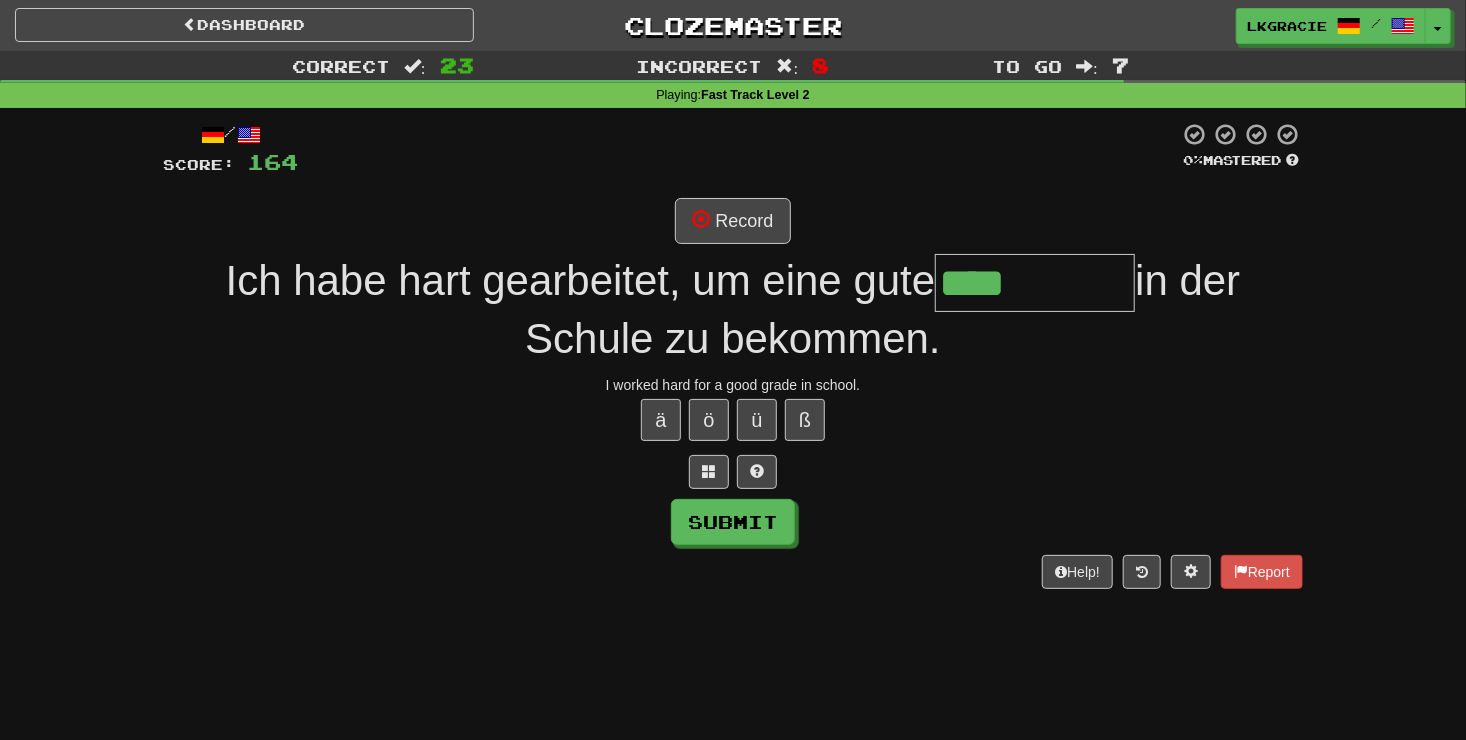 type on "****" 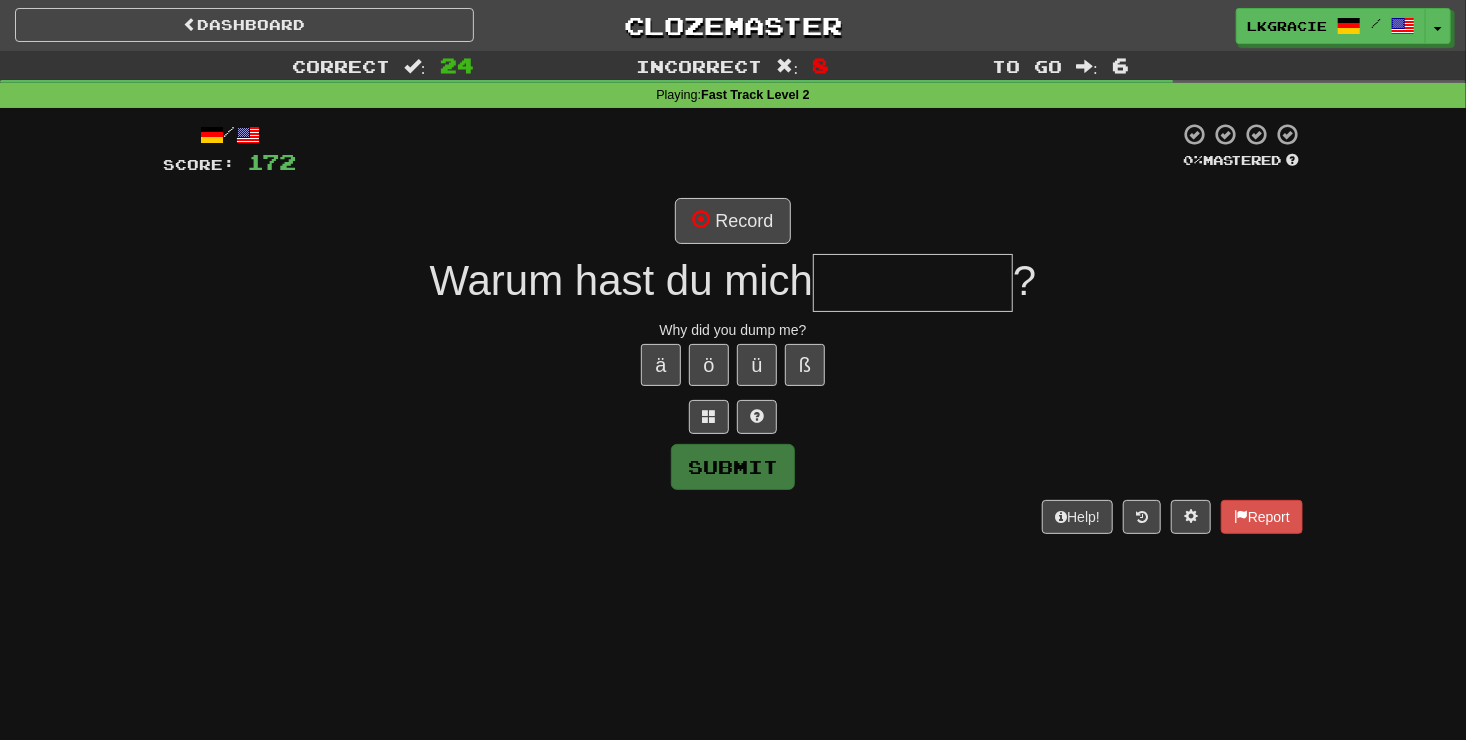 type on "*" 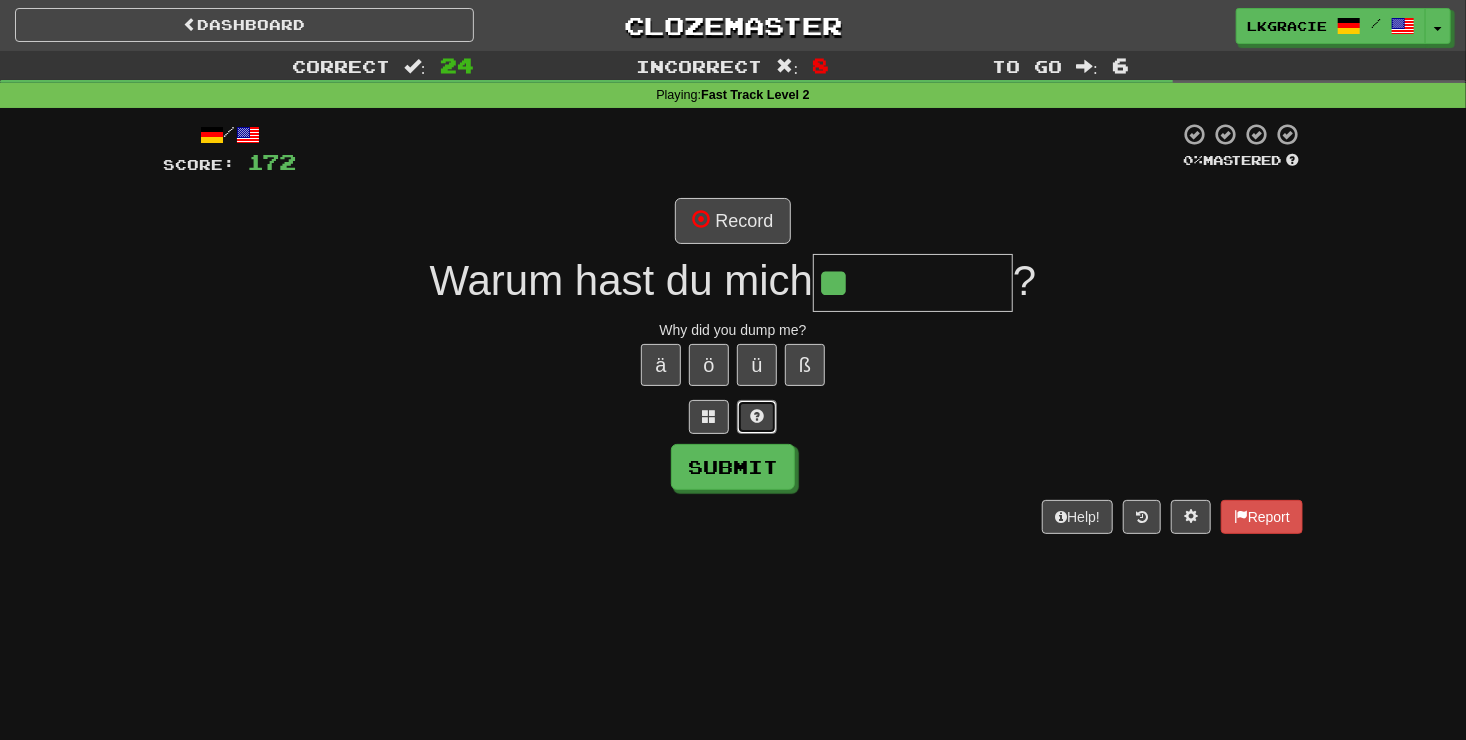 click at bounding box center (757, 416) 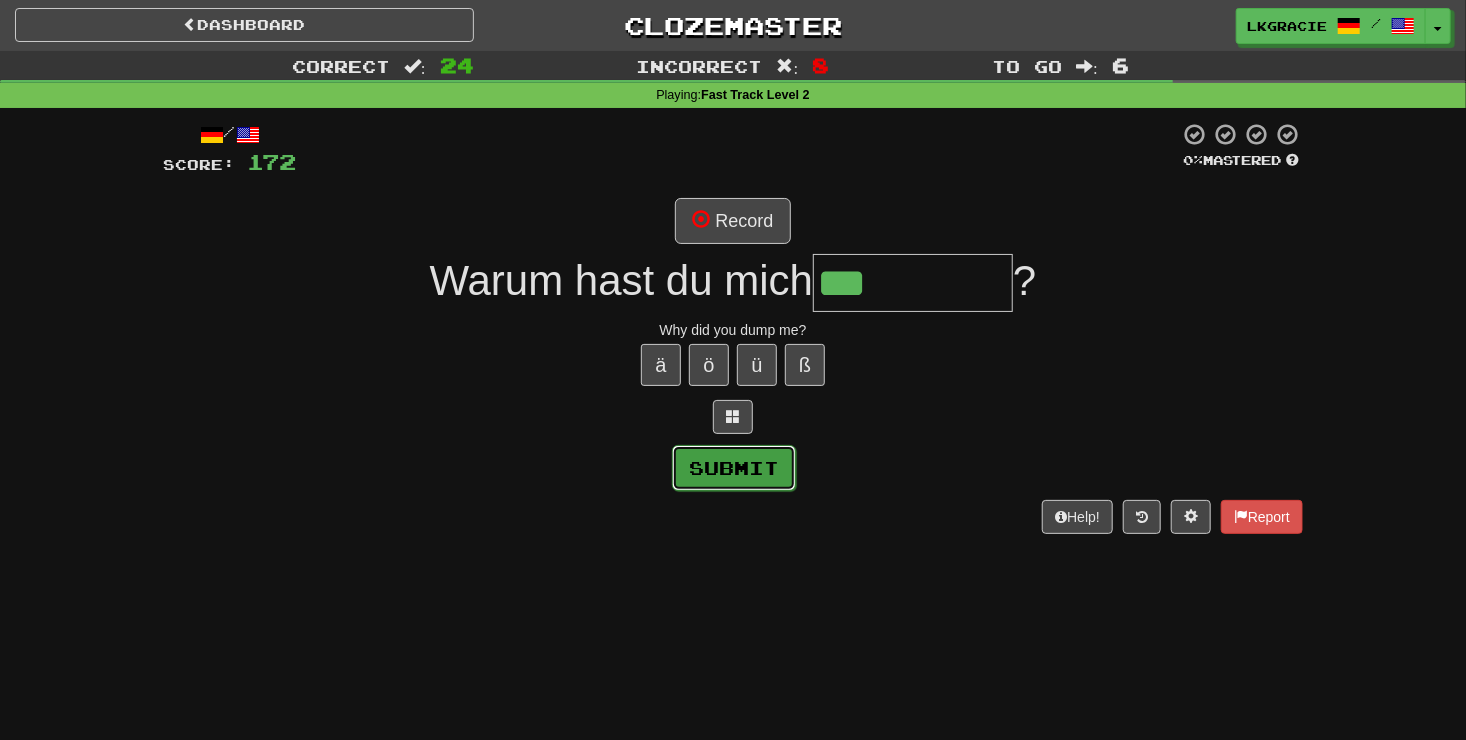 click on "Submit" at bounding box center [734, 468] 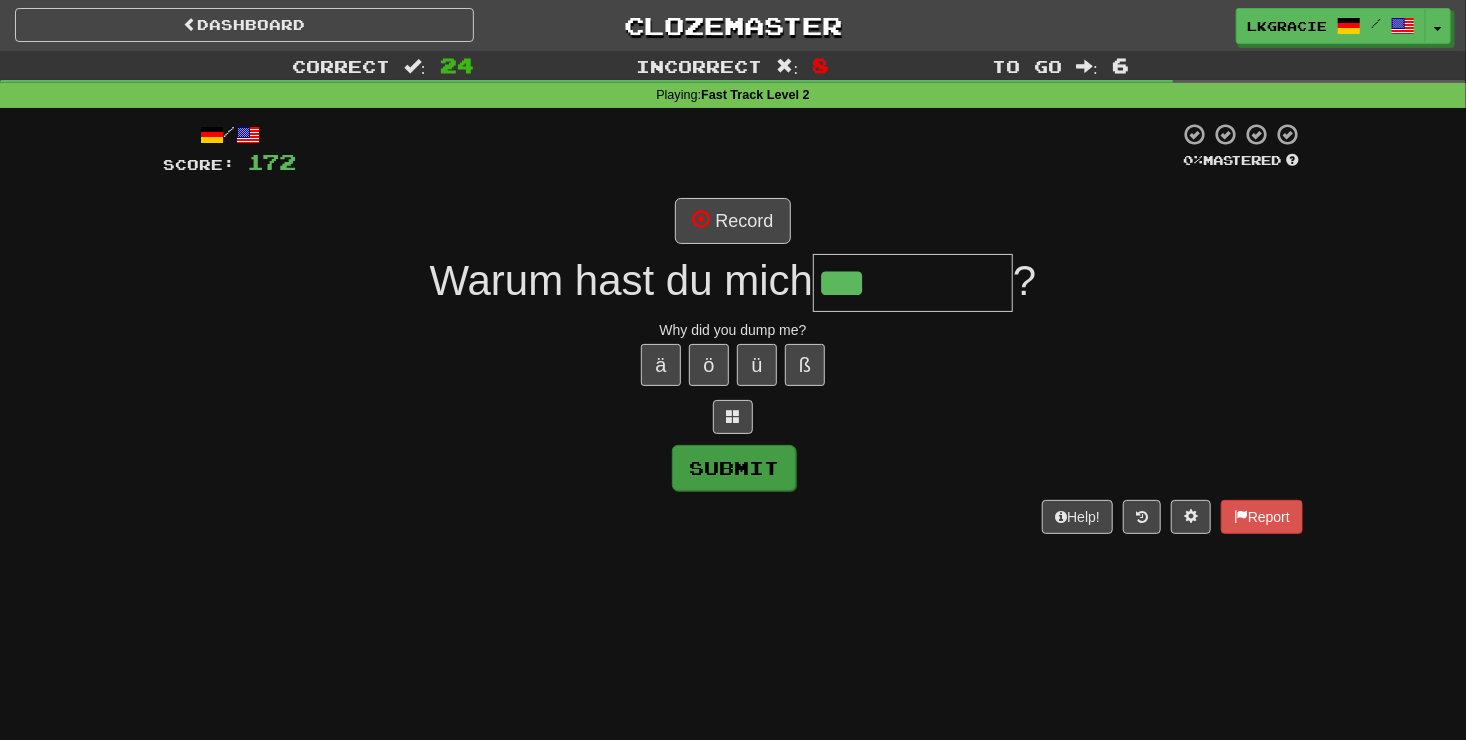 type on "**********" 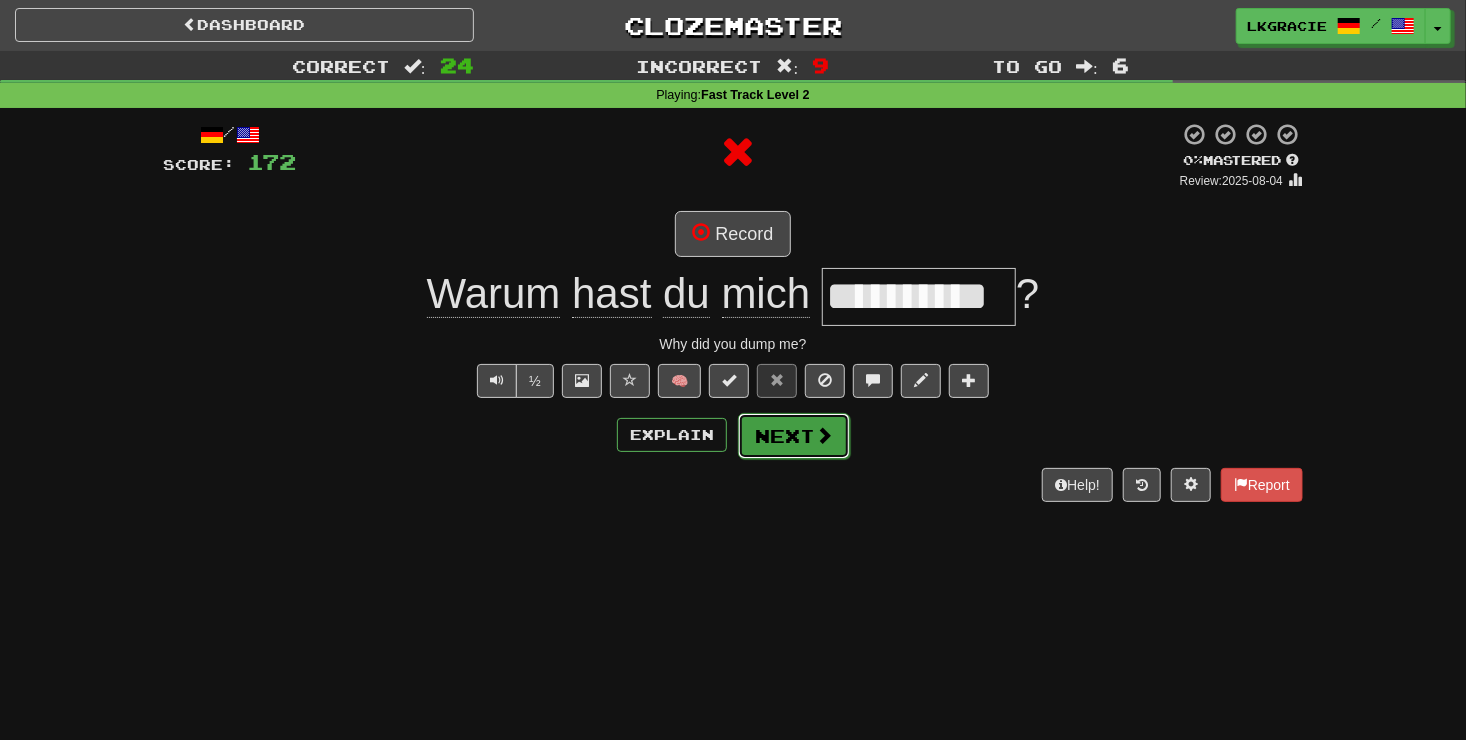 click on "Next" at bounding box center (794, 436) 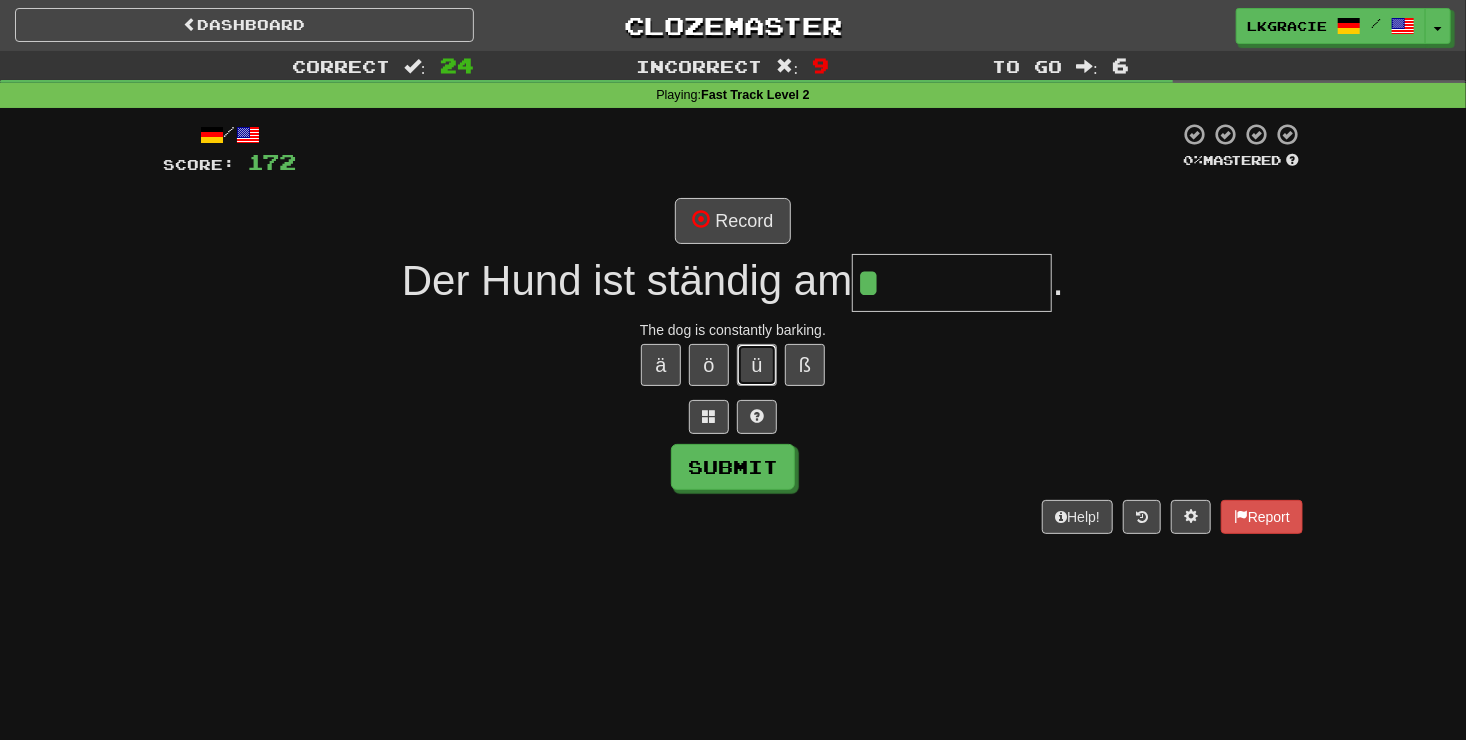 click on "ü" at bounding box center (757, 365) 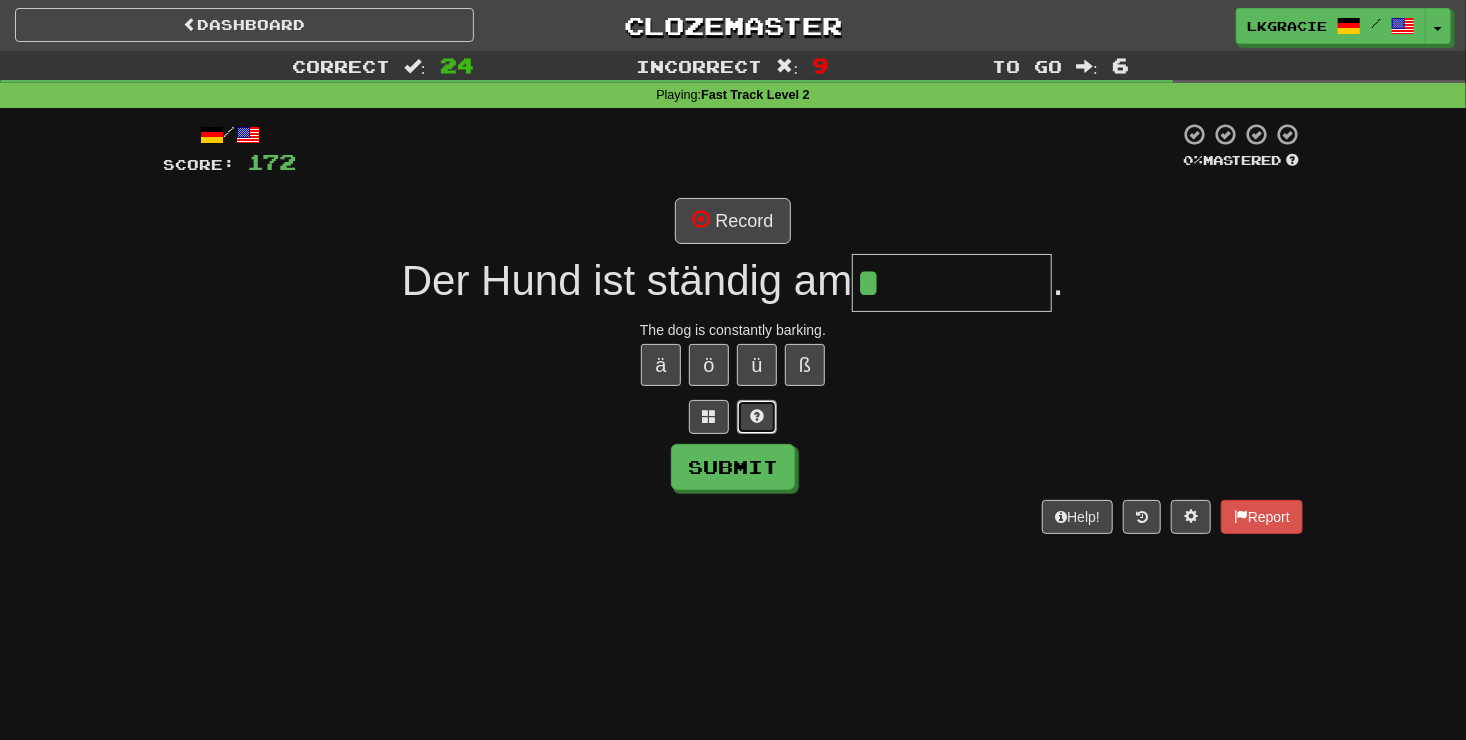 click at bounding box center (757, 416) 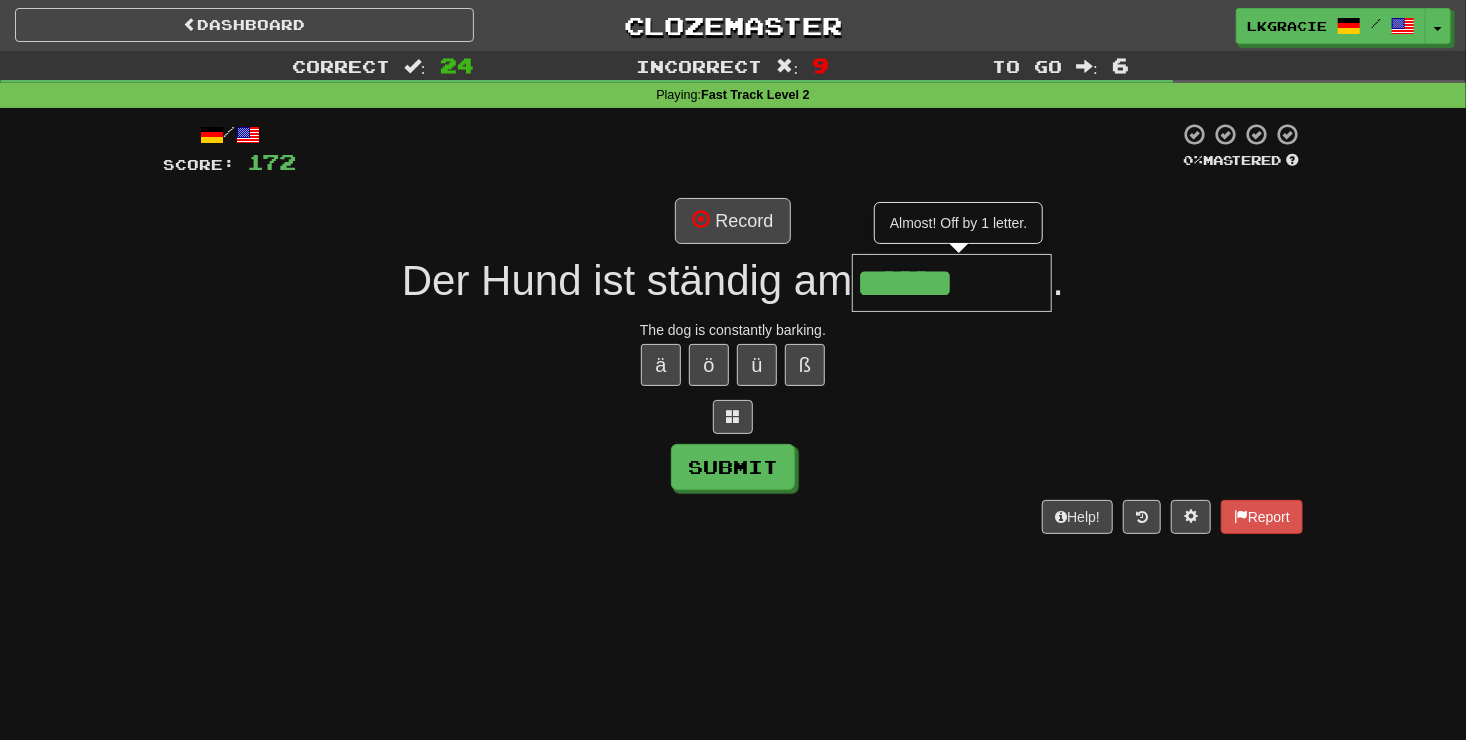 type on "******" 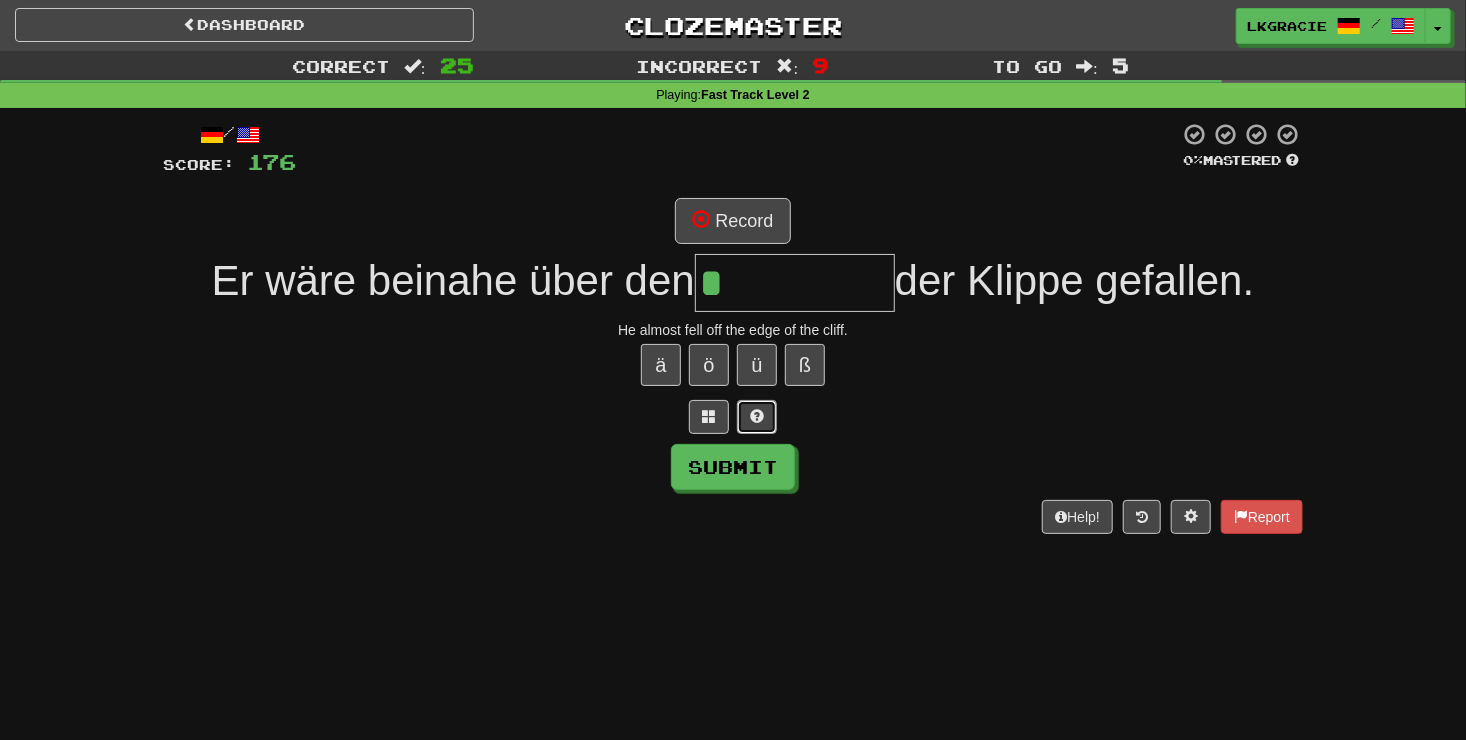 click at bounding box center [757, 416] 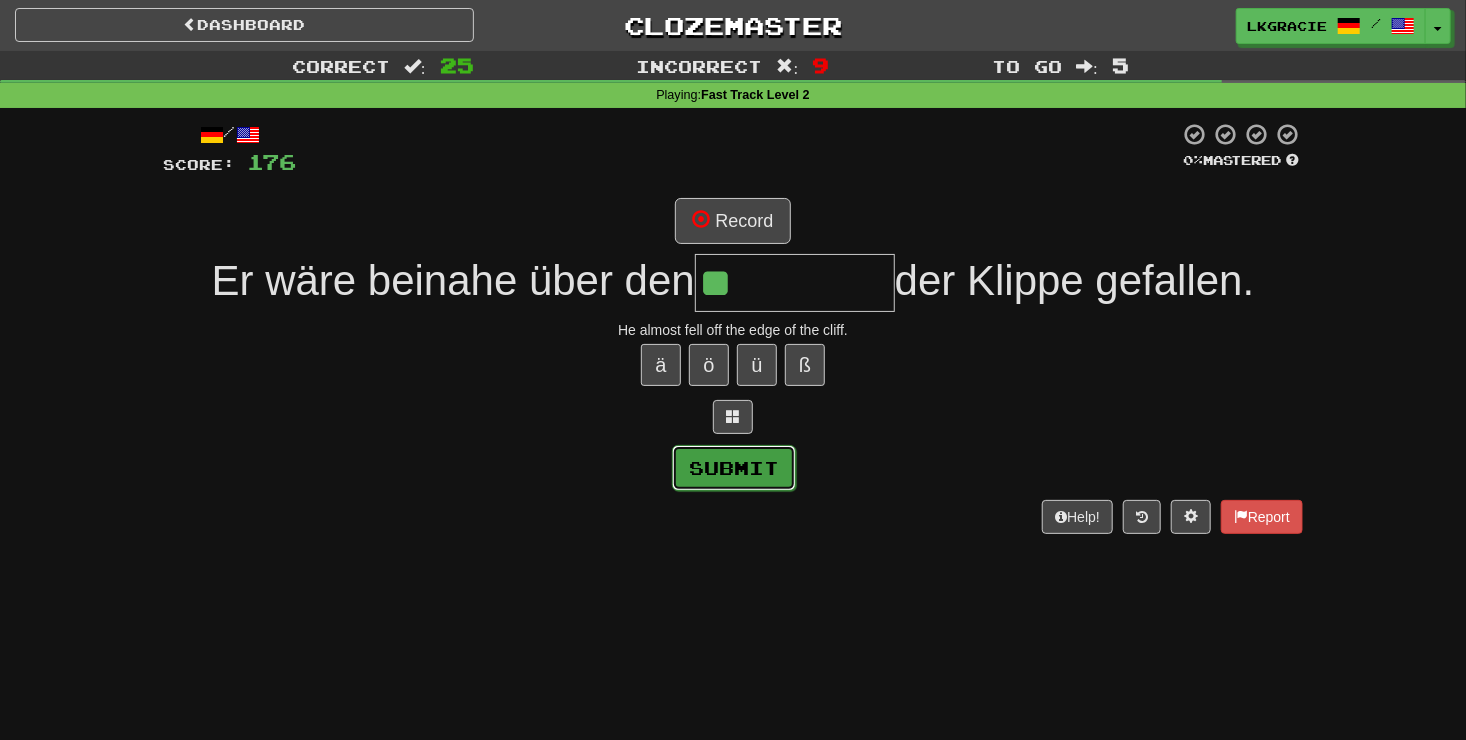 click on "Submit" at bounding box center [734, 468] 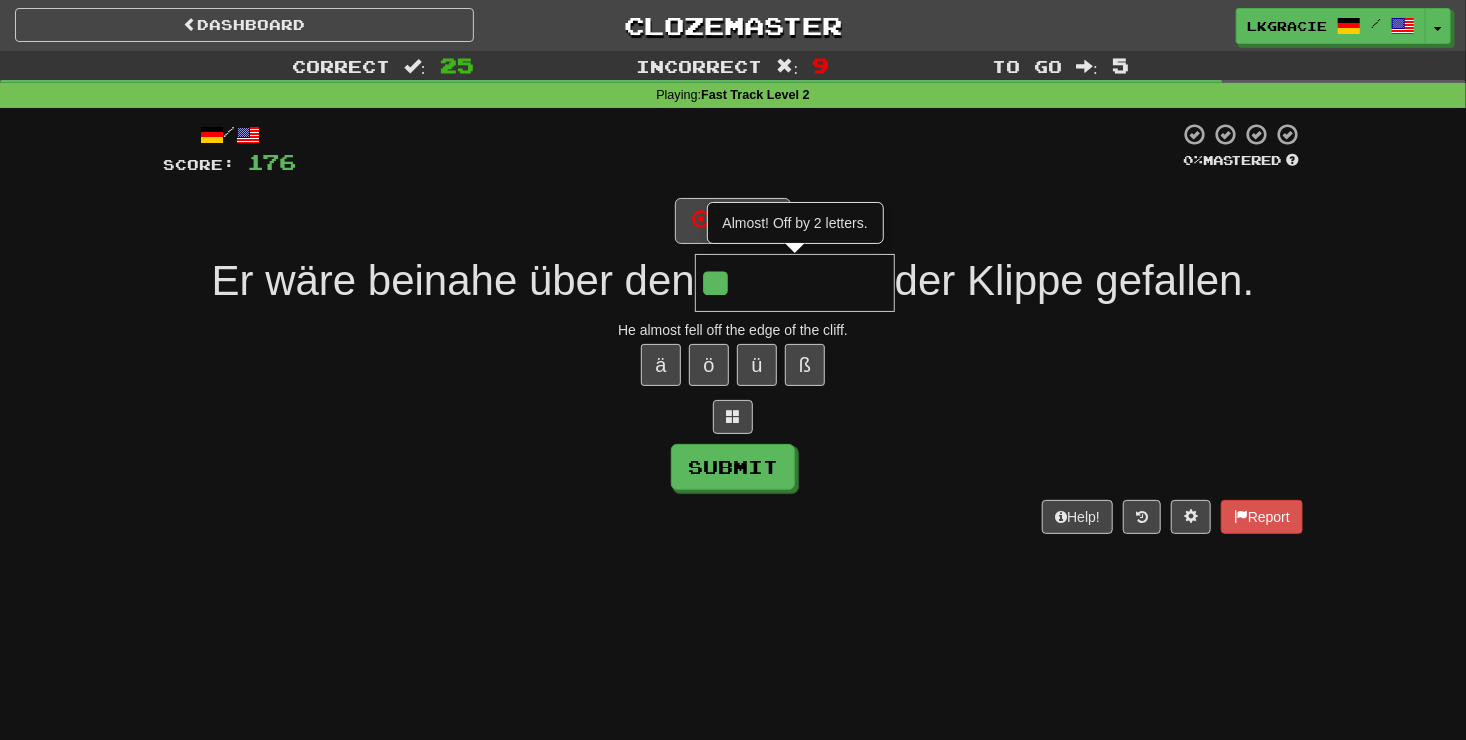 click on "**" at bounding box center [795, 283] 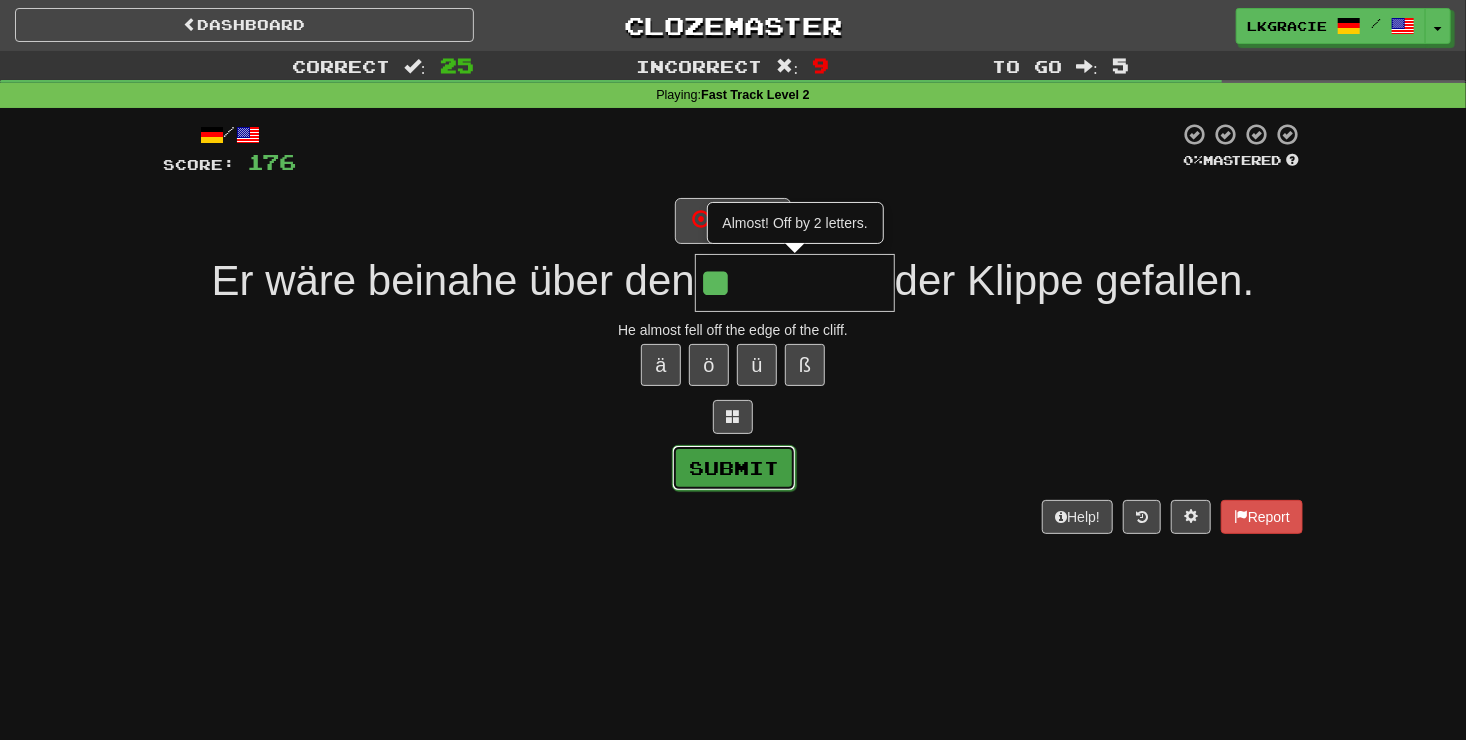 click on "Submit" at bounding box center (734, 468) 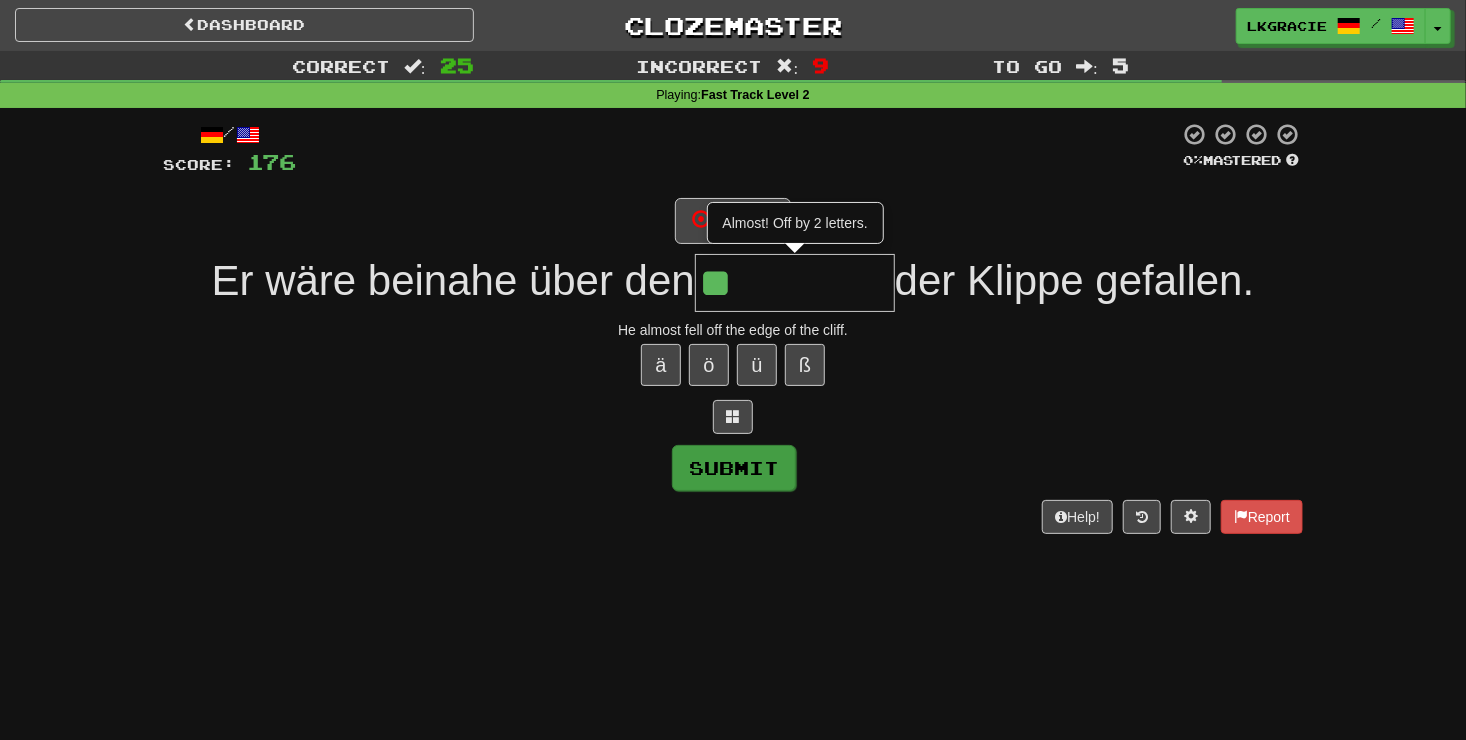 type on "****" 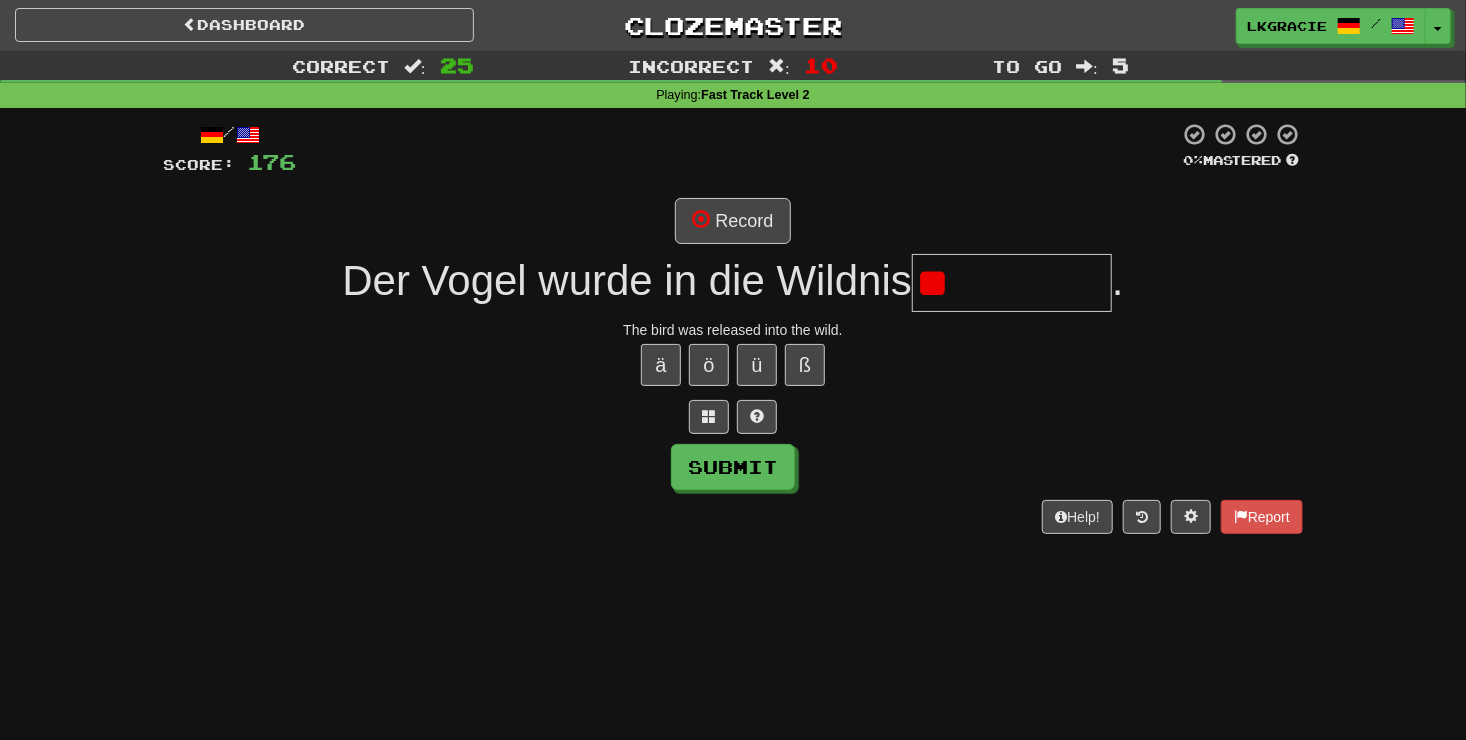 type on "*" 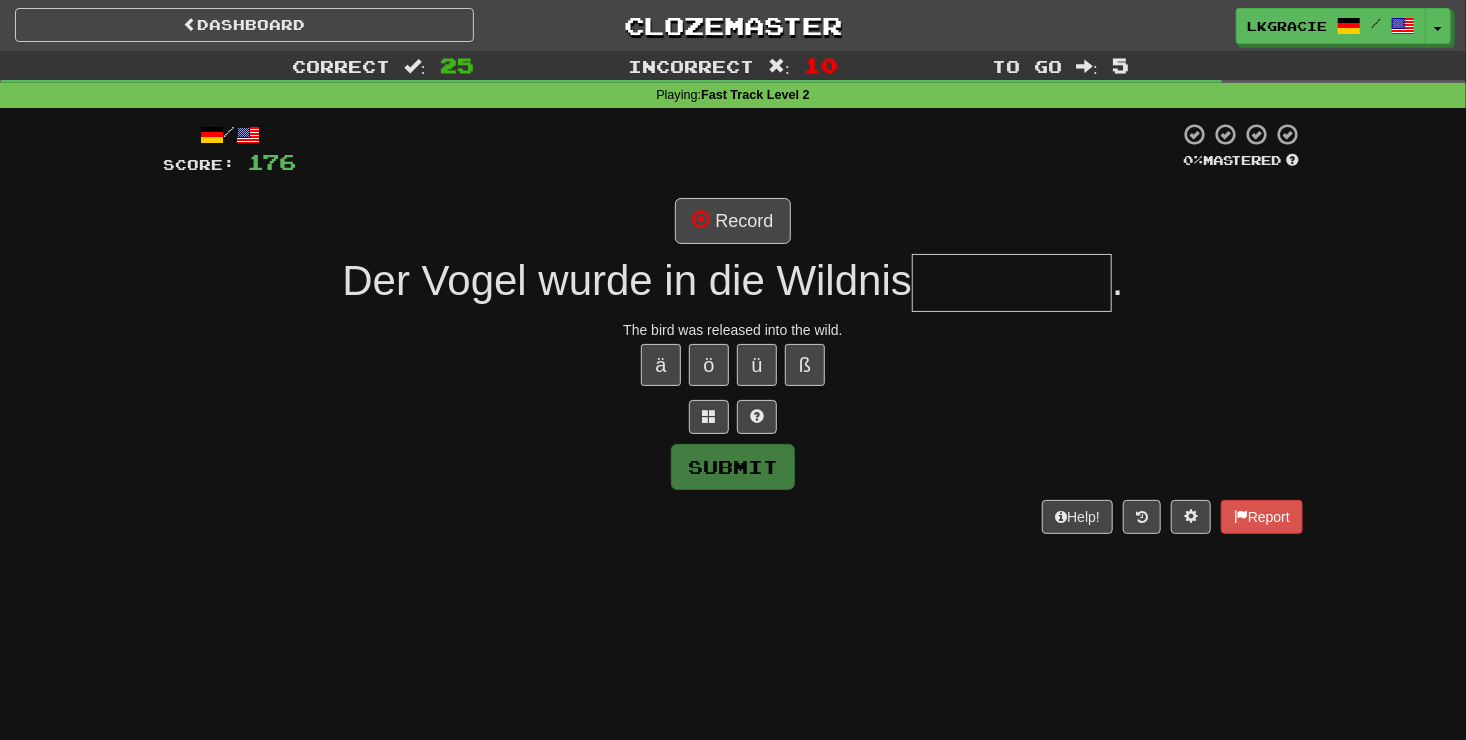 type on "*" 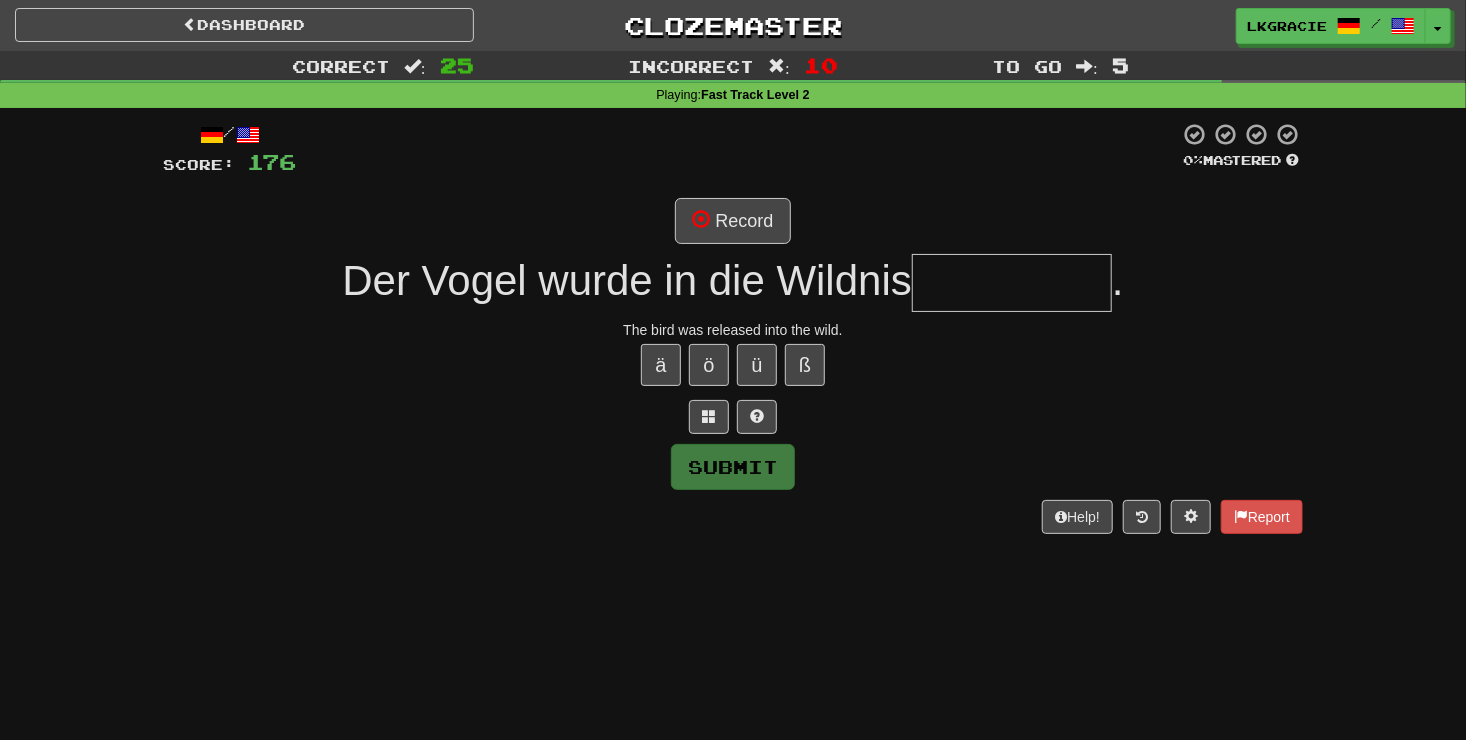 type on "*" 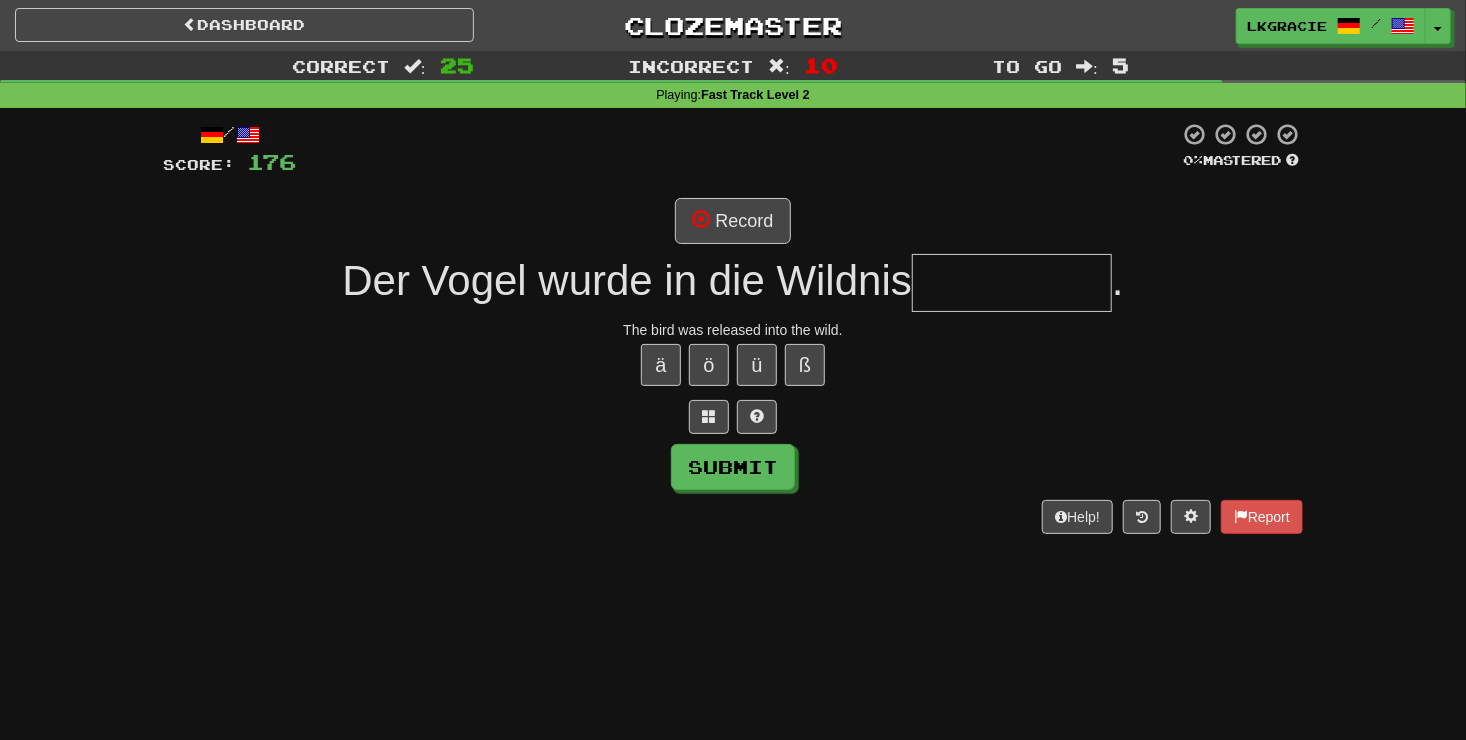 type on "*" 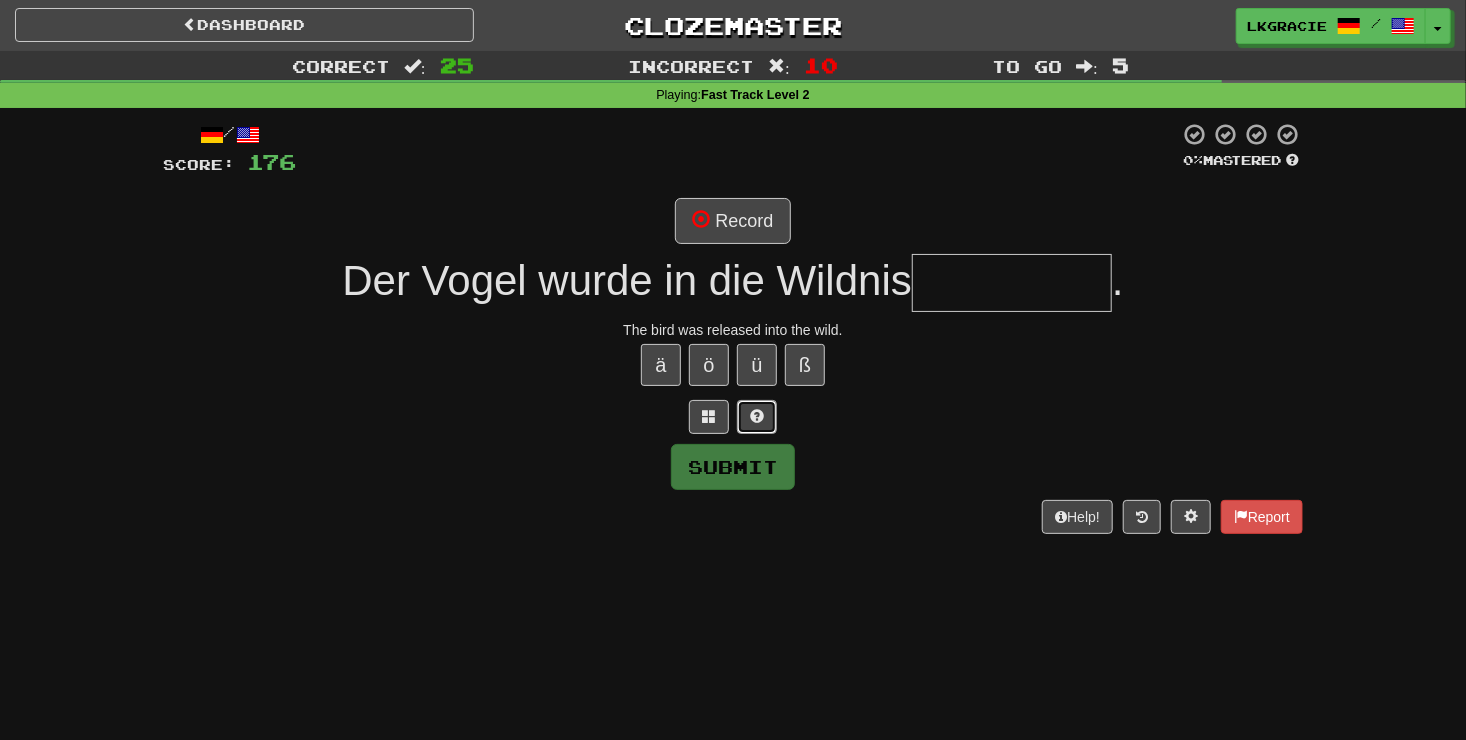 click at bounding box center [757, 416] 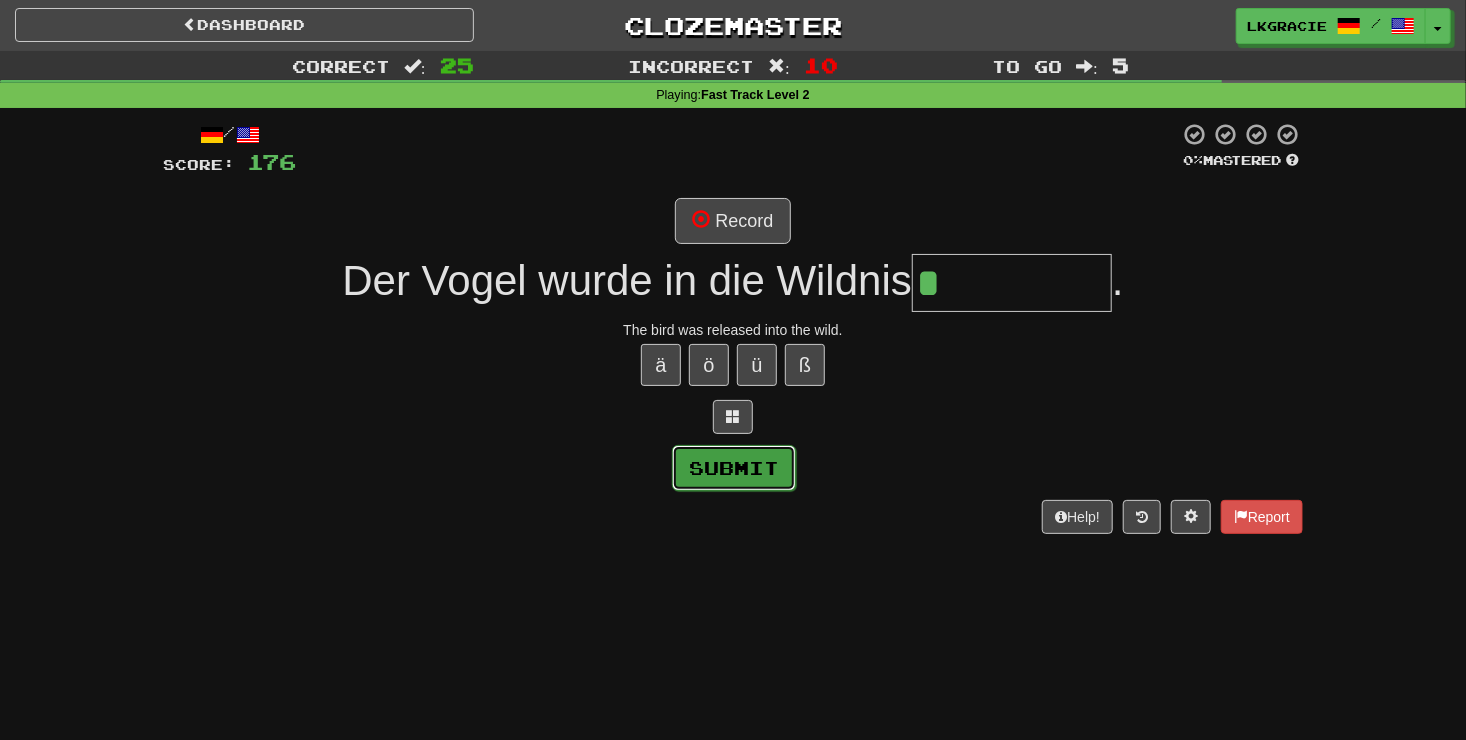 click on "Submit" at bounding box center (734, 468) 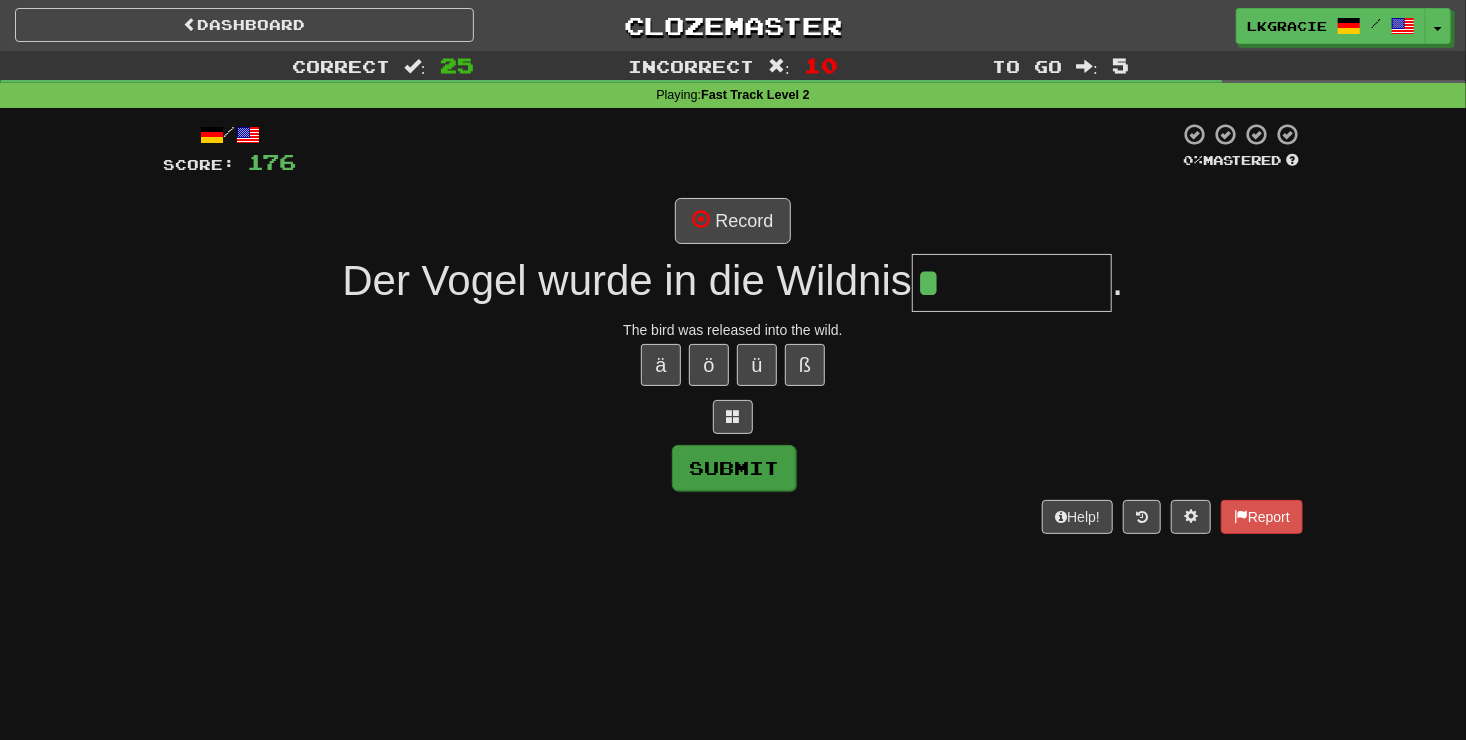 type on "**********" 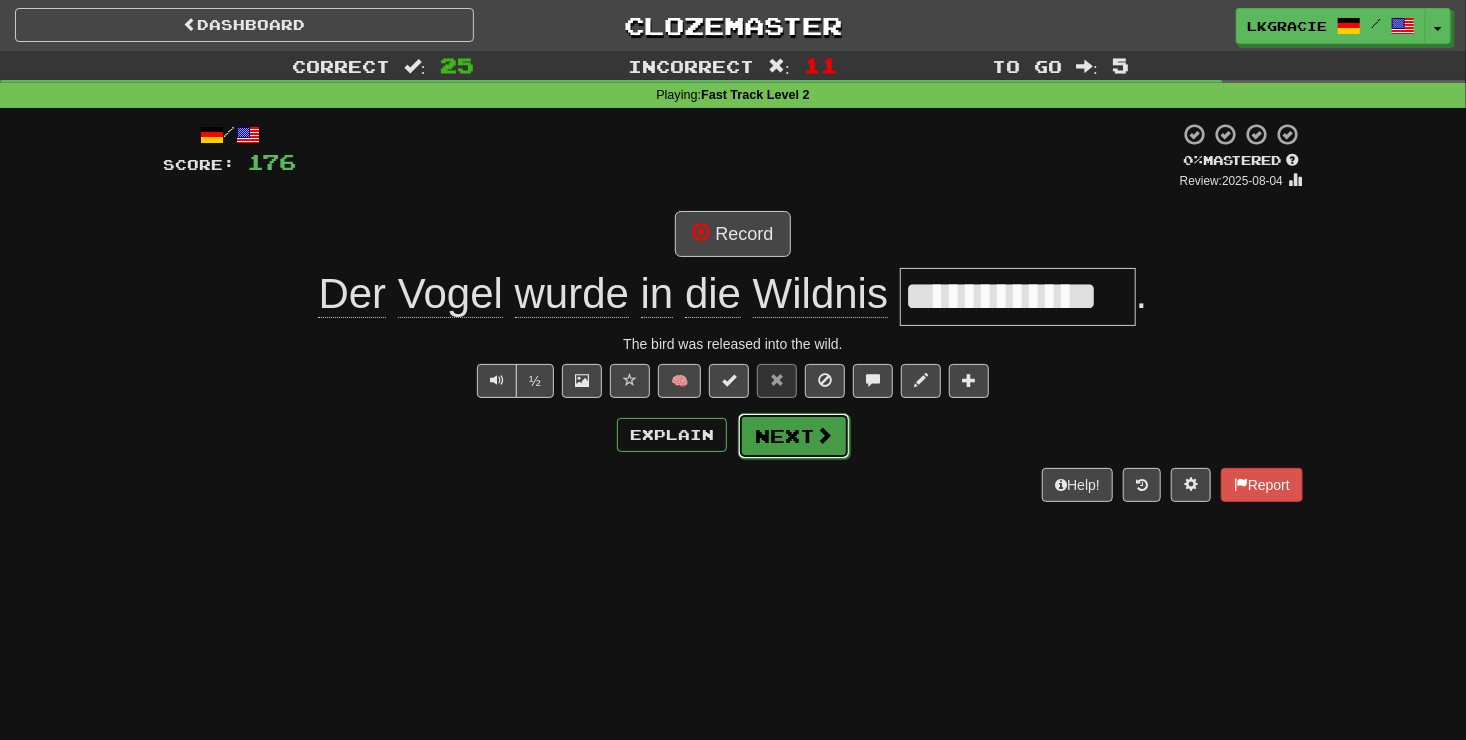 click on "Next" at bounding box center (794, 436) 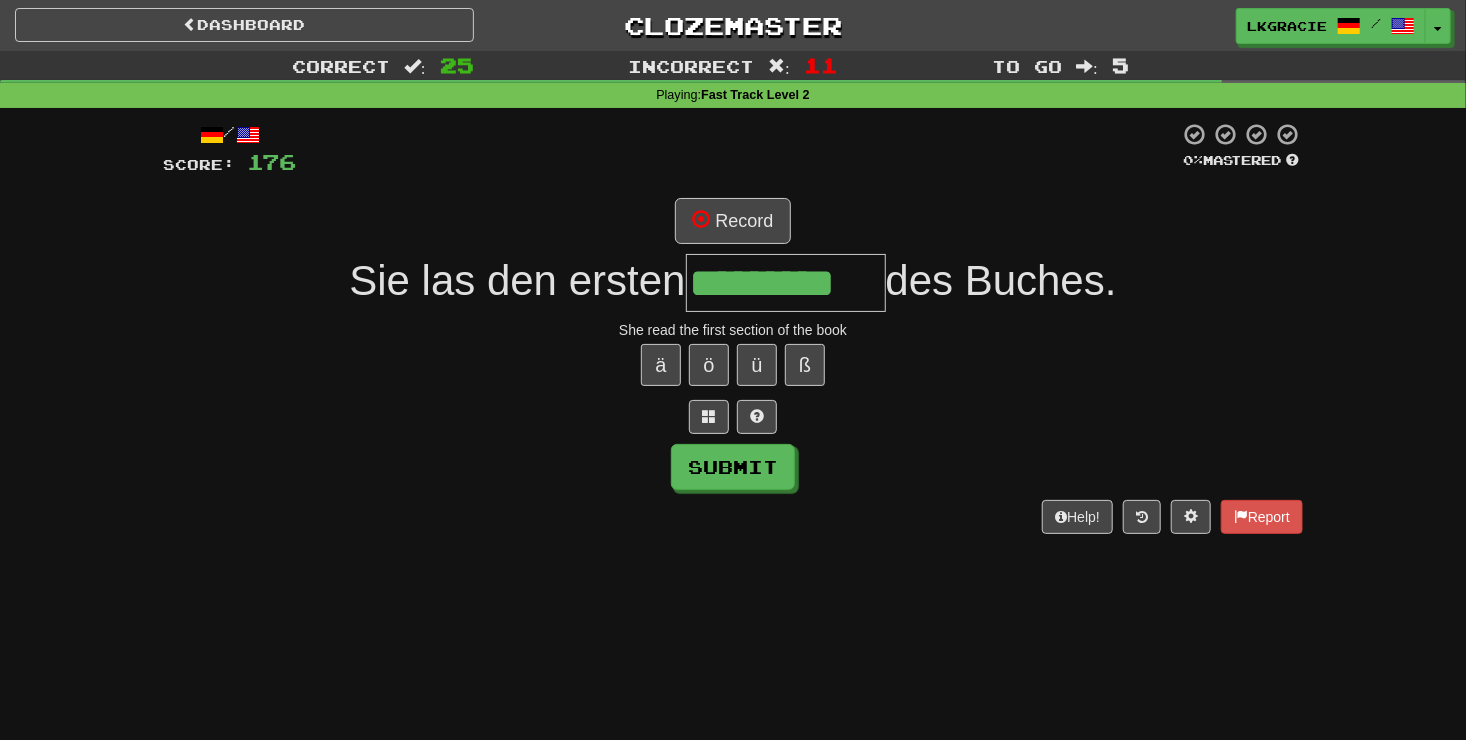type on "*********" 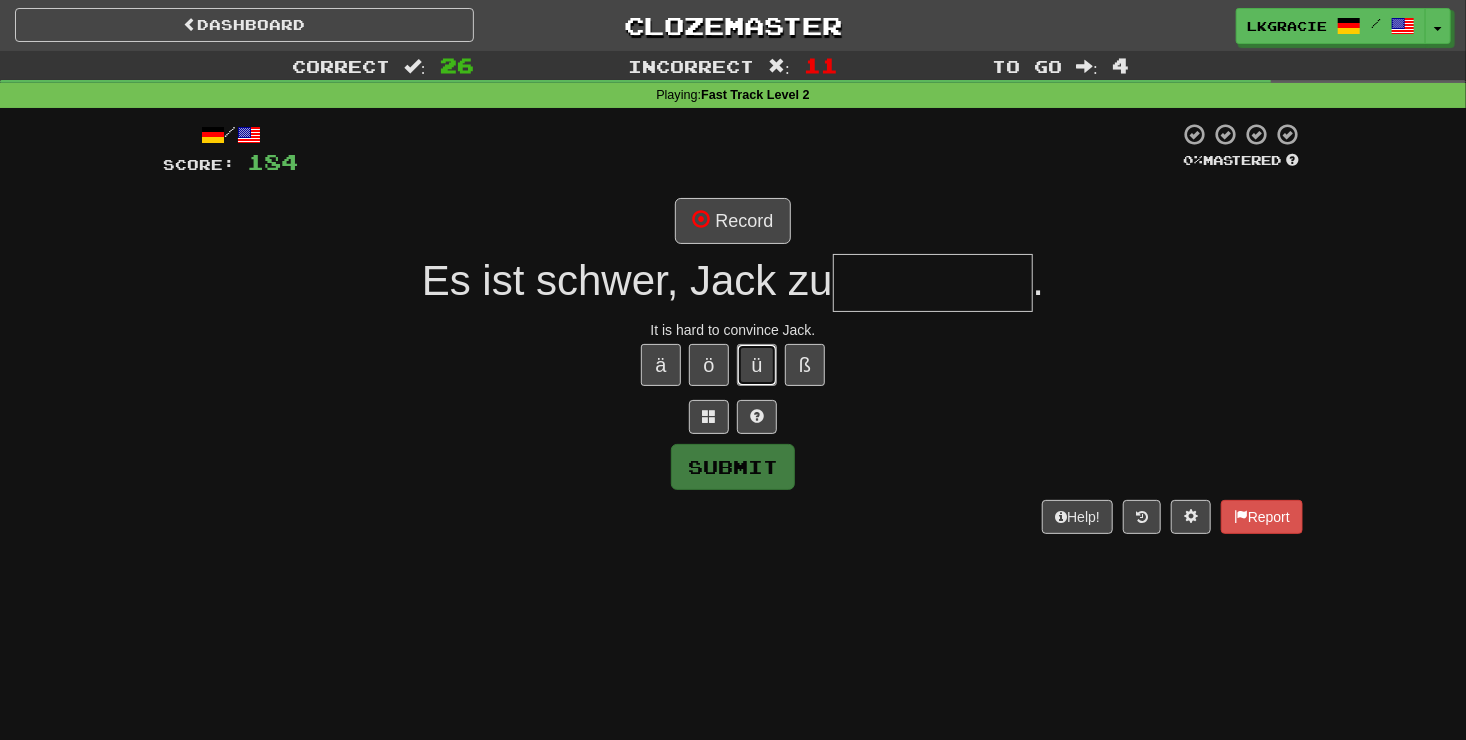 click on "ü" at bounding box center [757, 365] 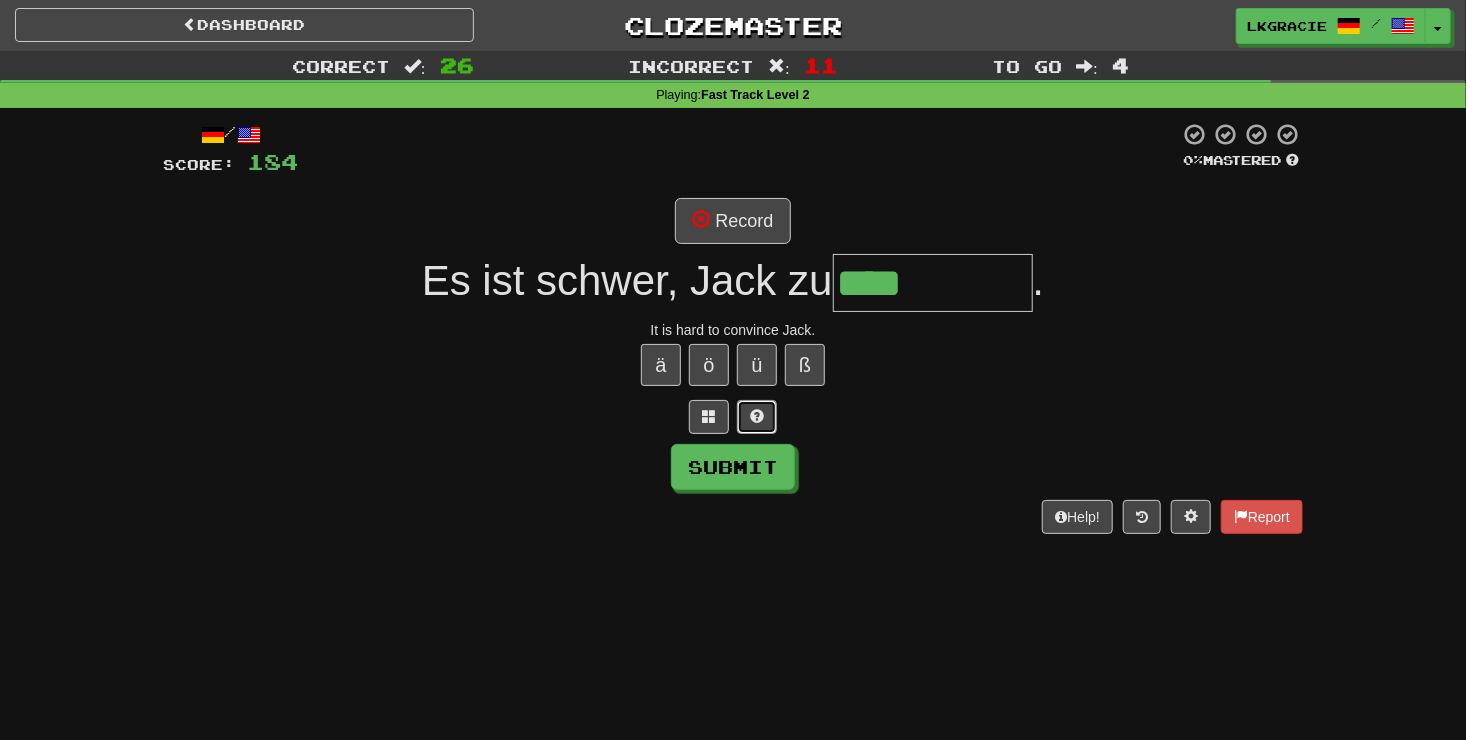 click at bounding box center [757, 417] 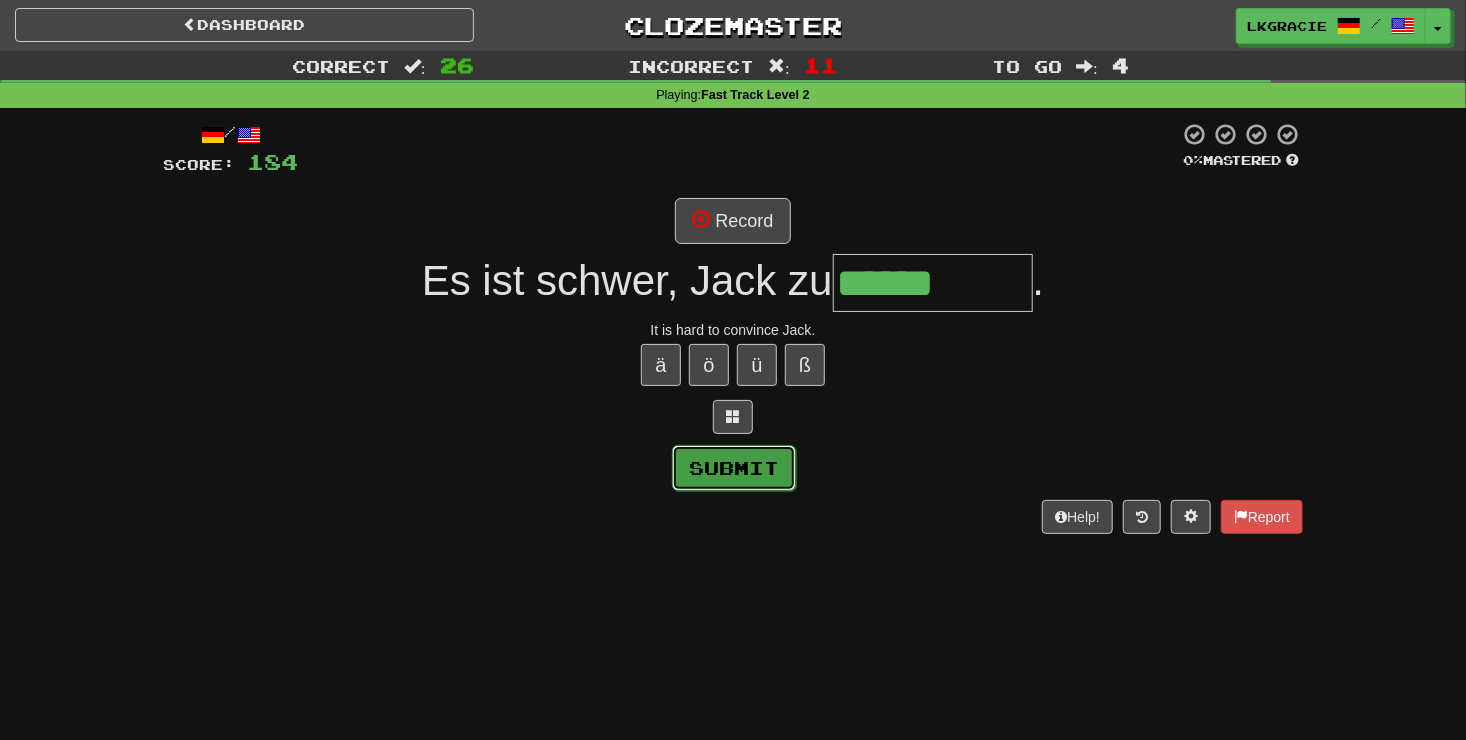 click on "Submit" at bounding box center [734, 468] 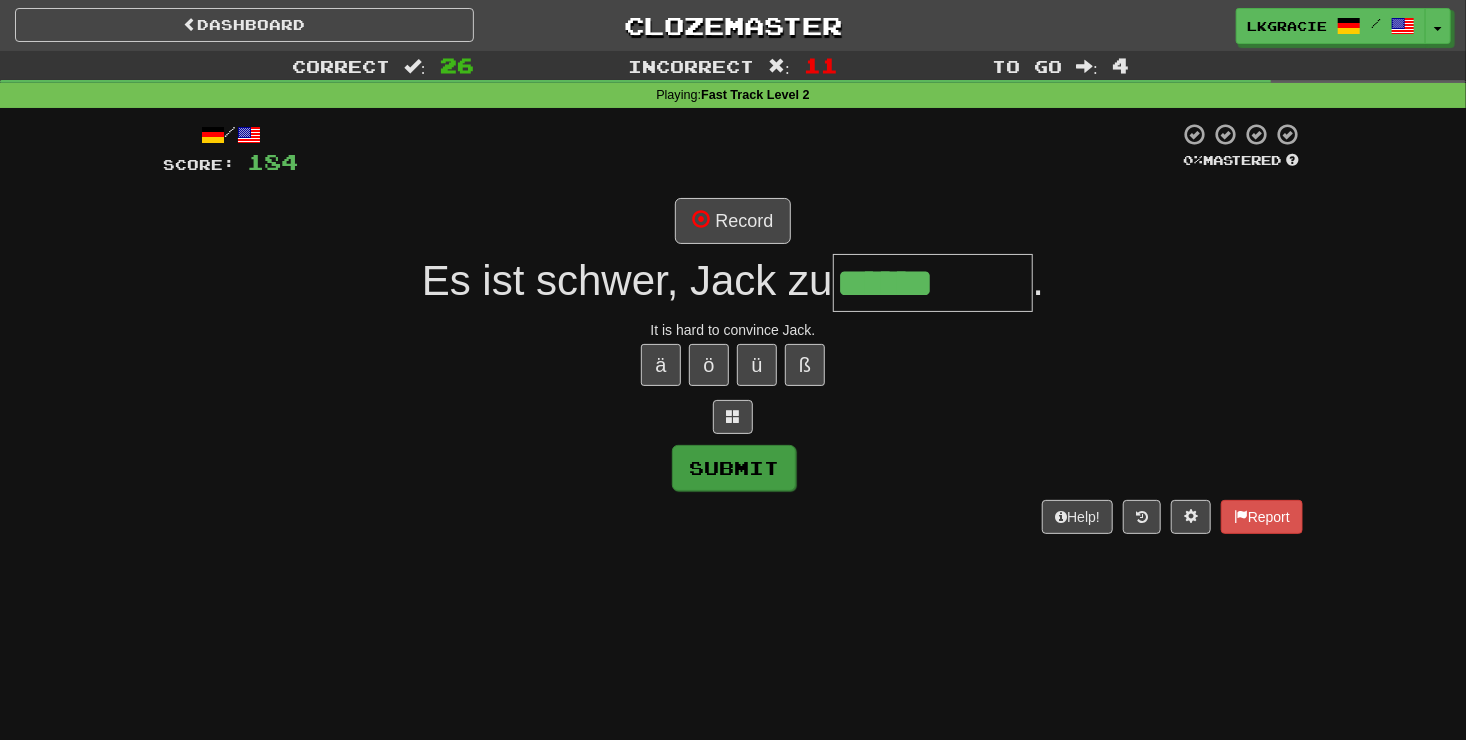 type on "**********" 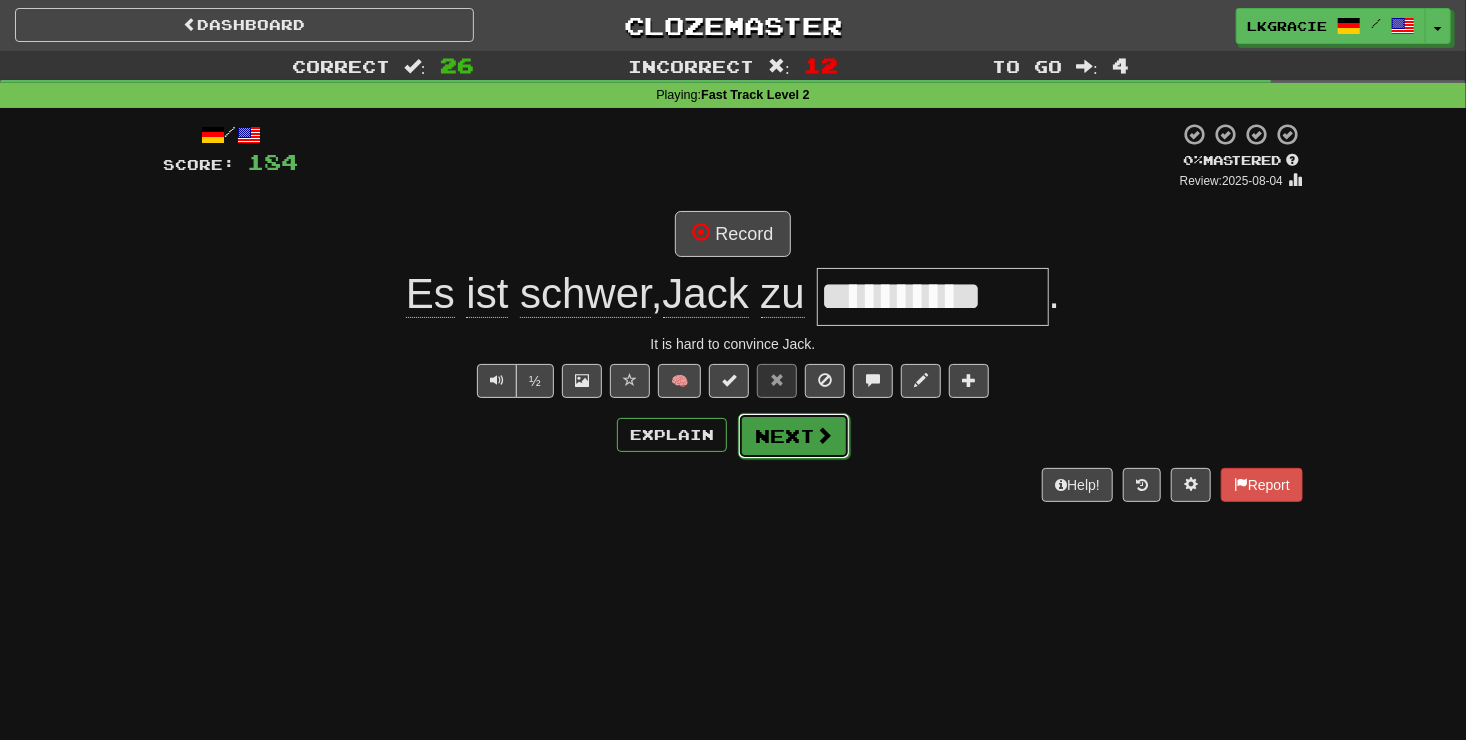 click on "Next" at bounding box center (794, 436) 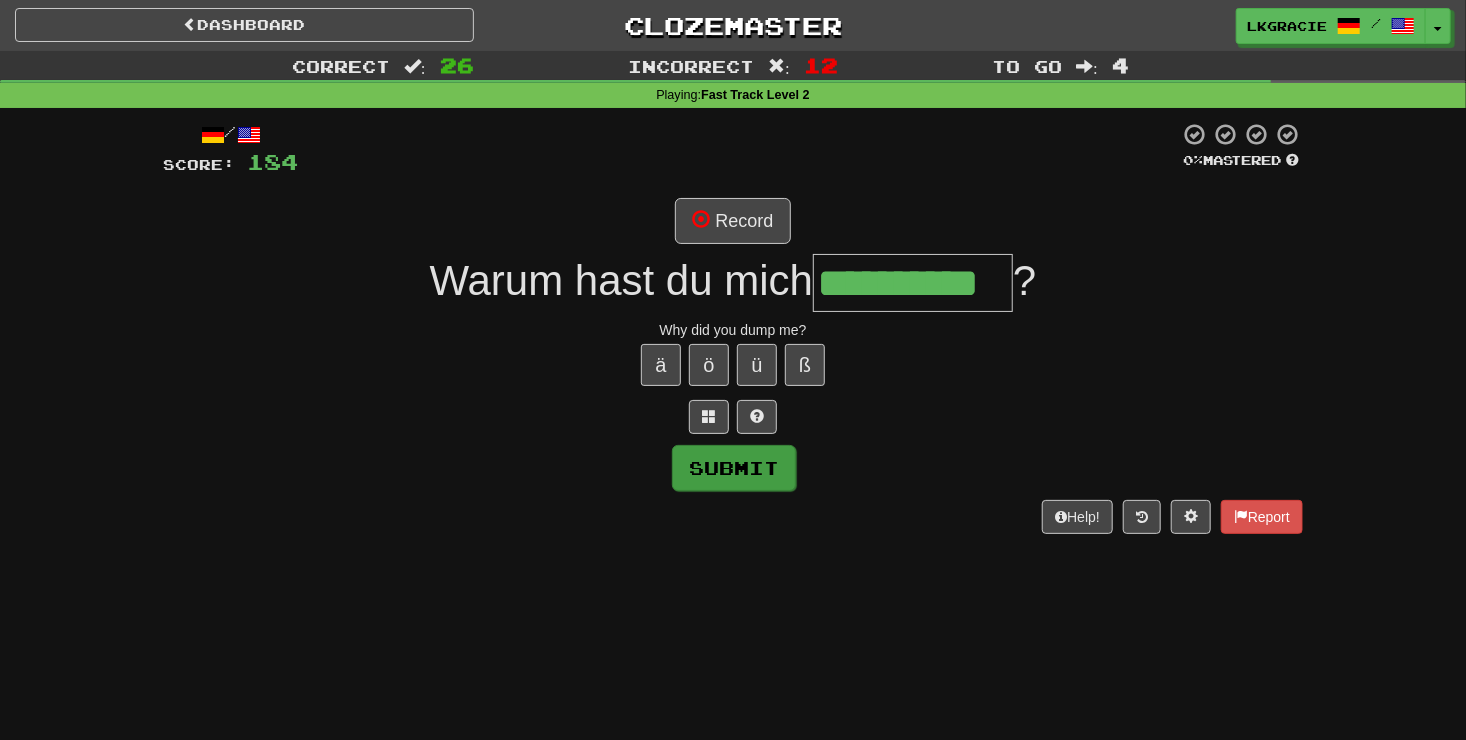 type on "**********" 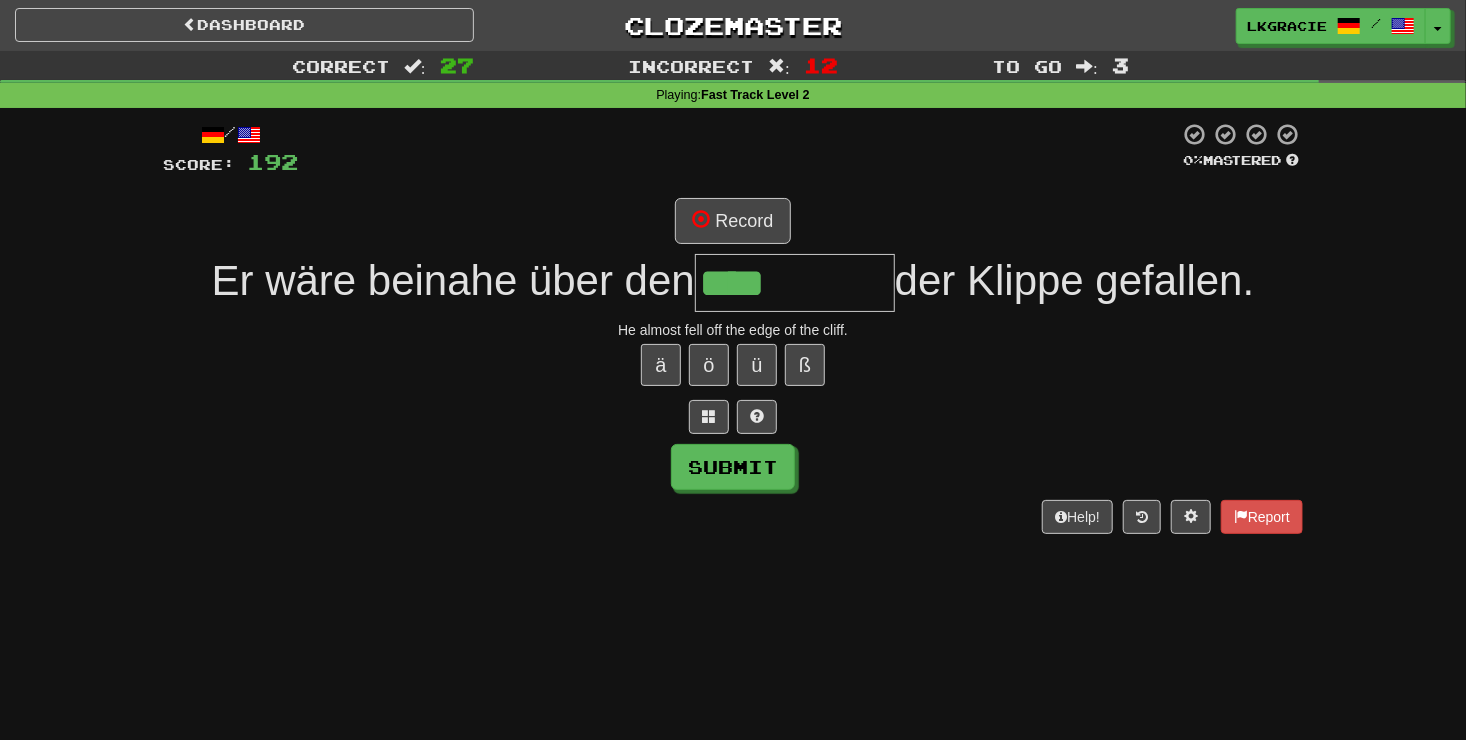 type on "****" 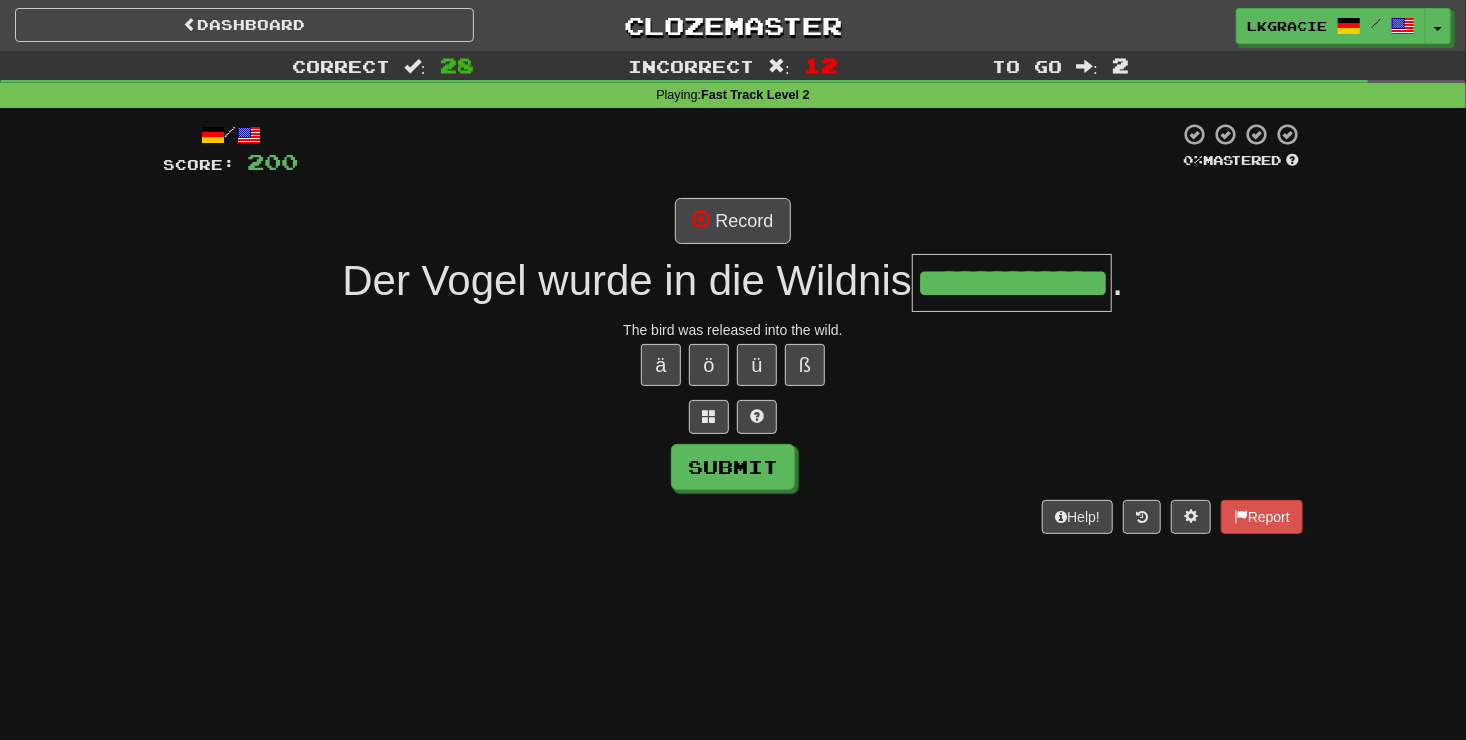 scroll, scrollTop: 0, scrollLeft: 33, axis: horizontal 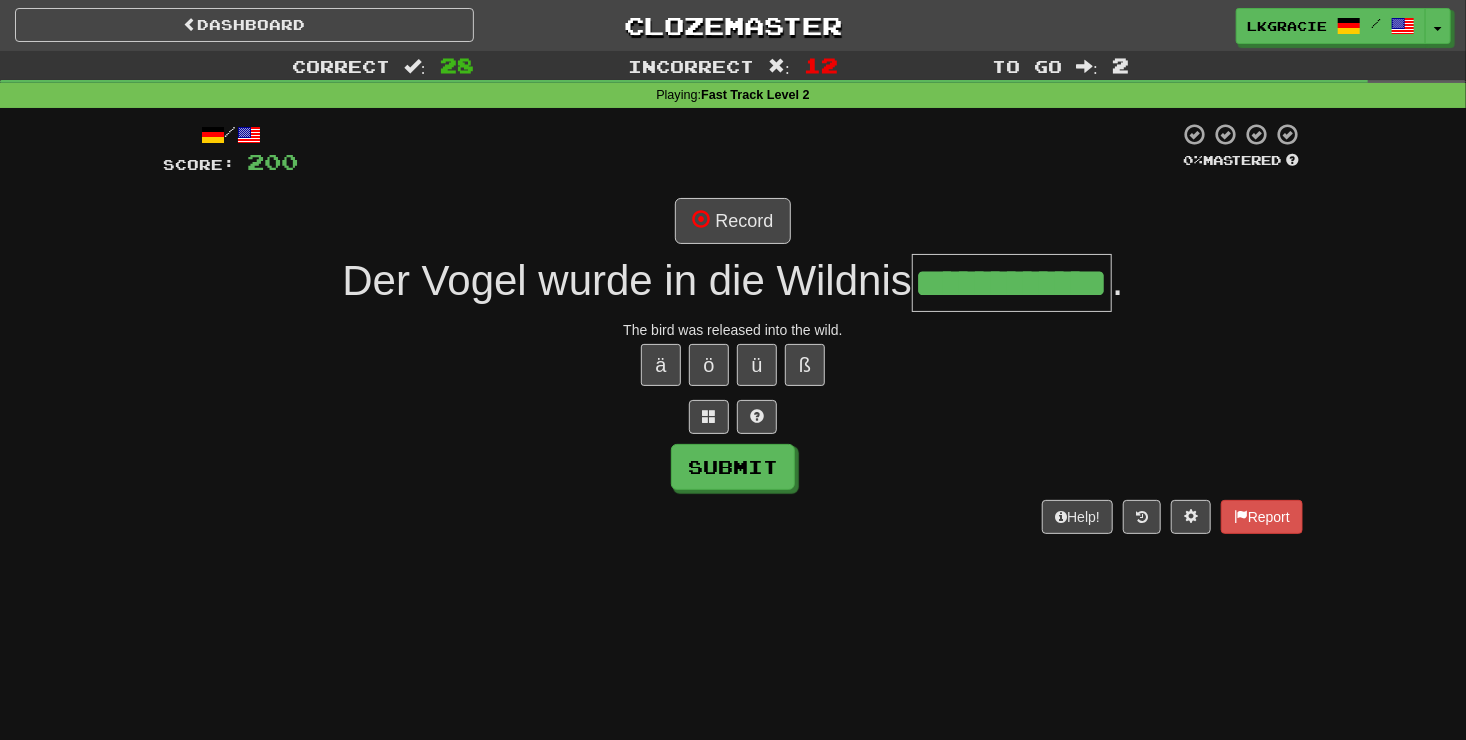 type on "**********" 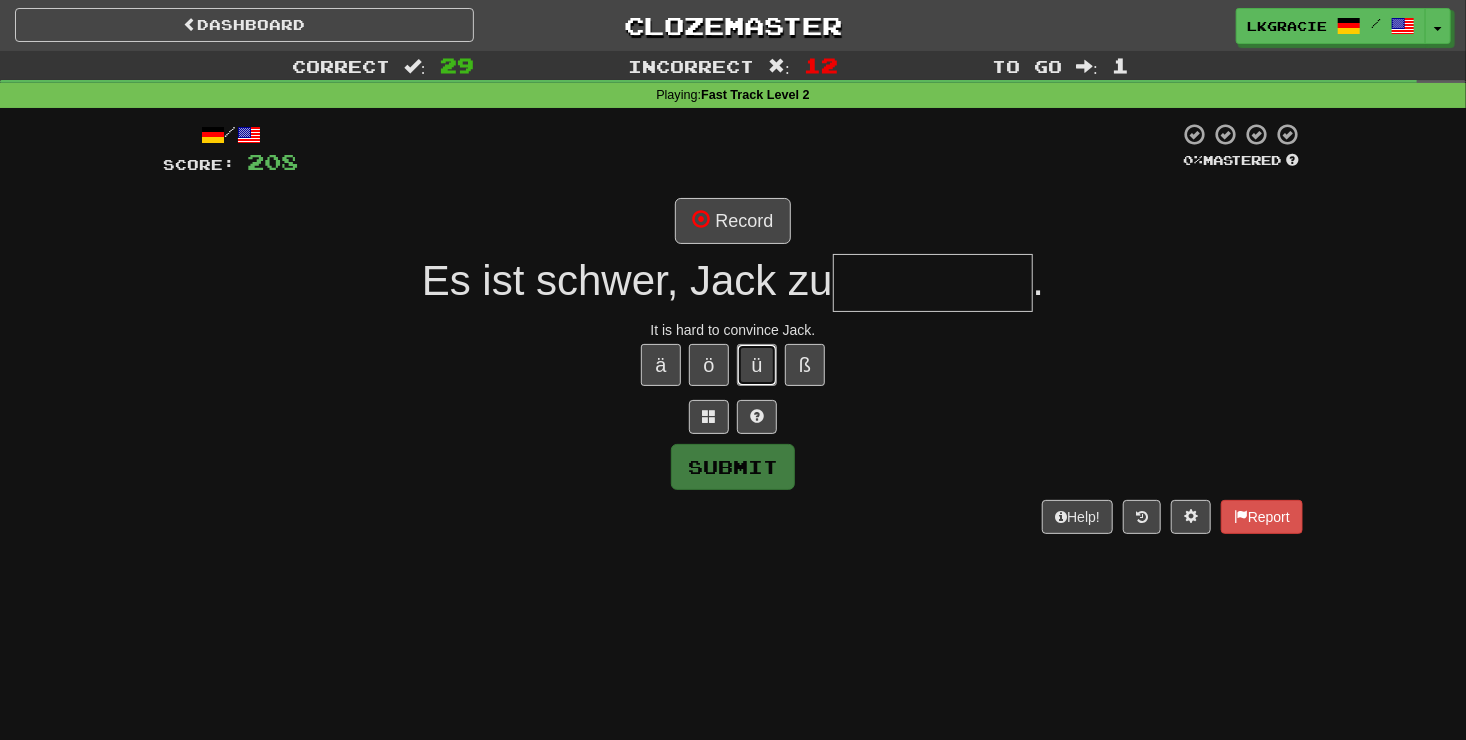 click on "ü" at bounding box center (757, 365) 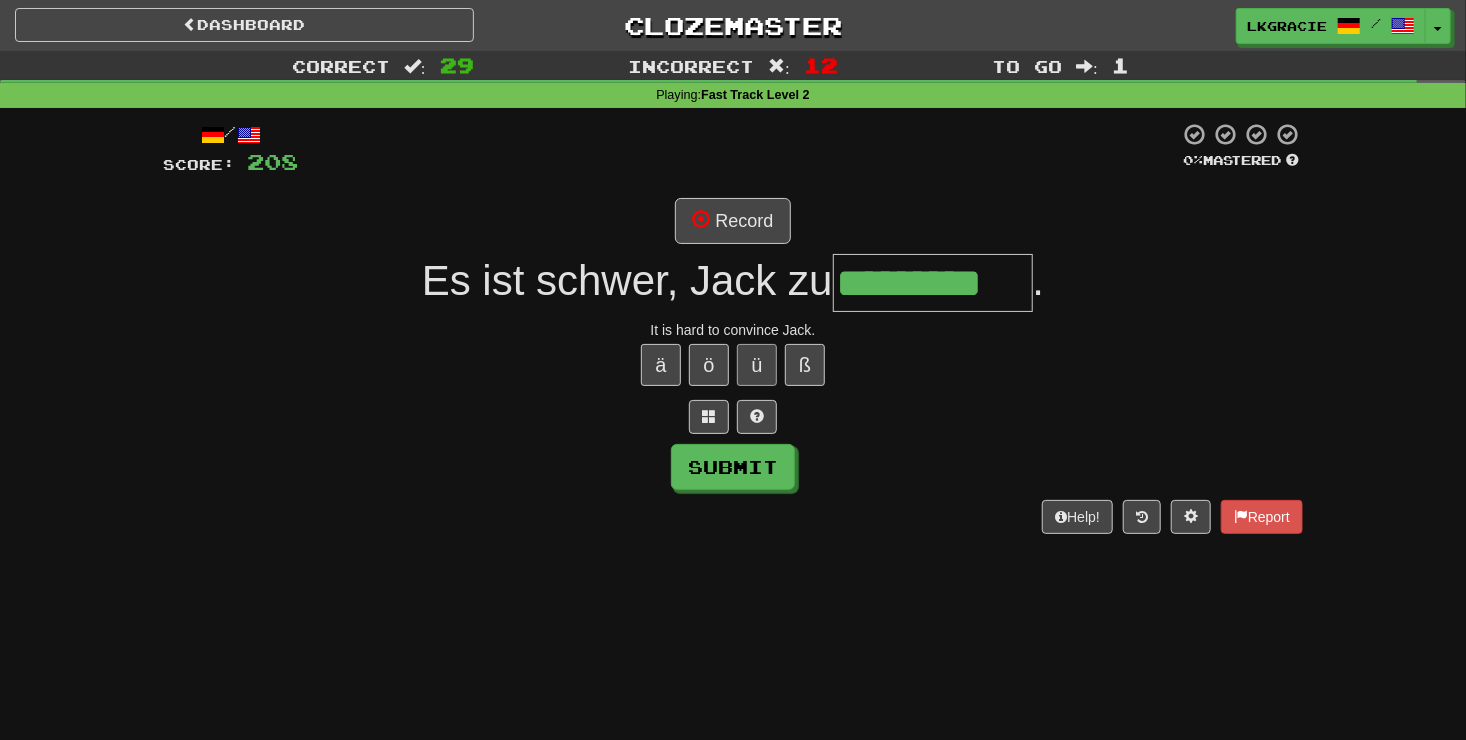 scroll, scrollTop: 0, scrollLeft: 28, axis: horizontal 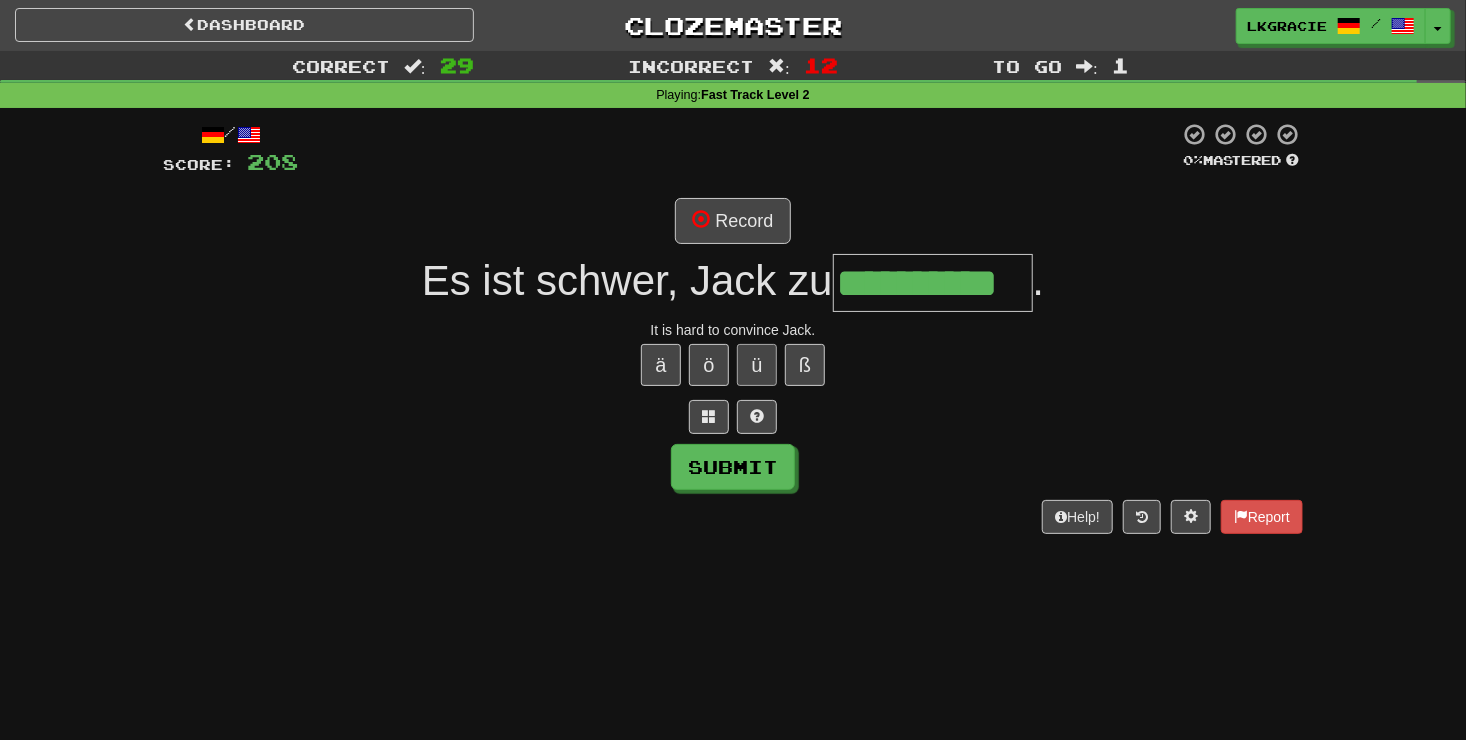 type on "**********" 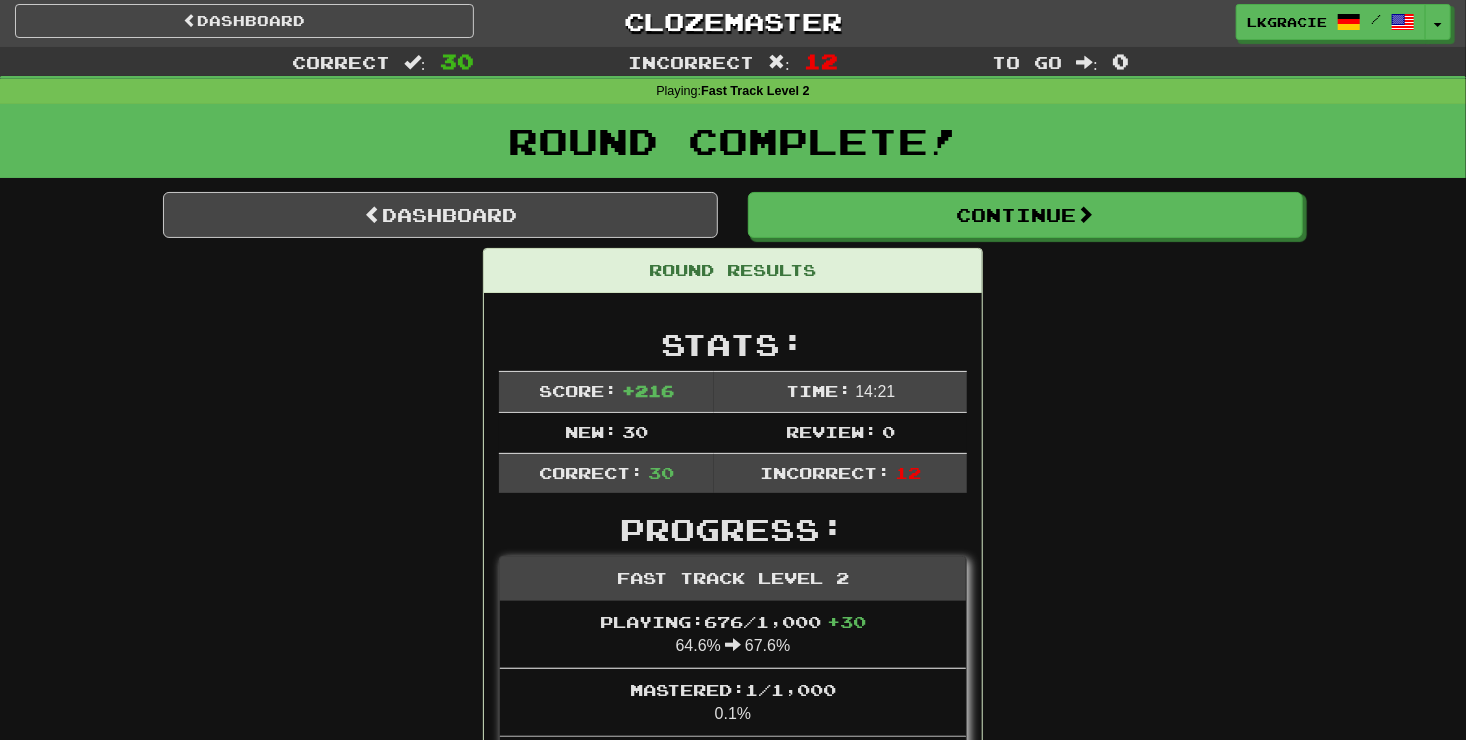 scroll, scrollTop: 0, scrollLeft: 0, axis: both 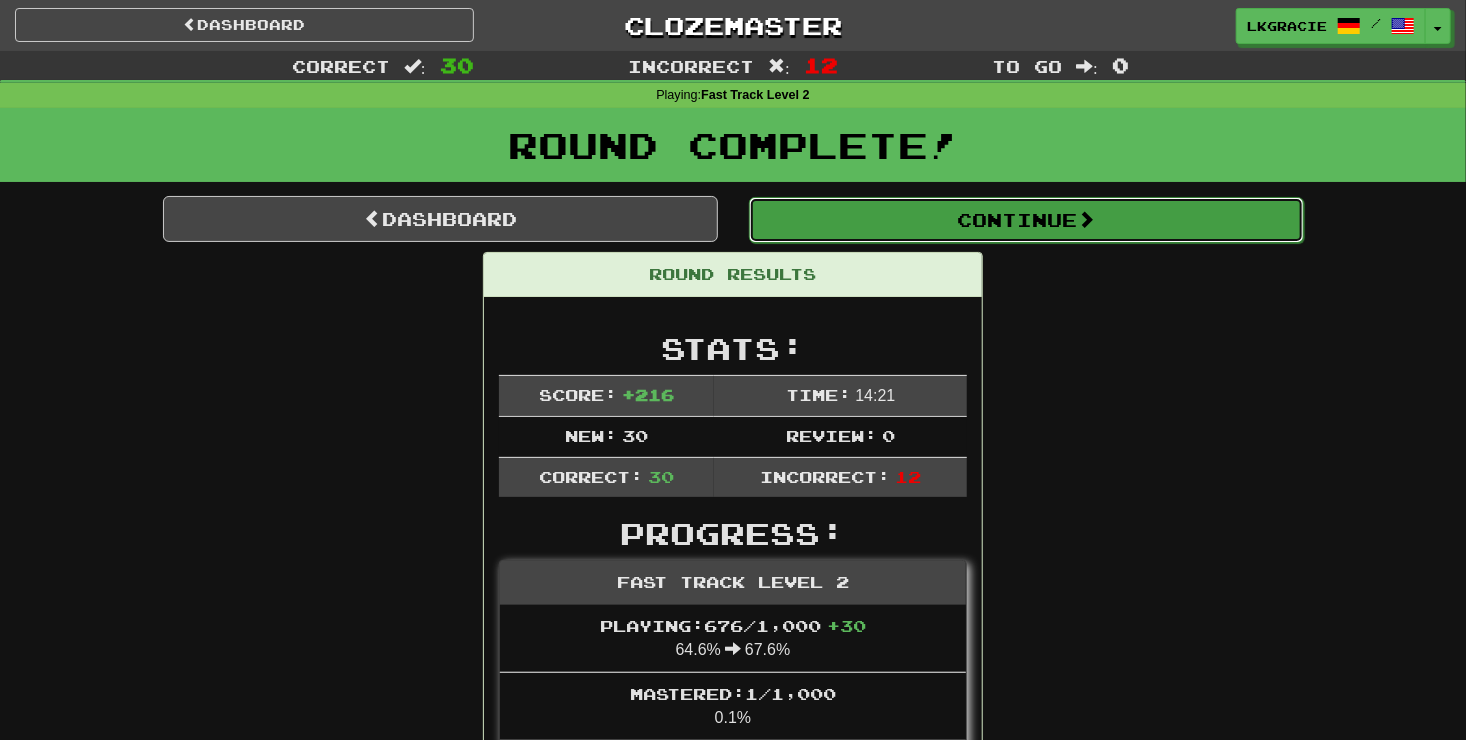 click on "Continue" at bounding box center (1026, 220) 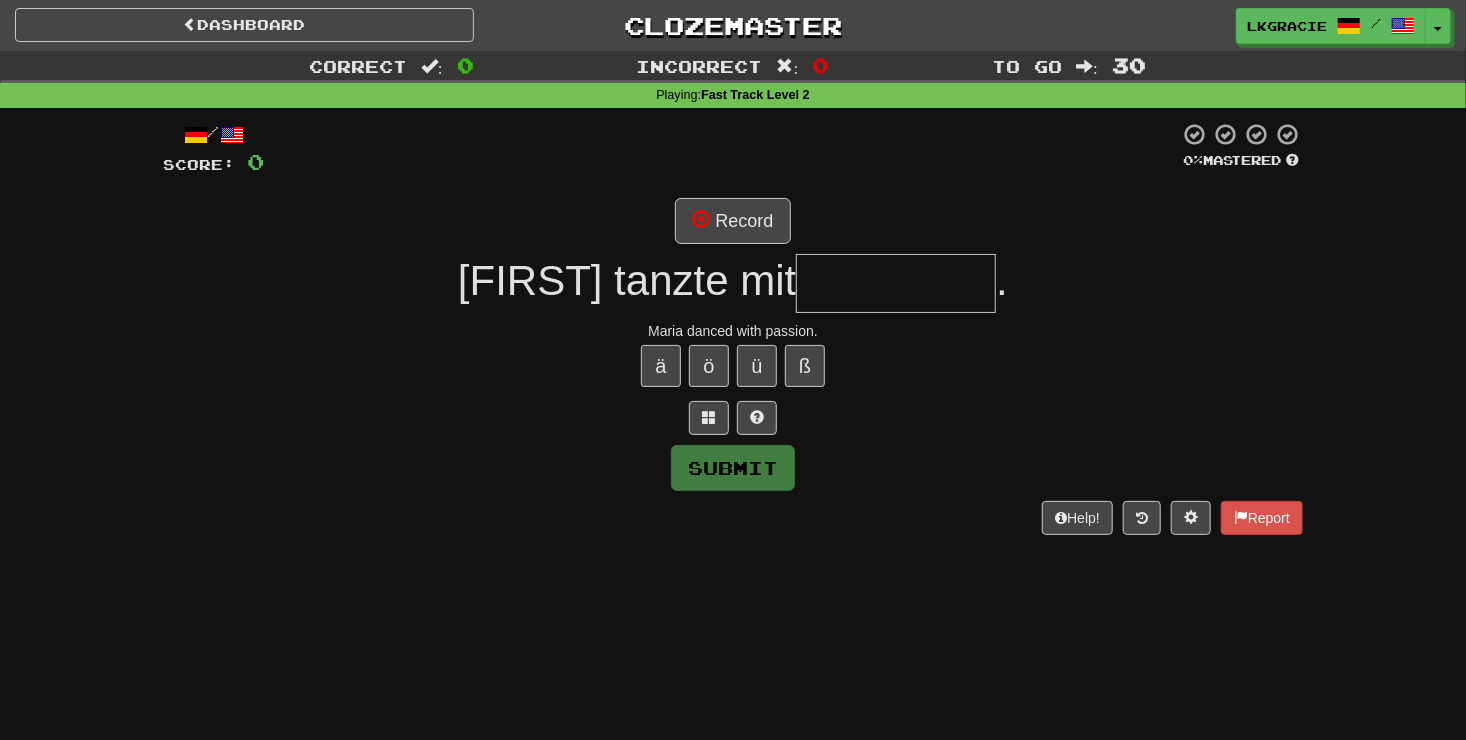 type on "*" 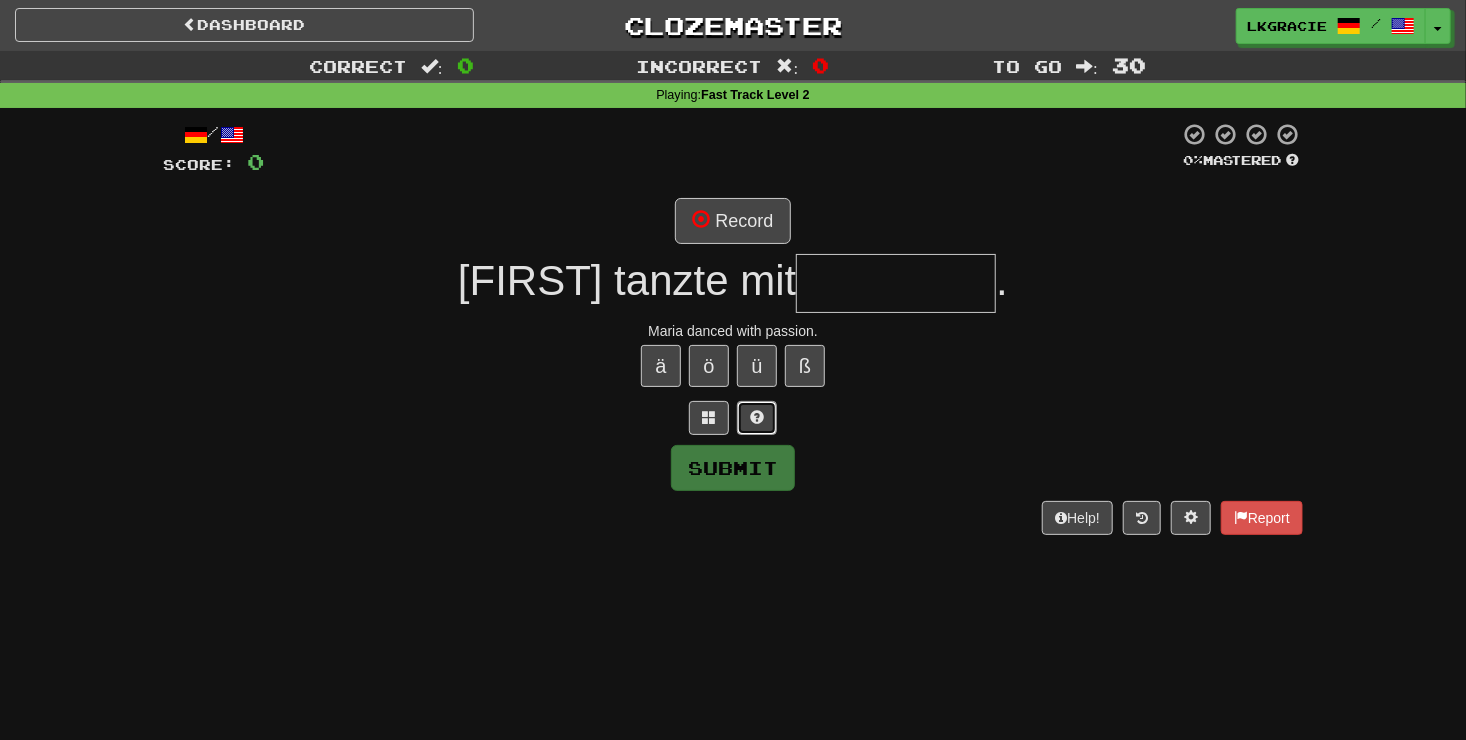 click at bounding box center (757, 418) 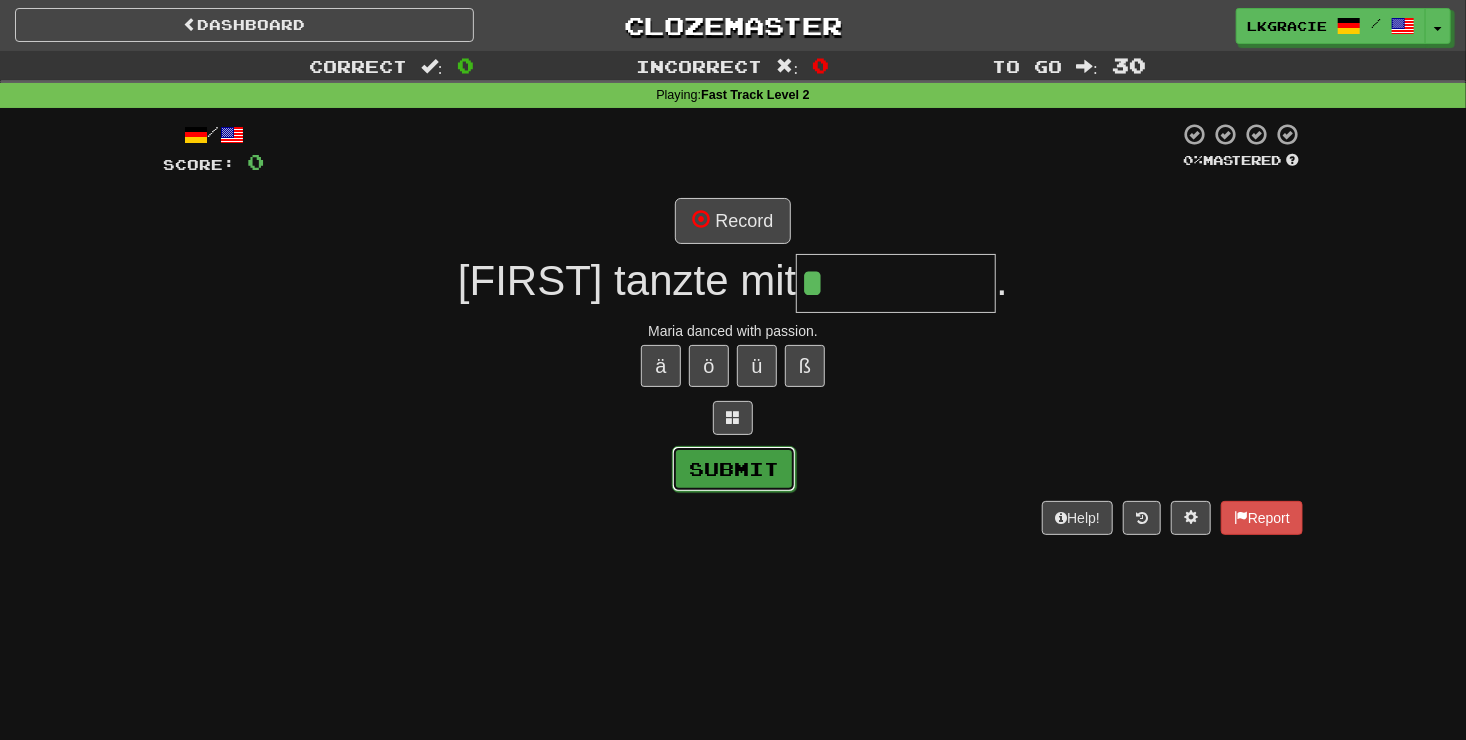 click on "Submit" at bounding box center [734, 469] 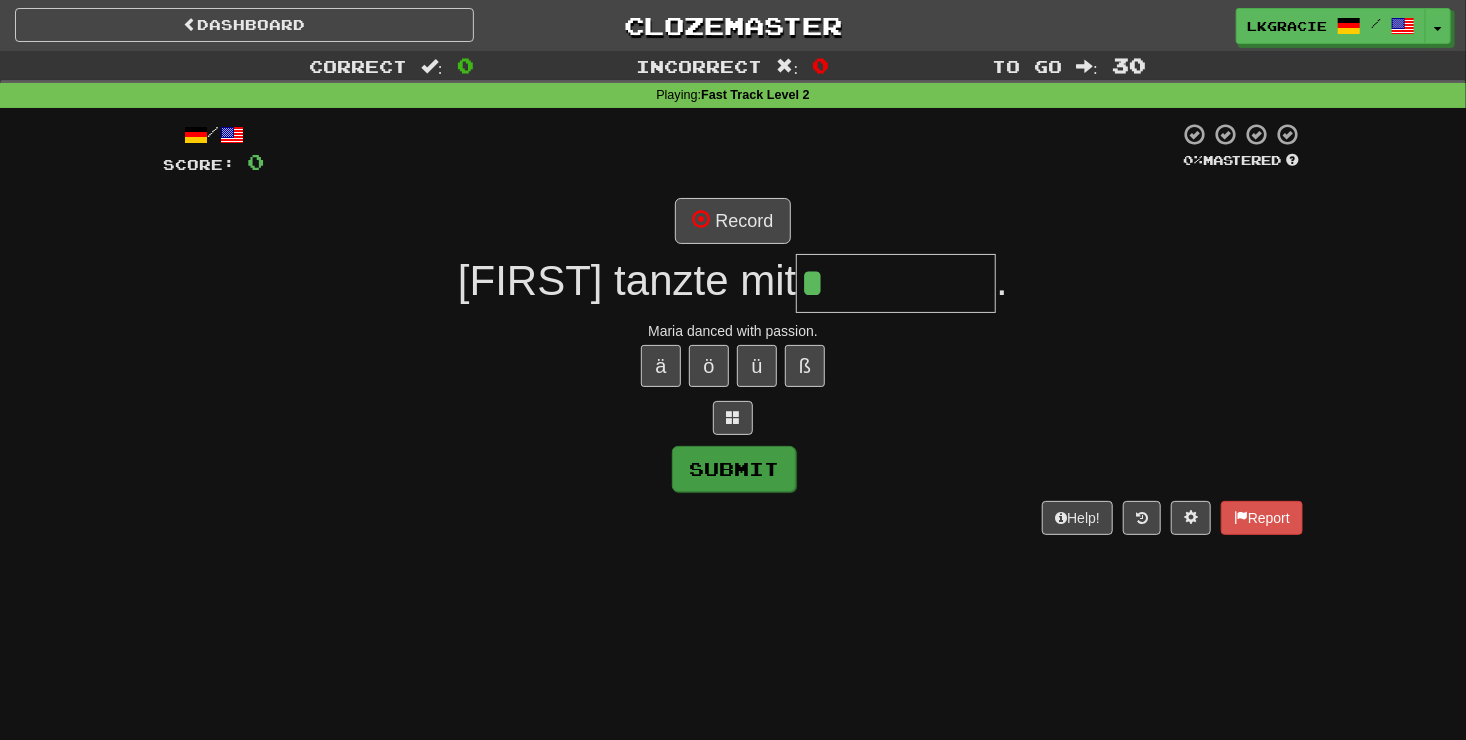 type on "**********" 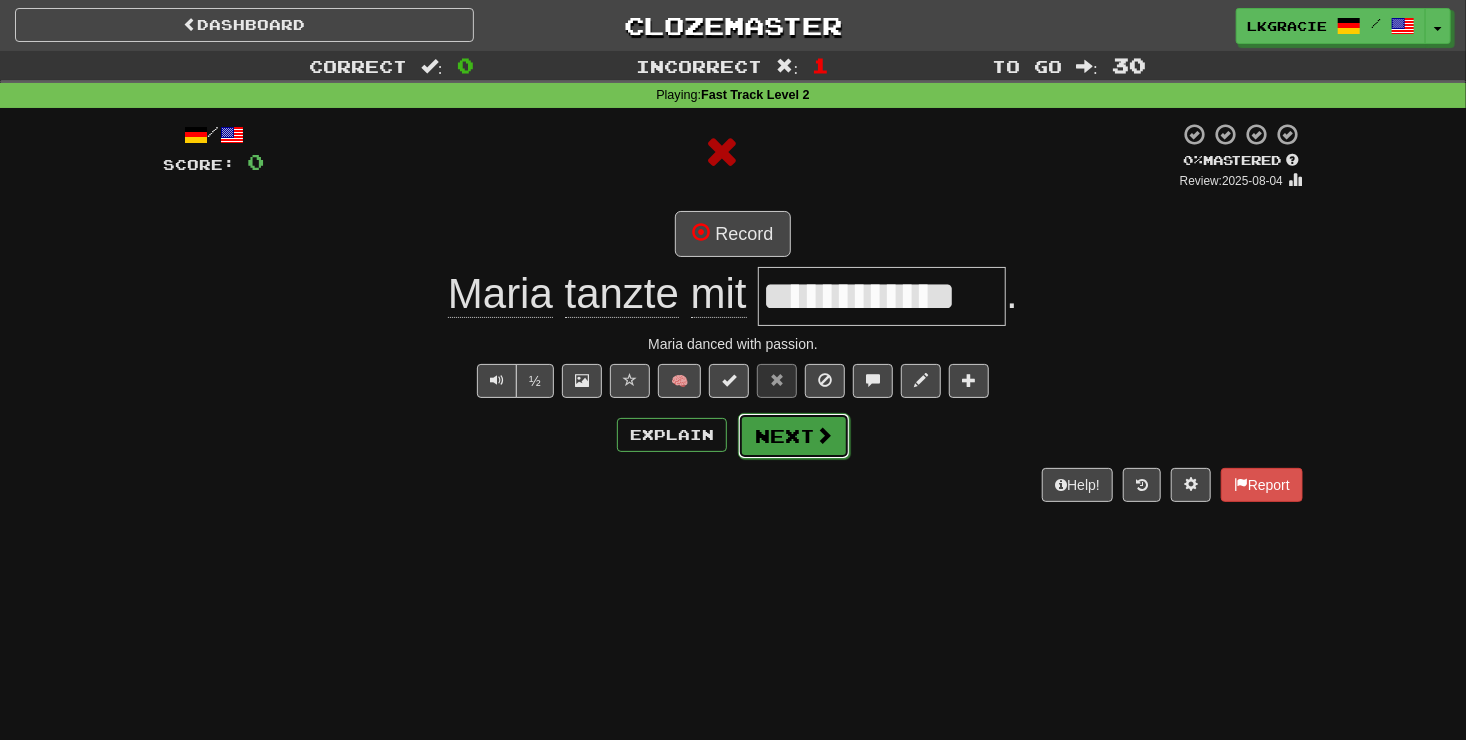 click on "Next" at bounding box center [794, 436] 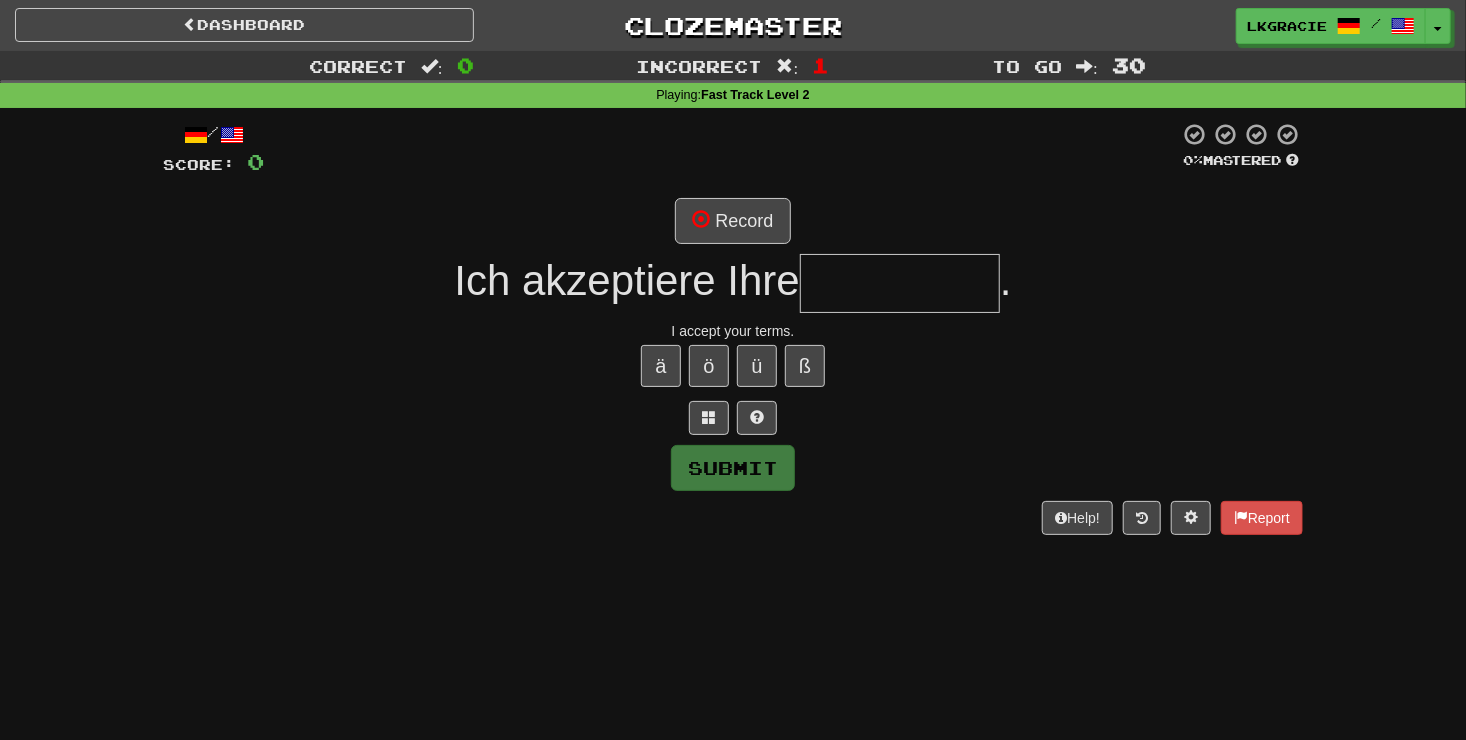 type on "*" 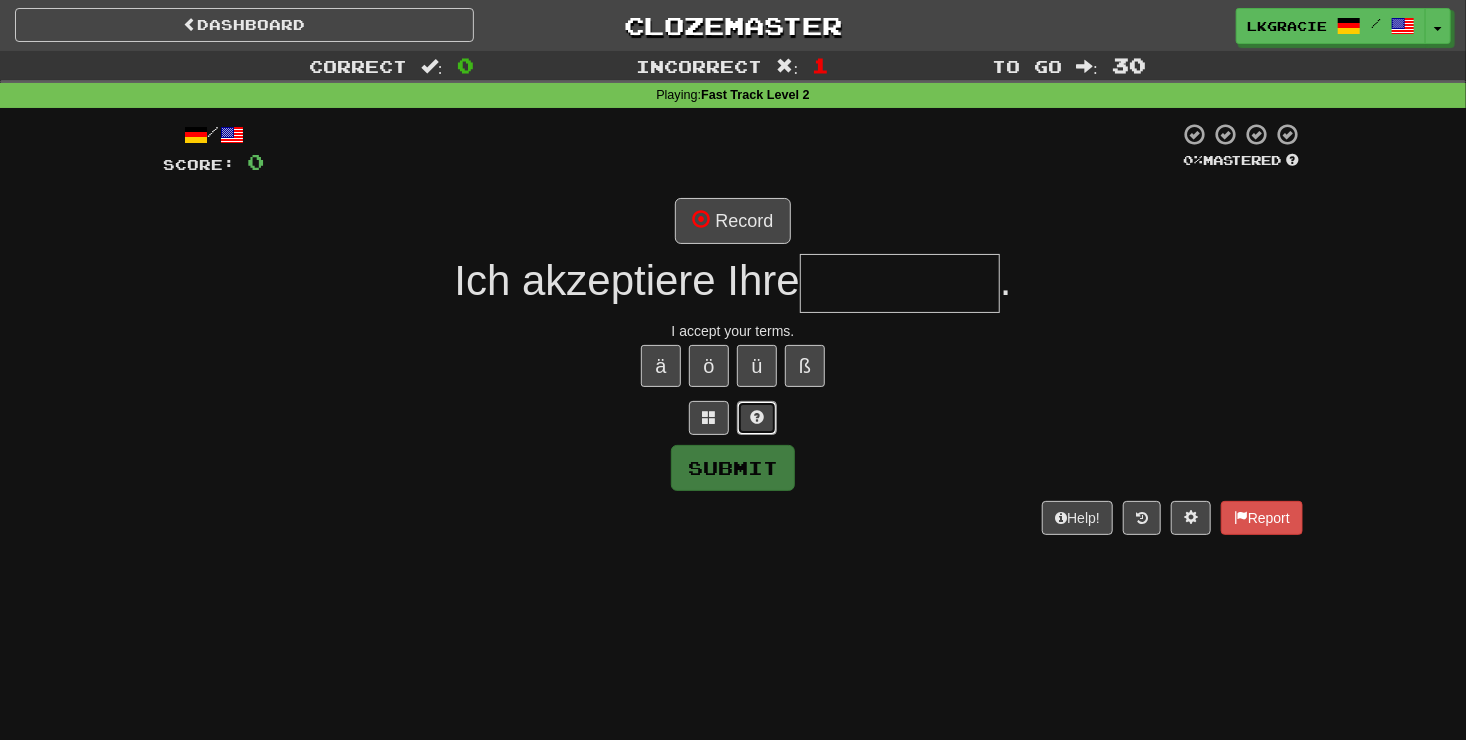 click at bounding box center [757, 417] 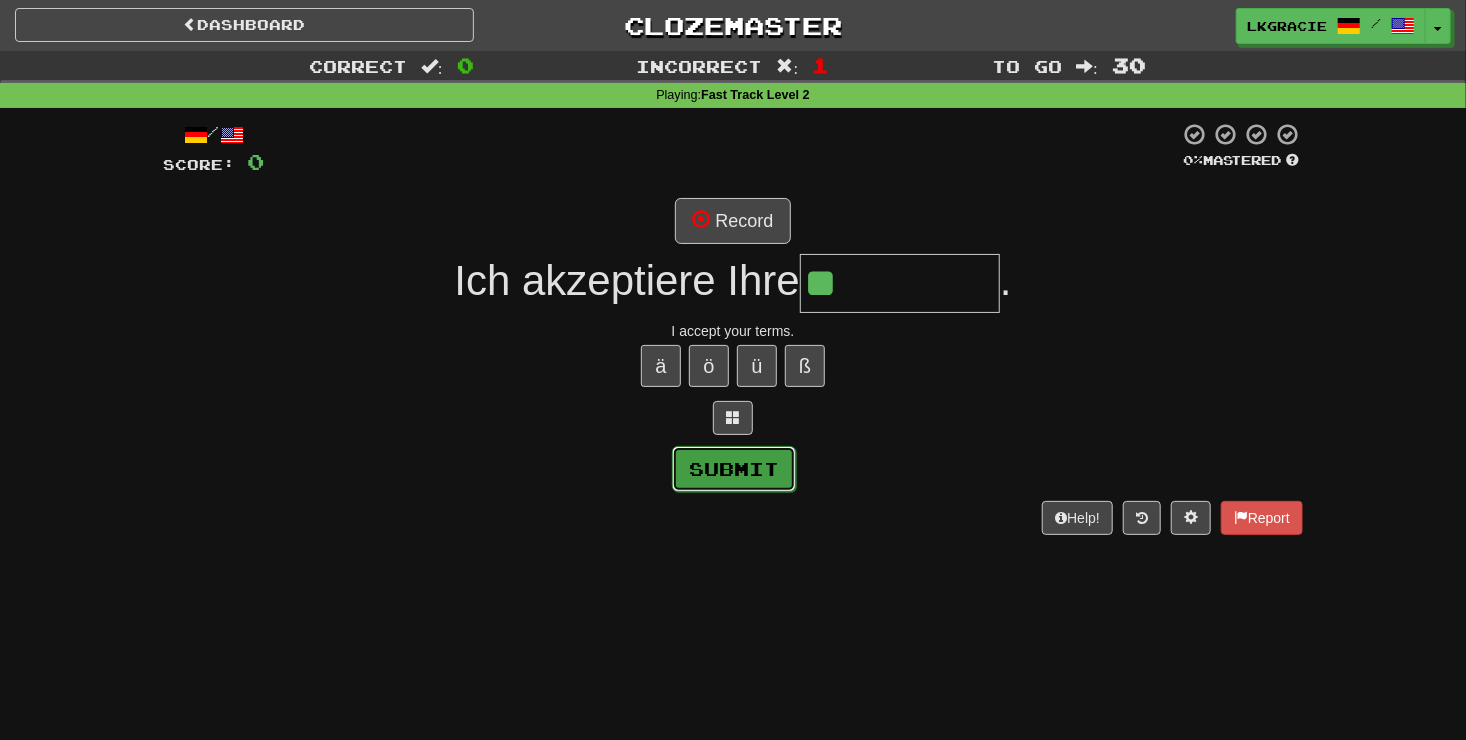 click on "Submit" at bounding box center [734, 469] 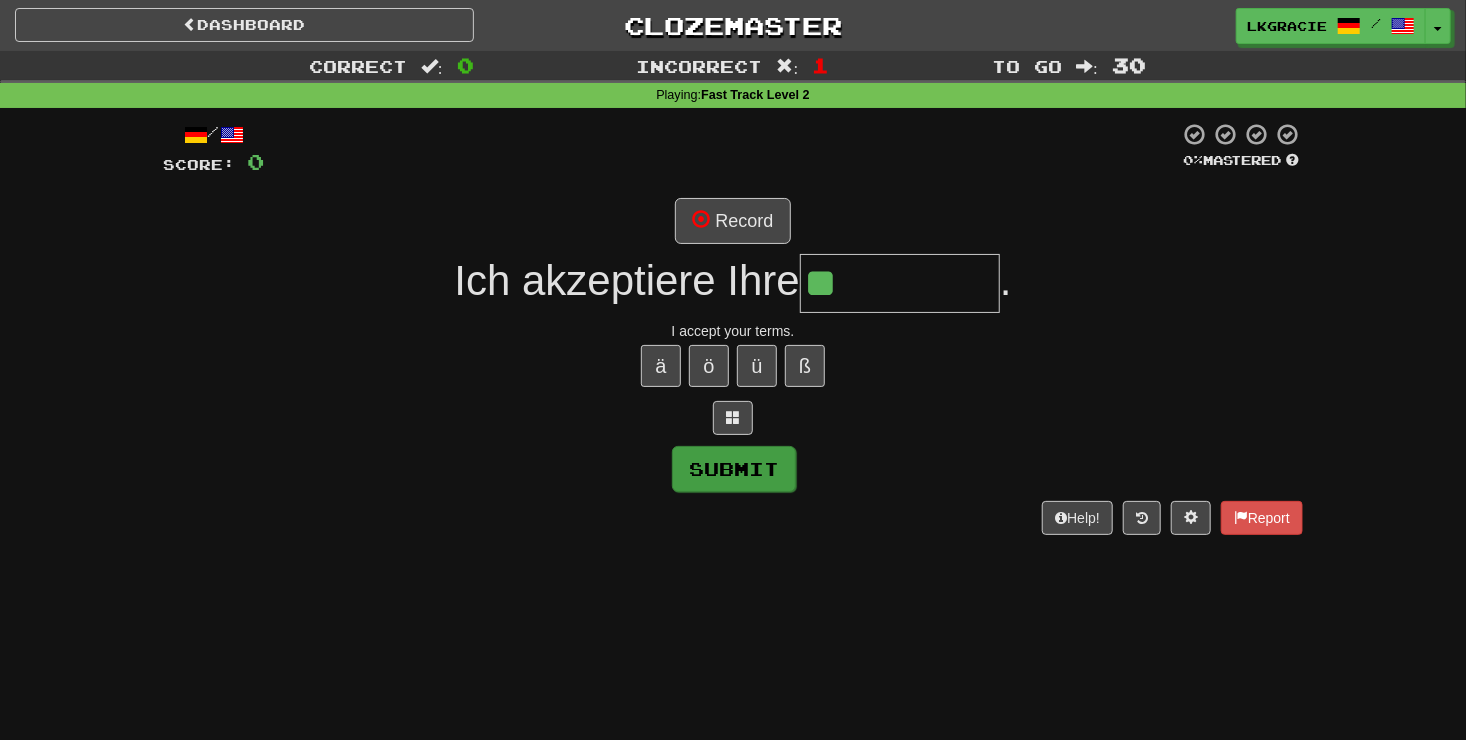 type on "**********" 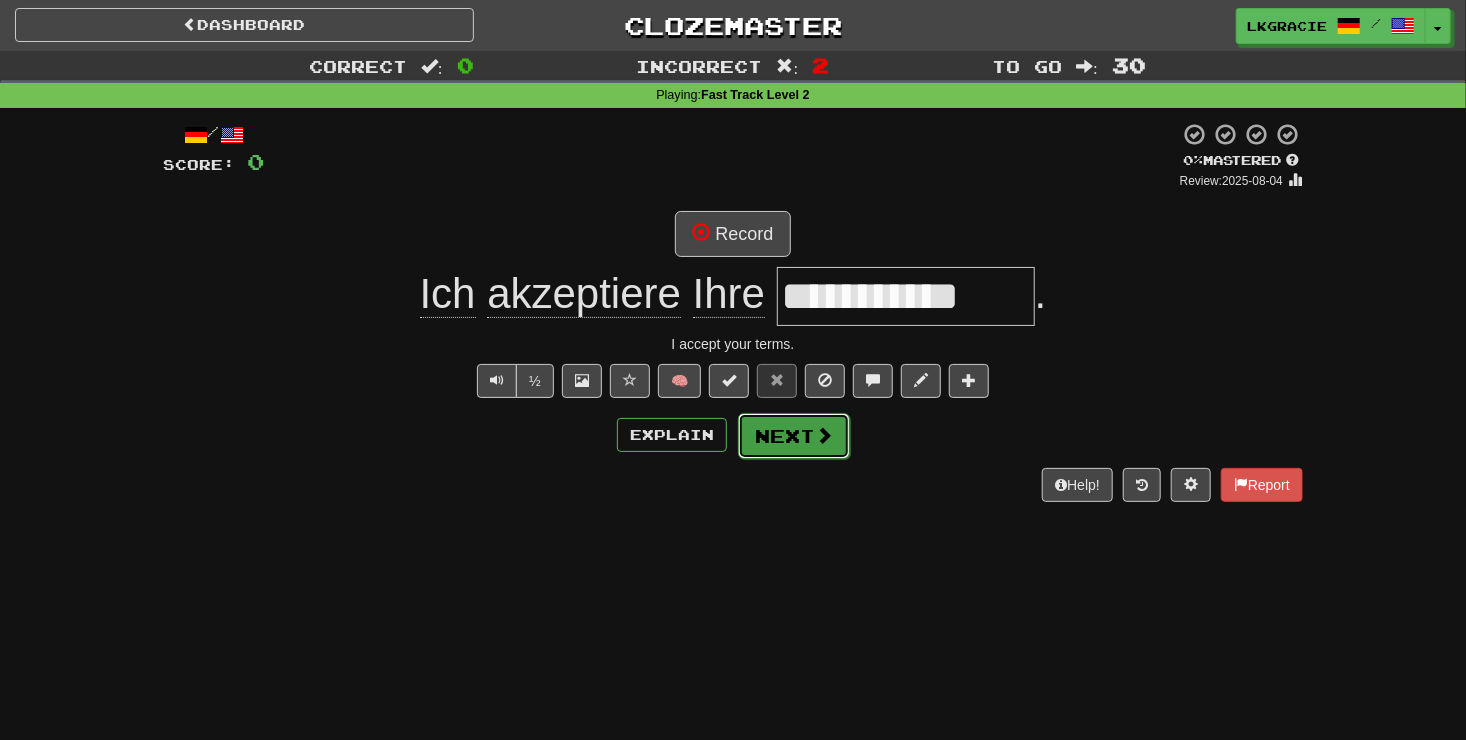 click on "Next" at bounding box center (794, 436) 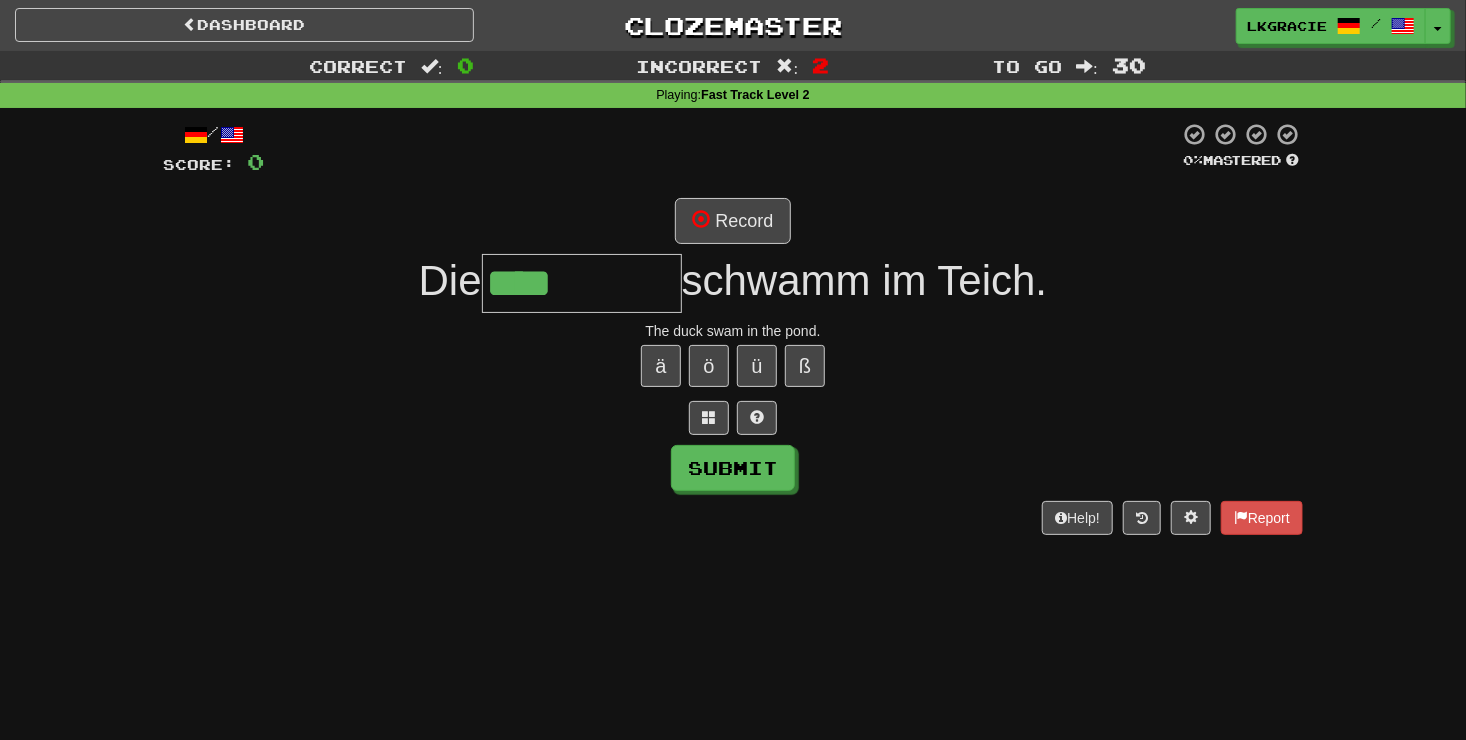 type on "****" 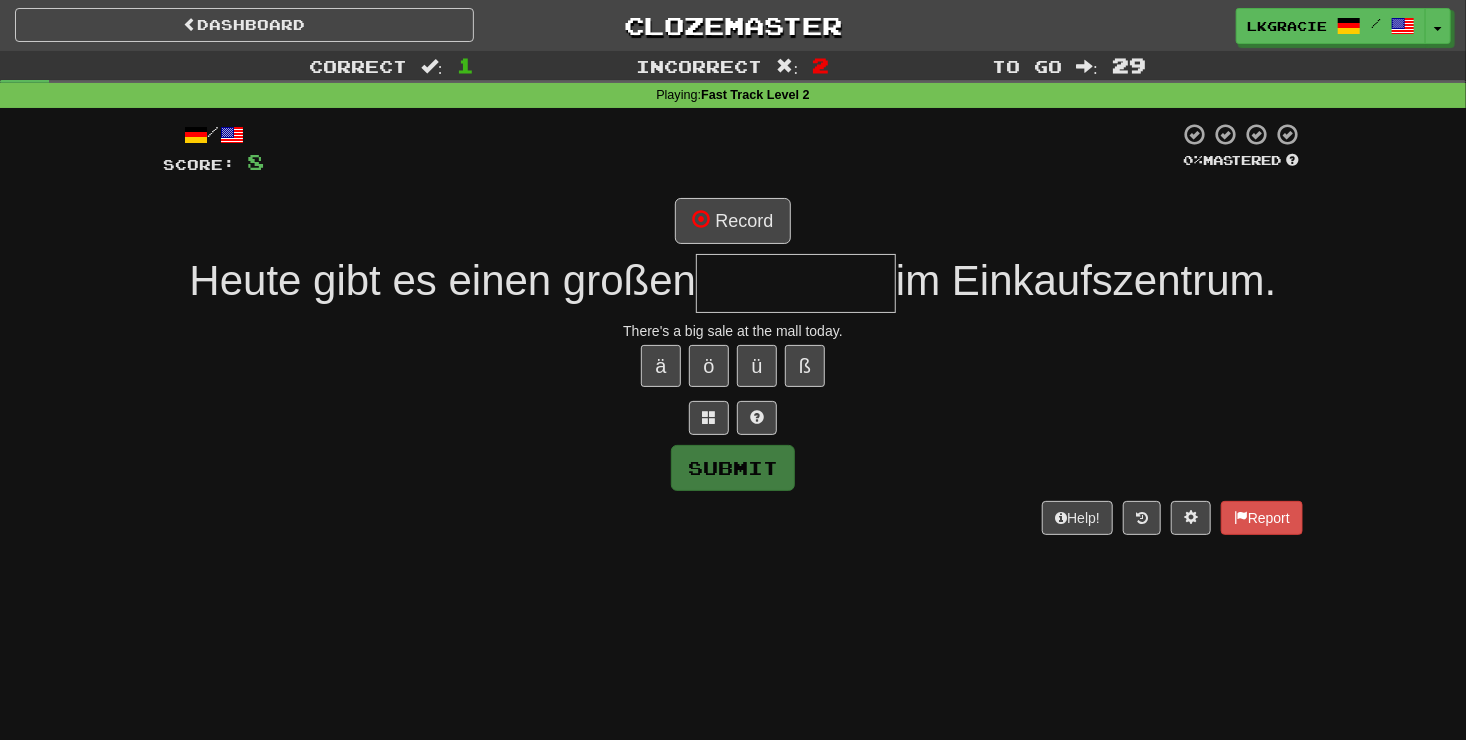 type on "*" 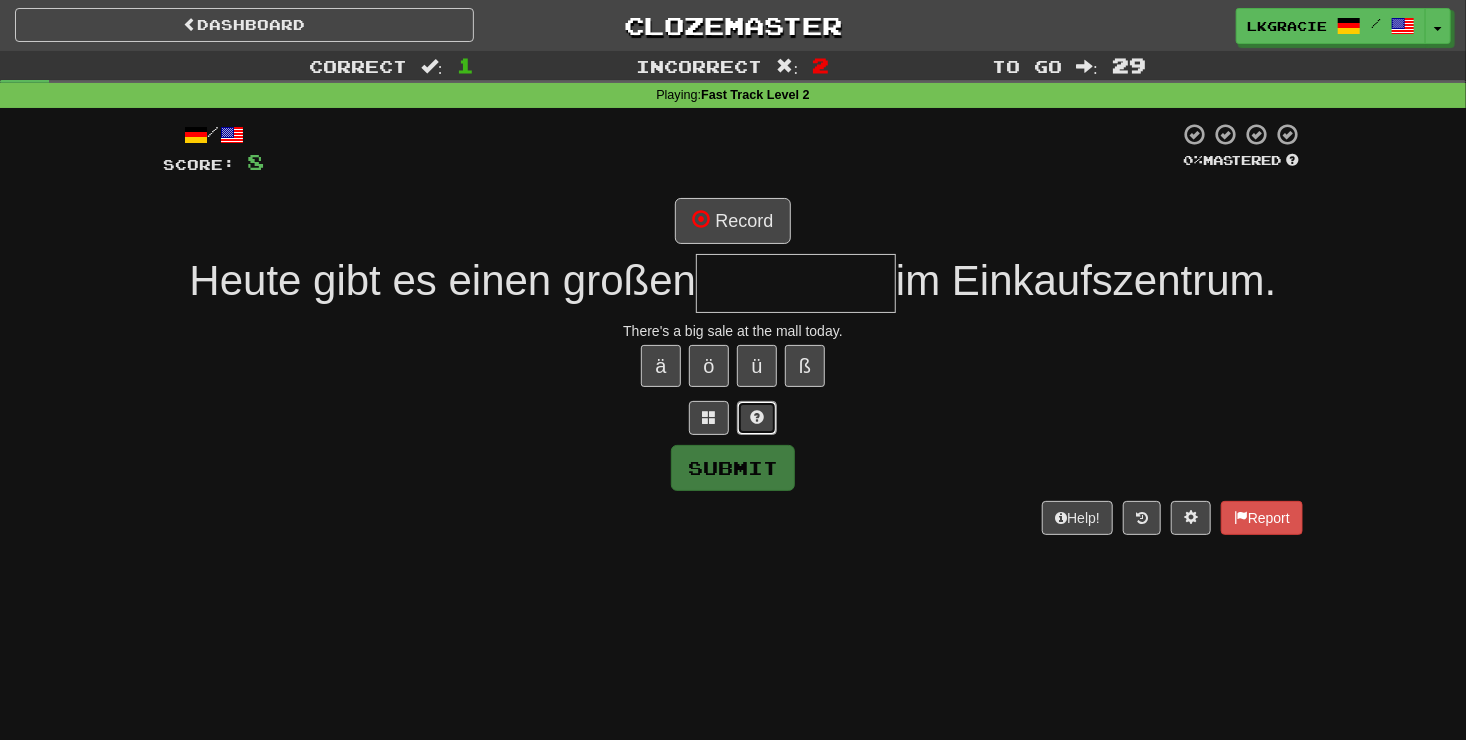 click at bounding box center [757, 417] 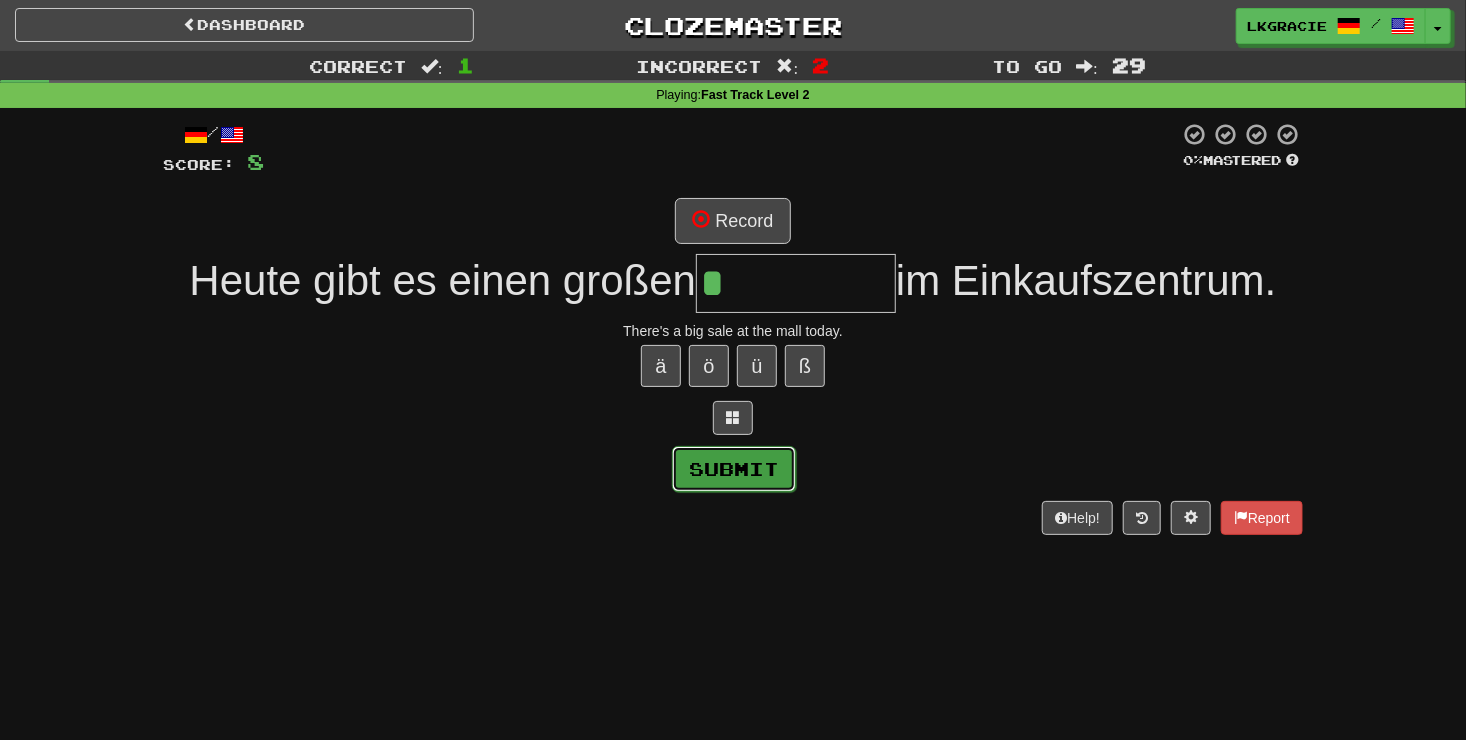 click on "Submit" at bounding box center (734, 469) 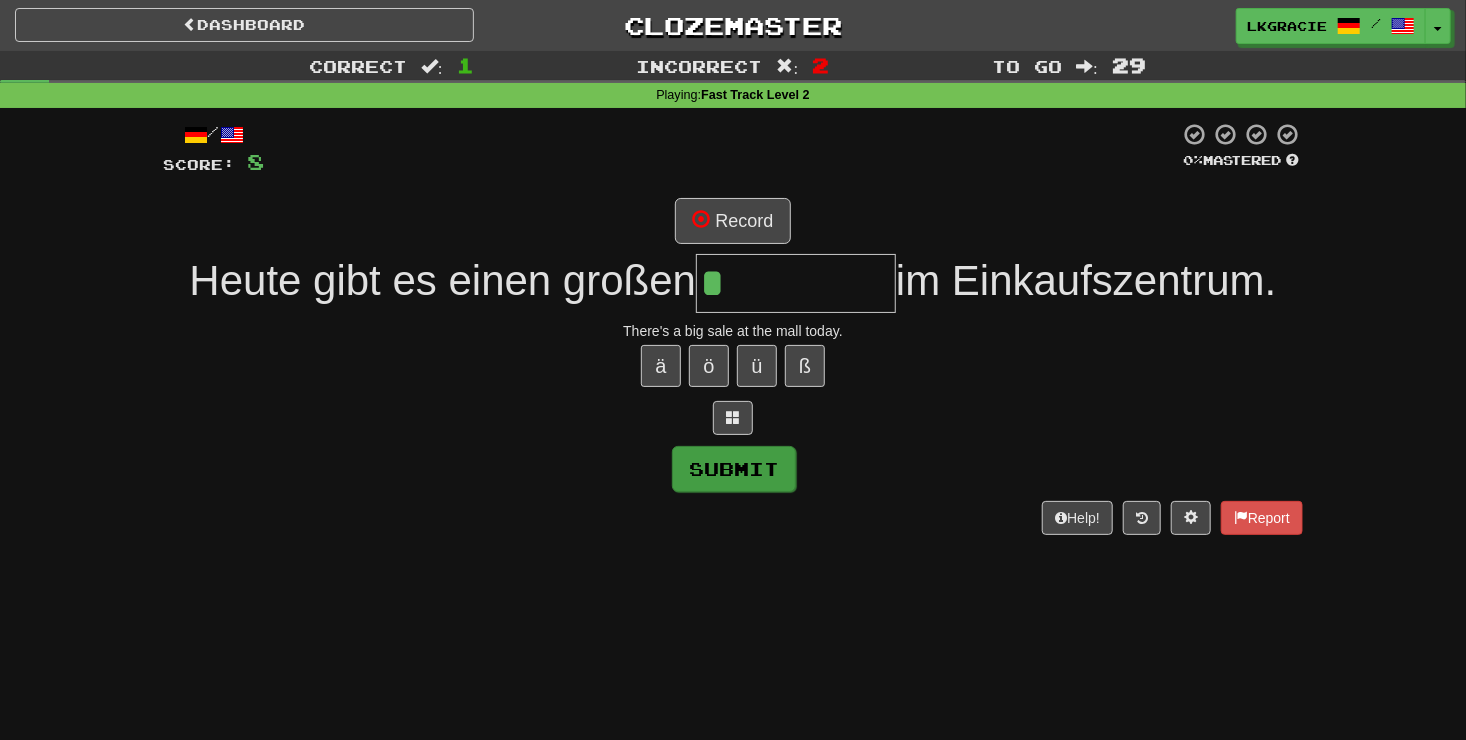 type on "**********" 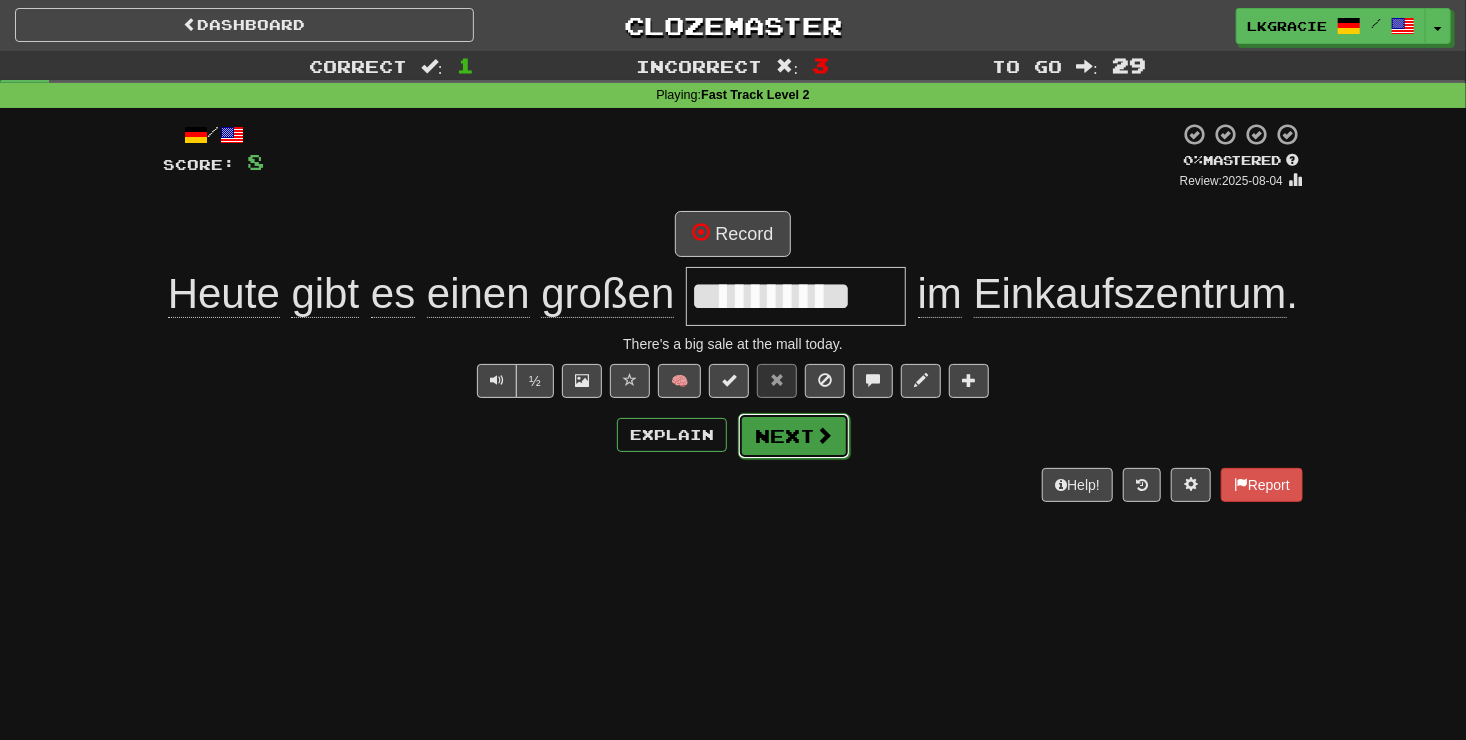 click on "Next" at bounding box center [794, 436] 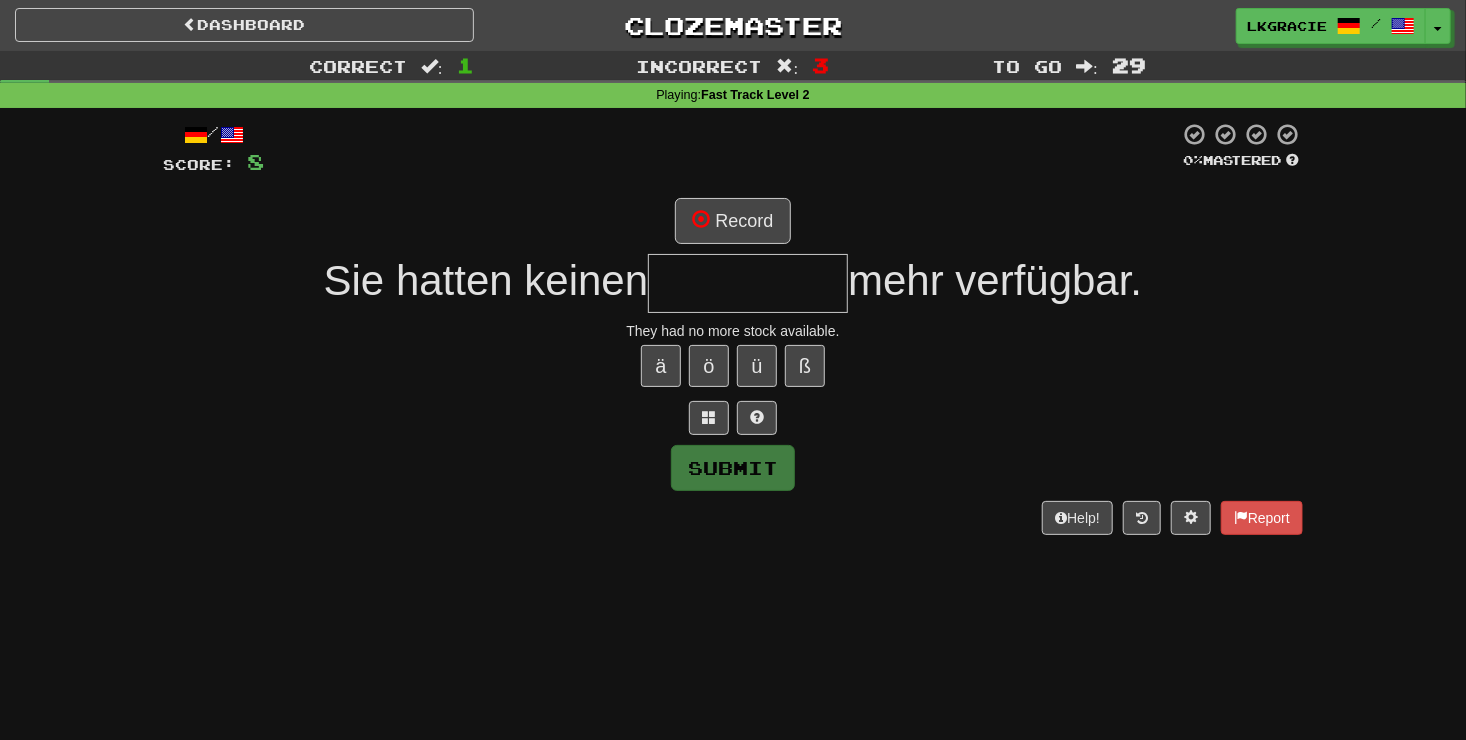 type on "*" 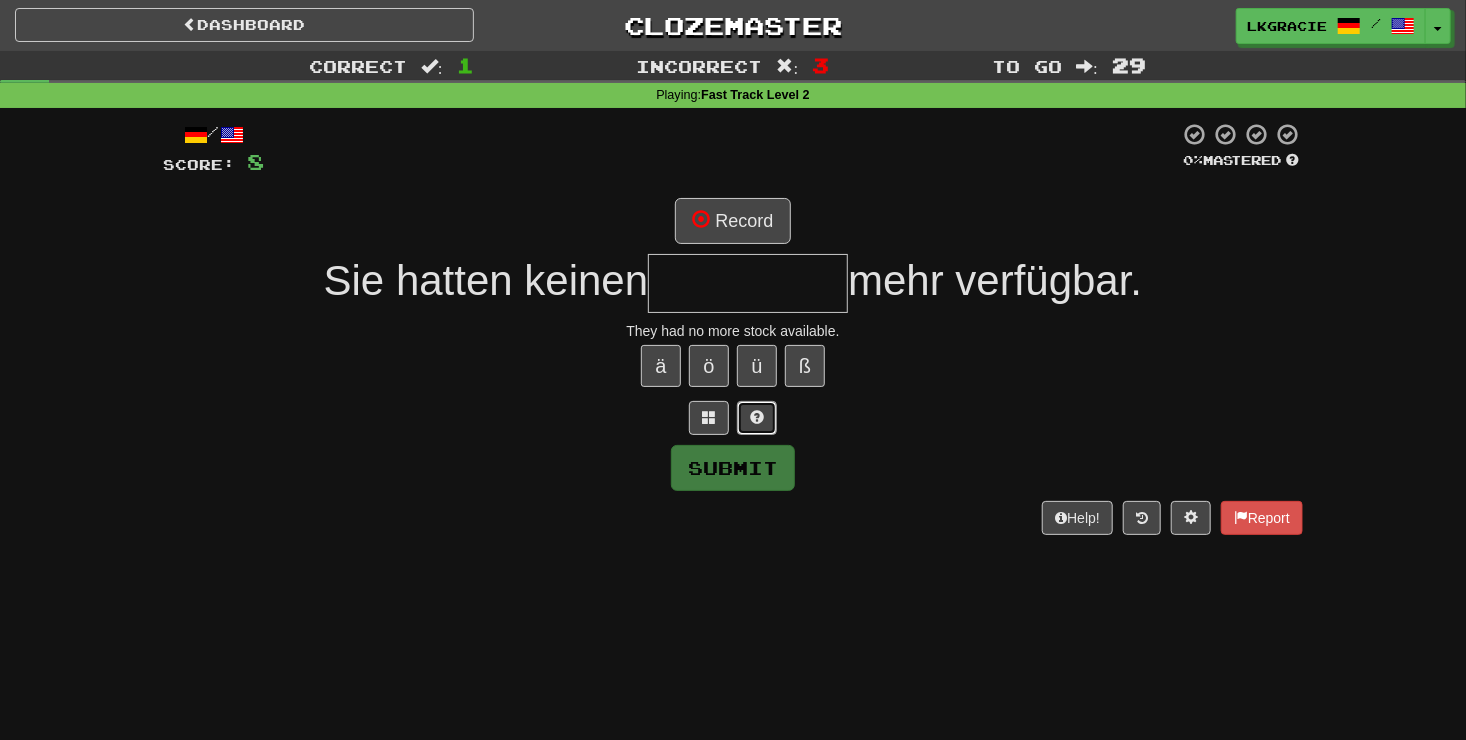 click at bounding box center [757, 418] 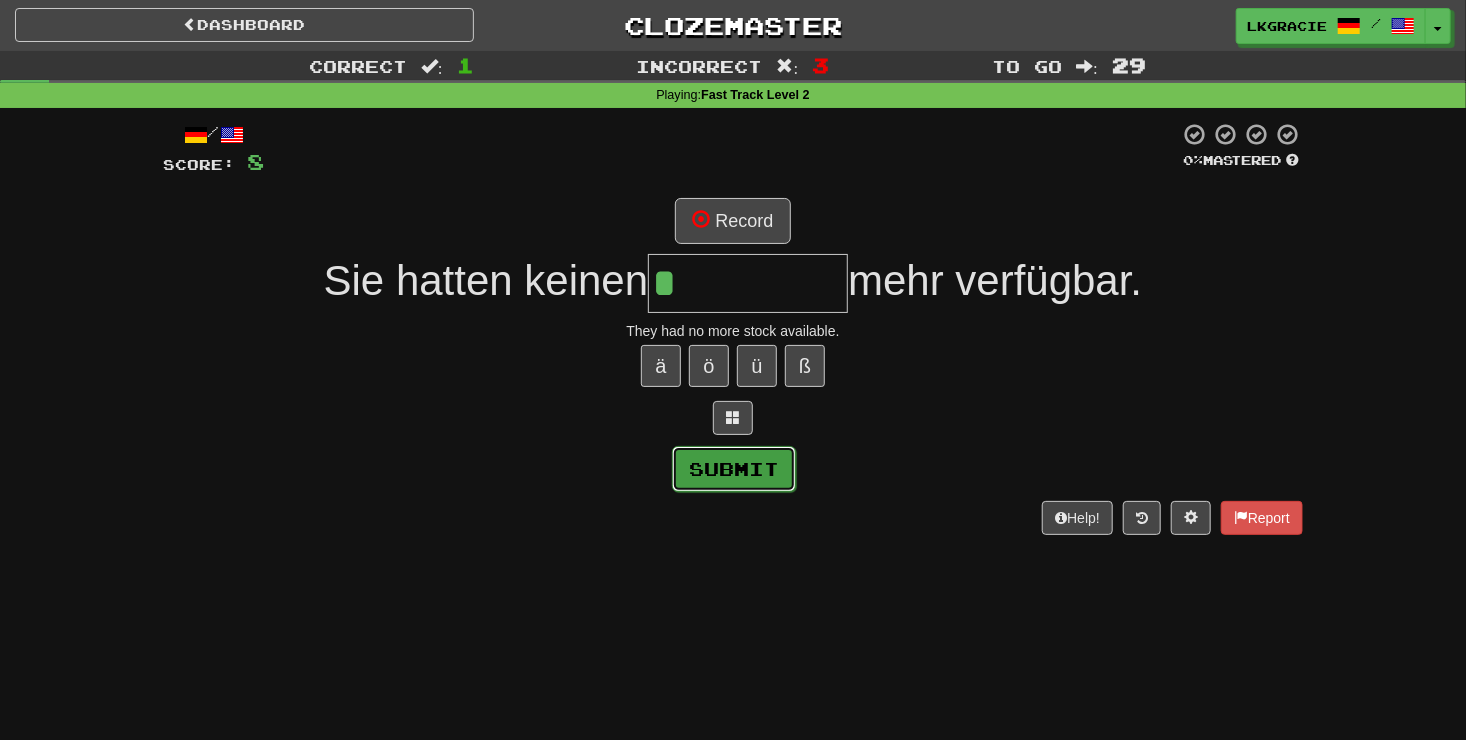 click on "Submit" at bounding box center [734, 469] 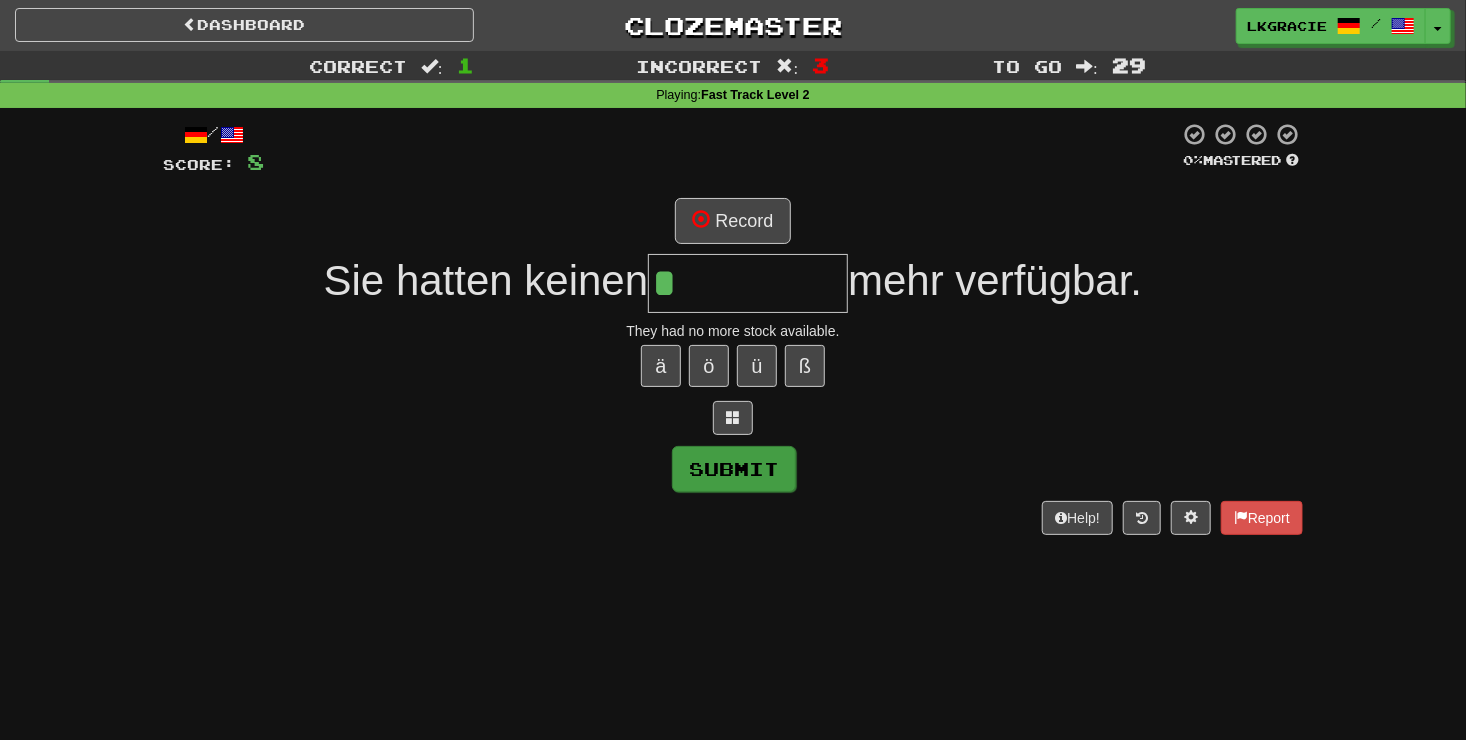 type on "******" 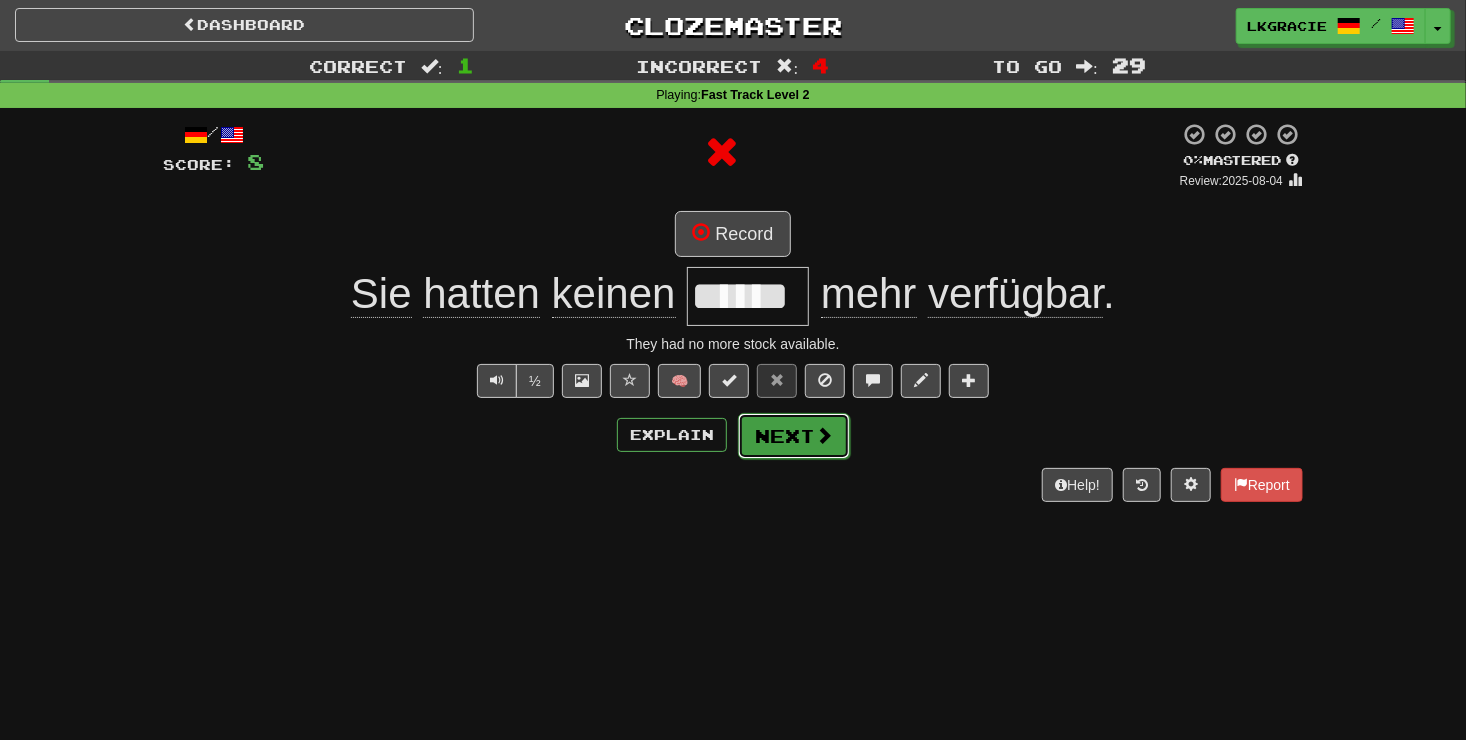 click on "Next" at bounding box center (794, 436) 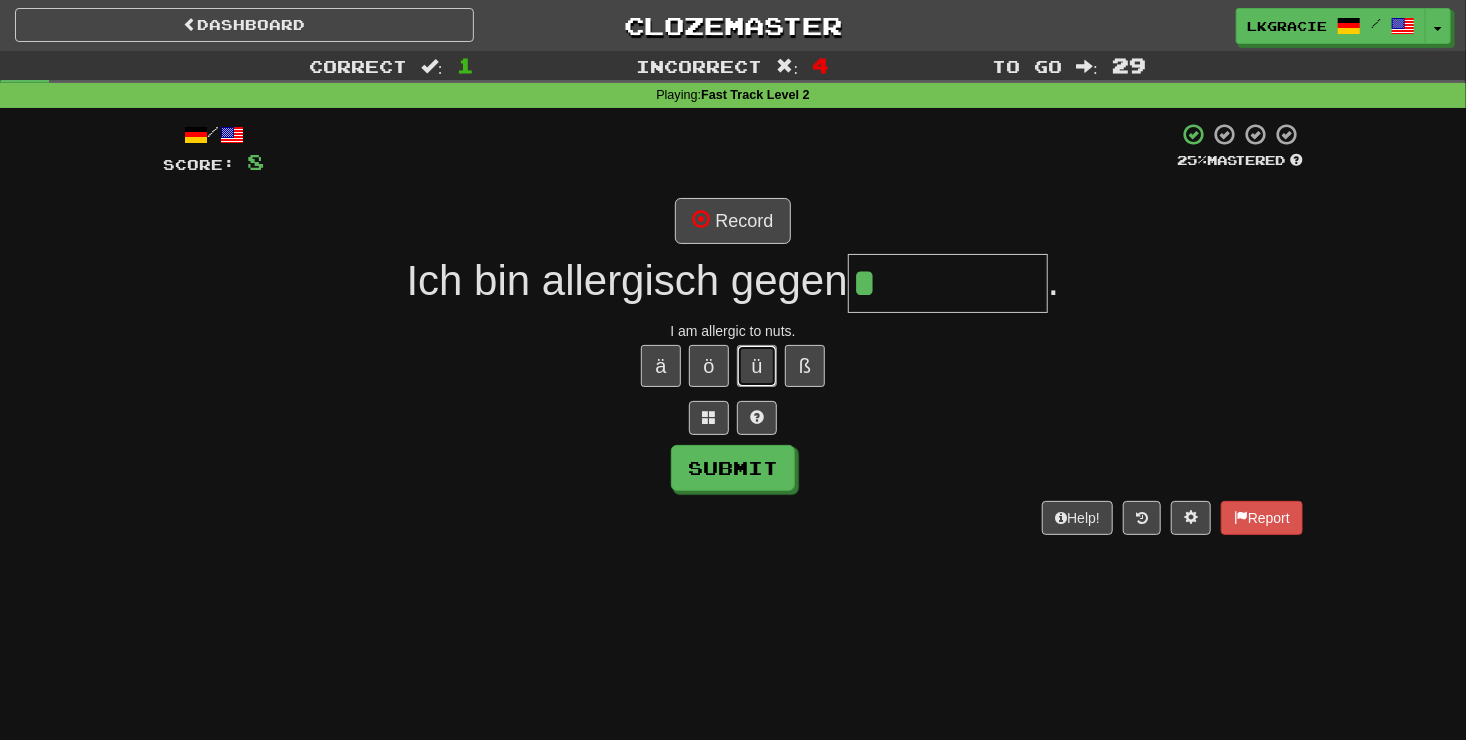 click on "ü" at bounding box center (757, 366) 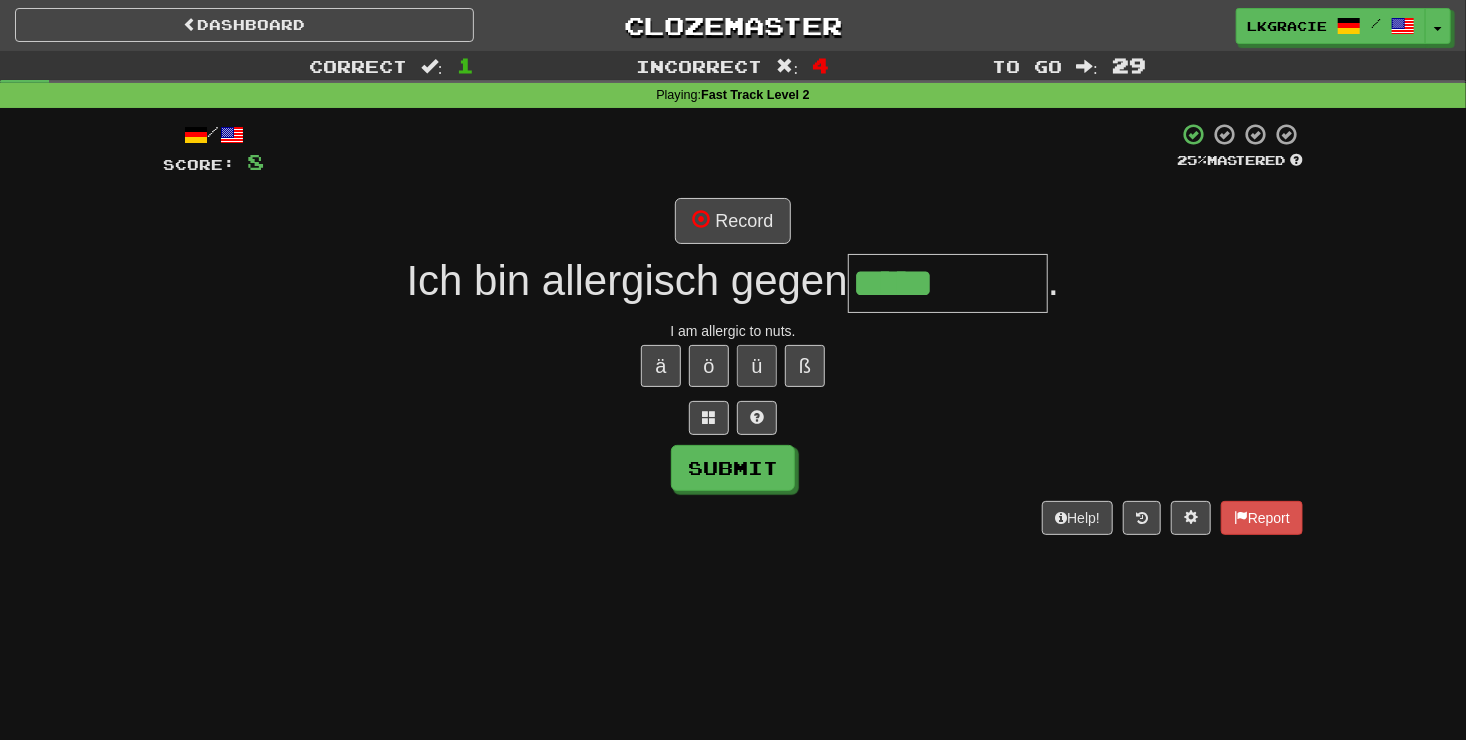 type on "*****" 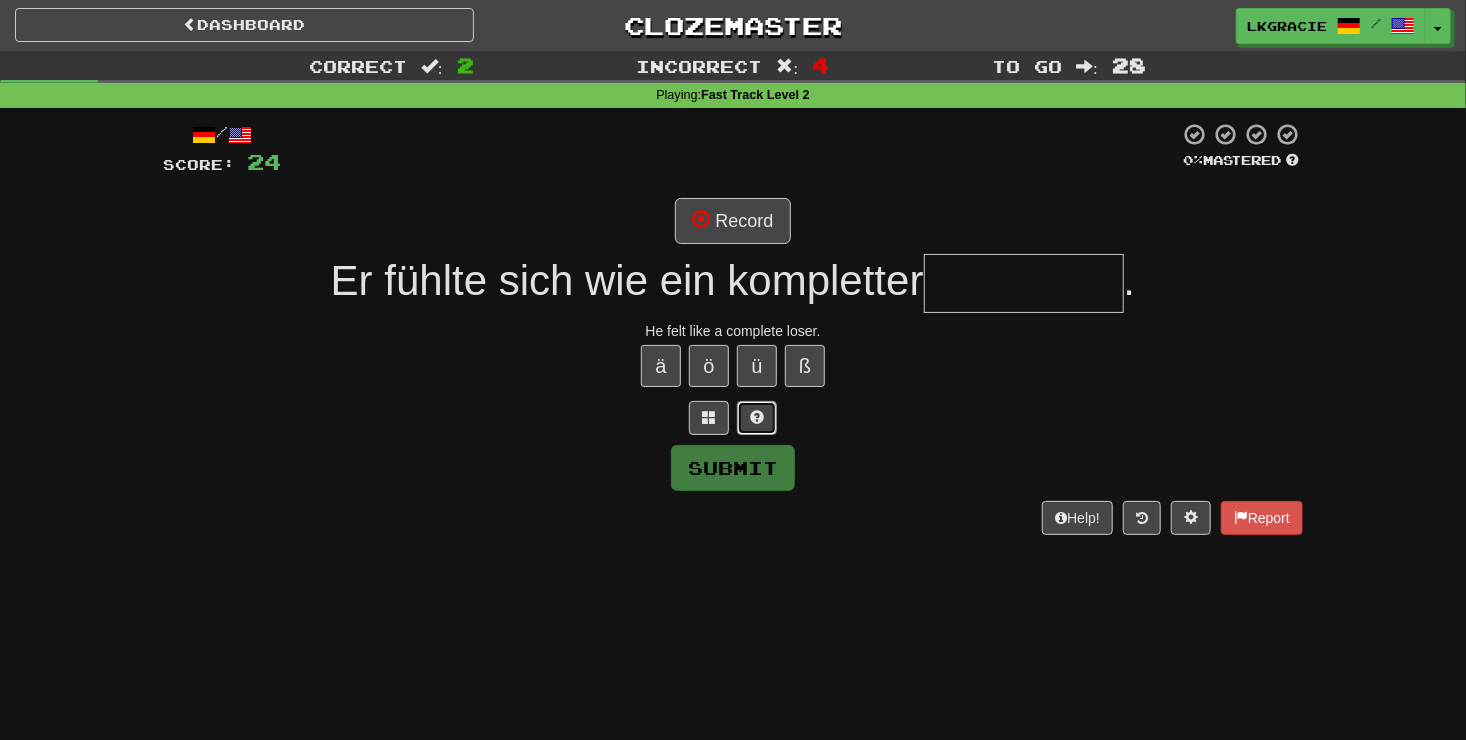 click at bounding box center (757, 417) 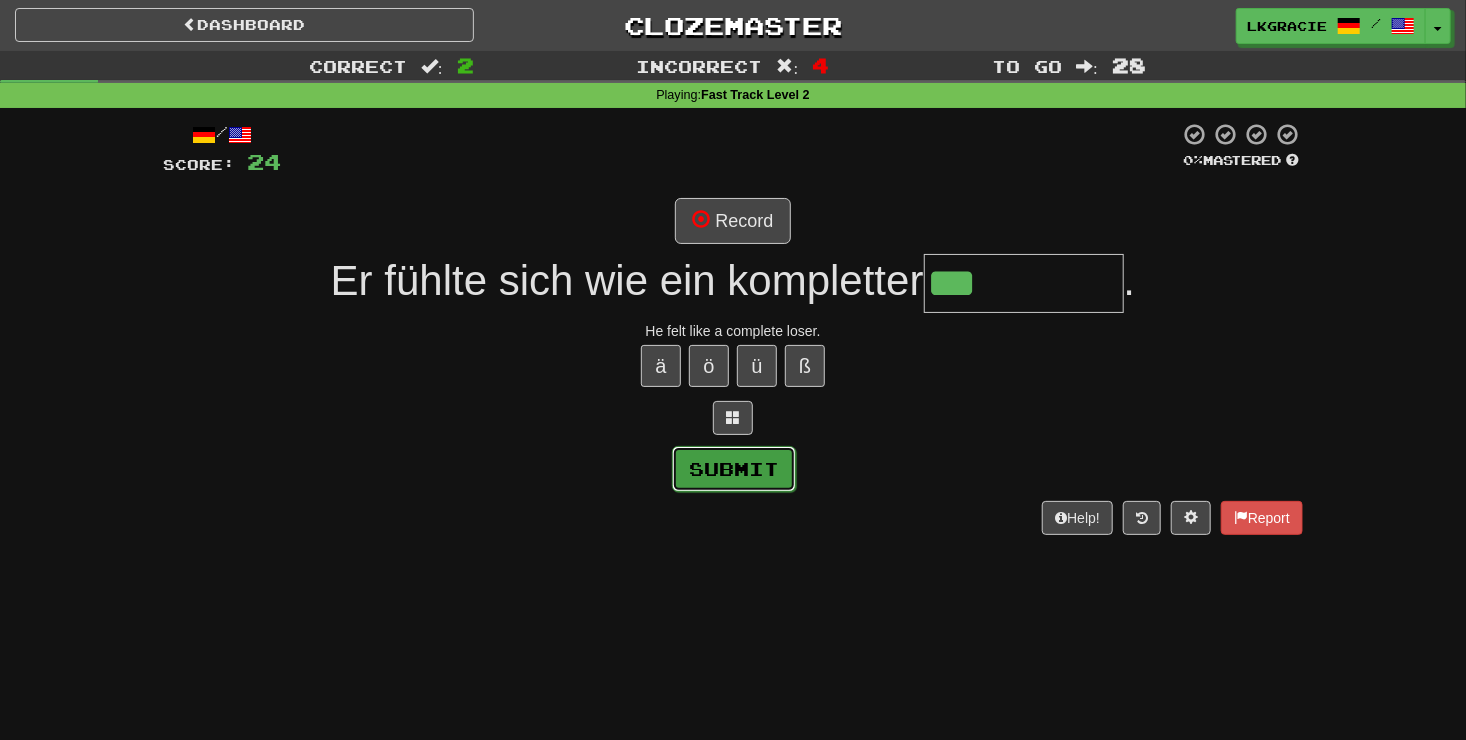 click on "Submit" at bounding box center [734, 469] 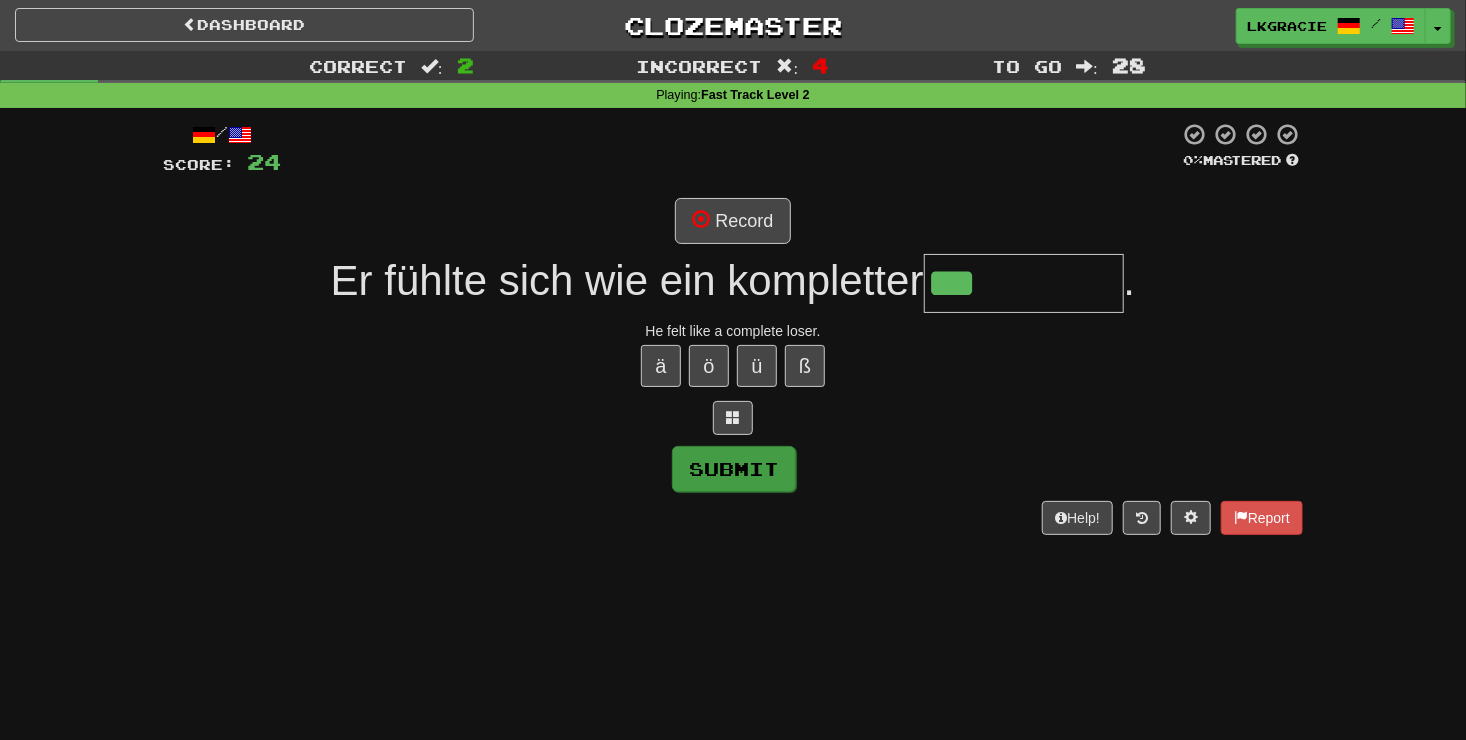 type on "********" 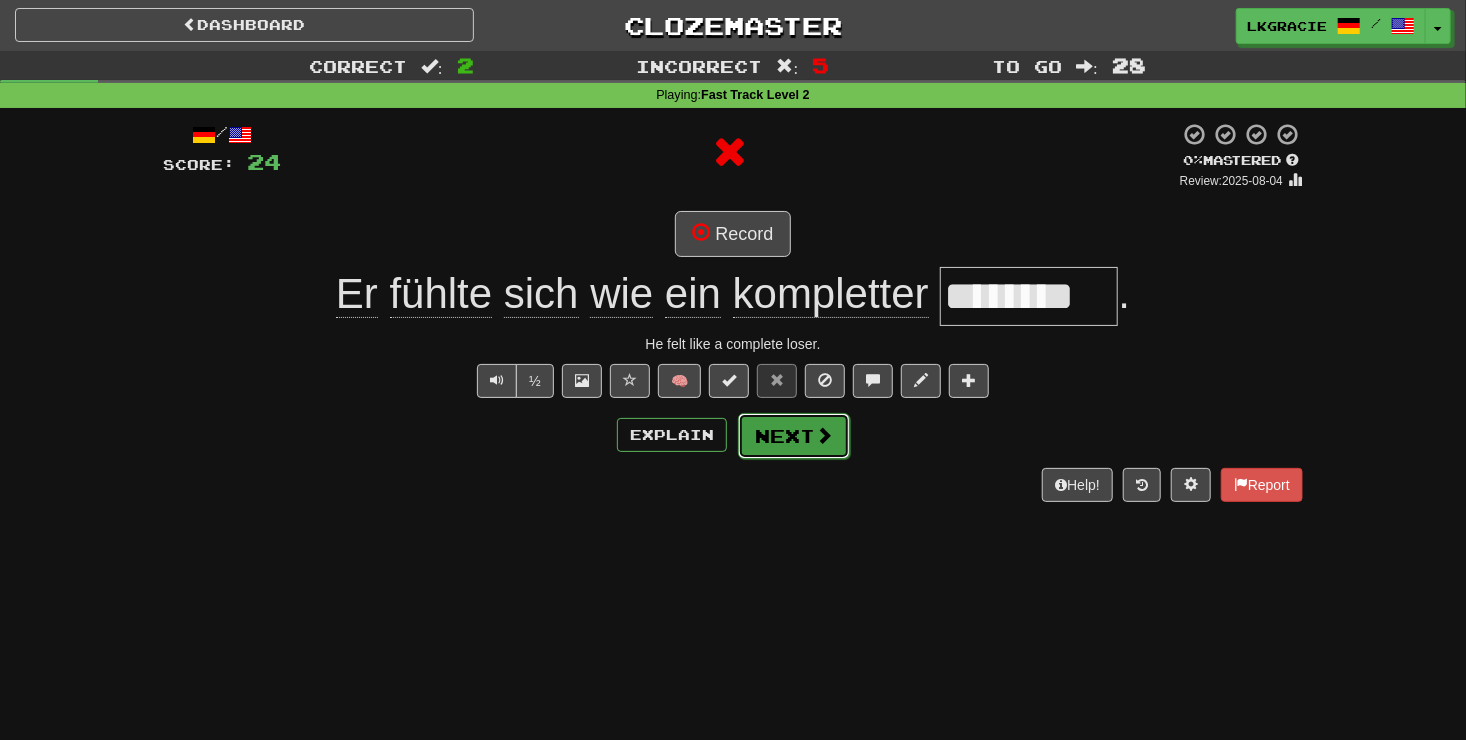 click on "Next" at bounding box center [794, 436] 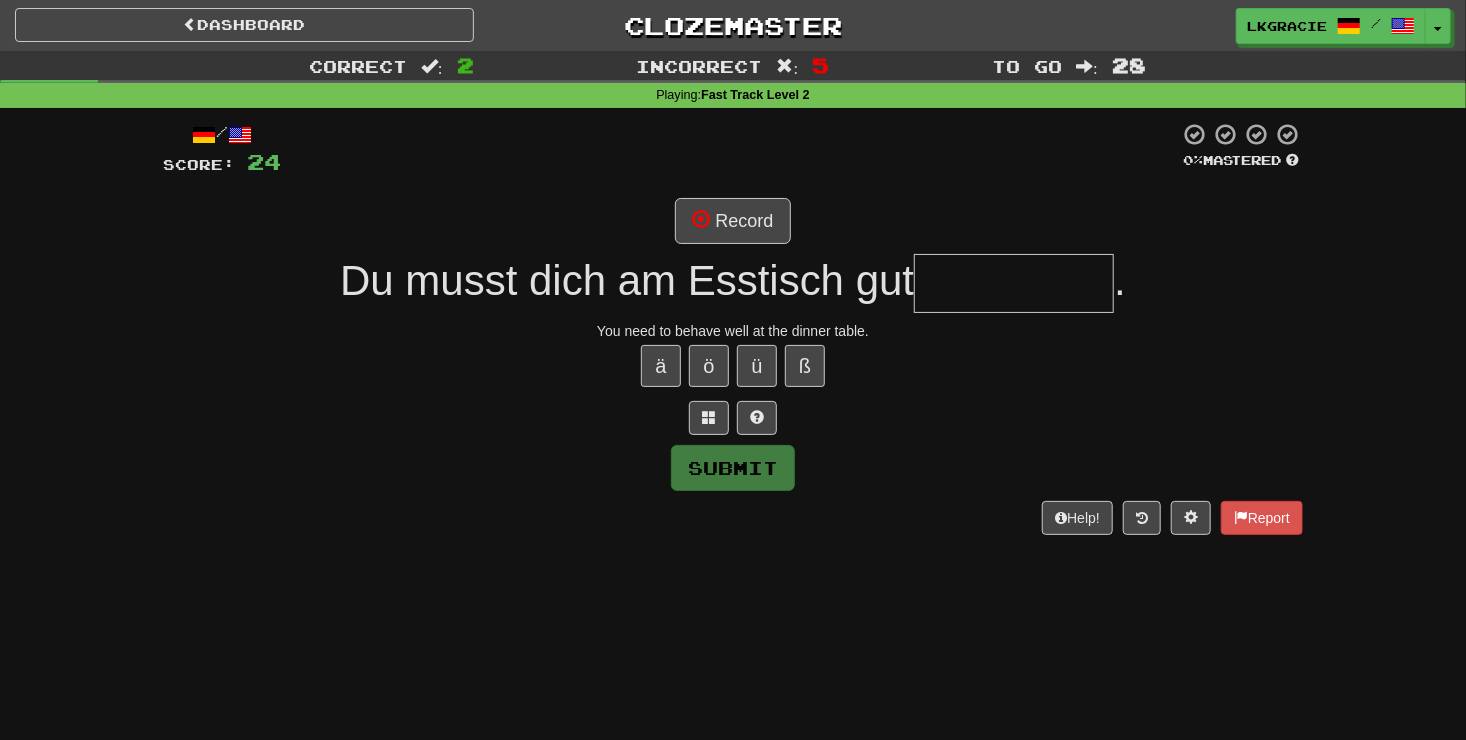 type on "*" 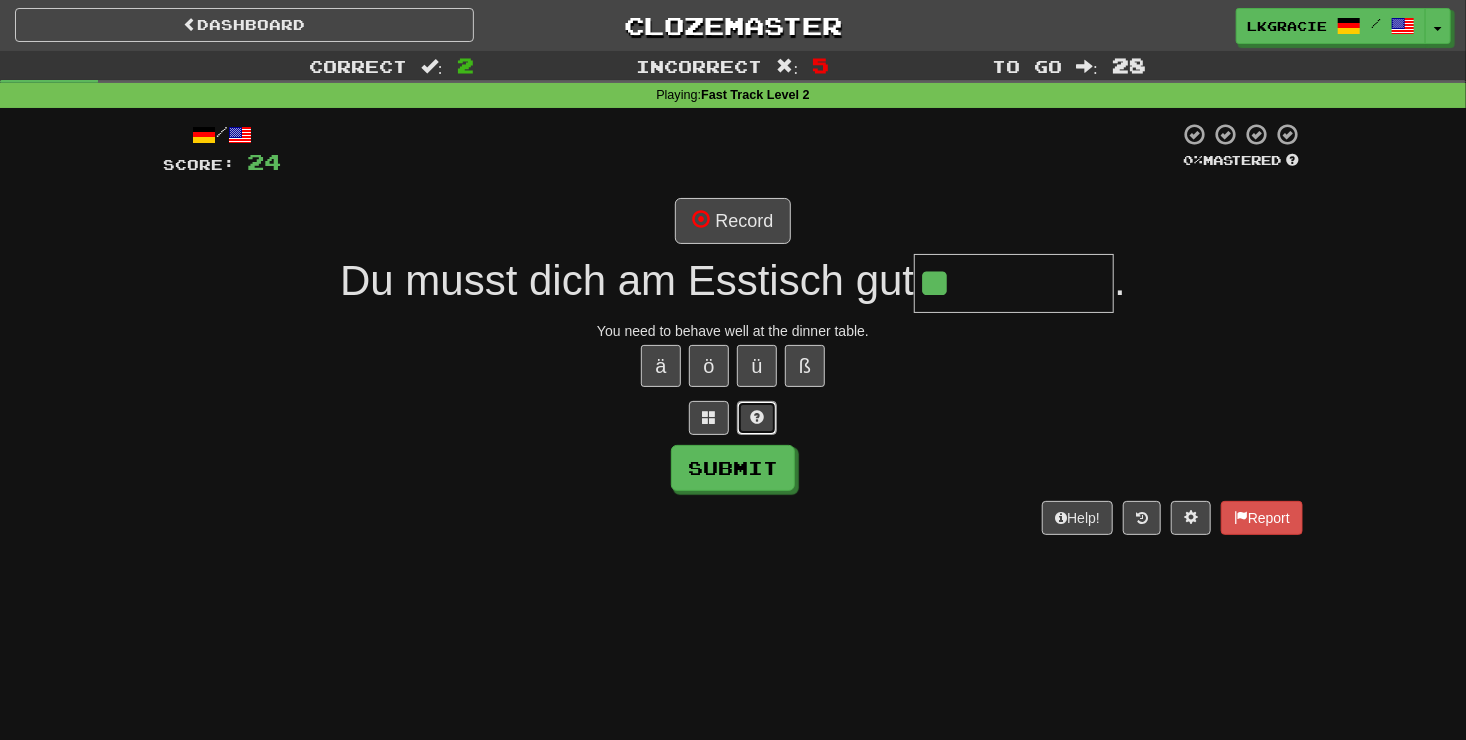 click at bounding box center [757, 418] 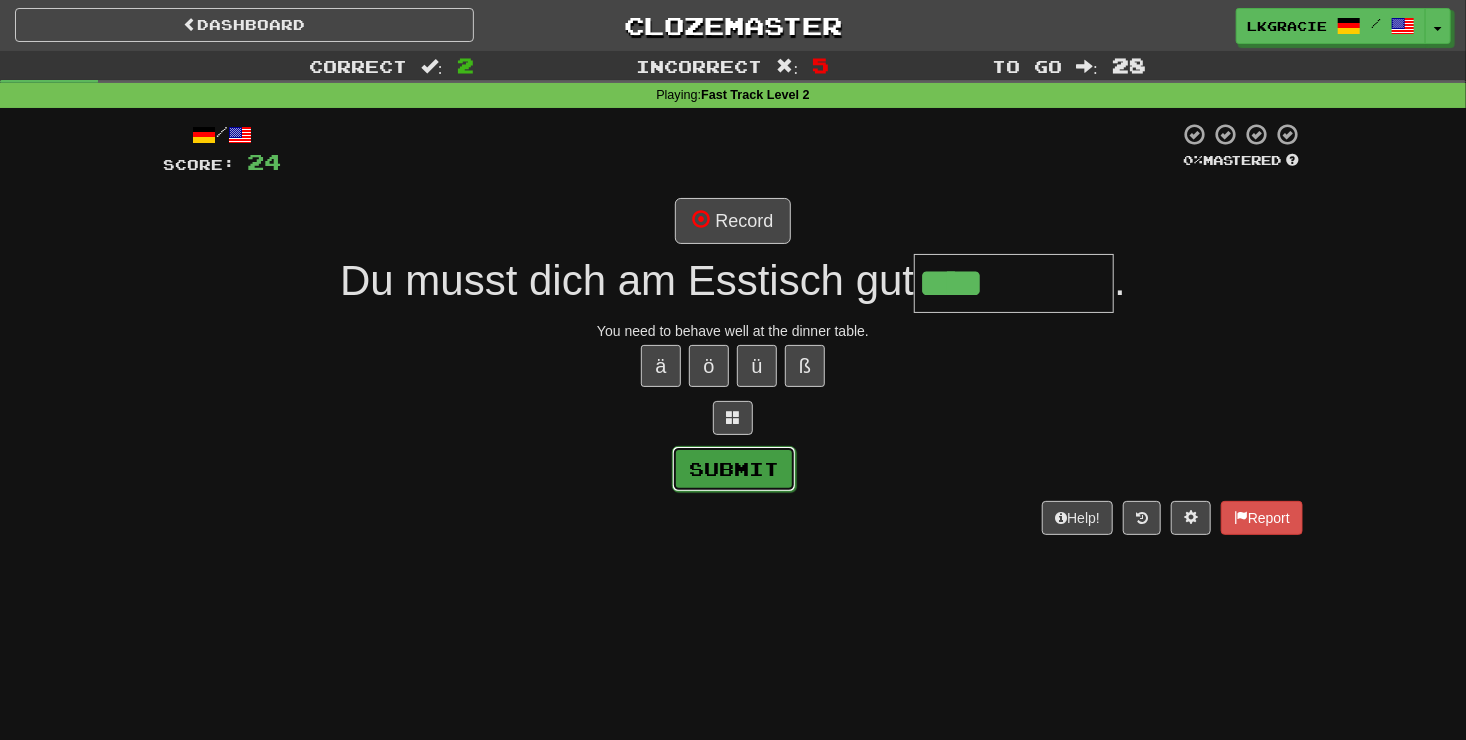 click on "Submit" at bounding box center [734, 469] 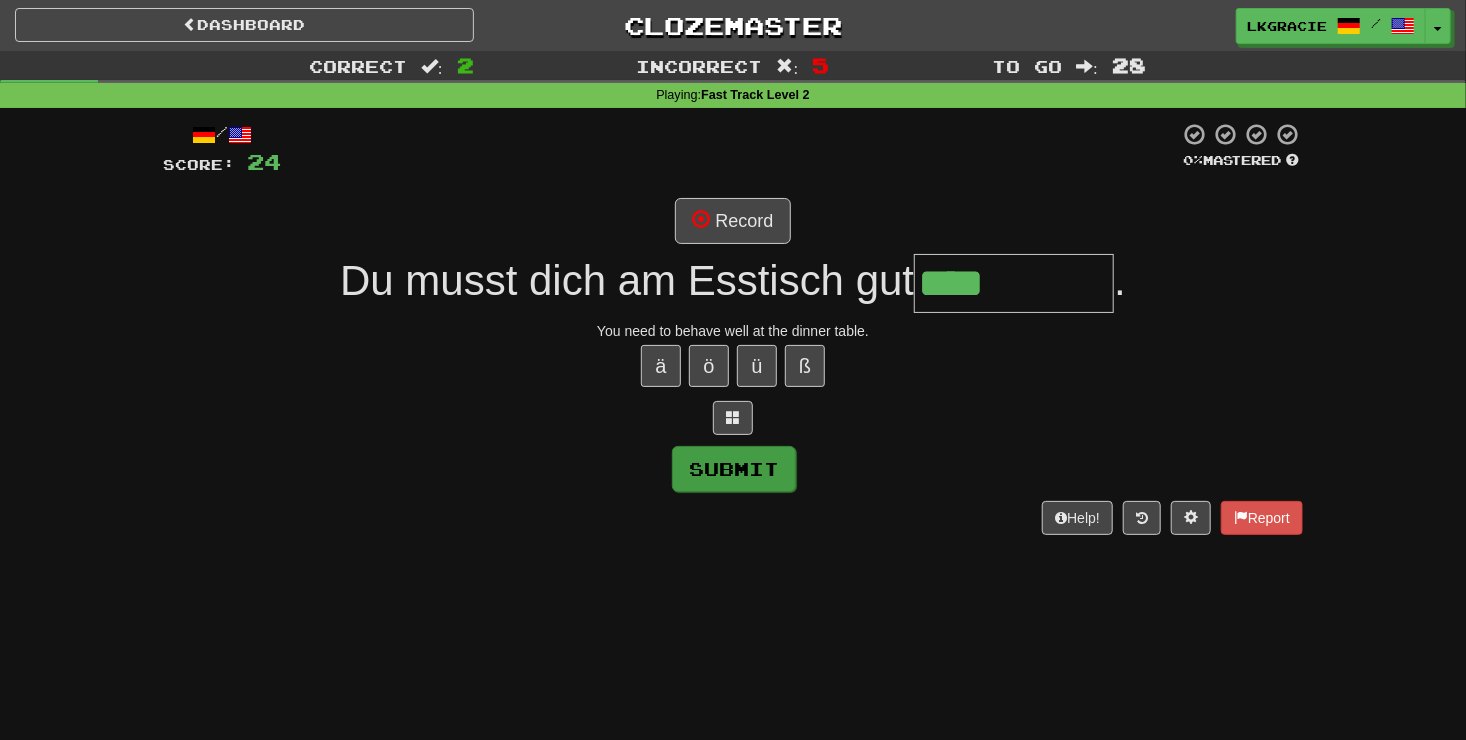 type on "********" 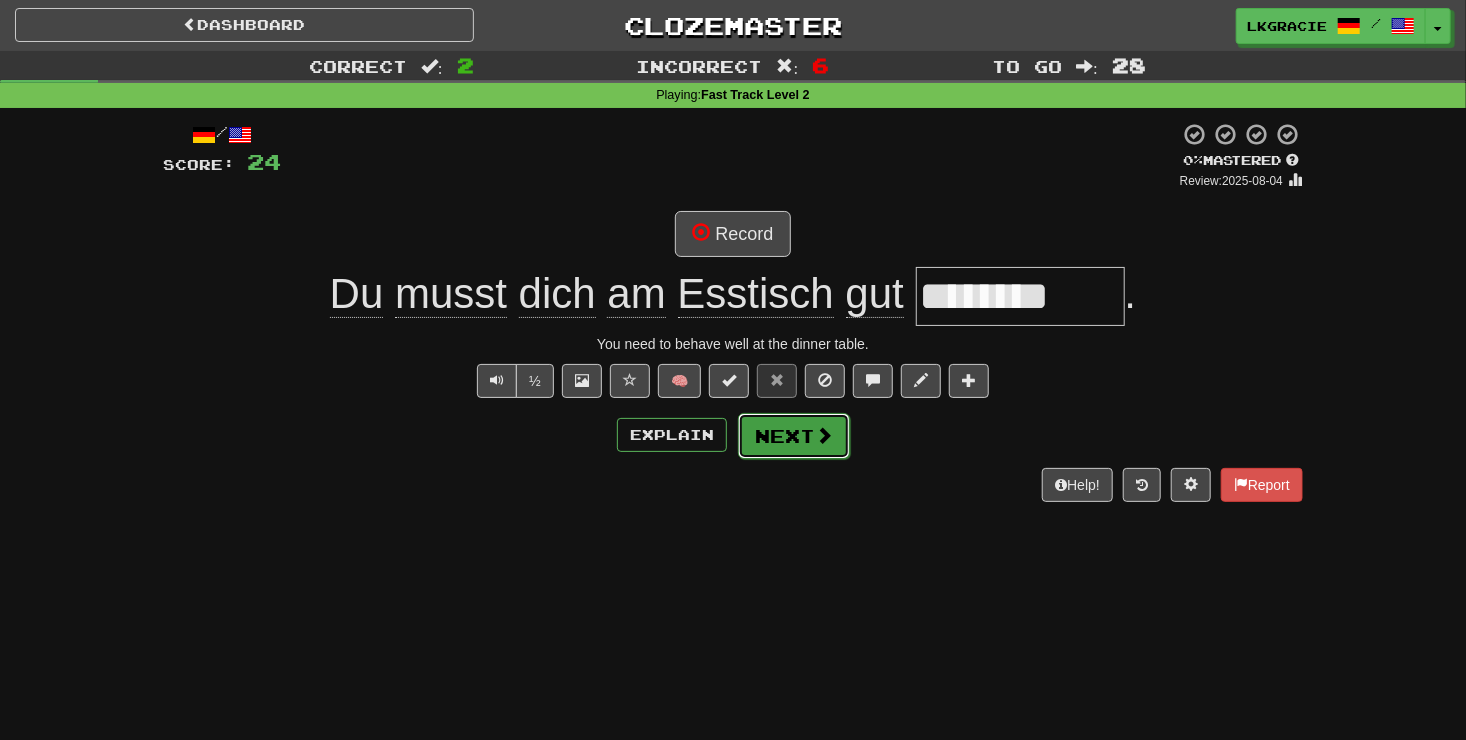 click on "Next" at bounding box center [794, 436] 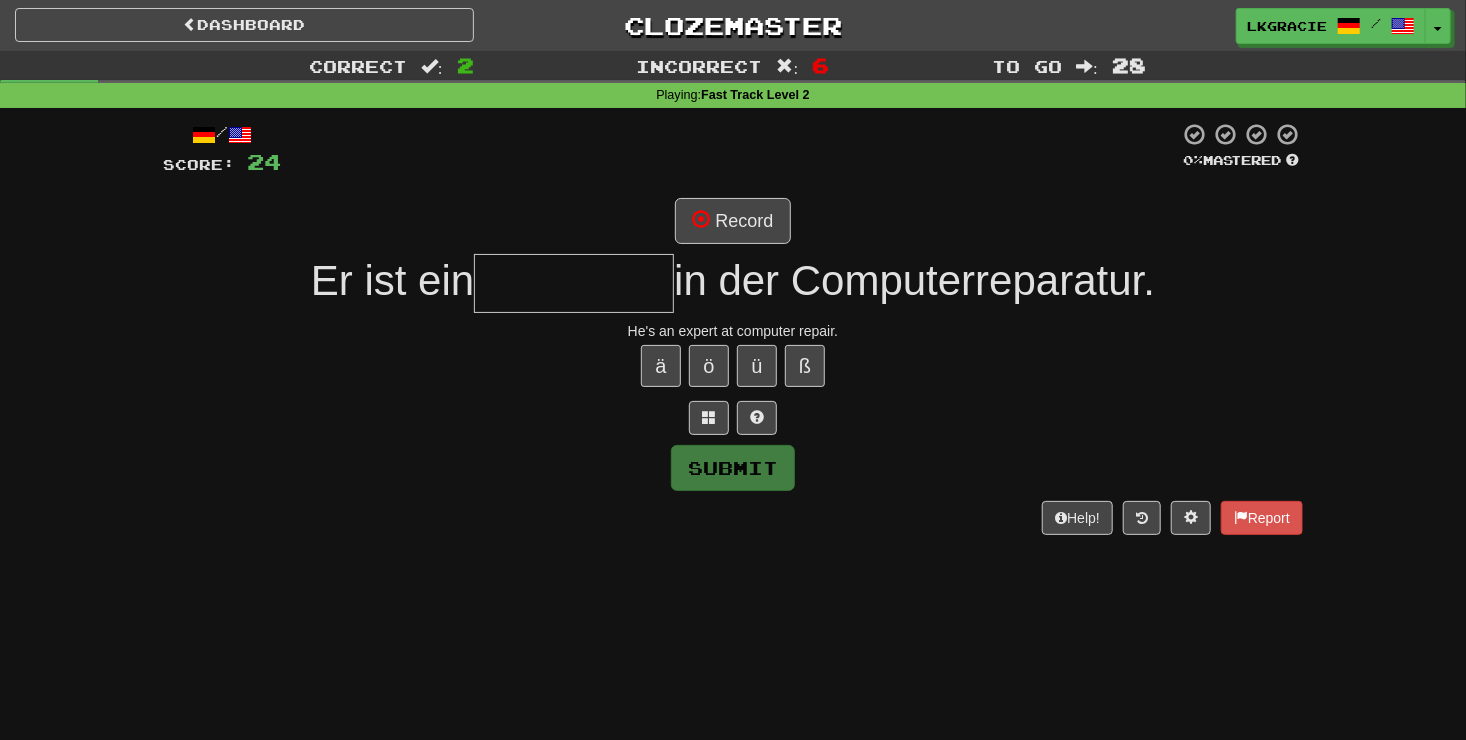 type on "*" 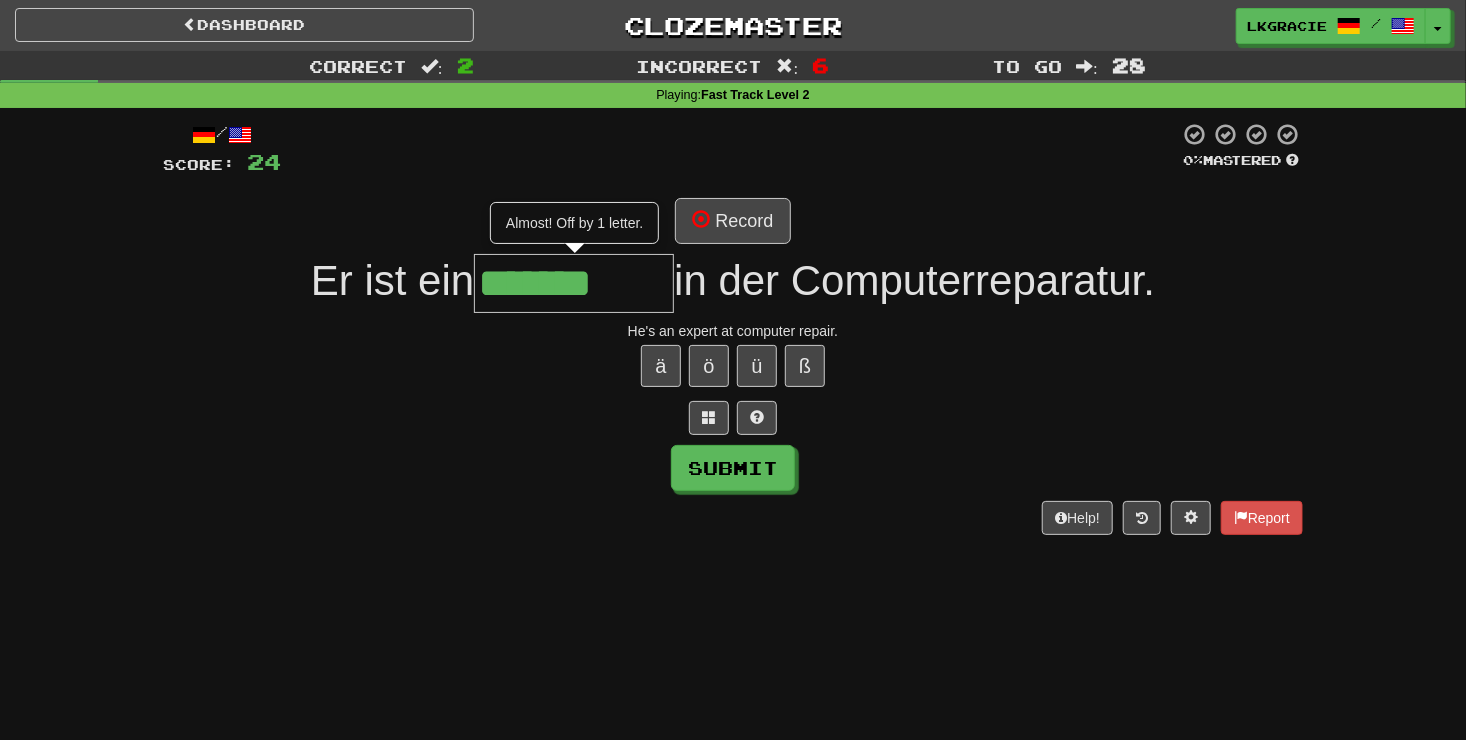 type on "*******" 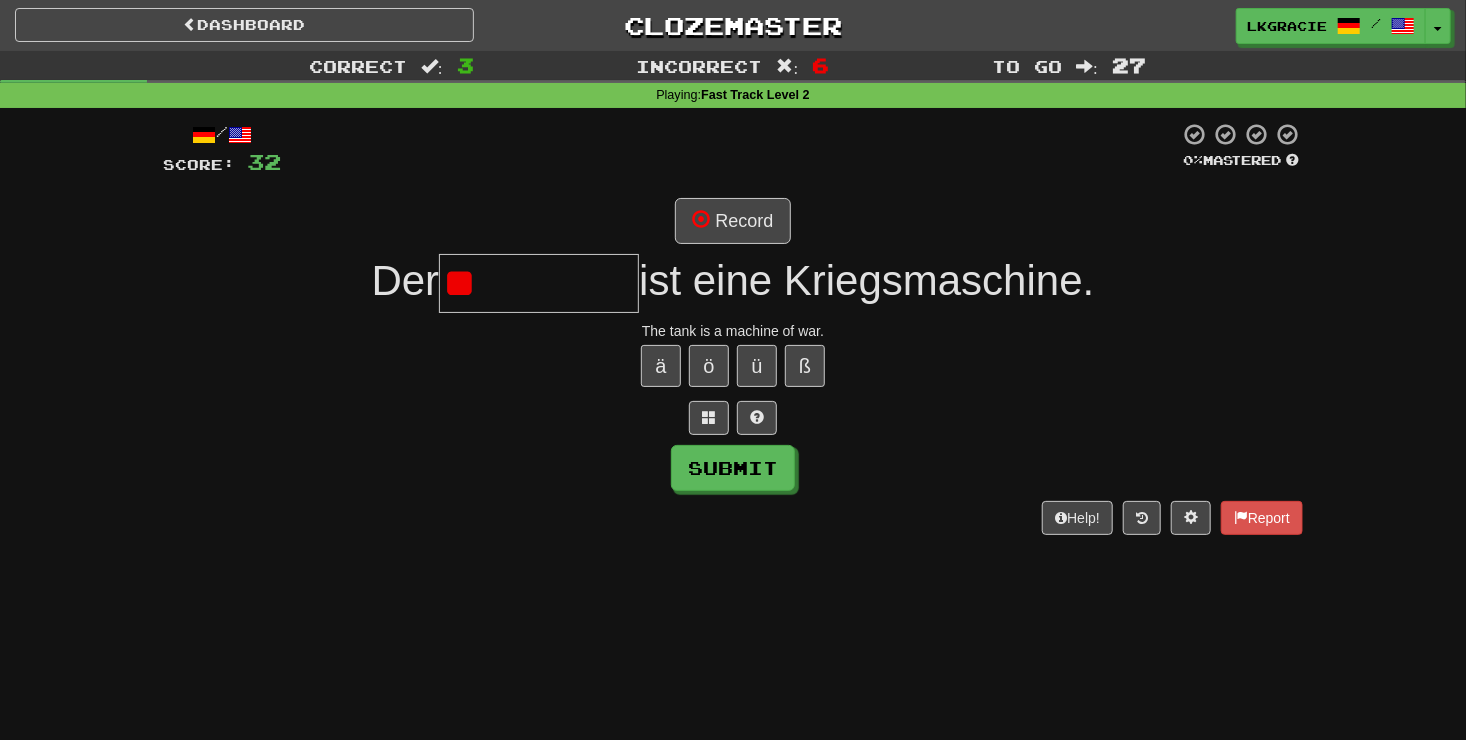 type on "*" 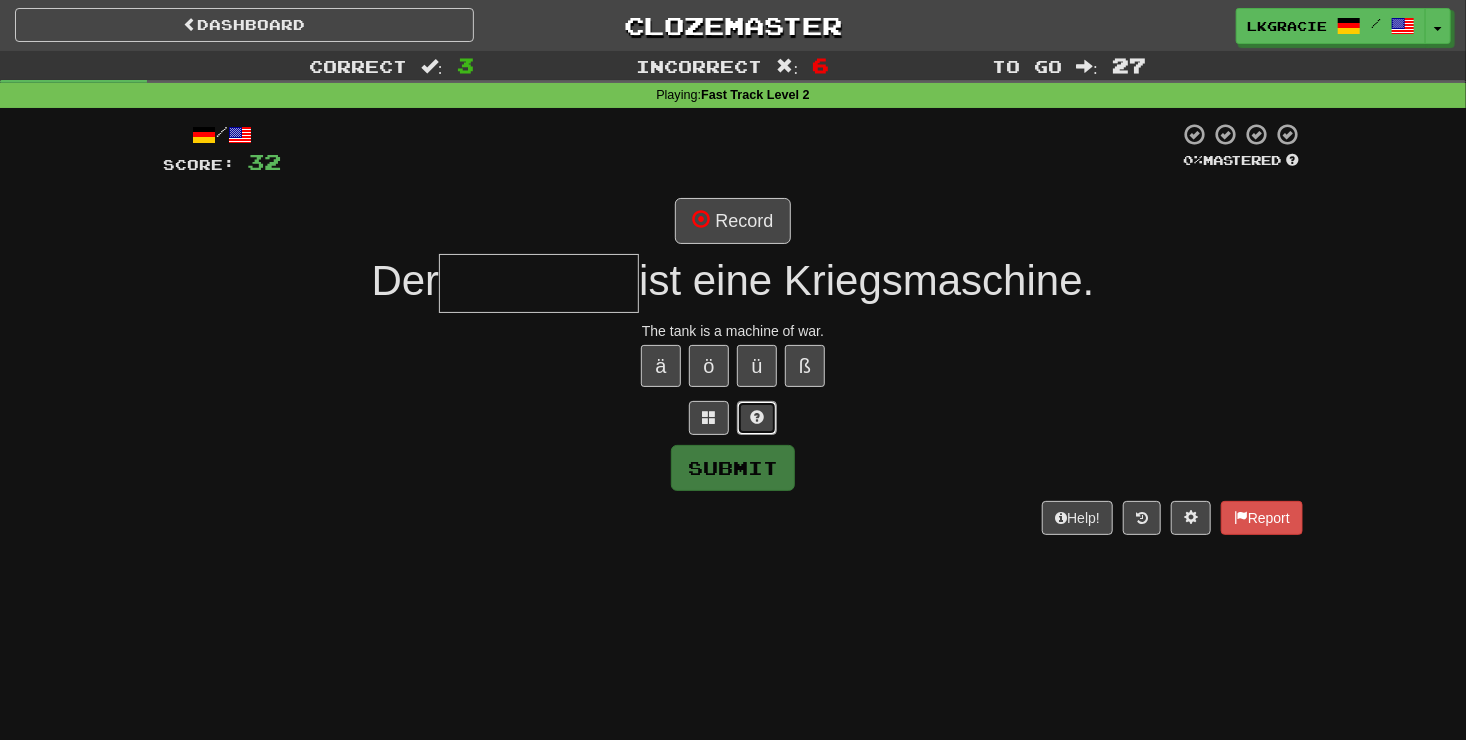 click at bounding box center (757, 417) 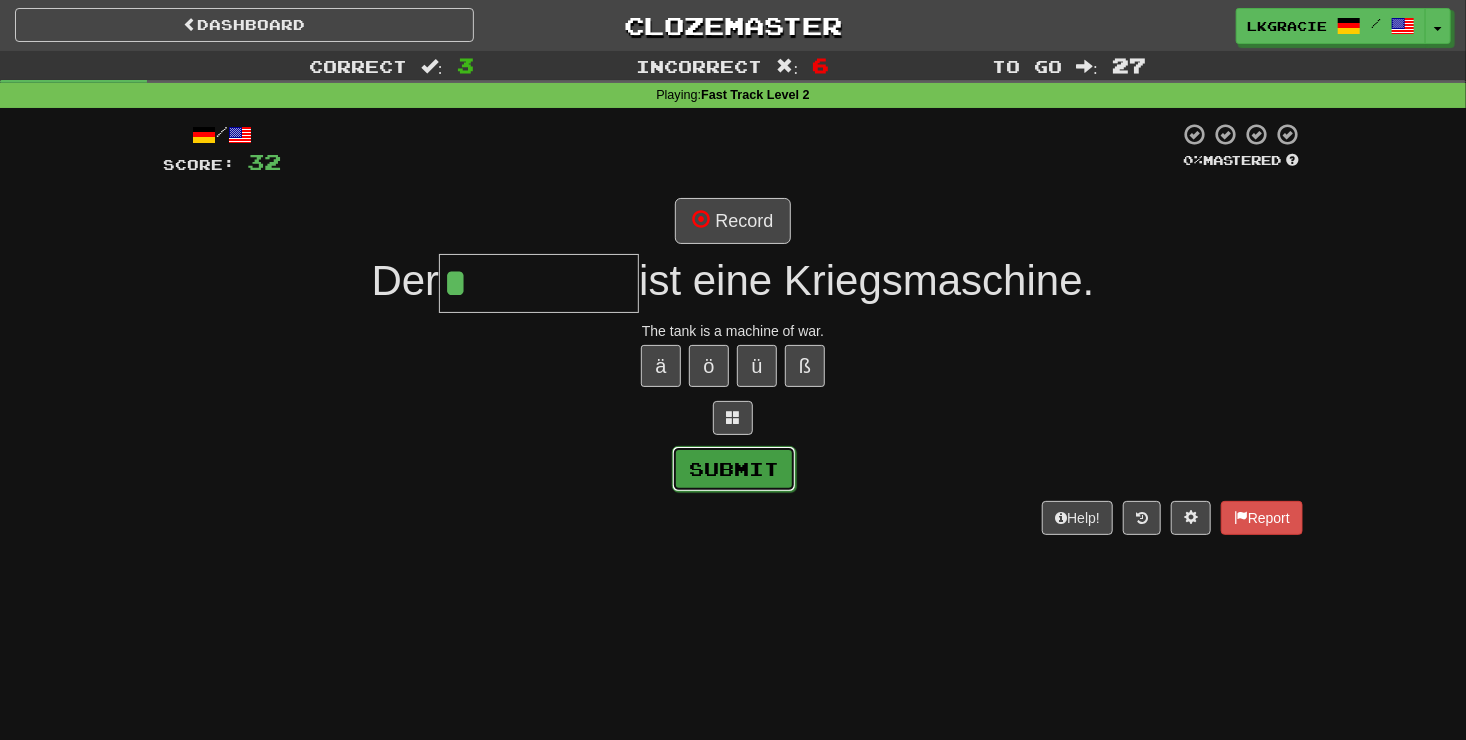 click on "Submit" at bounding box center (734, 469) 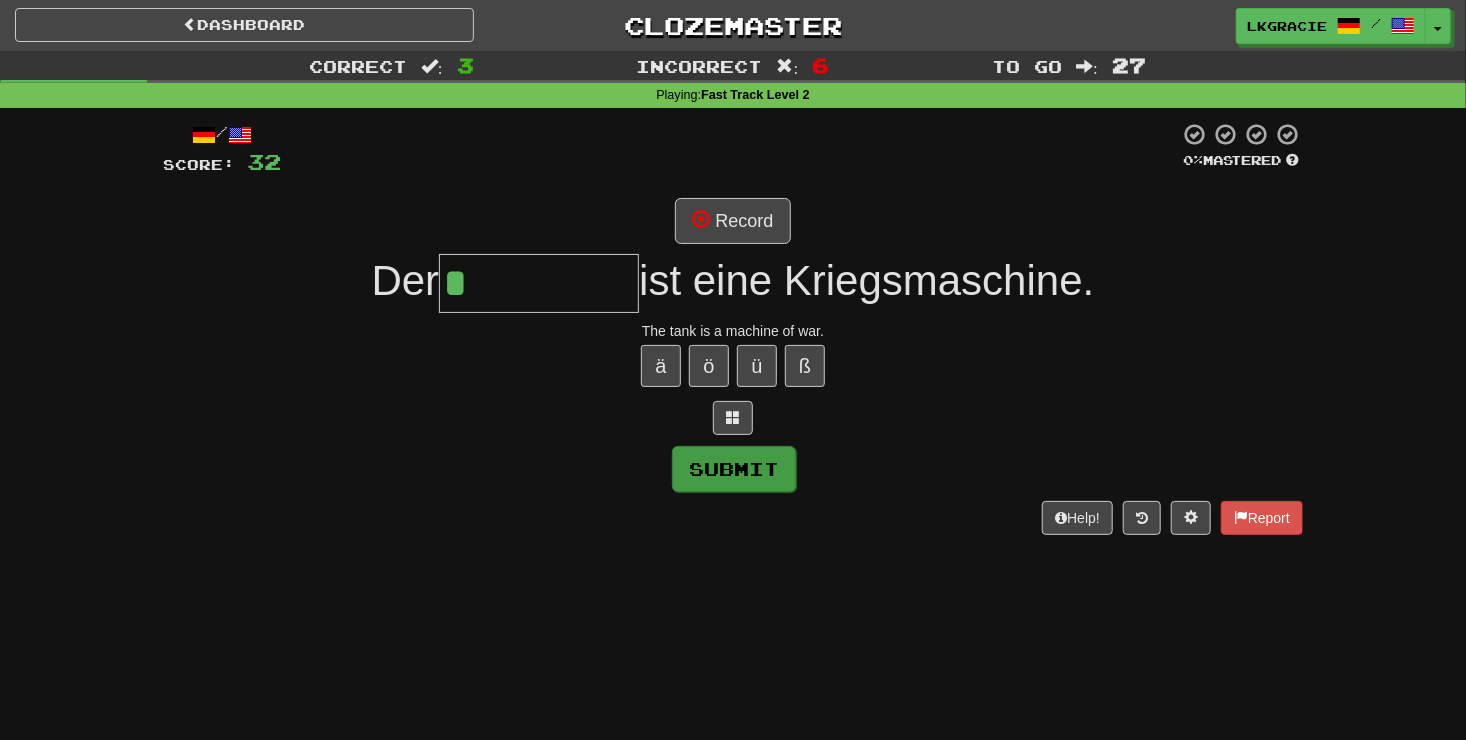 type on "******" 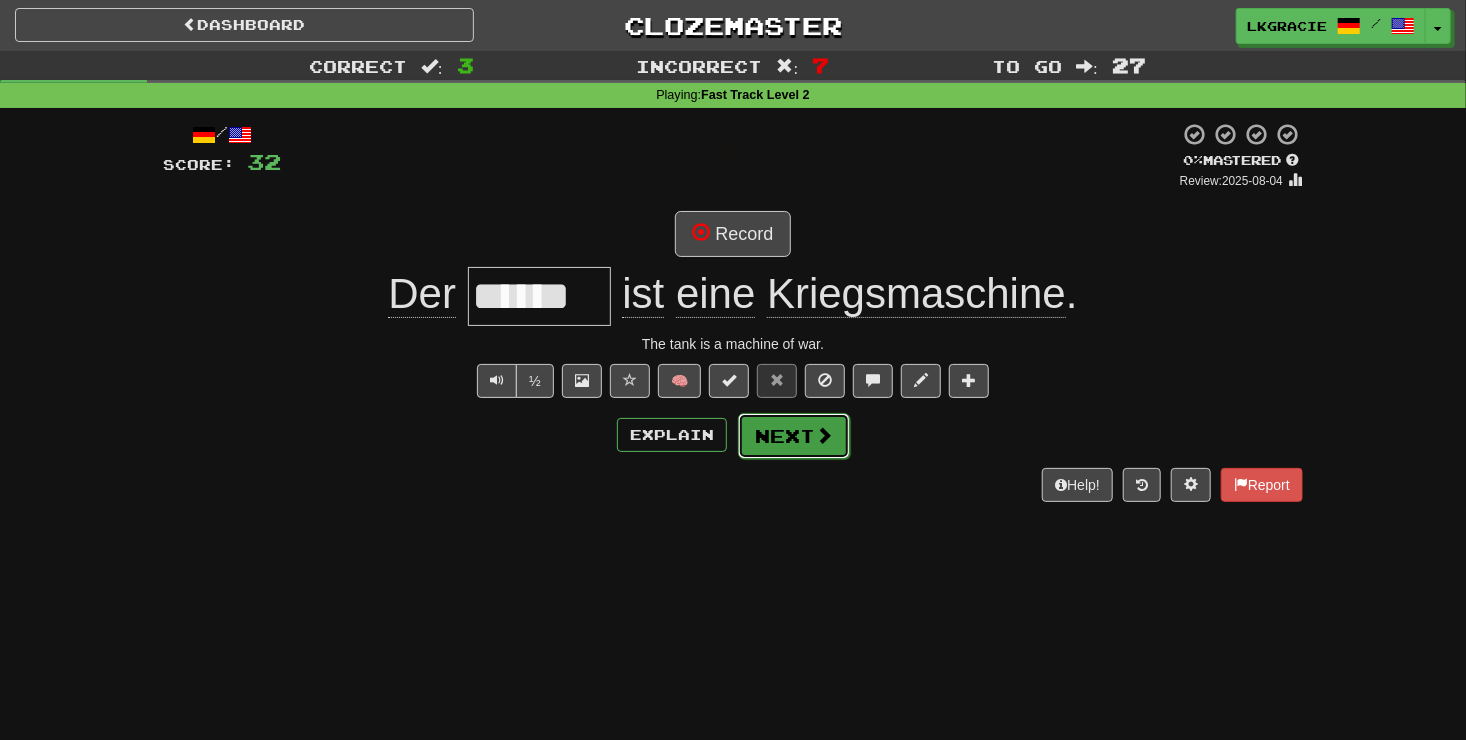 click on "Next" at bounding box center [794, 436] 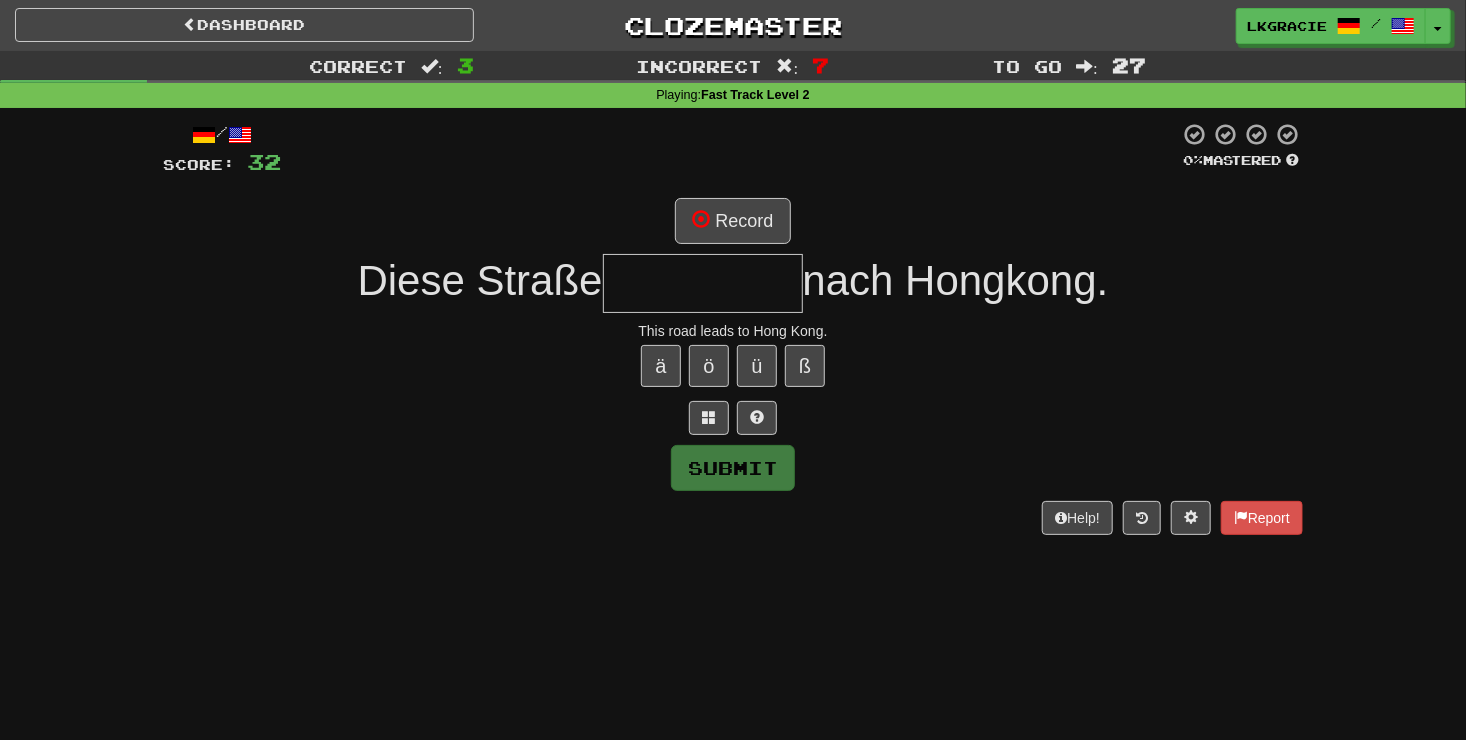 type on "*" 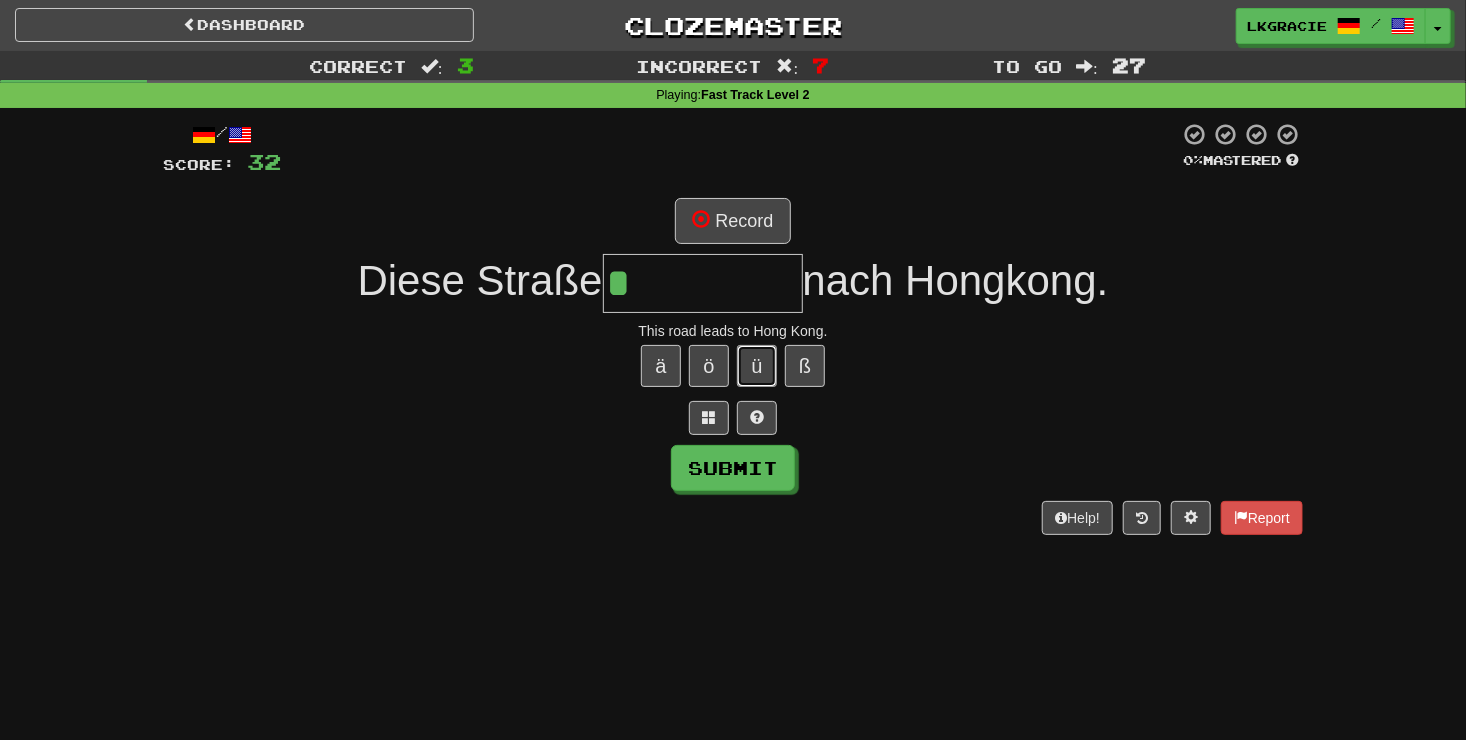 click on "ü" at bounding box center [757, 366] 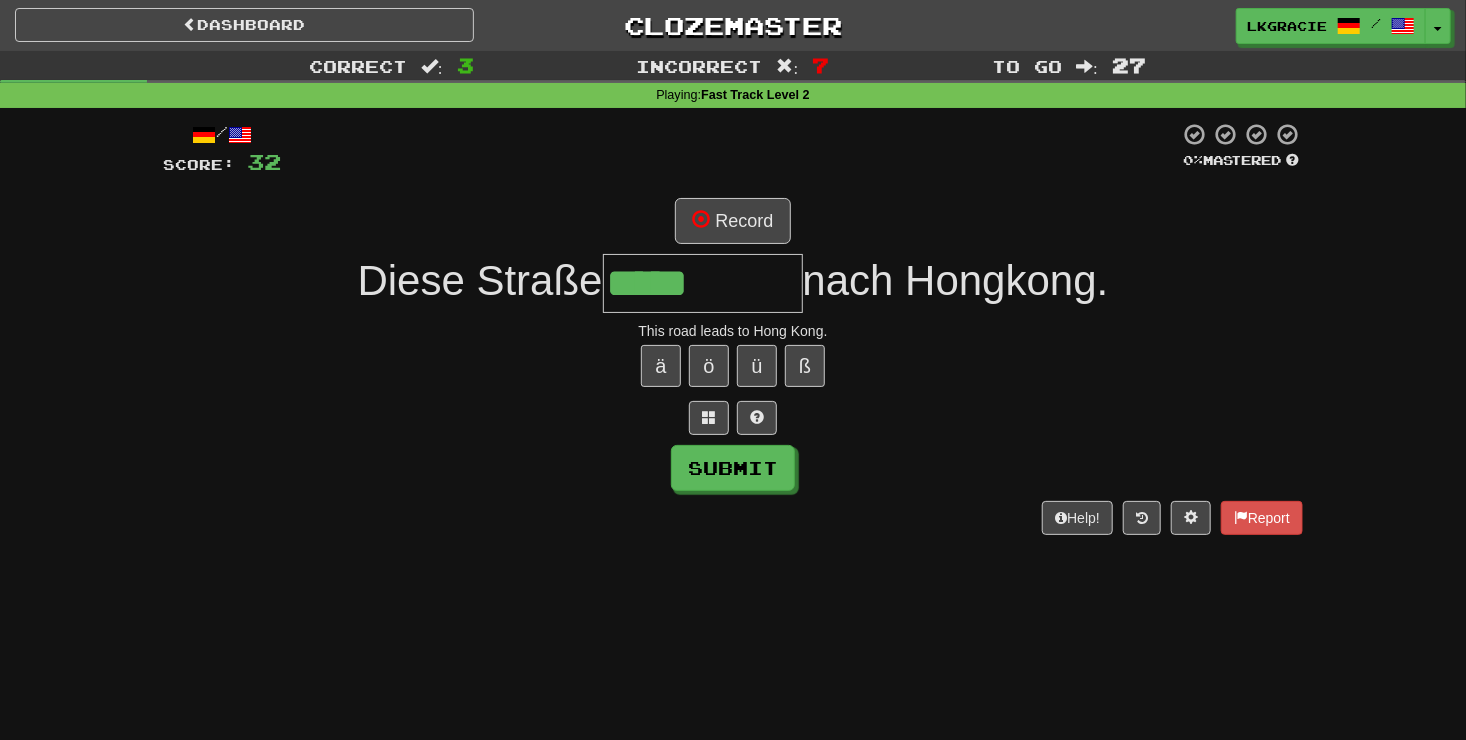 type on "*****" 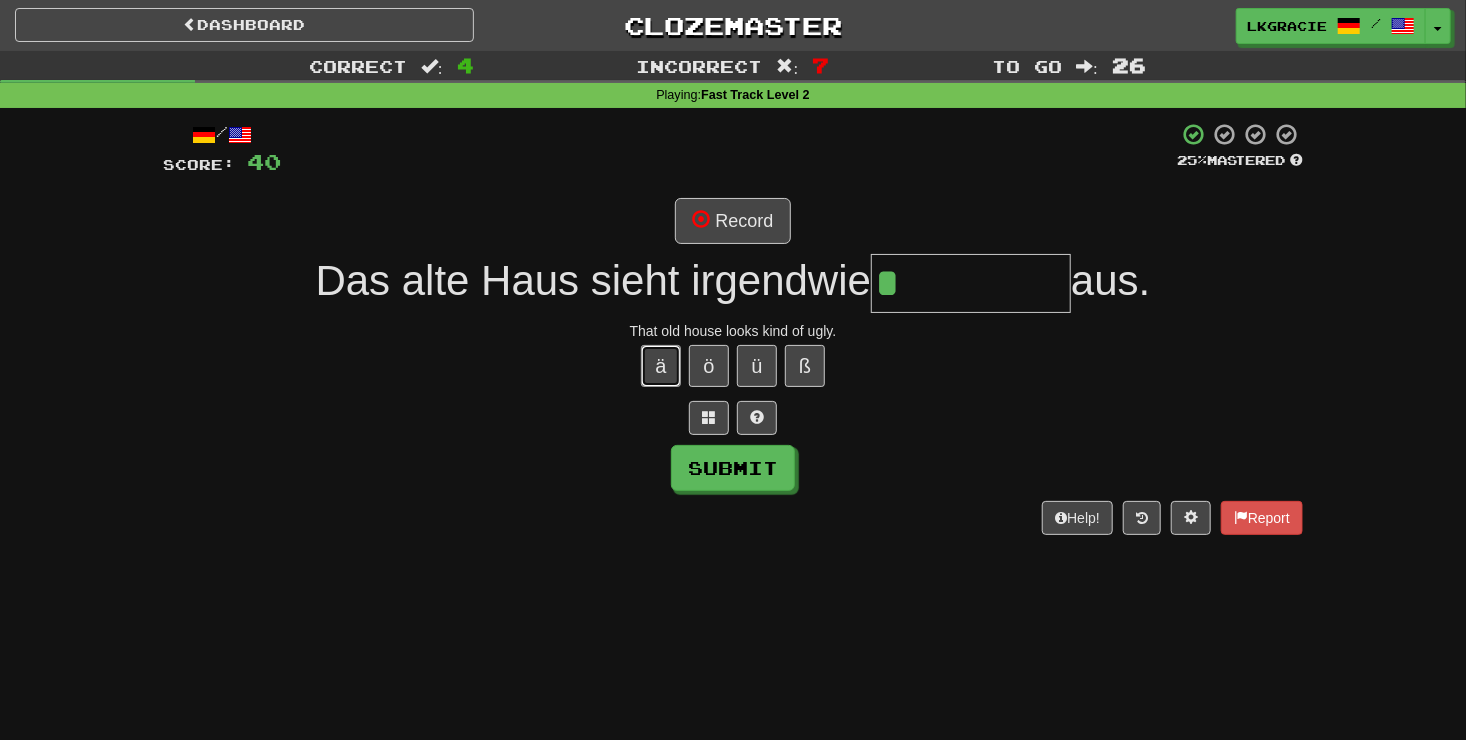 click on "ä" at bounding box center (661, 366) 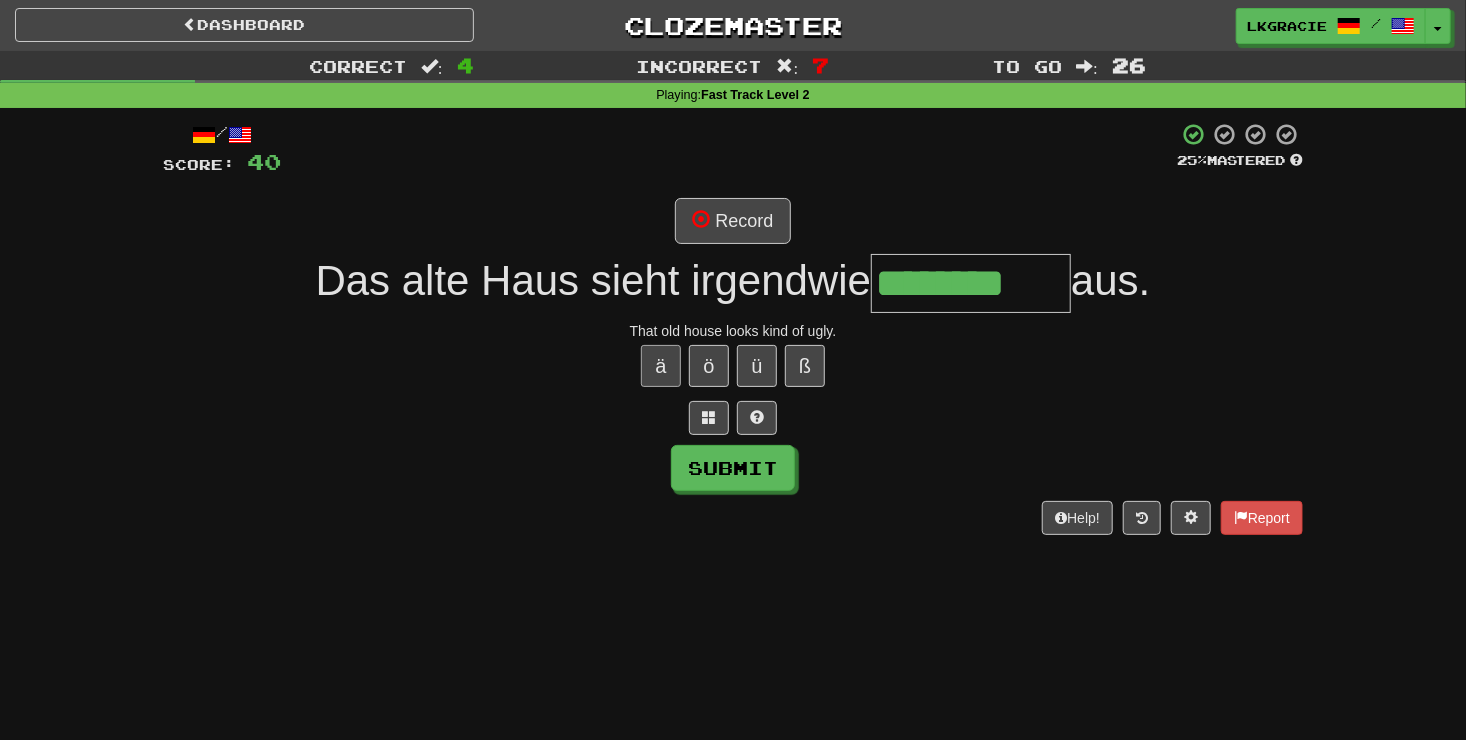 type on "********" 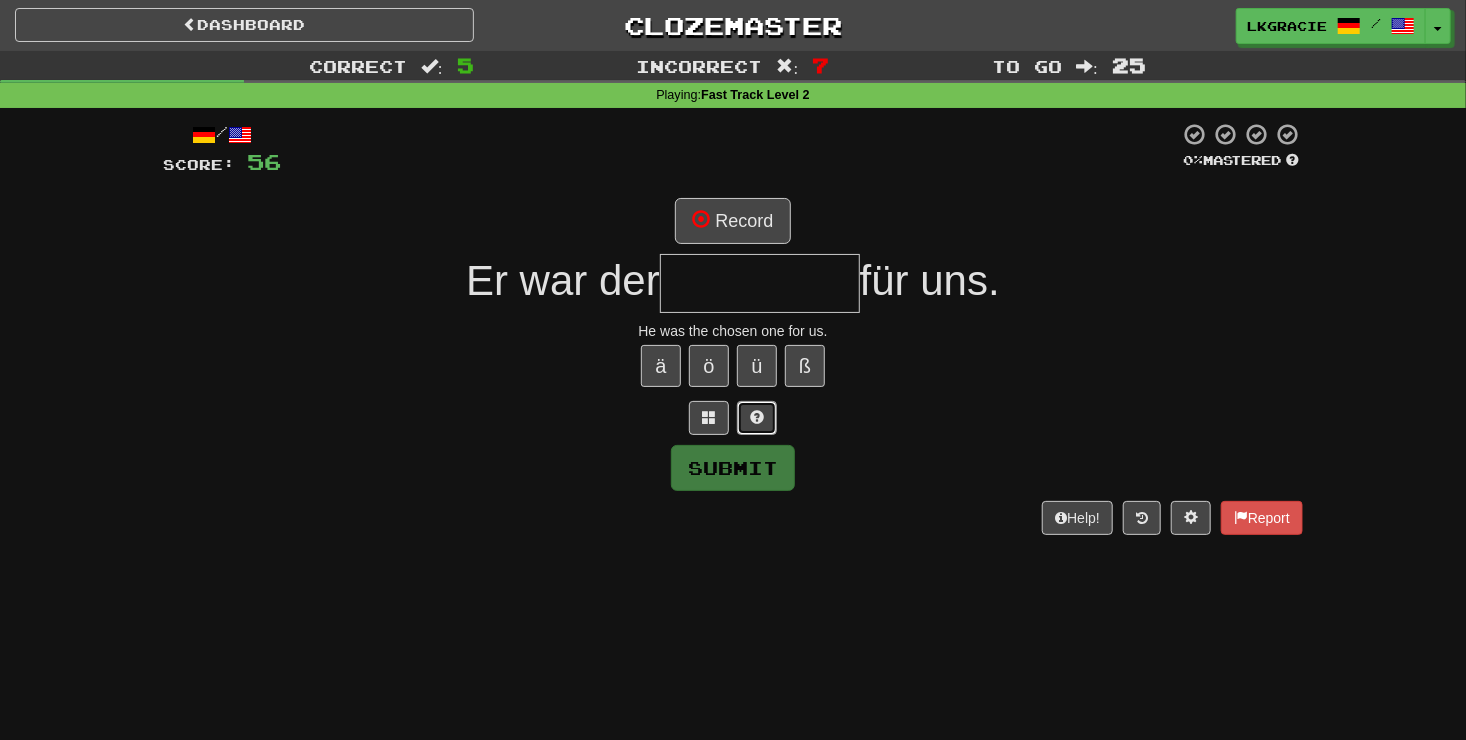 click at bounding box center [757, 418] 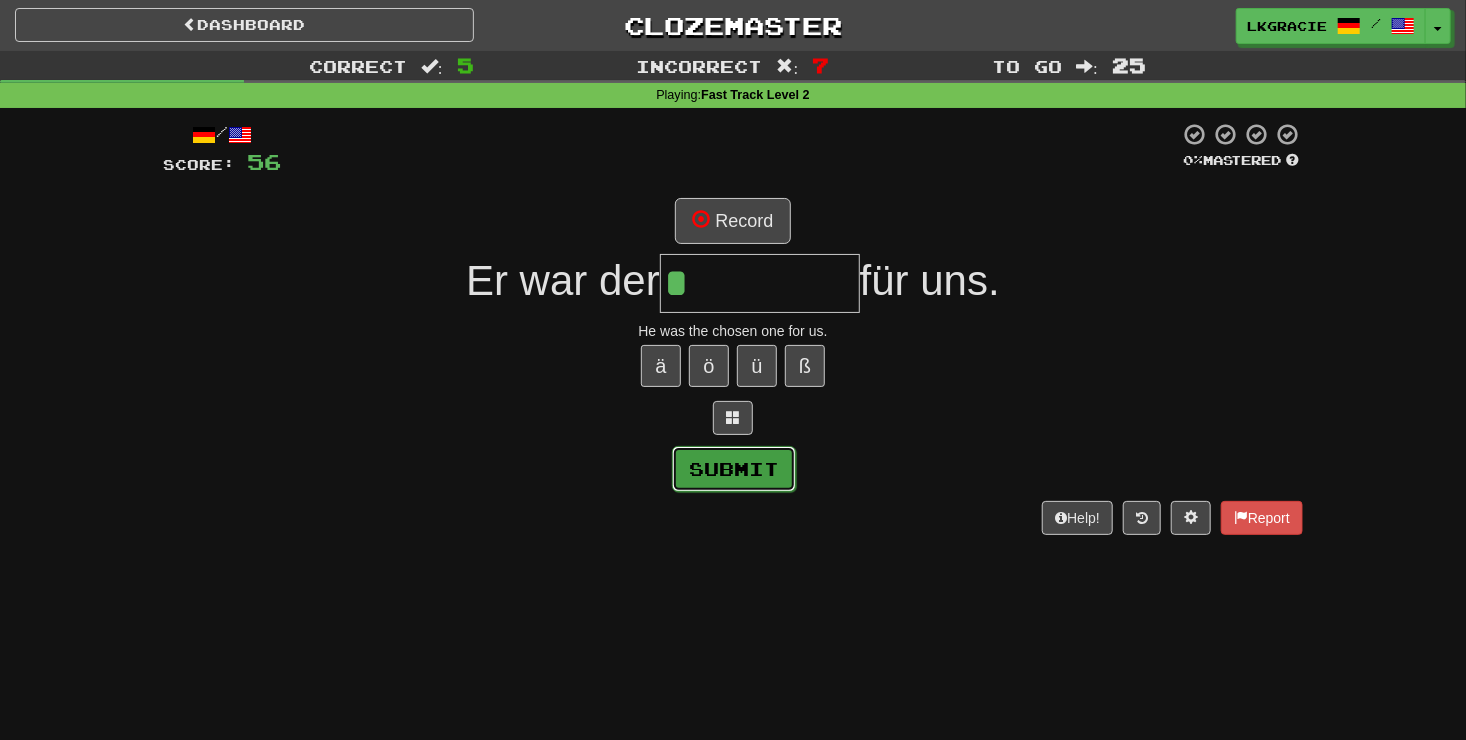 click on "Submit" at bounding box center (734, 469) 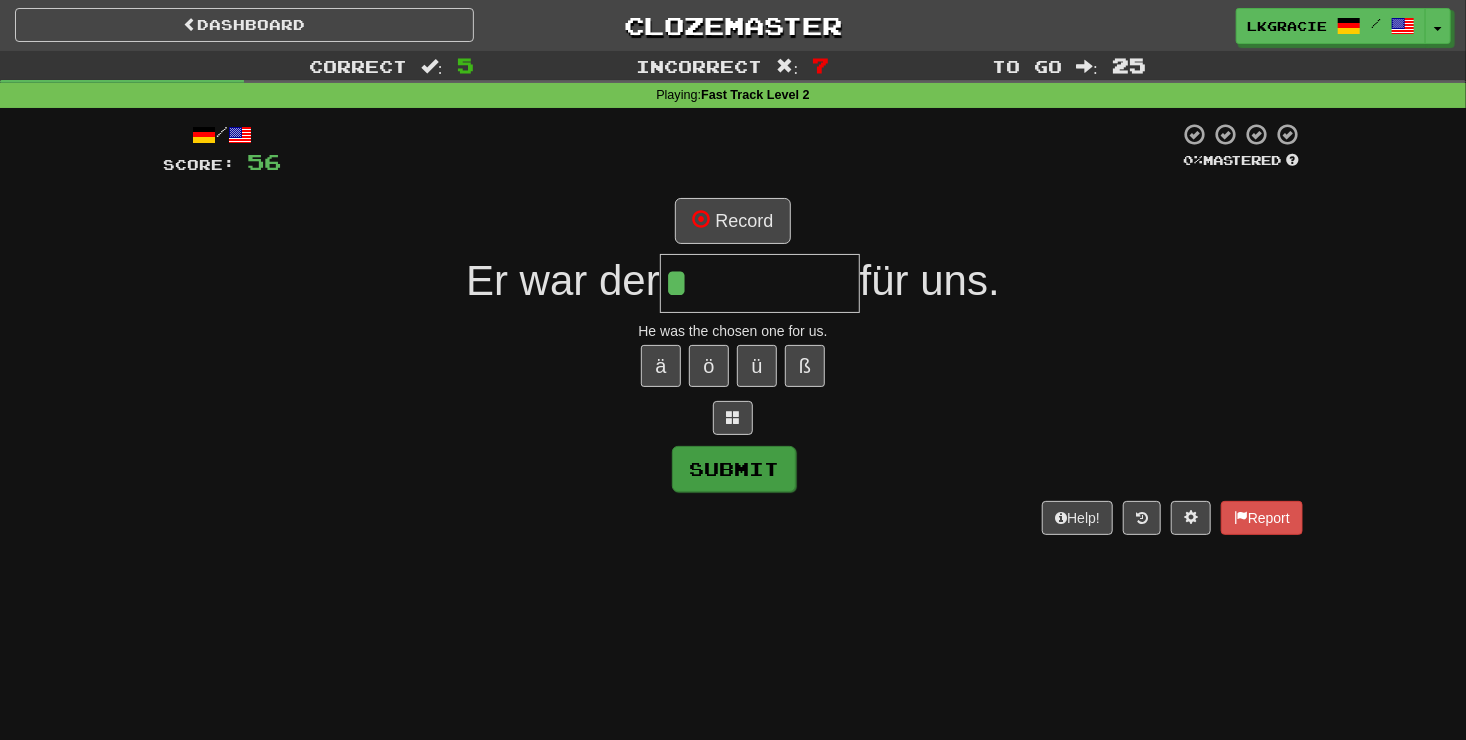 type on "**********" 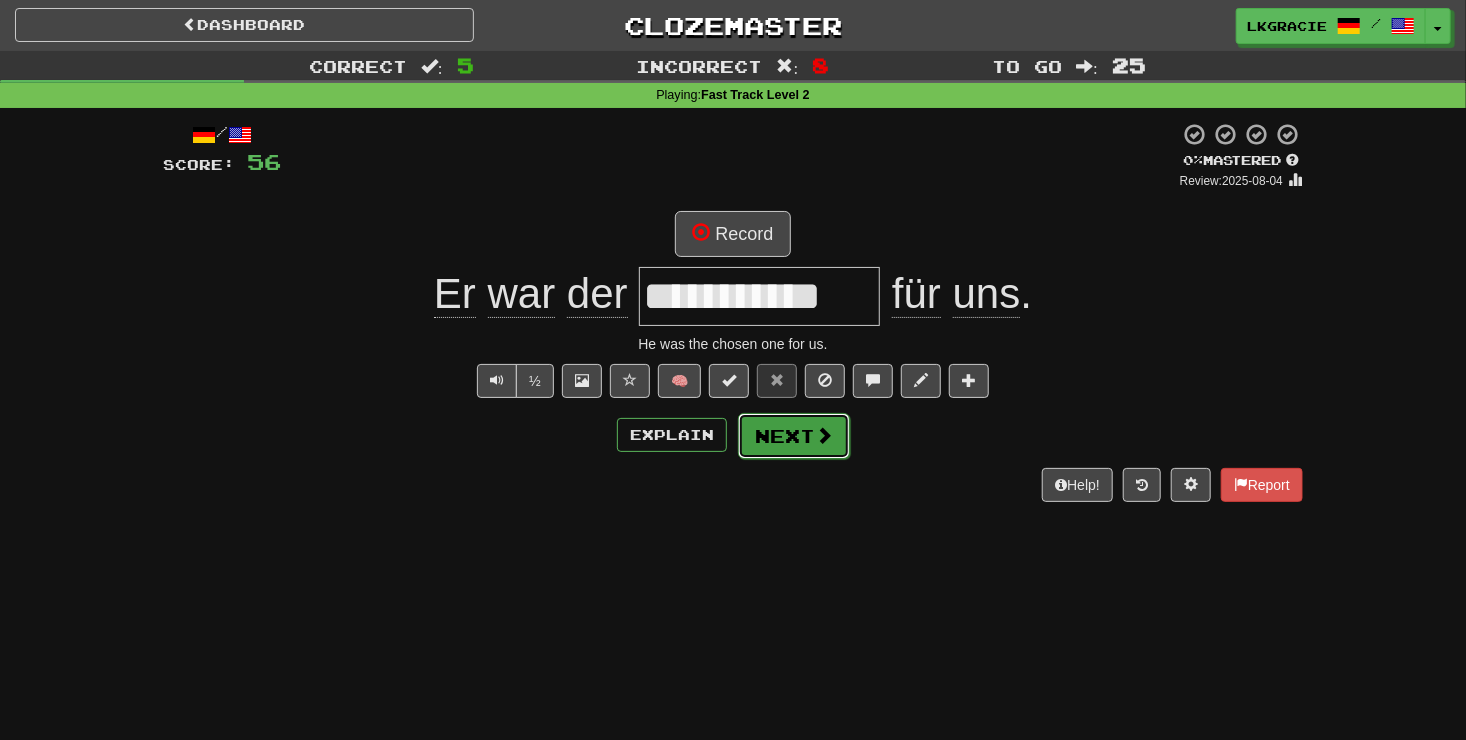 click on "Next" at bounding box center [794, 436] 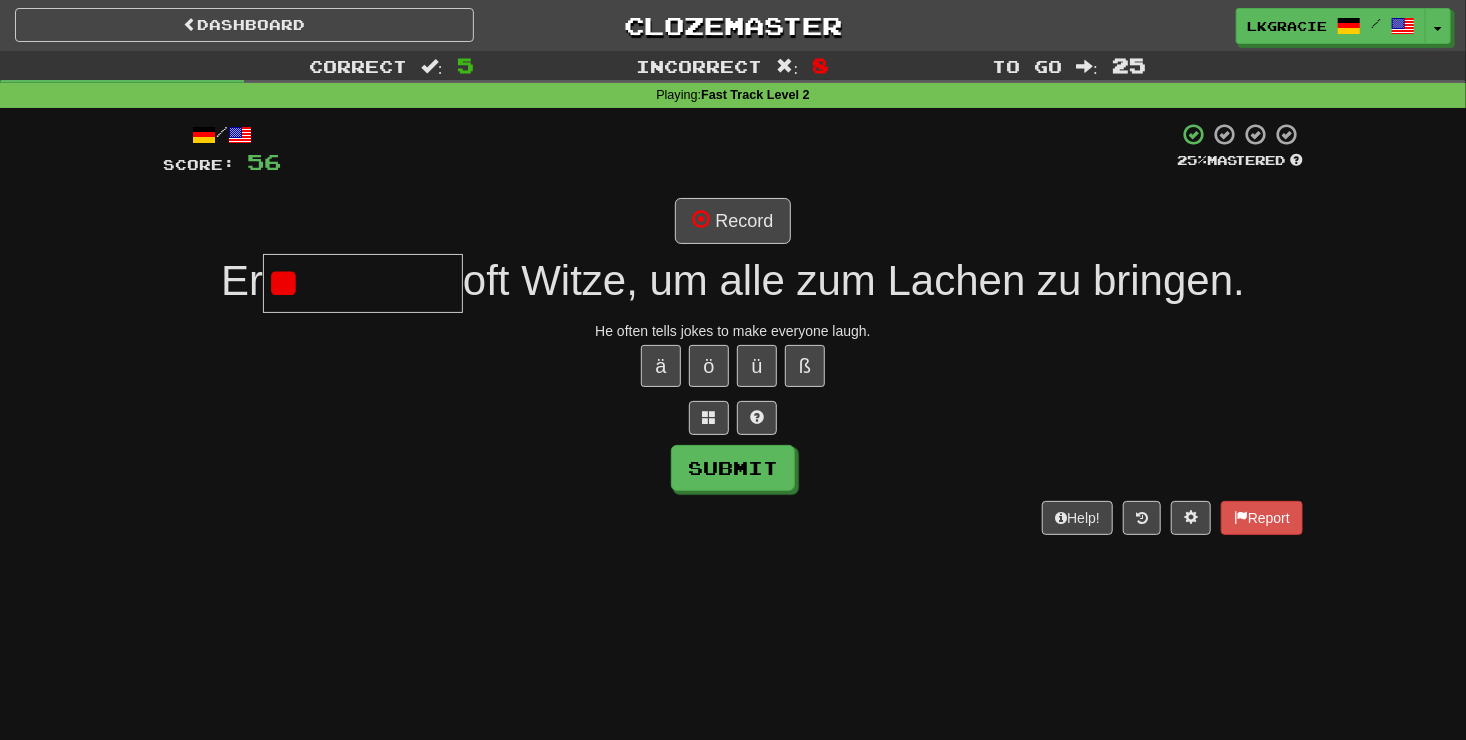 type on "*" 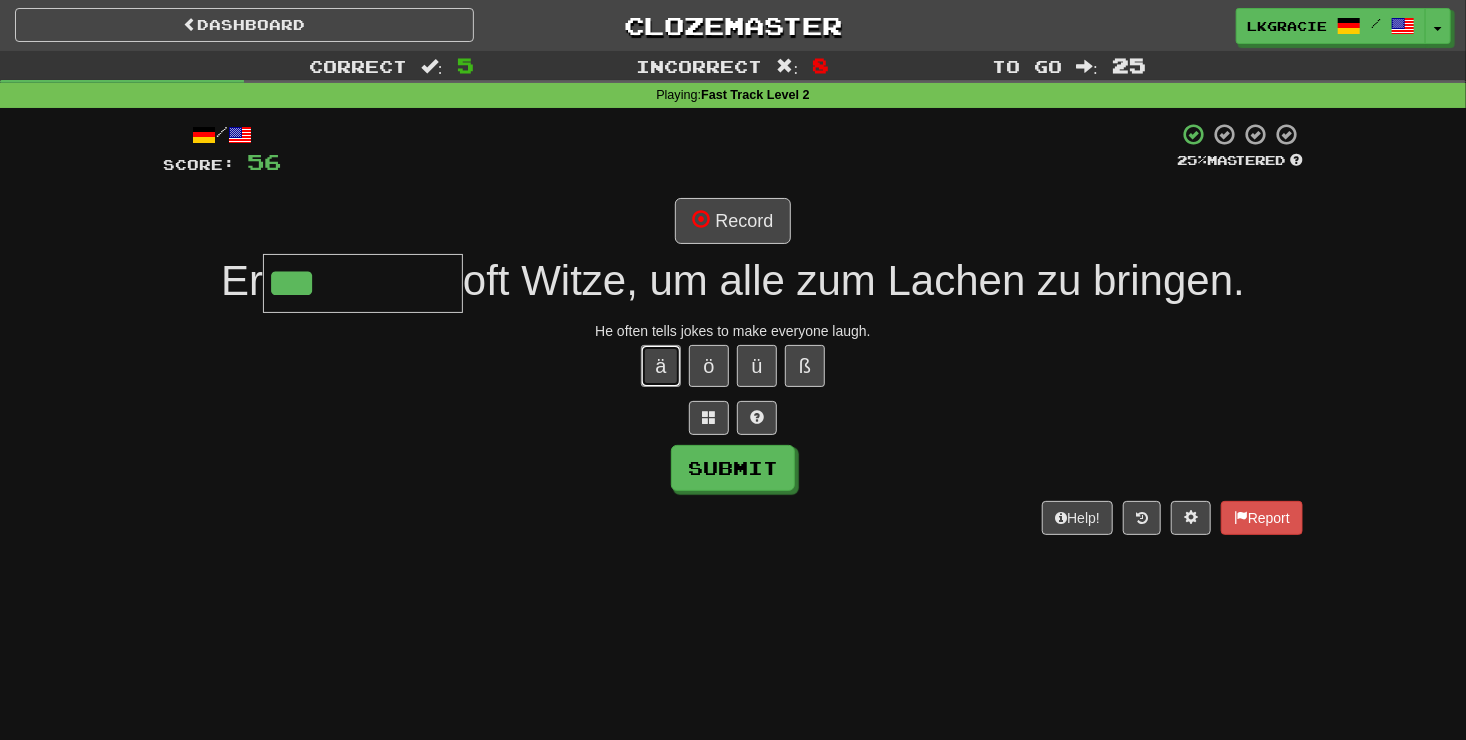click on "ä" at bounding box center (661, 366) 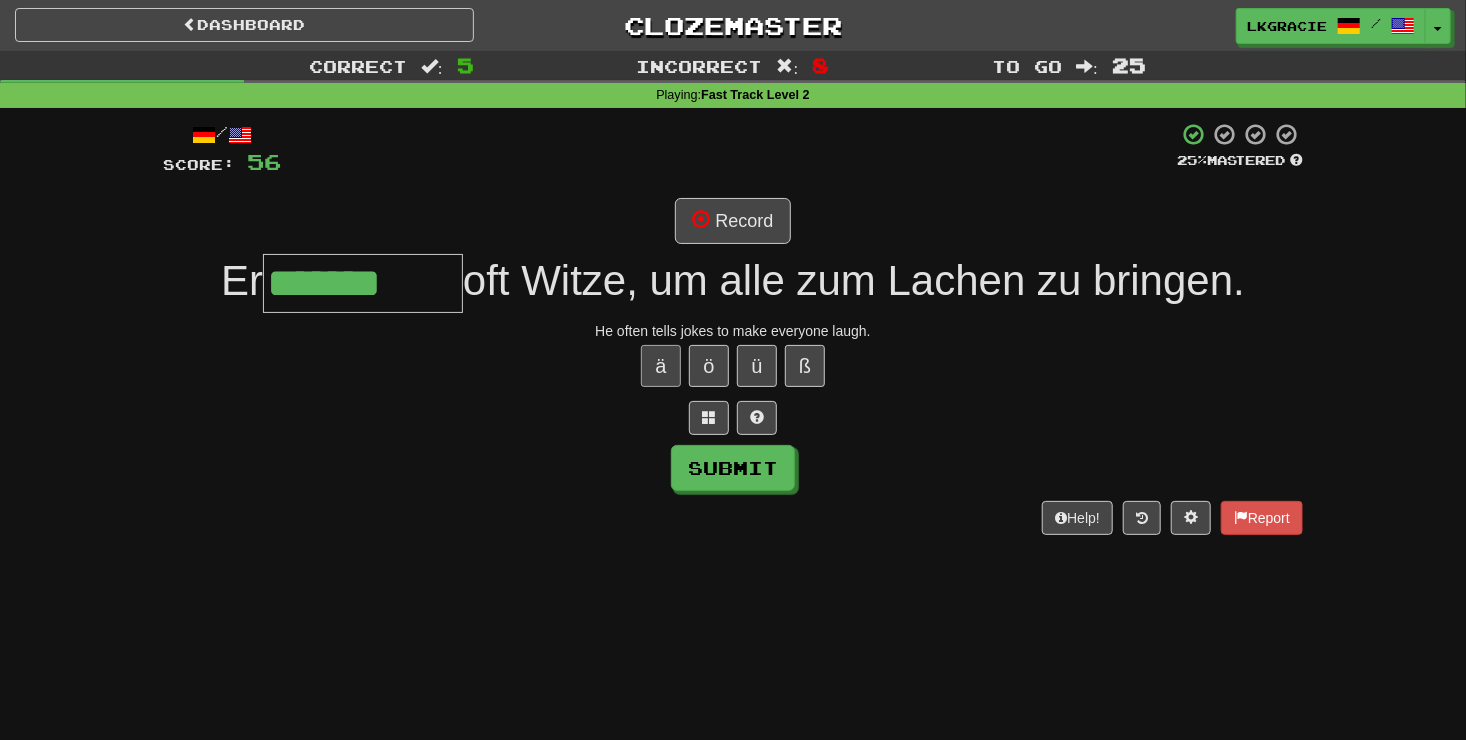 type on "*******" 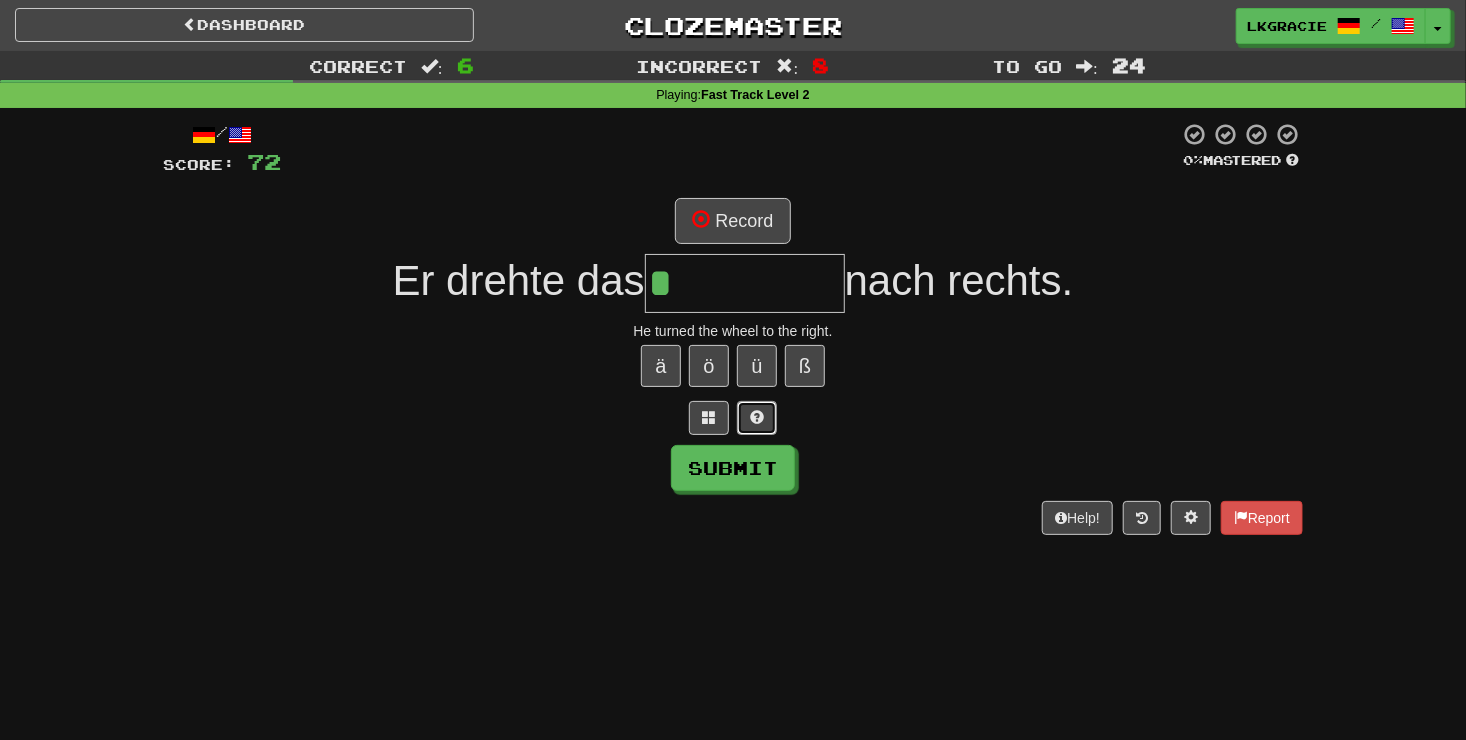click at bounding box center (757, 418) 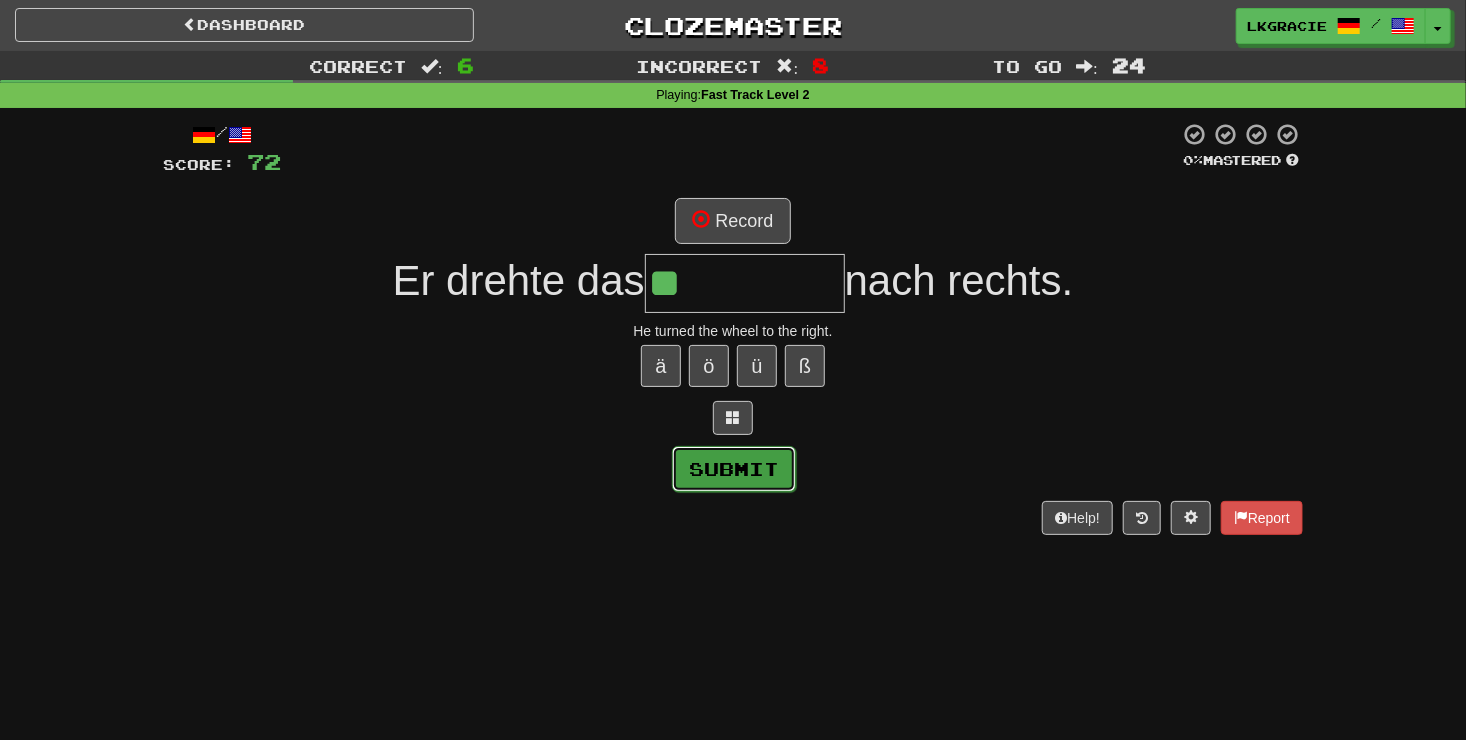 click on "Submit" at bounding box center (734, 469) 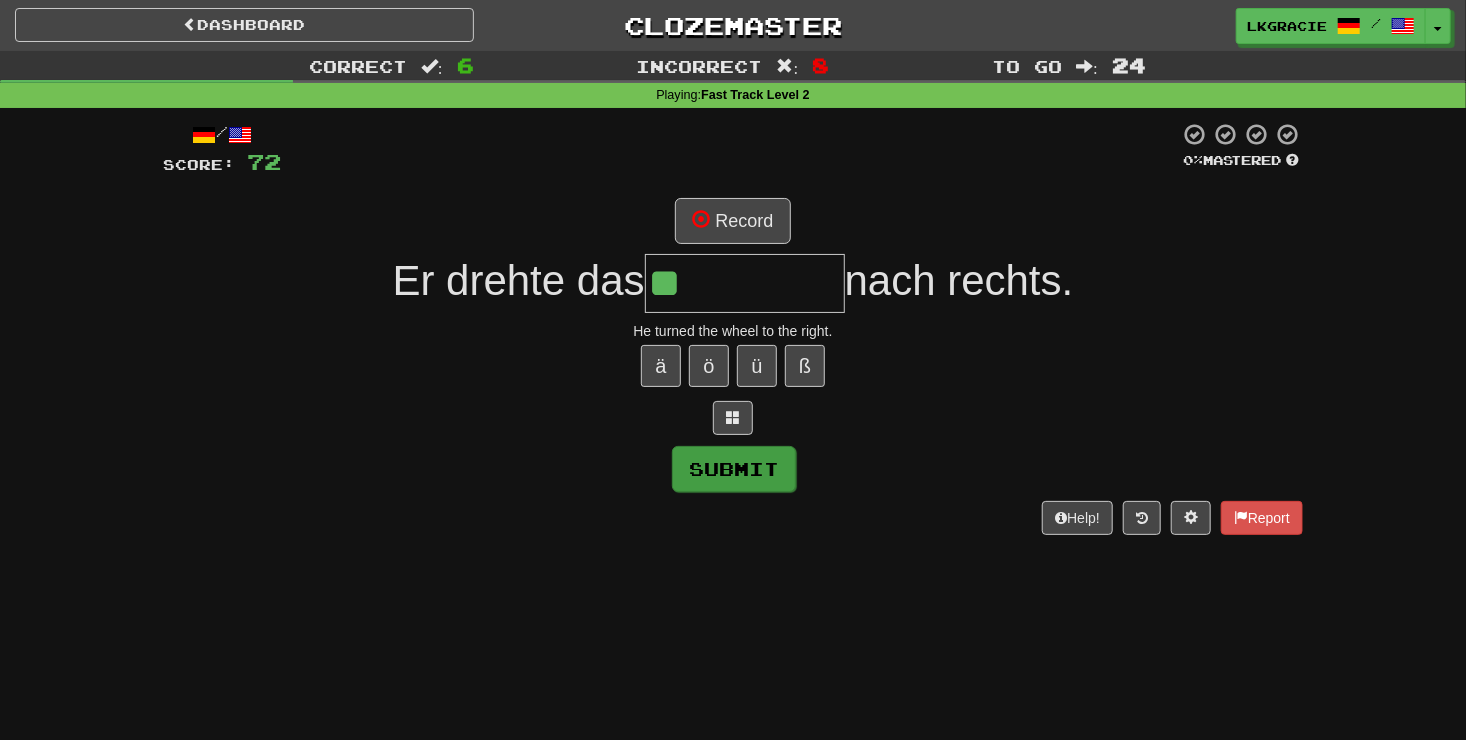 type on "******" 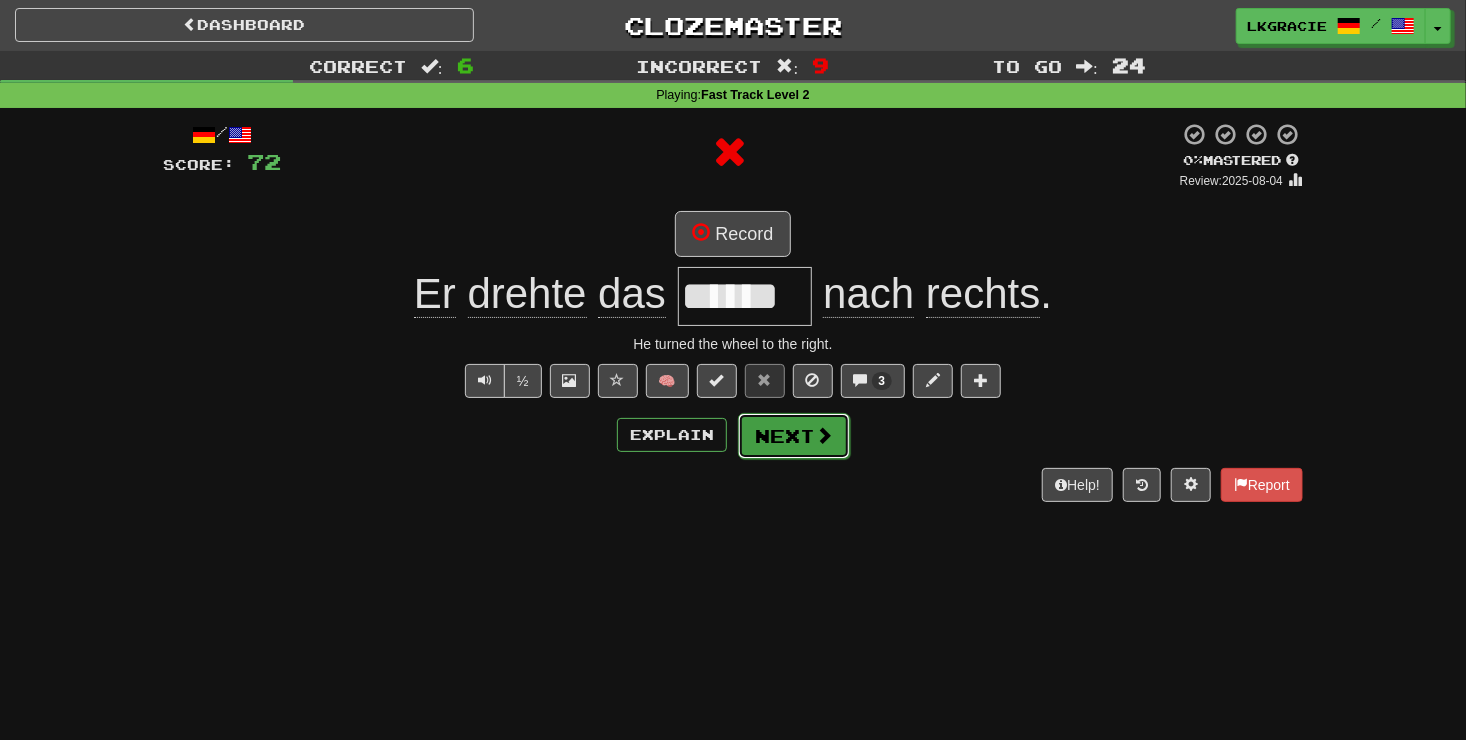 click on "Next" at bounding box center (794, 436) 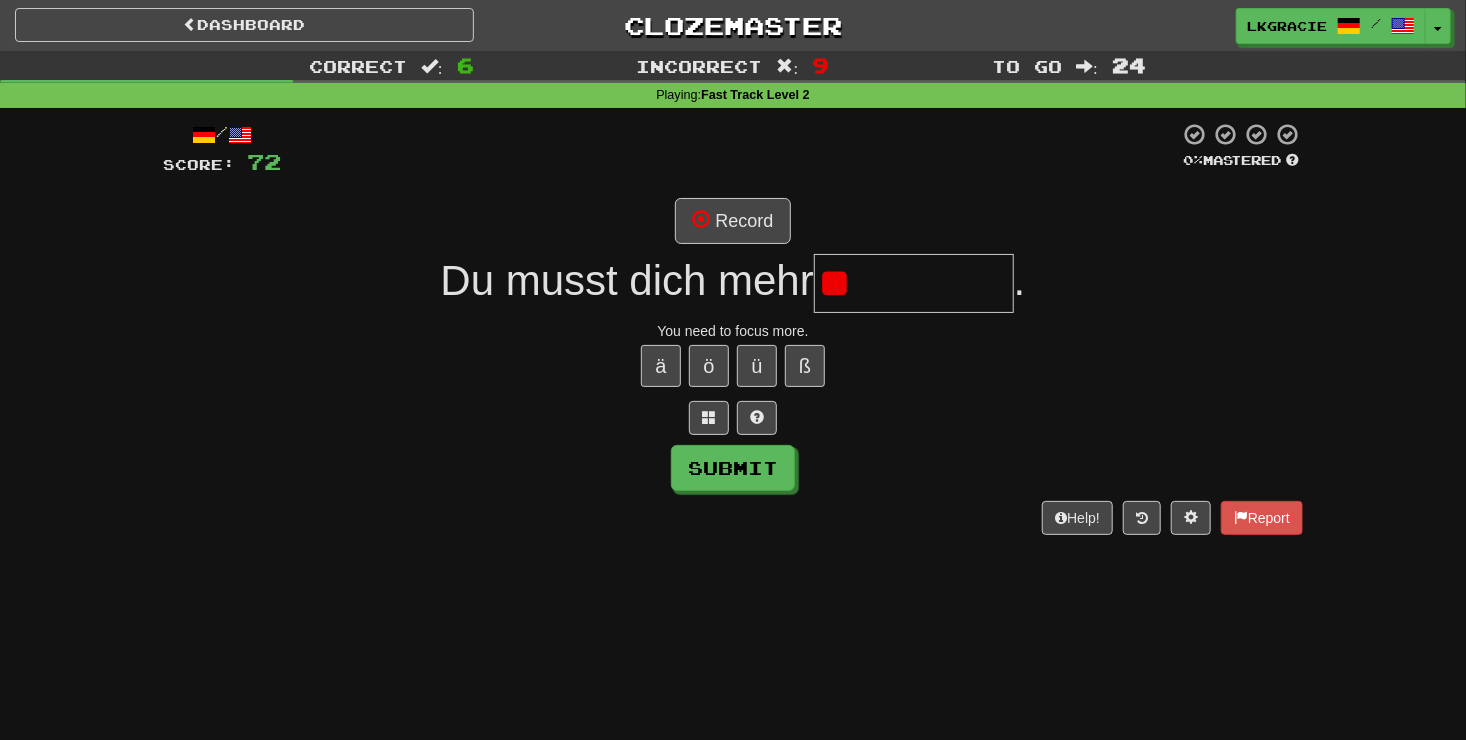 type on "*" 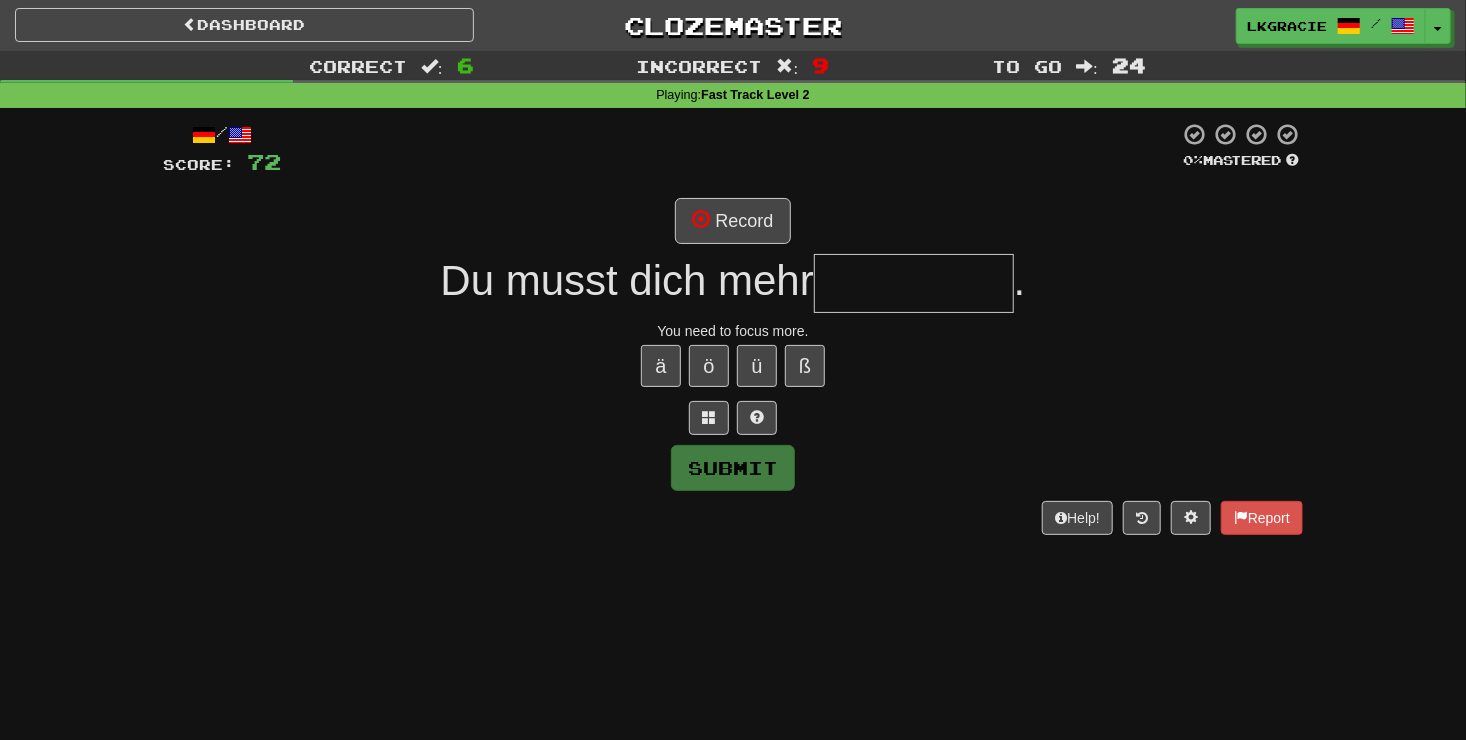 type on "*" 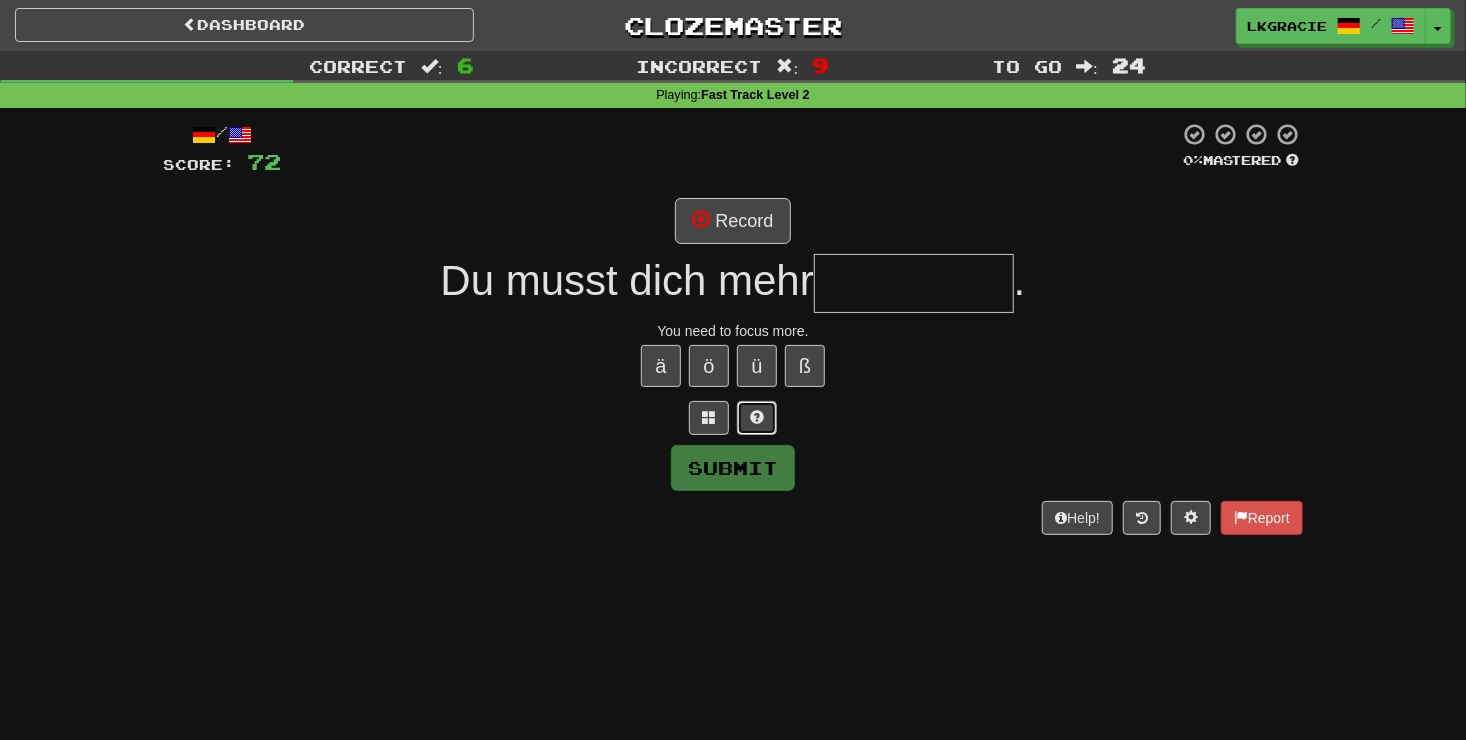 click at bounding box center (757, 418) 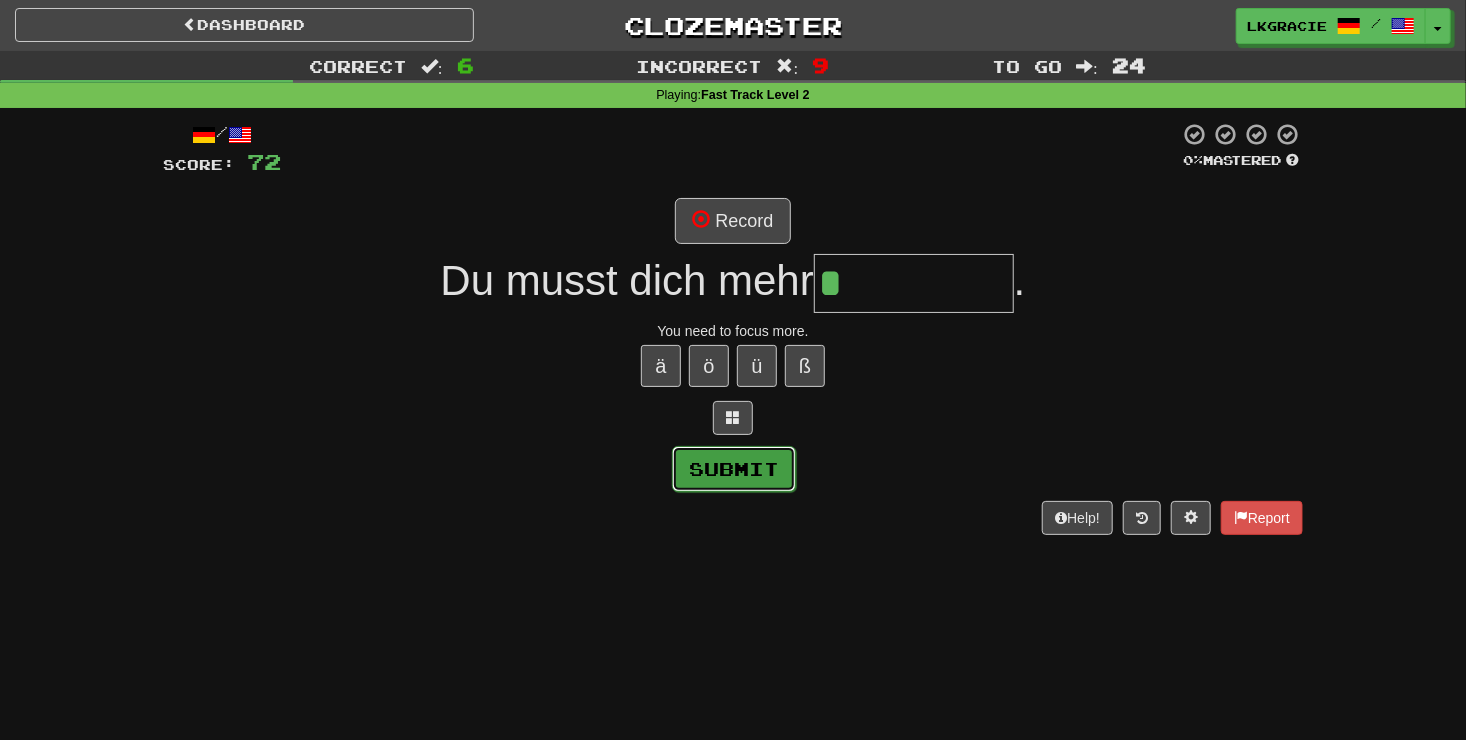 click on "Submit" at bounding box center (734, 469) 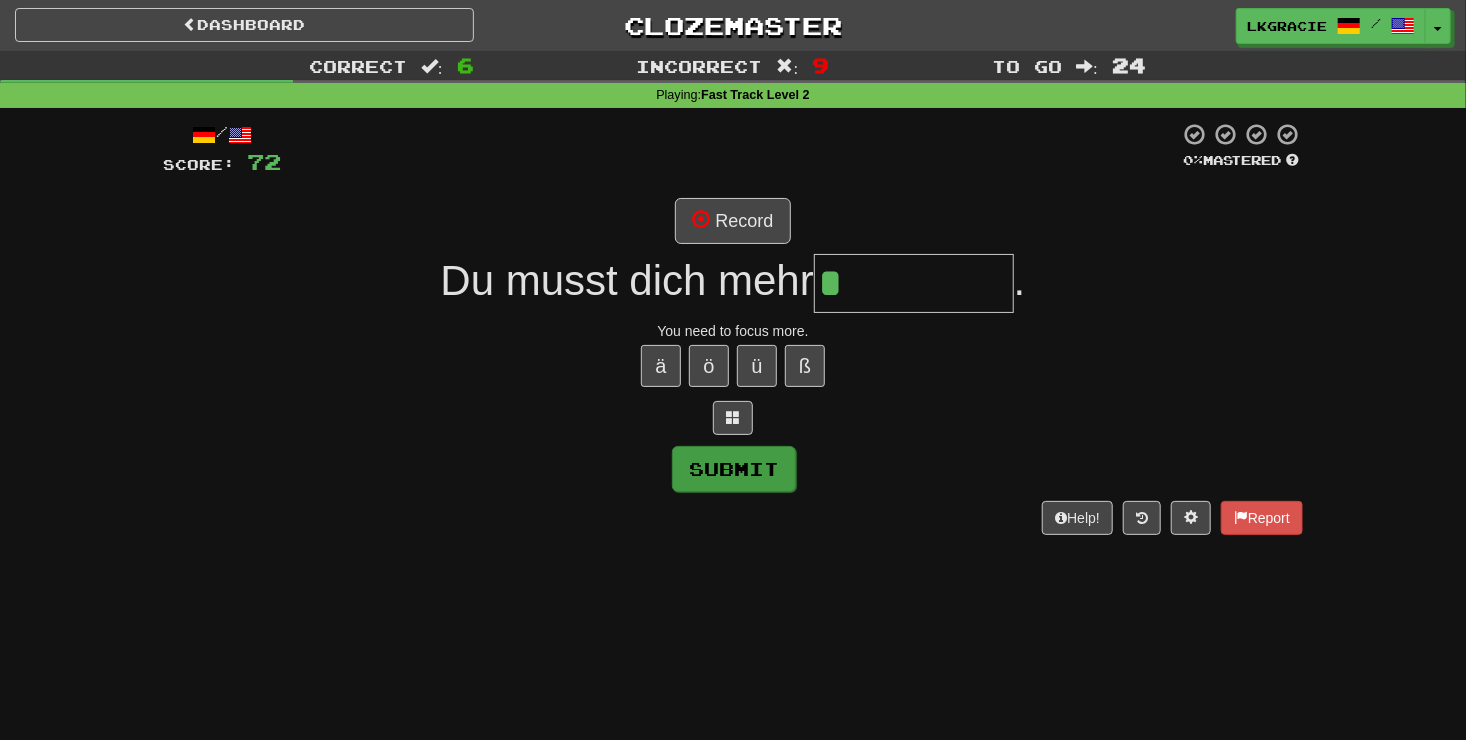 type on "**********" 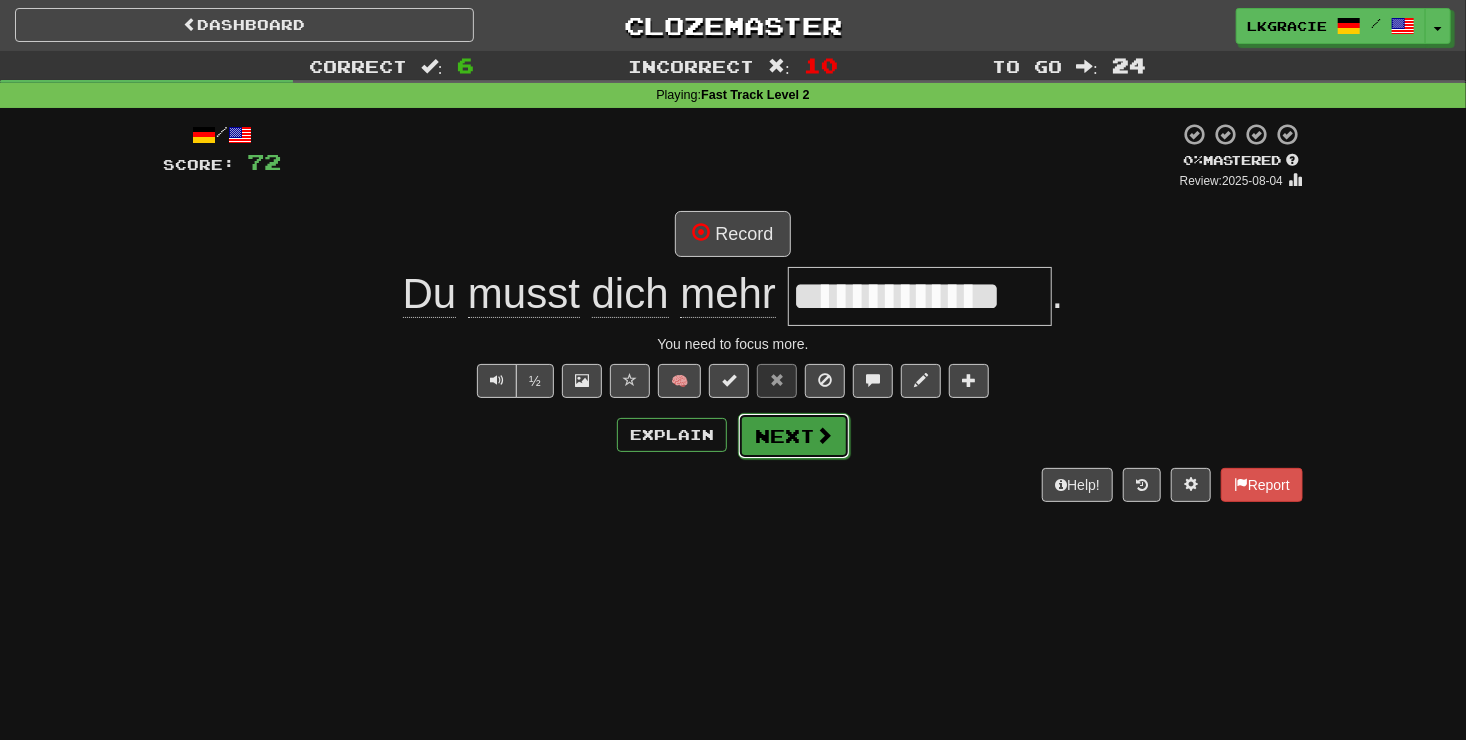 click on "Next" at bounding box center (794, 436) 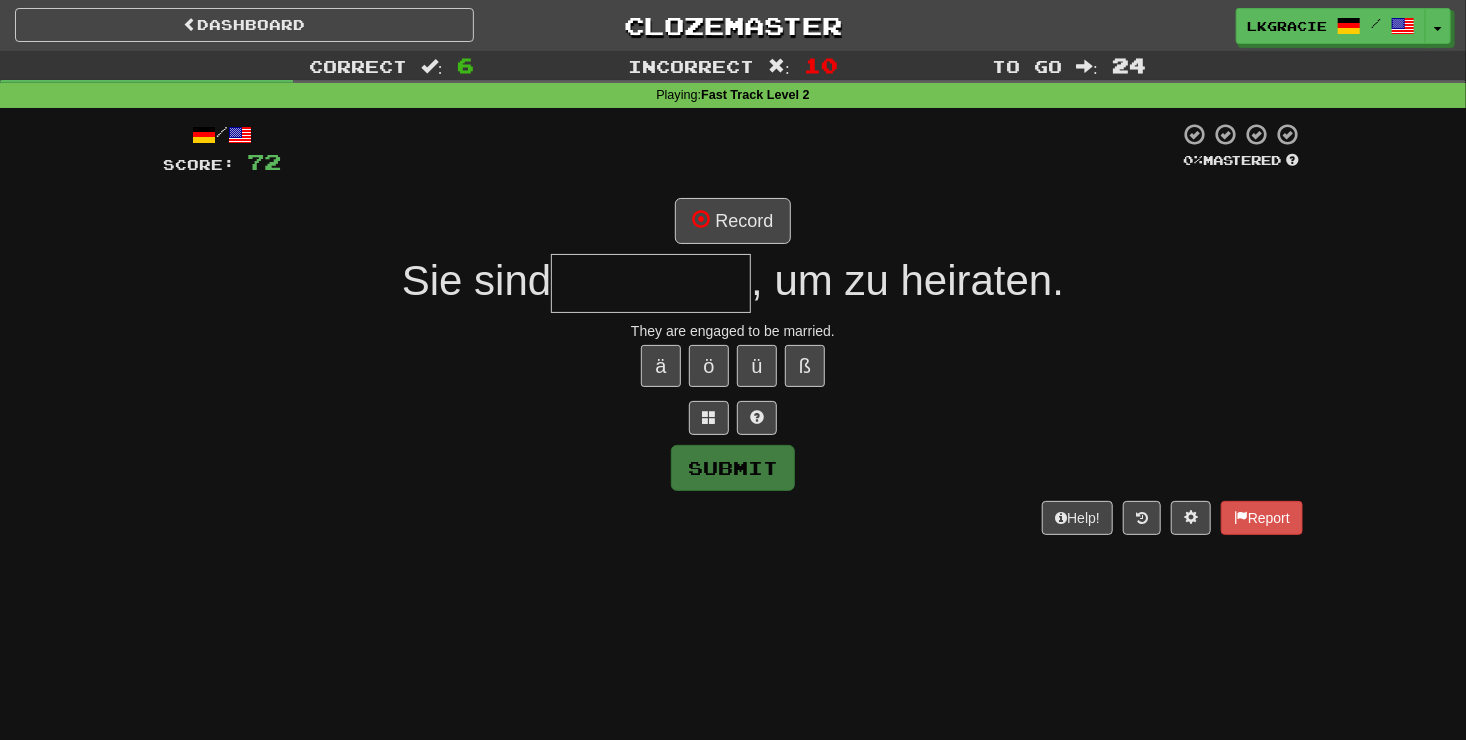type on "*" 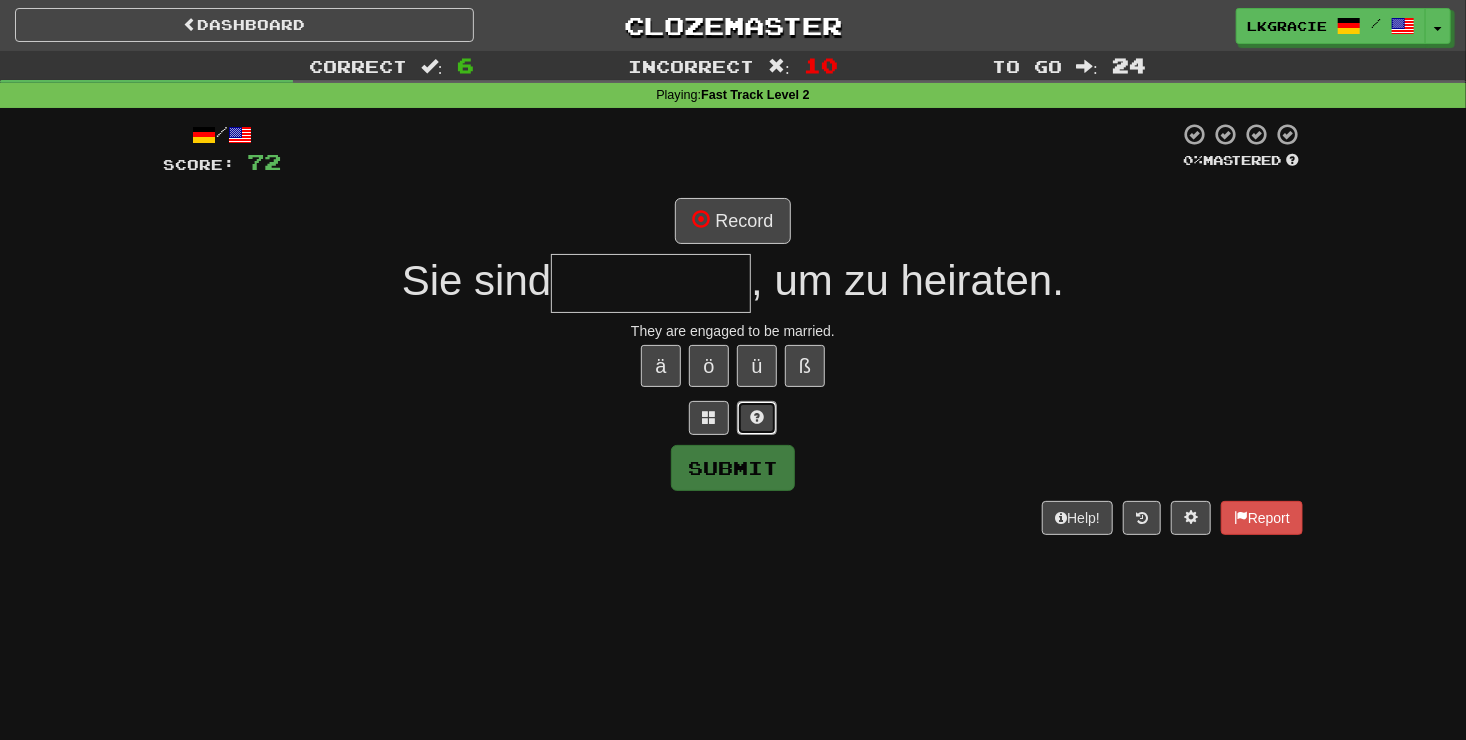 click at bounding box center (757, 418) 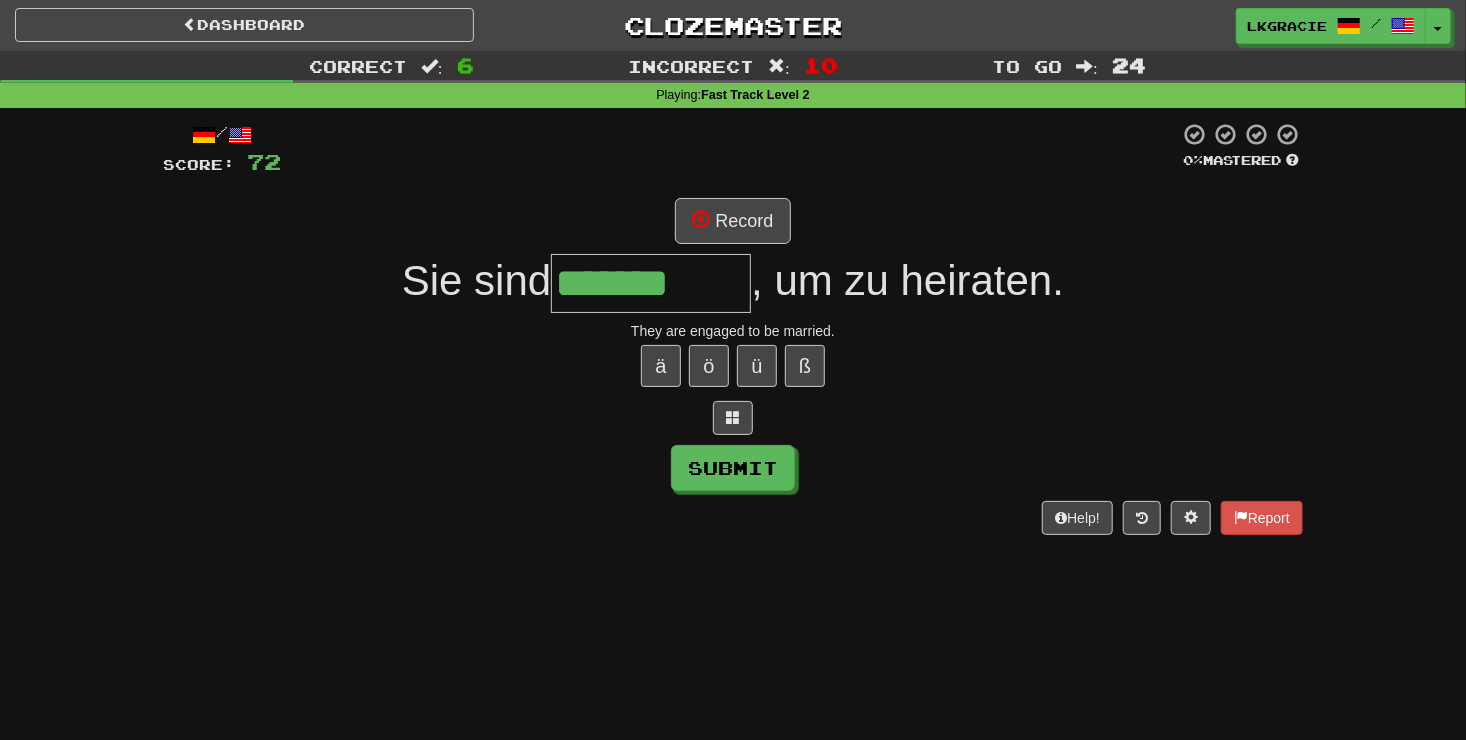 type on "*******" 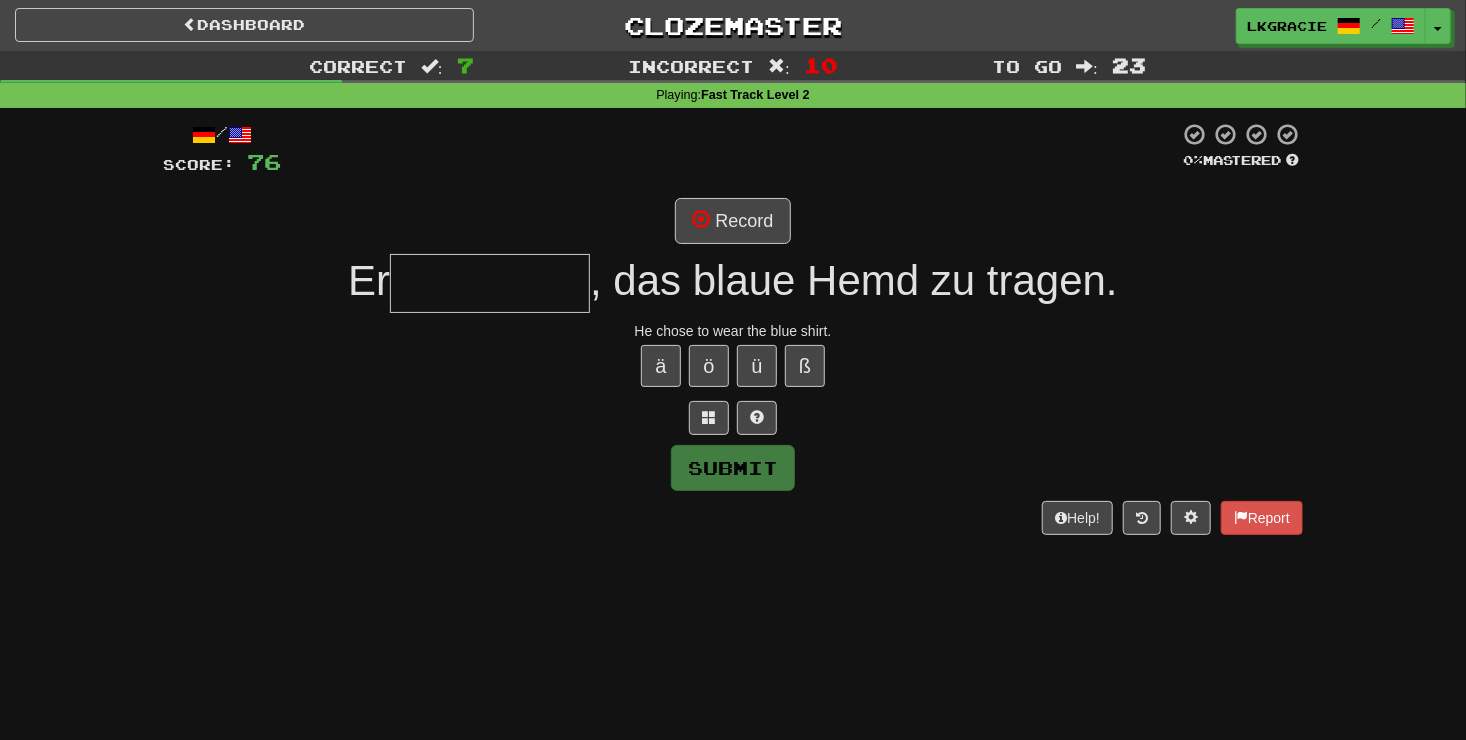 type on "*" 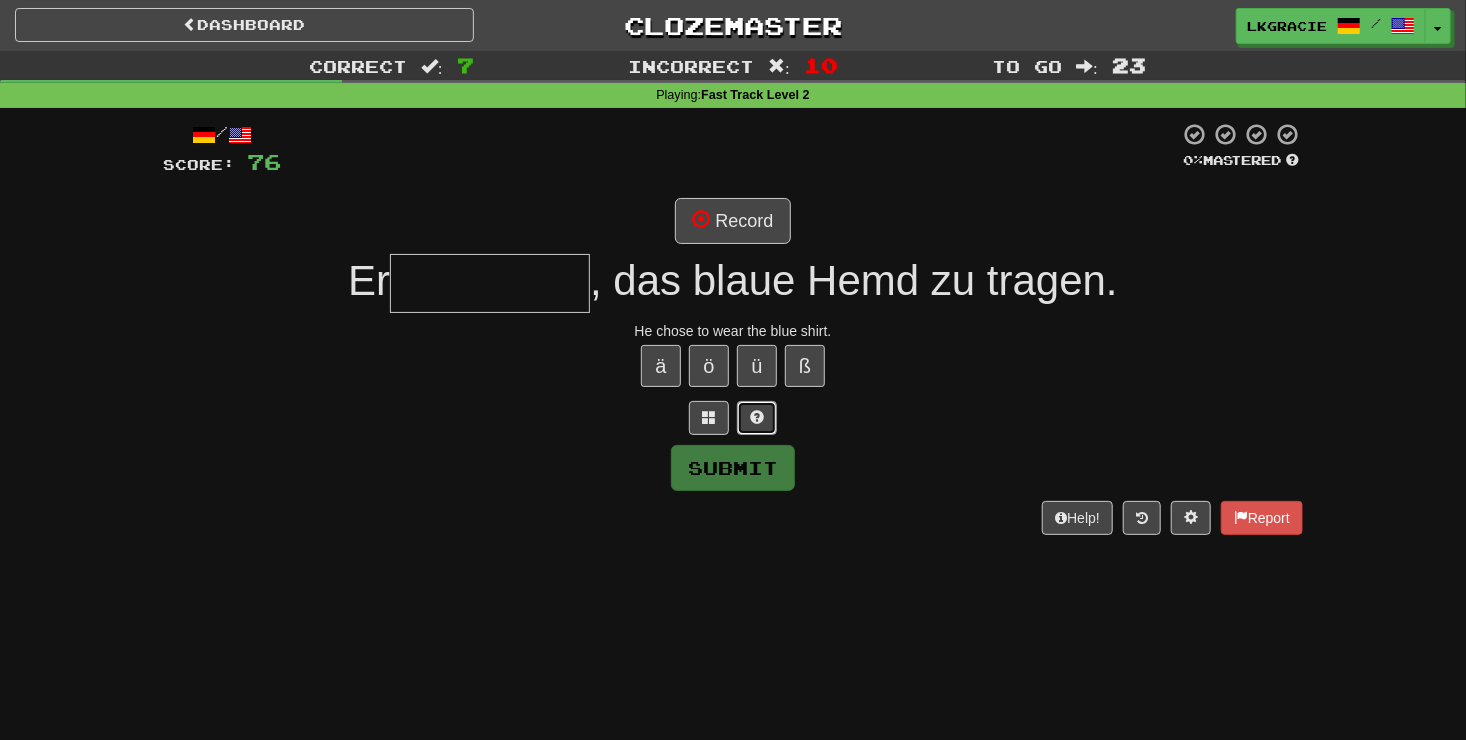 click at bounding box center [757, 417] 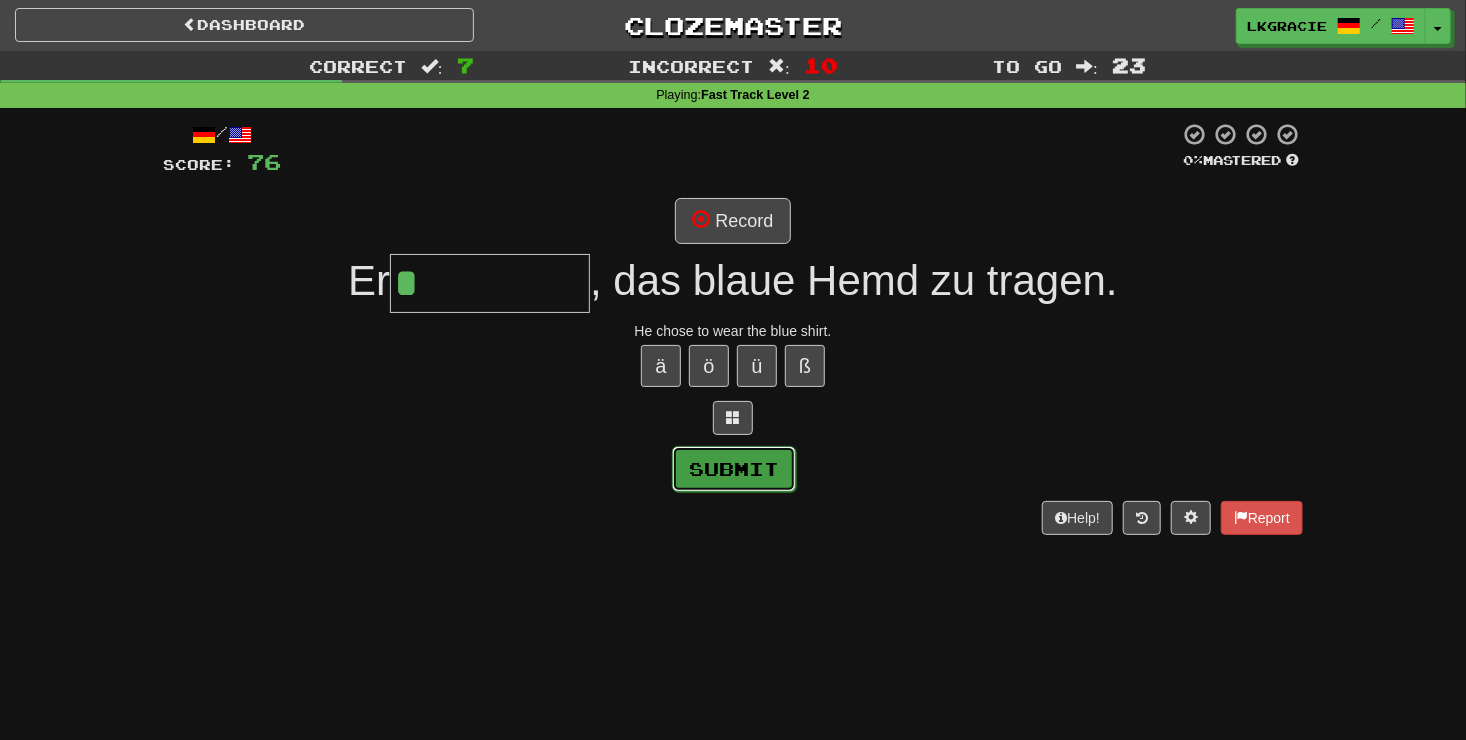 click on "Submit" at bounding box center [734, 469] 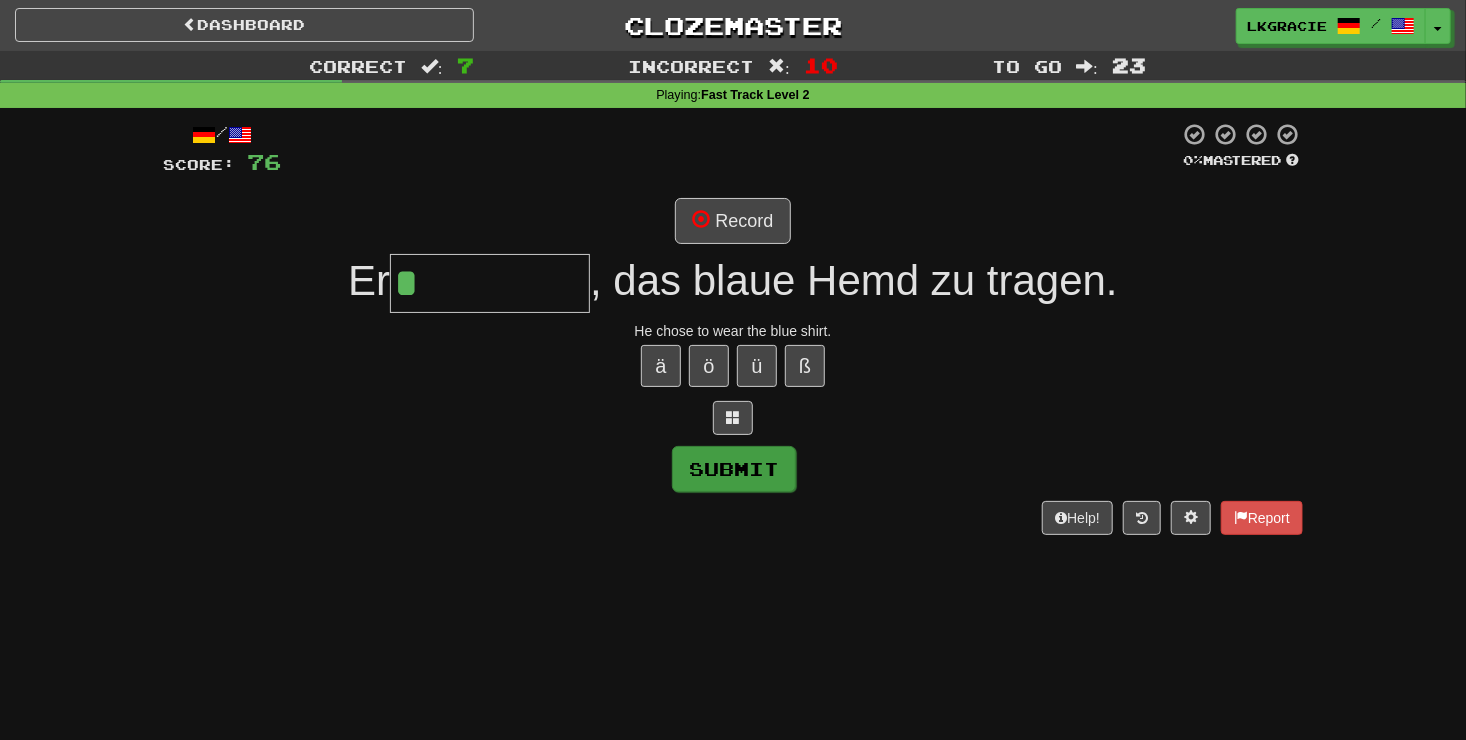 type on "*********" 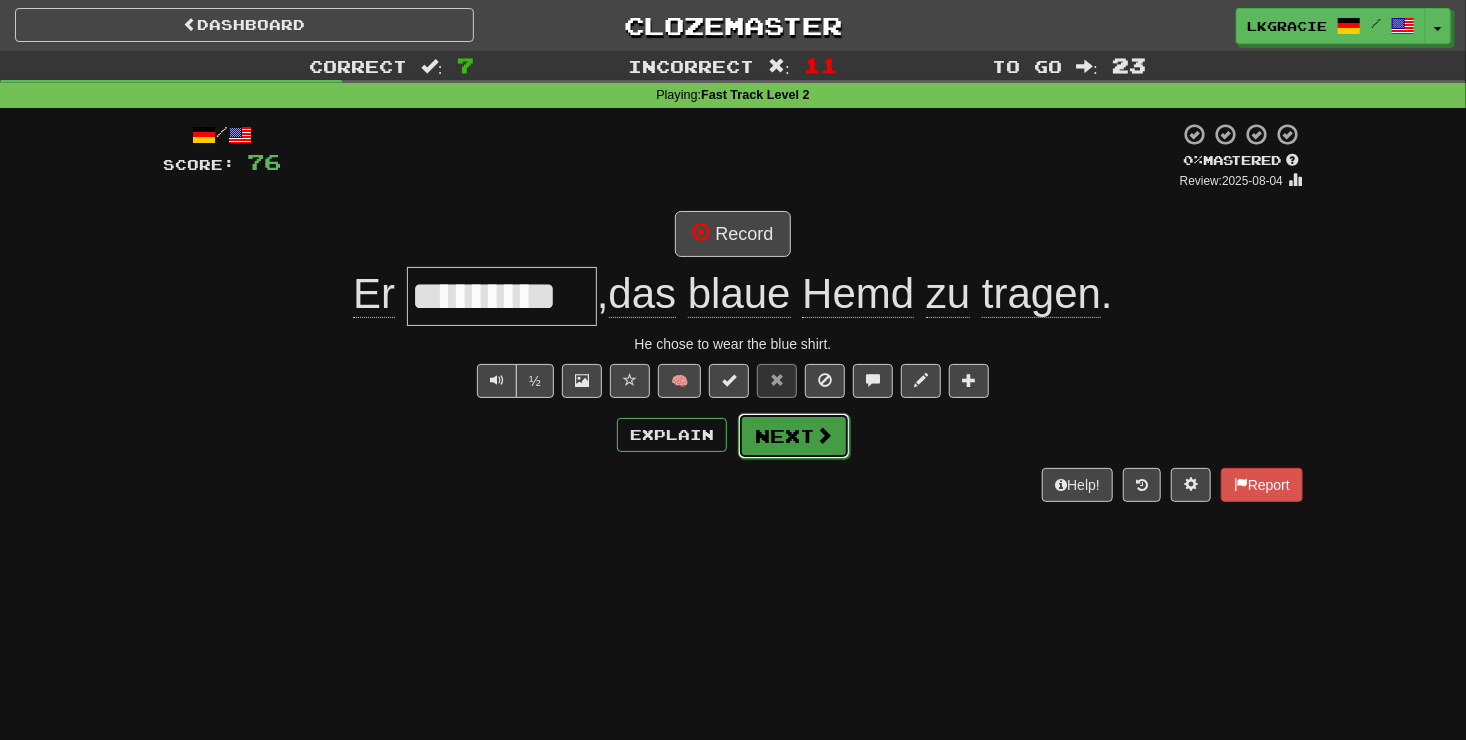 click on "Next" at bounding box center (794, 436) 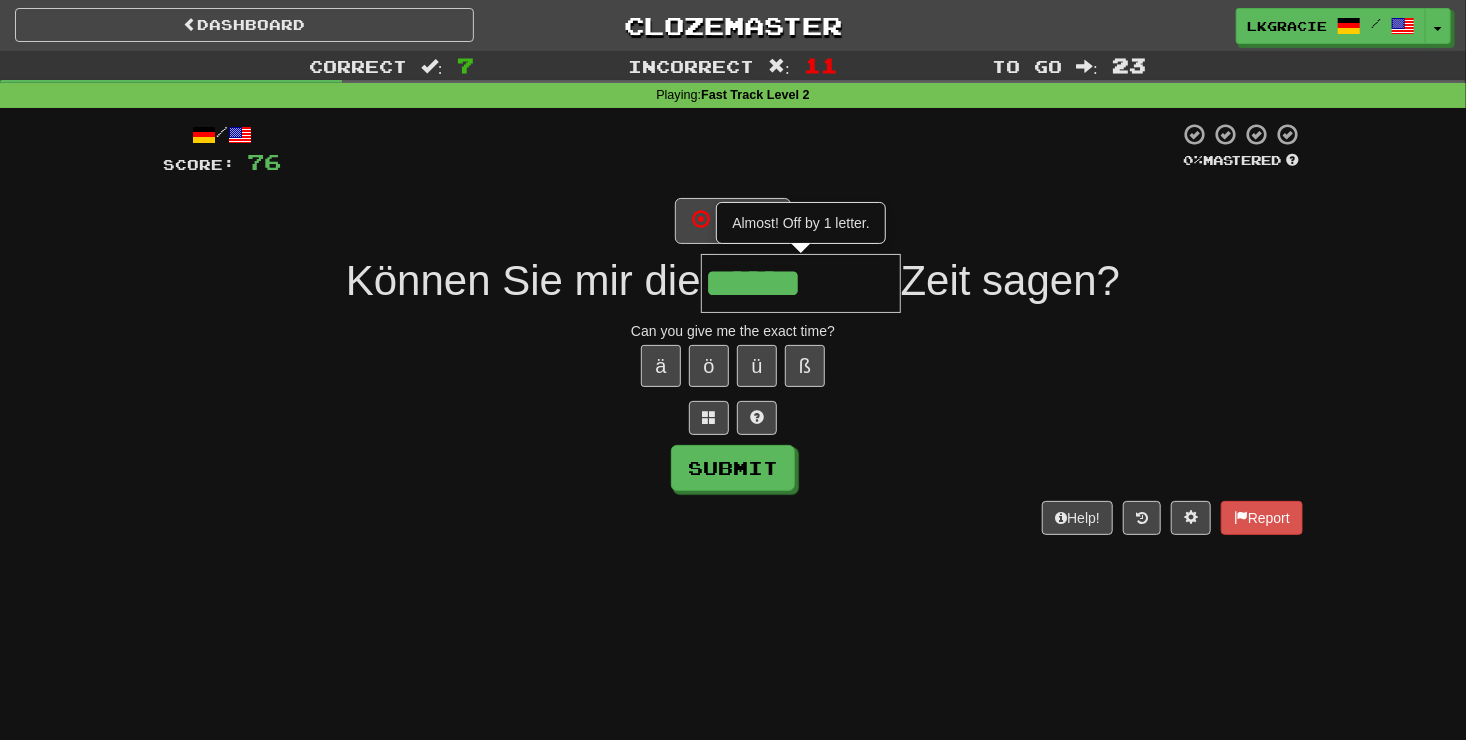 type on "******" 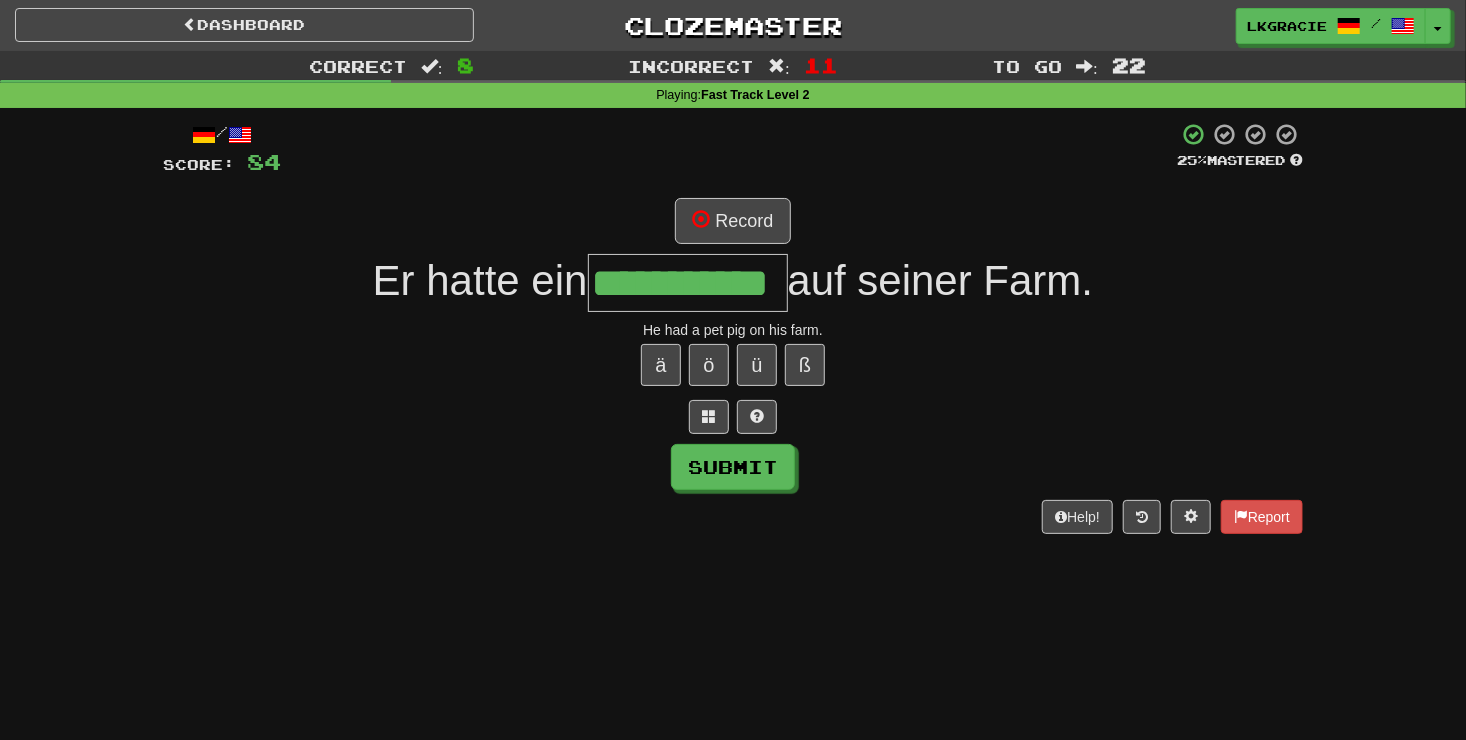 scroll, scrollTop: 0, scrollLeft: 50, axis: horizontal 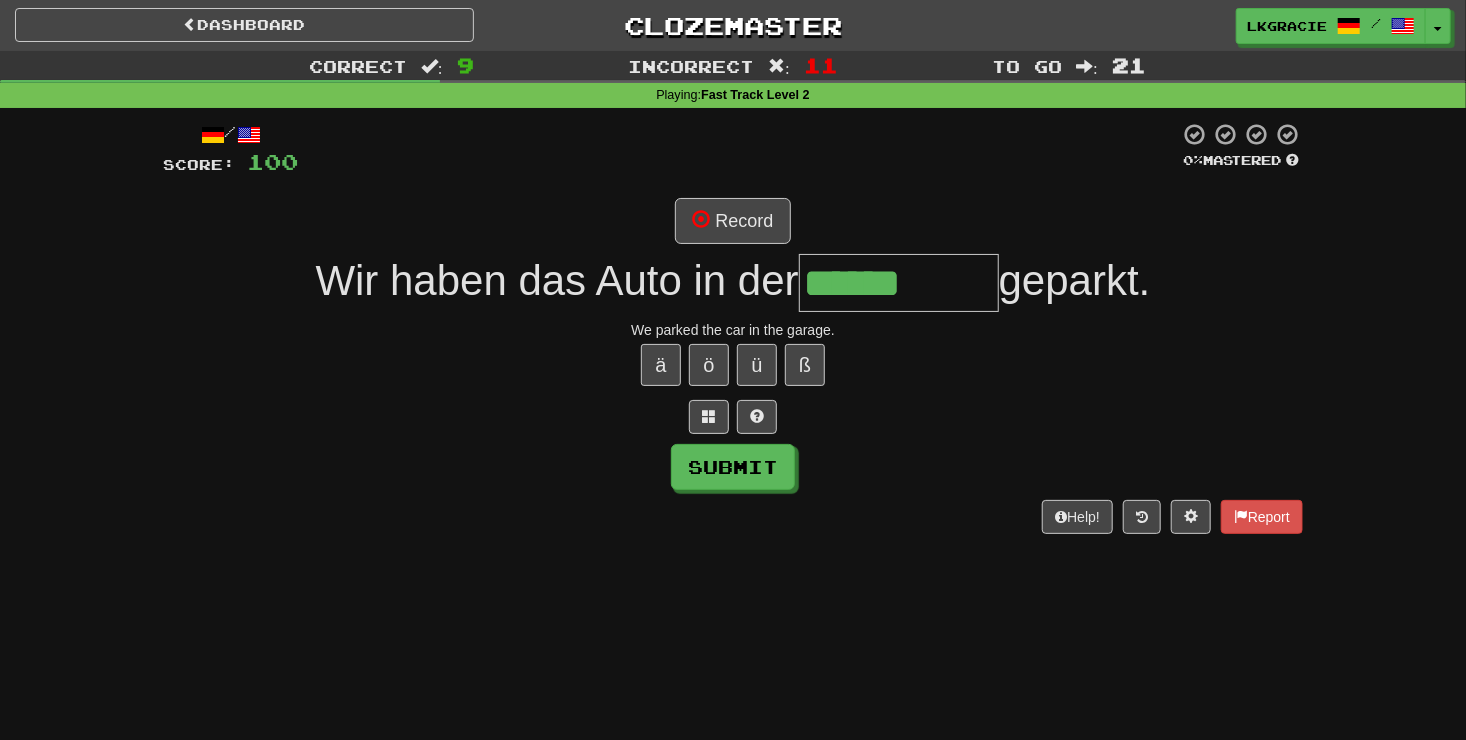 type on "******" 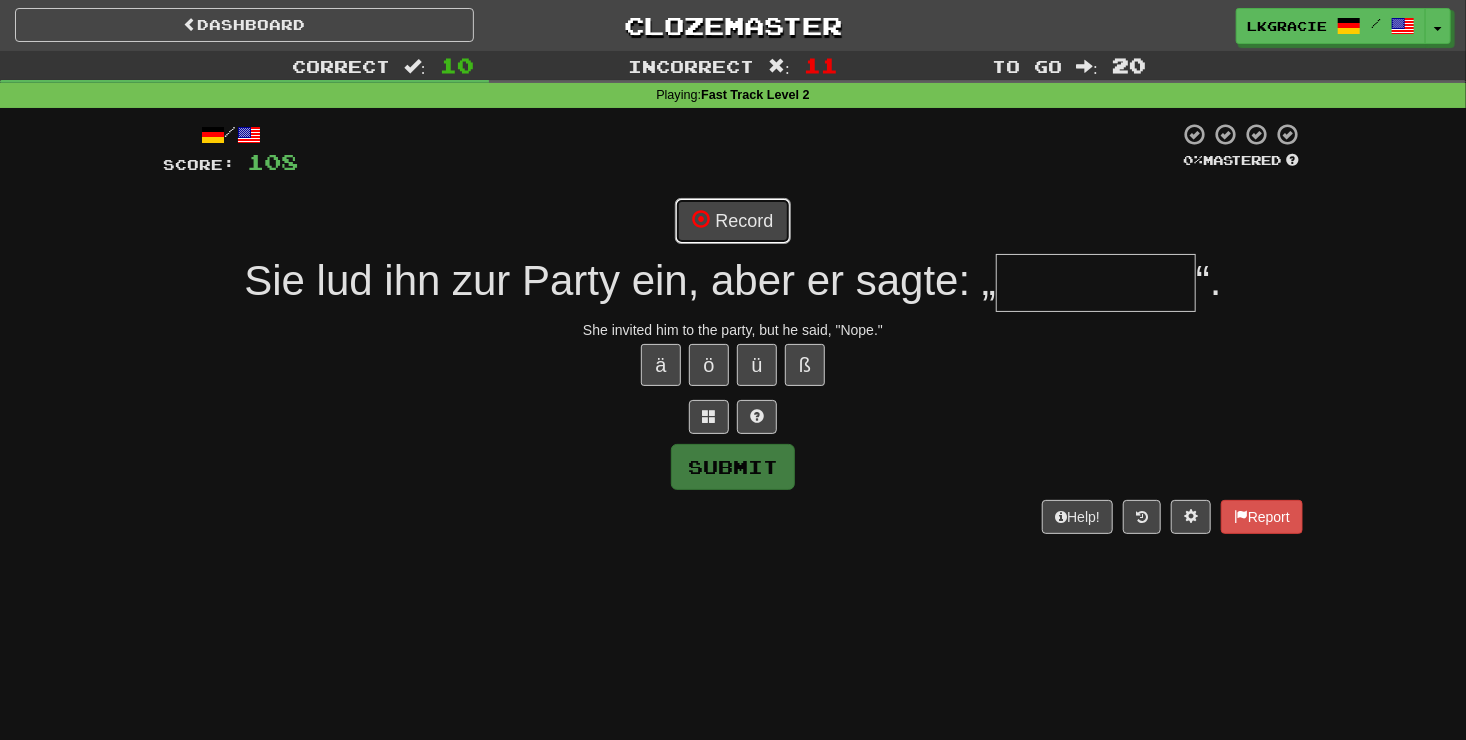 click on "Record" at bounding box center (732, 221) 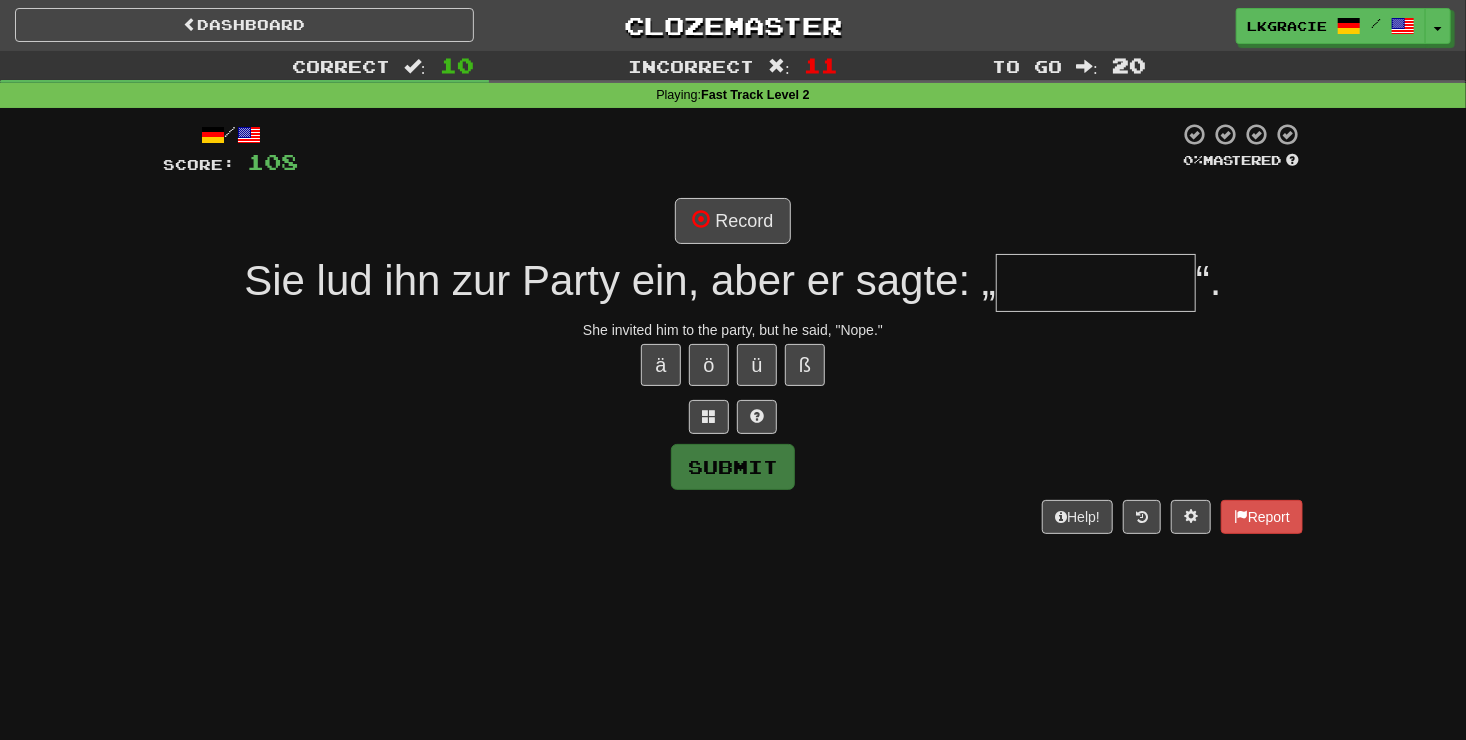 click at bounding box center [1096, 283] 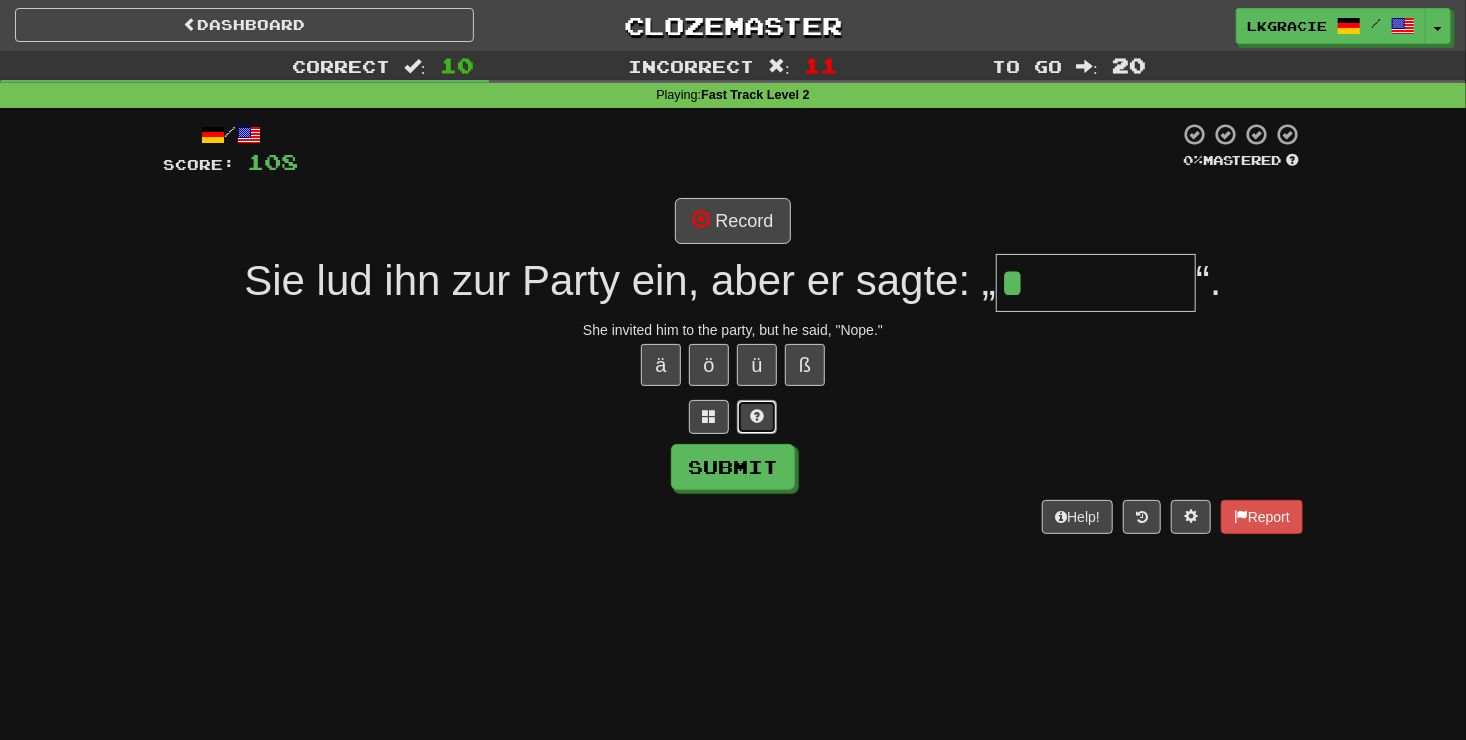 click at bounding box center [757, 417] 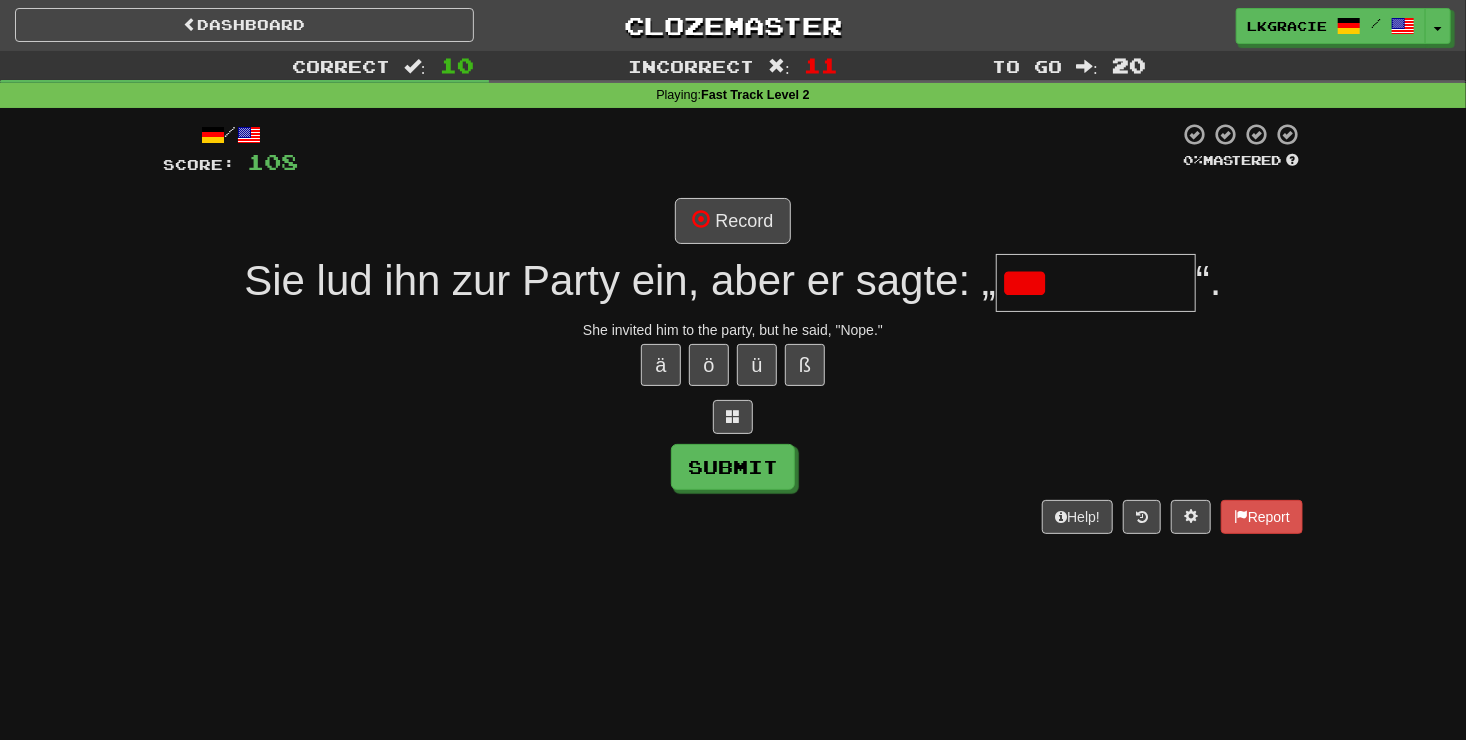 type on "**" 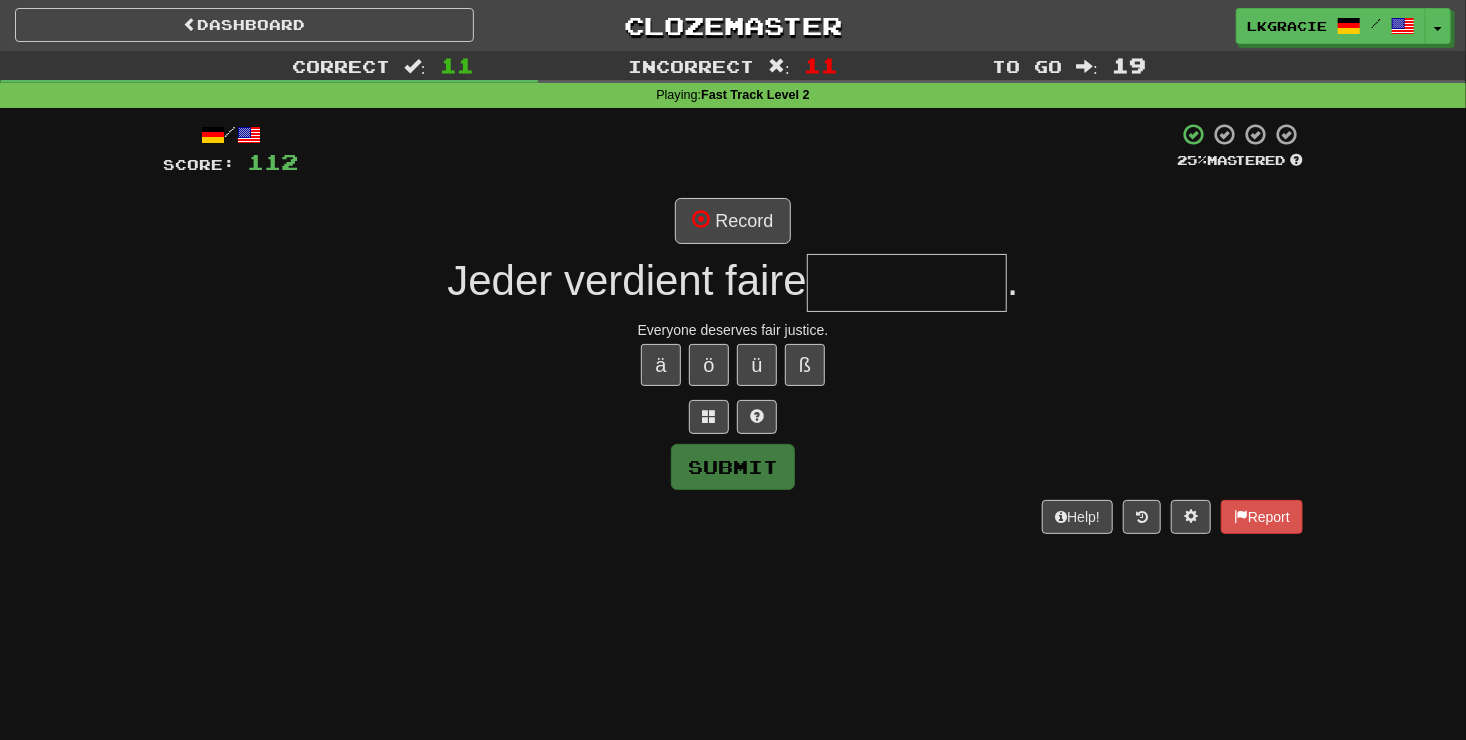 type on "*" 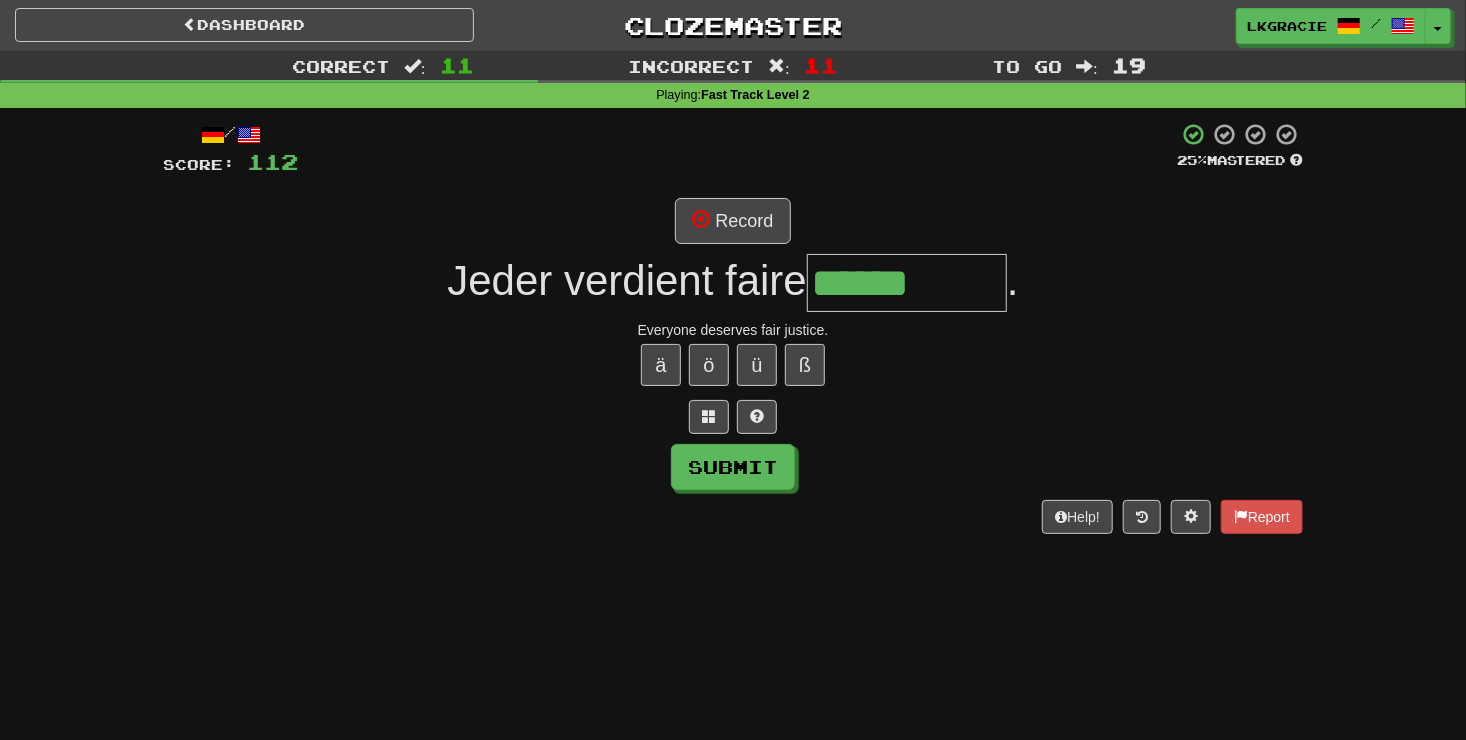type on "******" 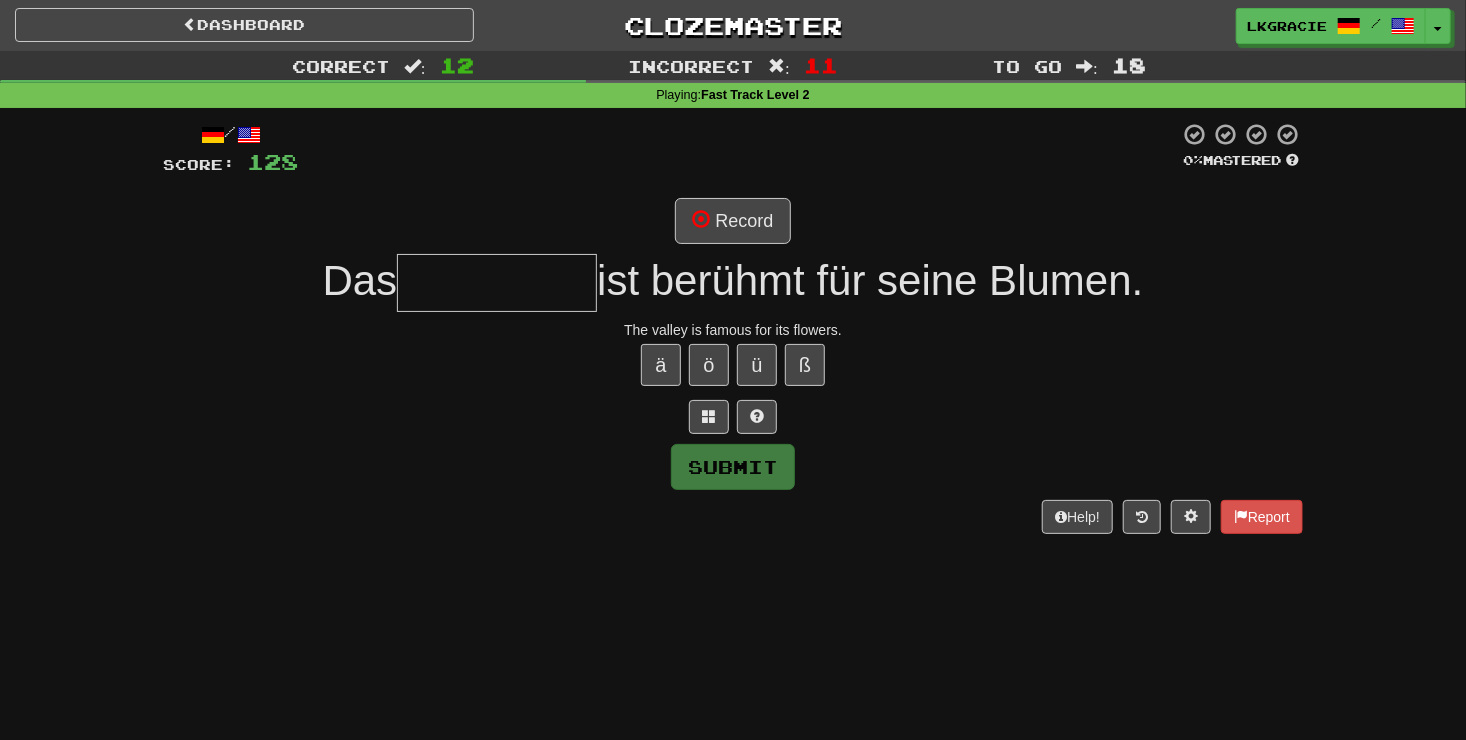 type on "*" 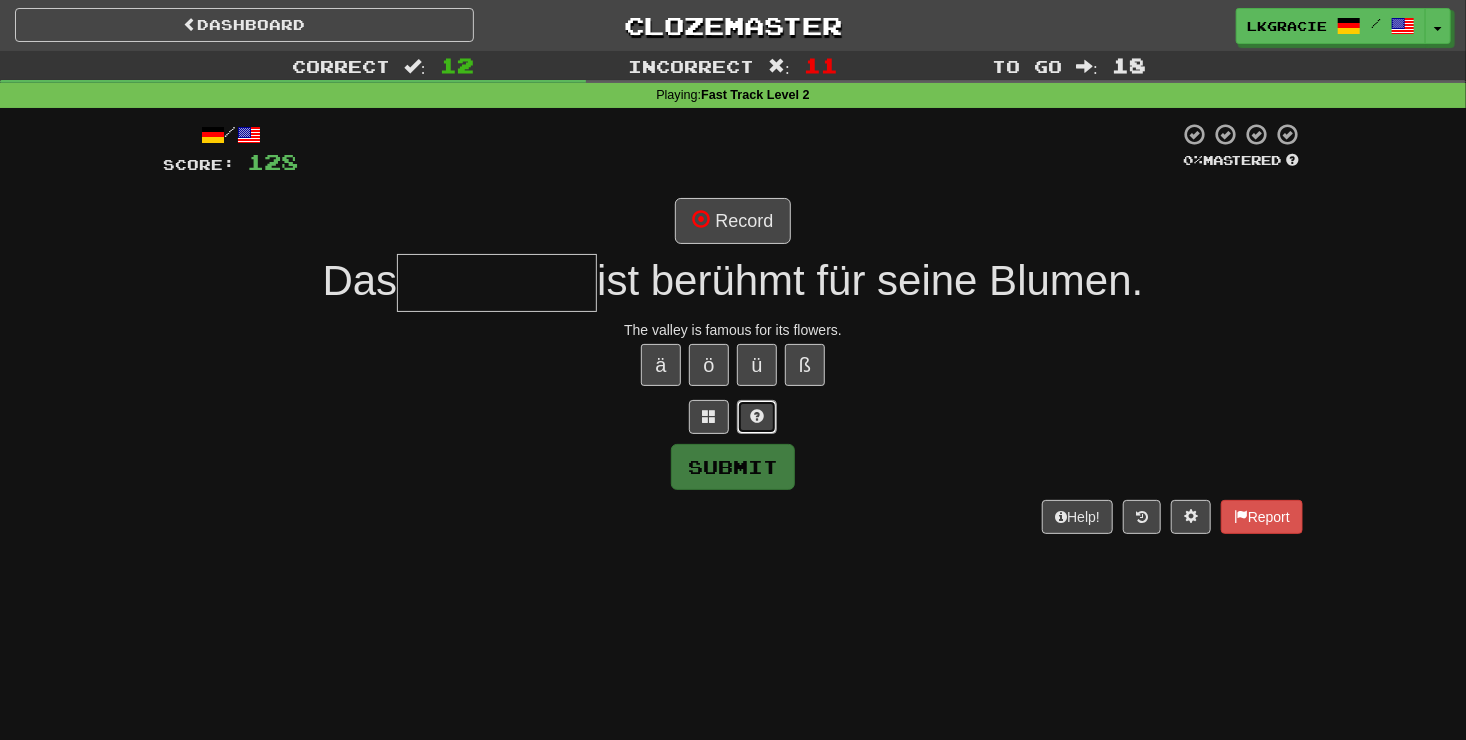 click at bounding box center (757, 416) 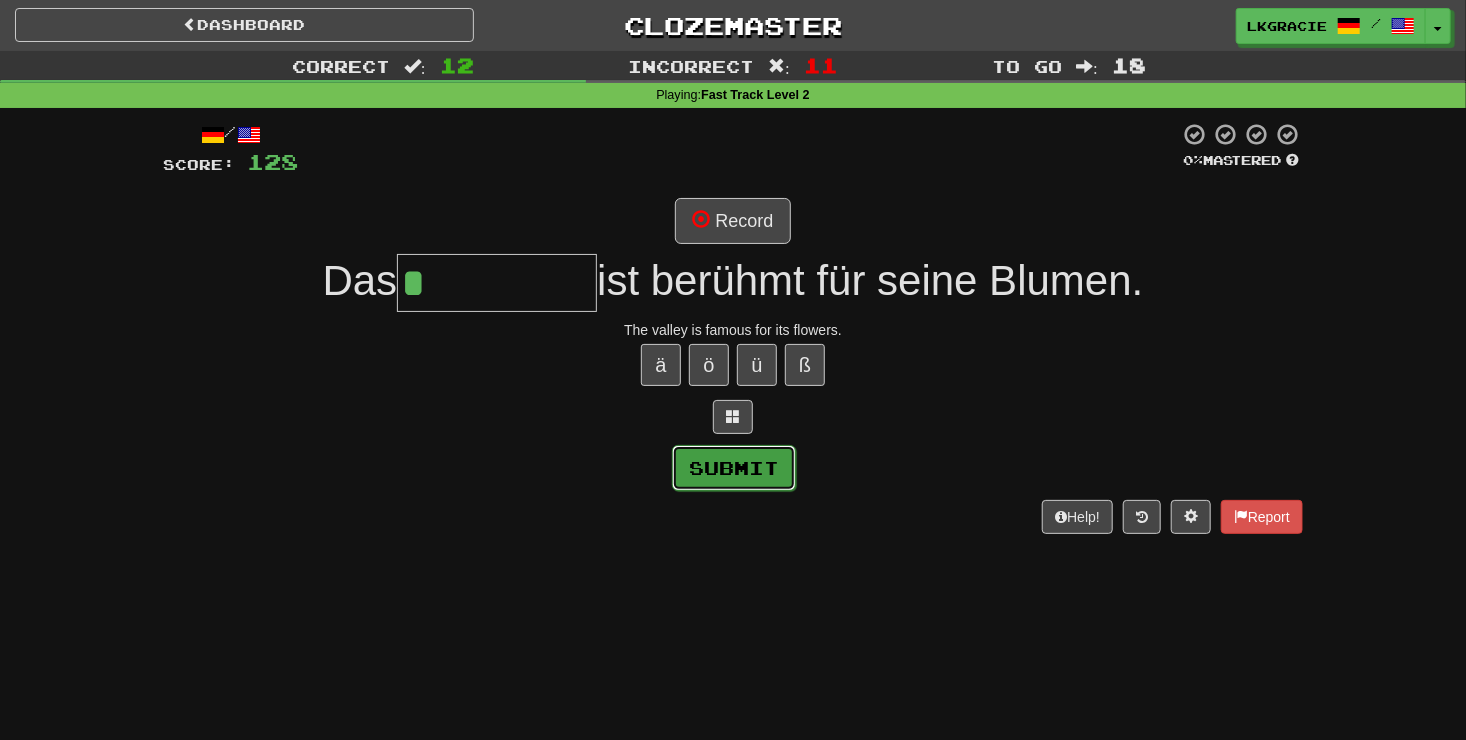 click on "Submit" at bounding box center (734, 468) 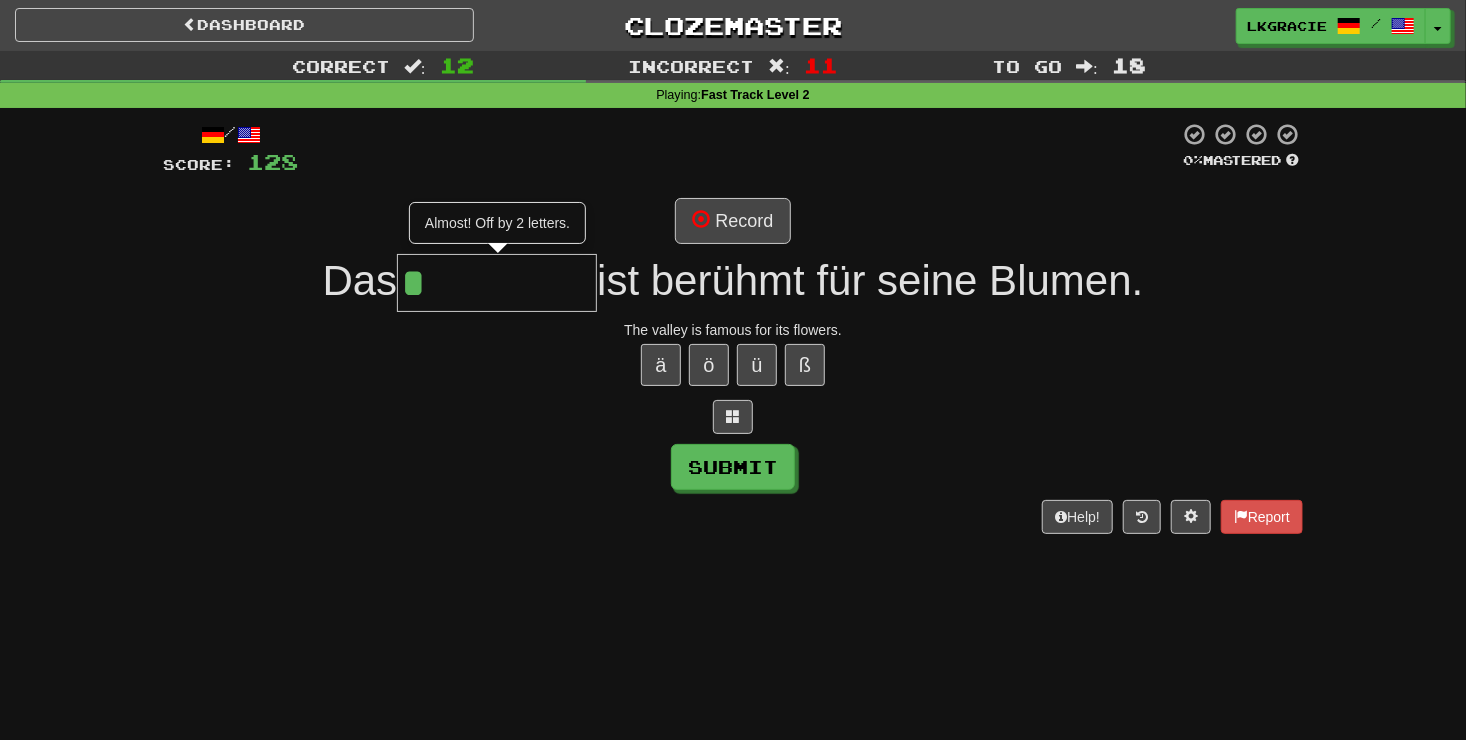 click on "*" at bounding box center (497, 283) 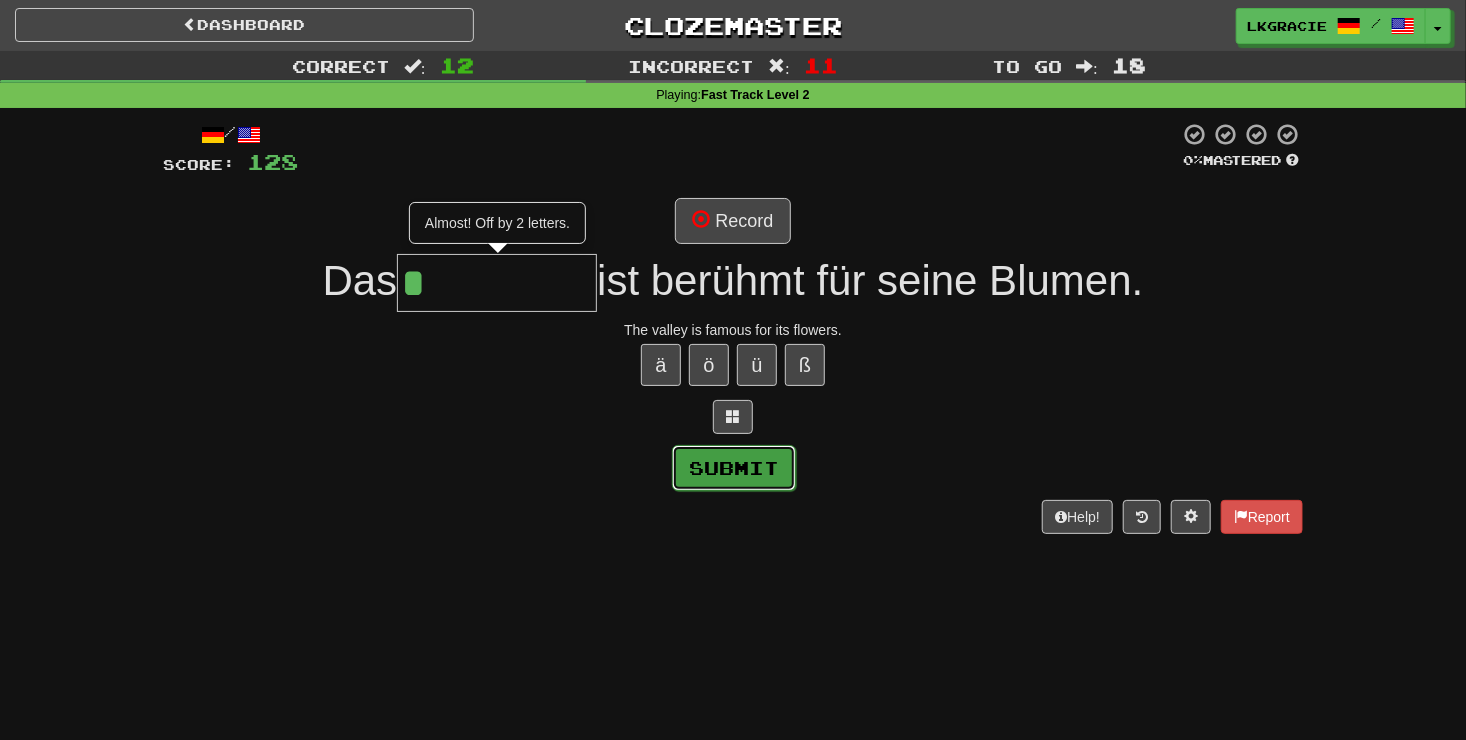 click on "Submit" at bounding box center [734, 468] 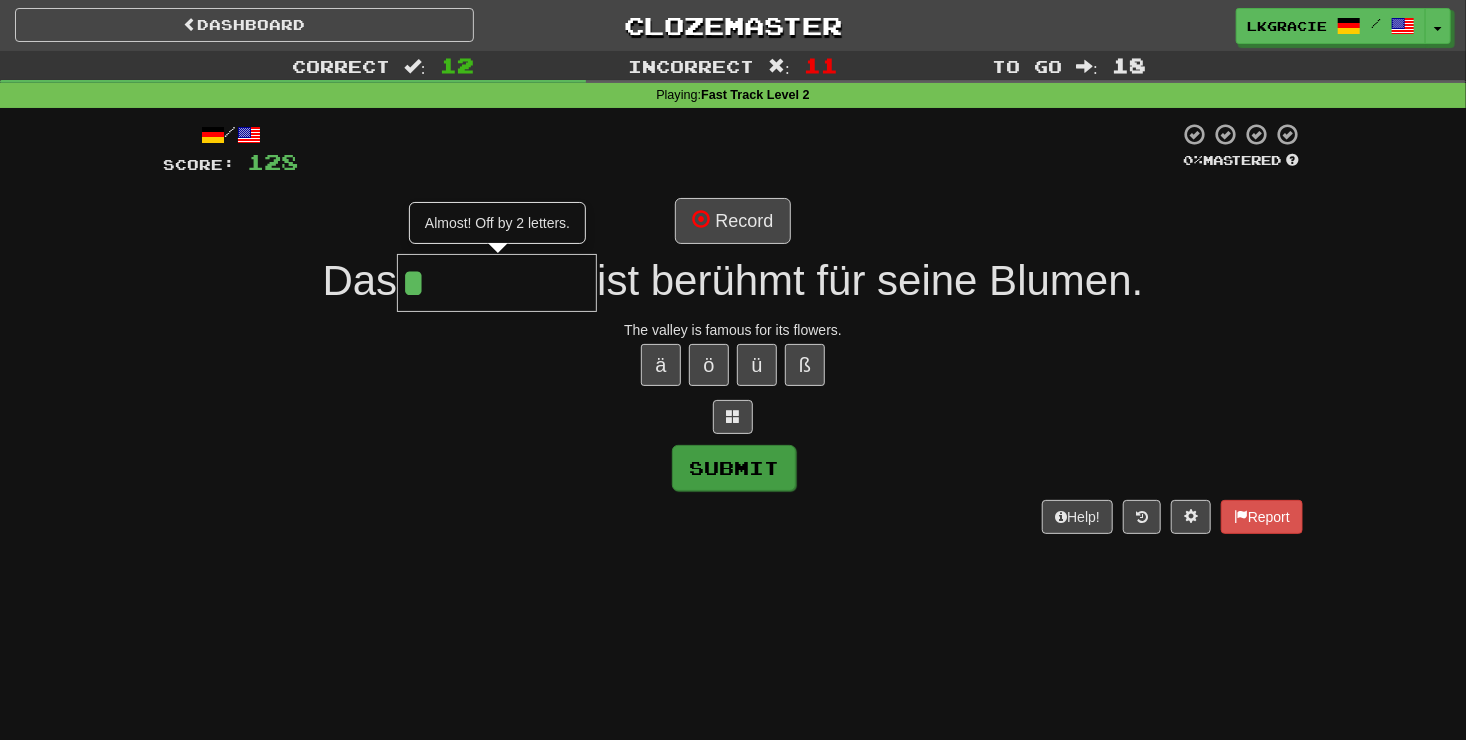 type on "***" 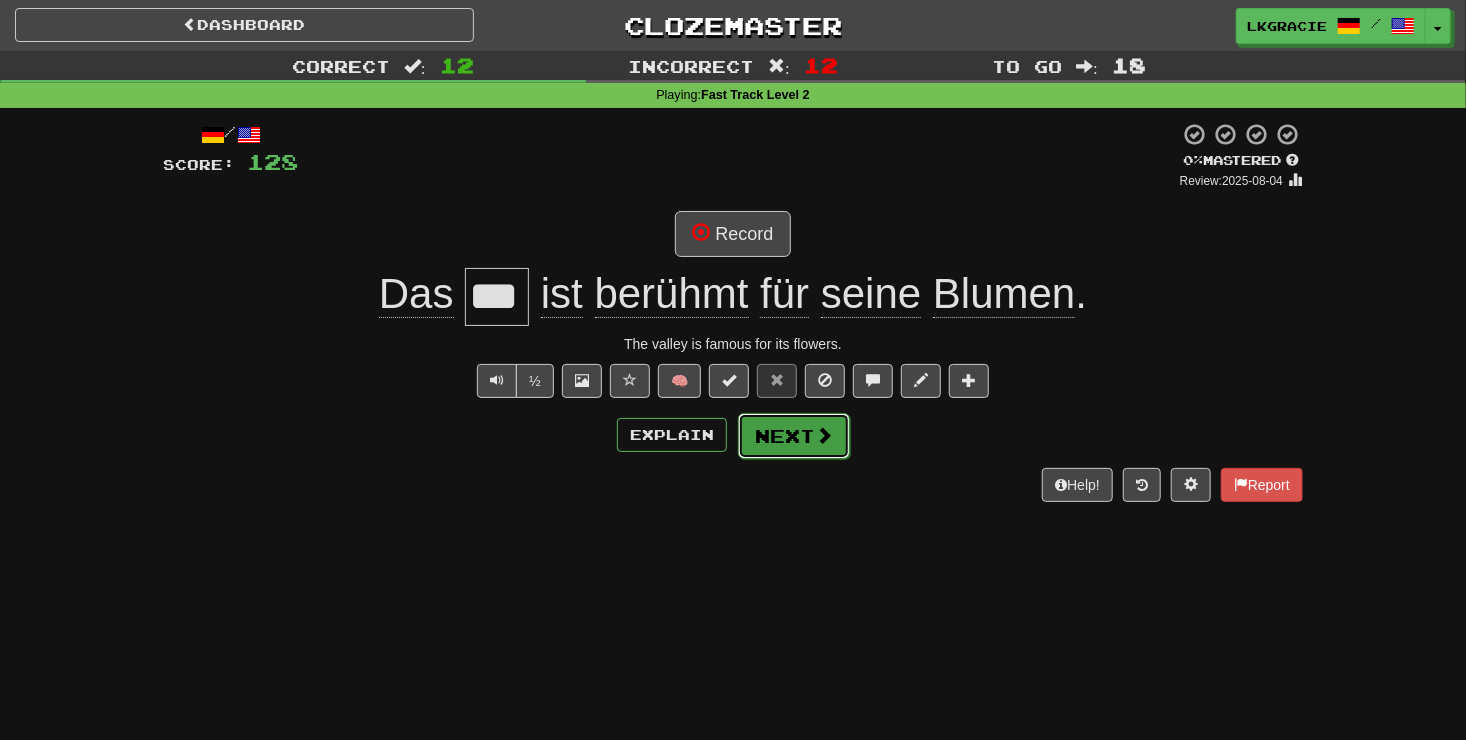 click on "Next" at bounding box center (794, 436) 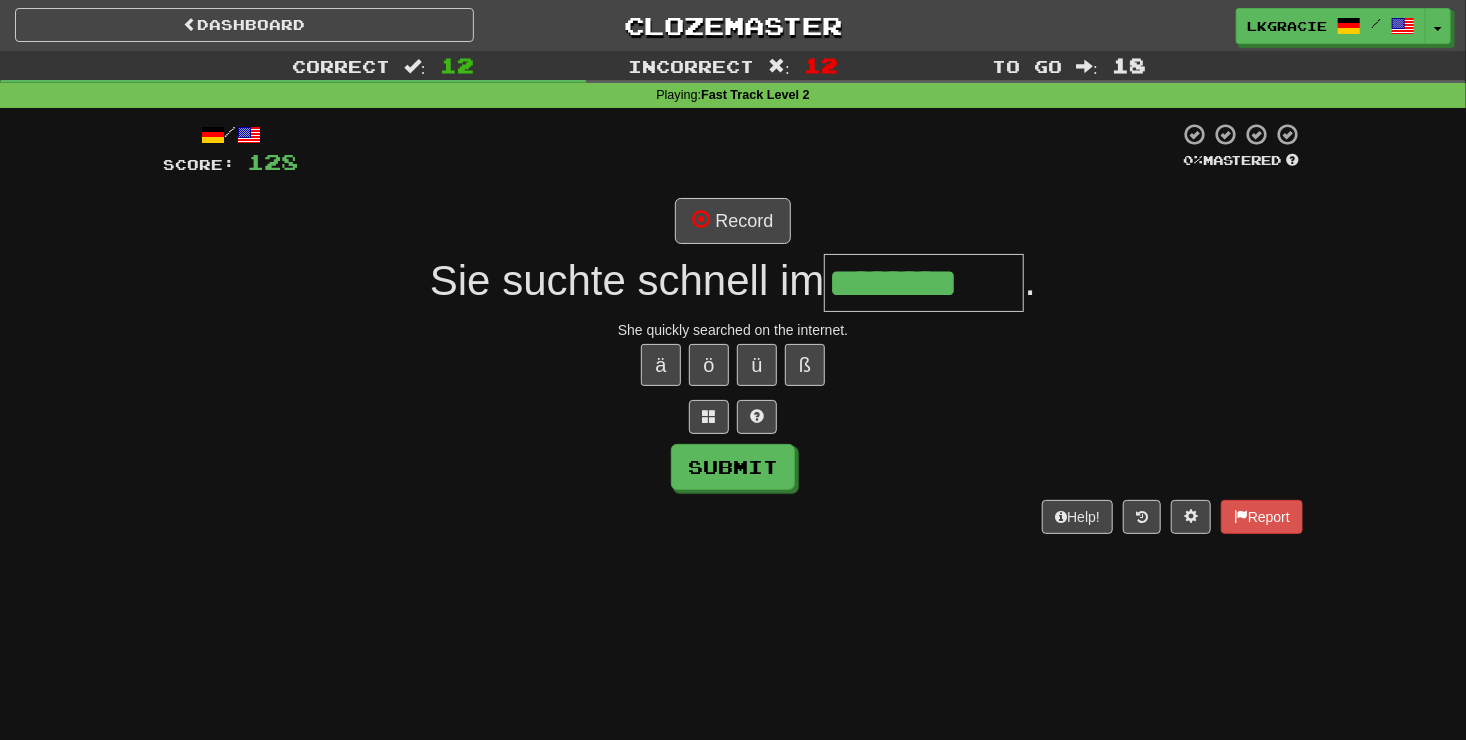 type on "********" 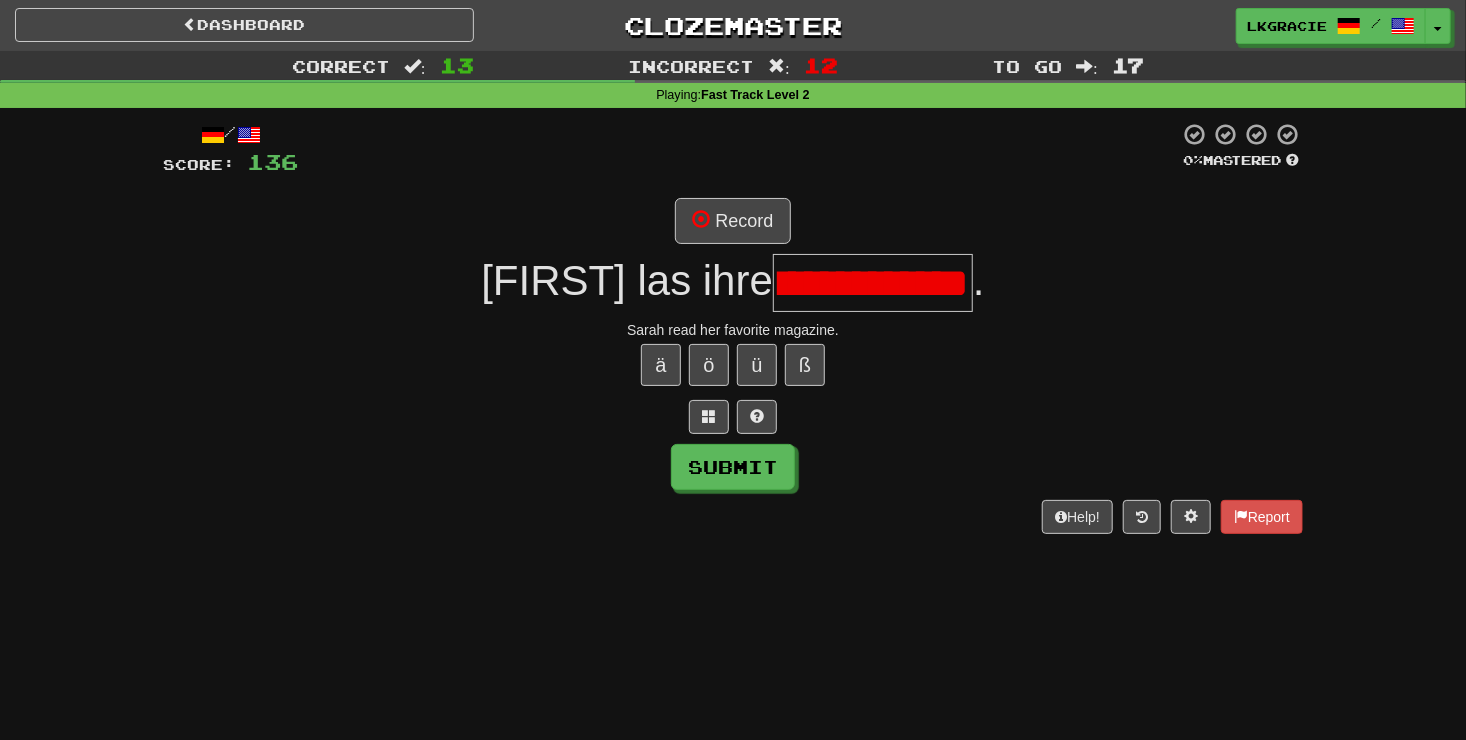 scroll, scrollTop: 0, scrollLeft: 24, axis: horizontal 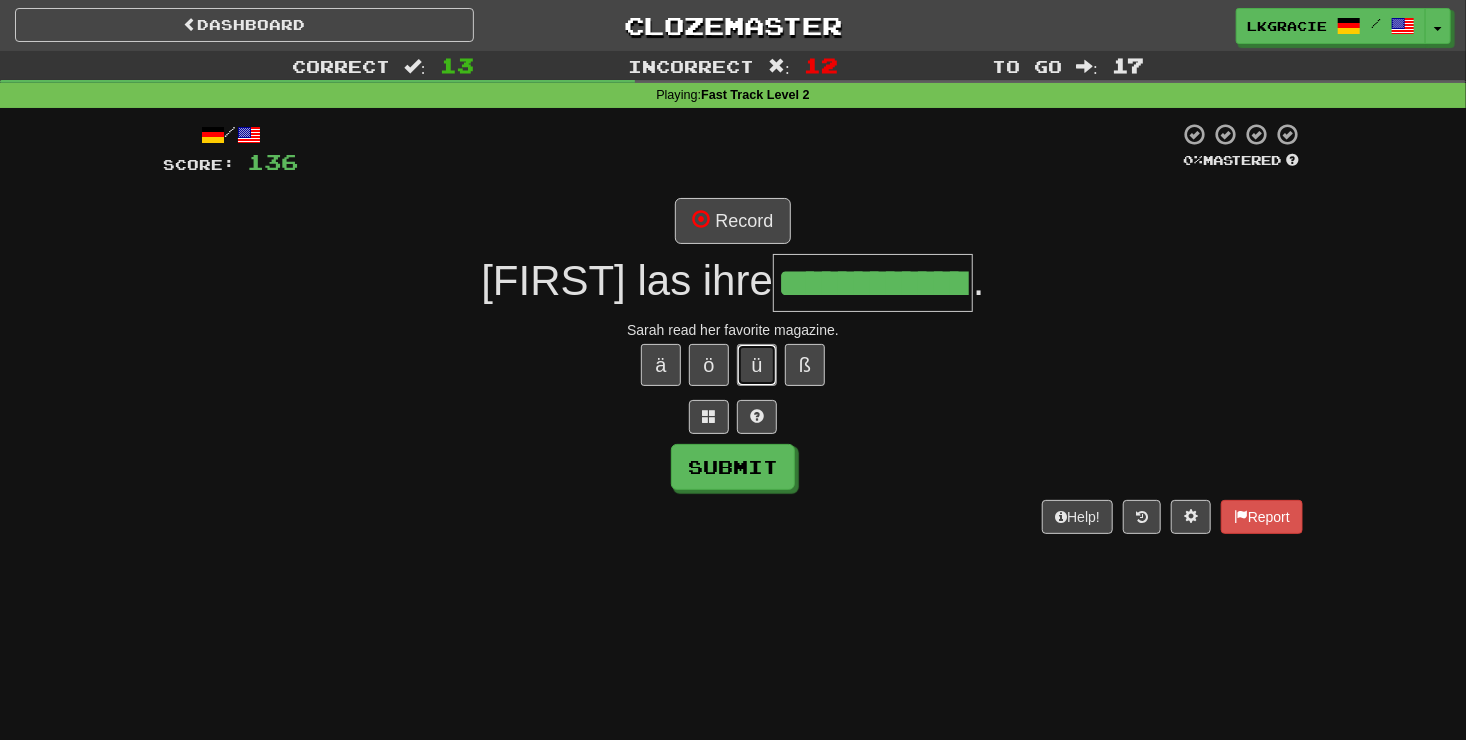 click on "ü" at bounding box center [757, 365] 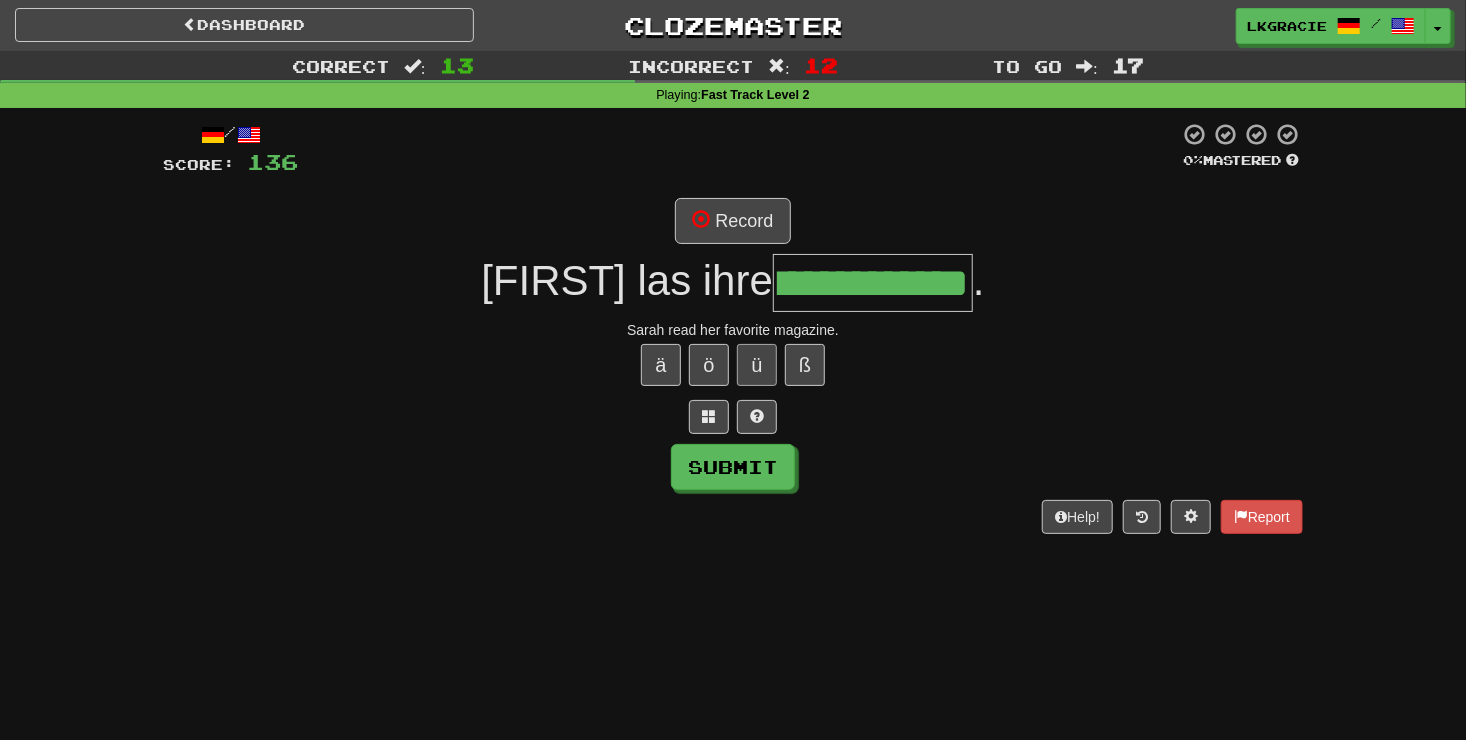 scroll, scrollTop: 0, scrollLeft: 24, axis: horizontal 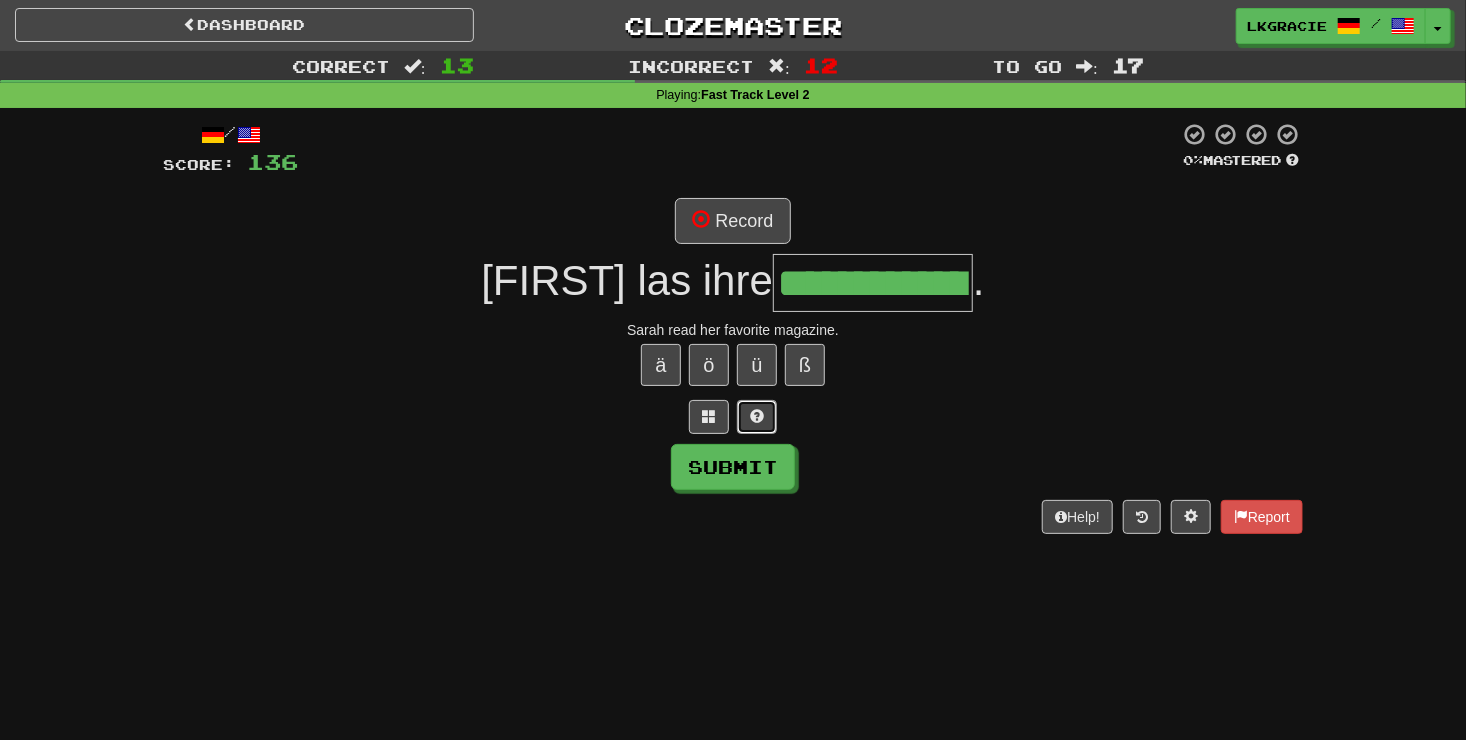 click at bounding box center [757, 416] 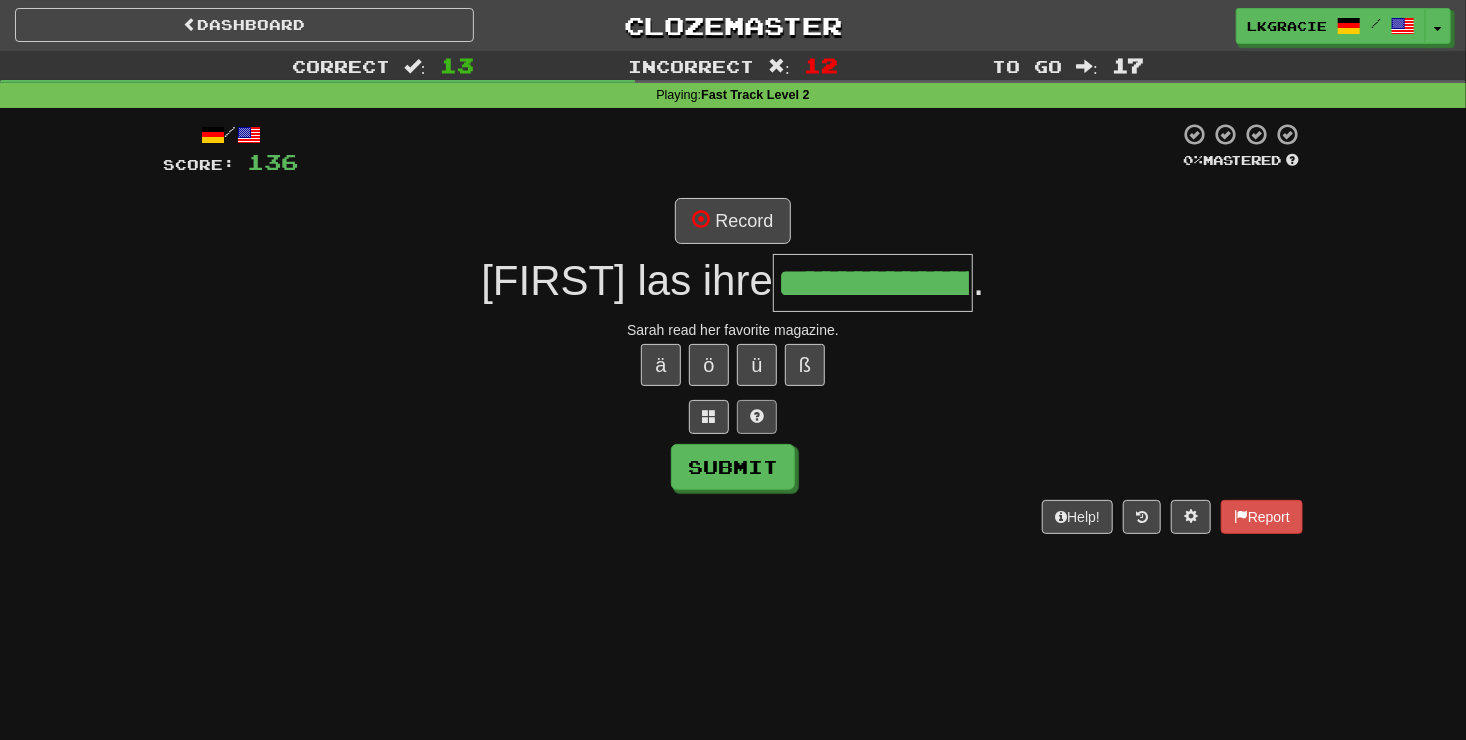 scroll, scrollTop: 0, scrollLeft: 59, axis: horizontal 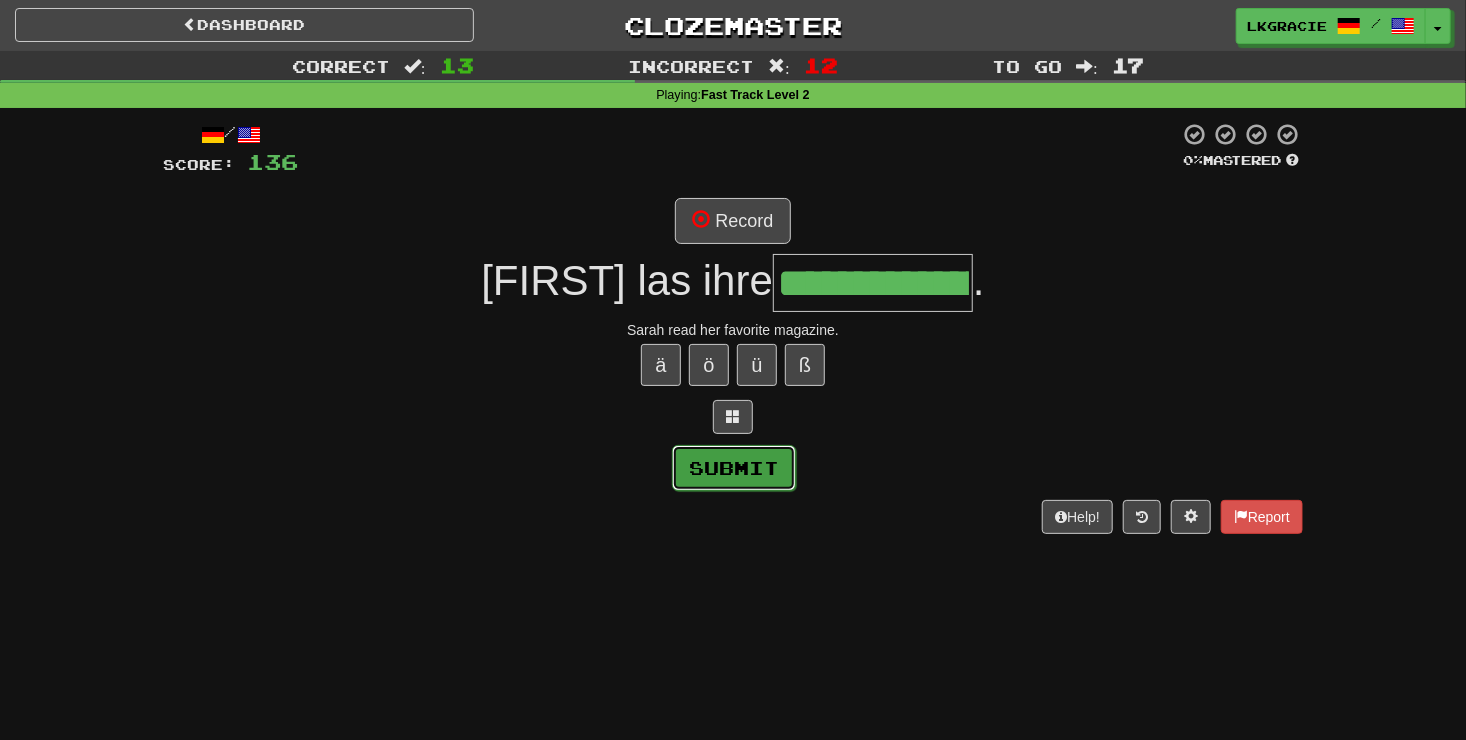 click on "Submit" at bounding box center [734, 468] 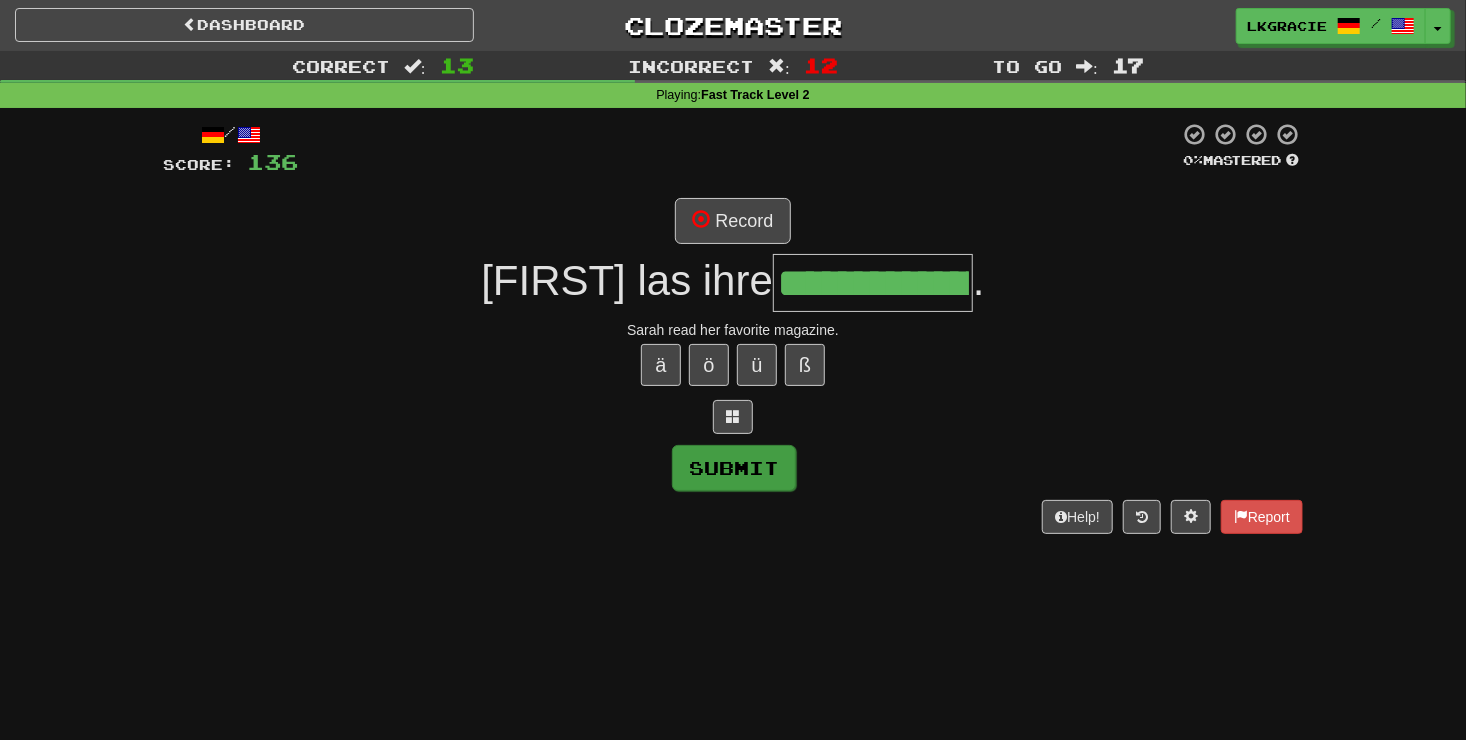 type on "**********" 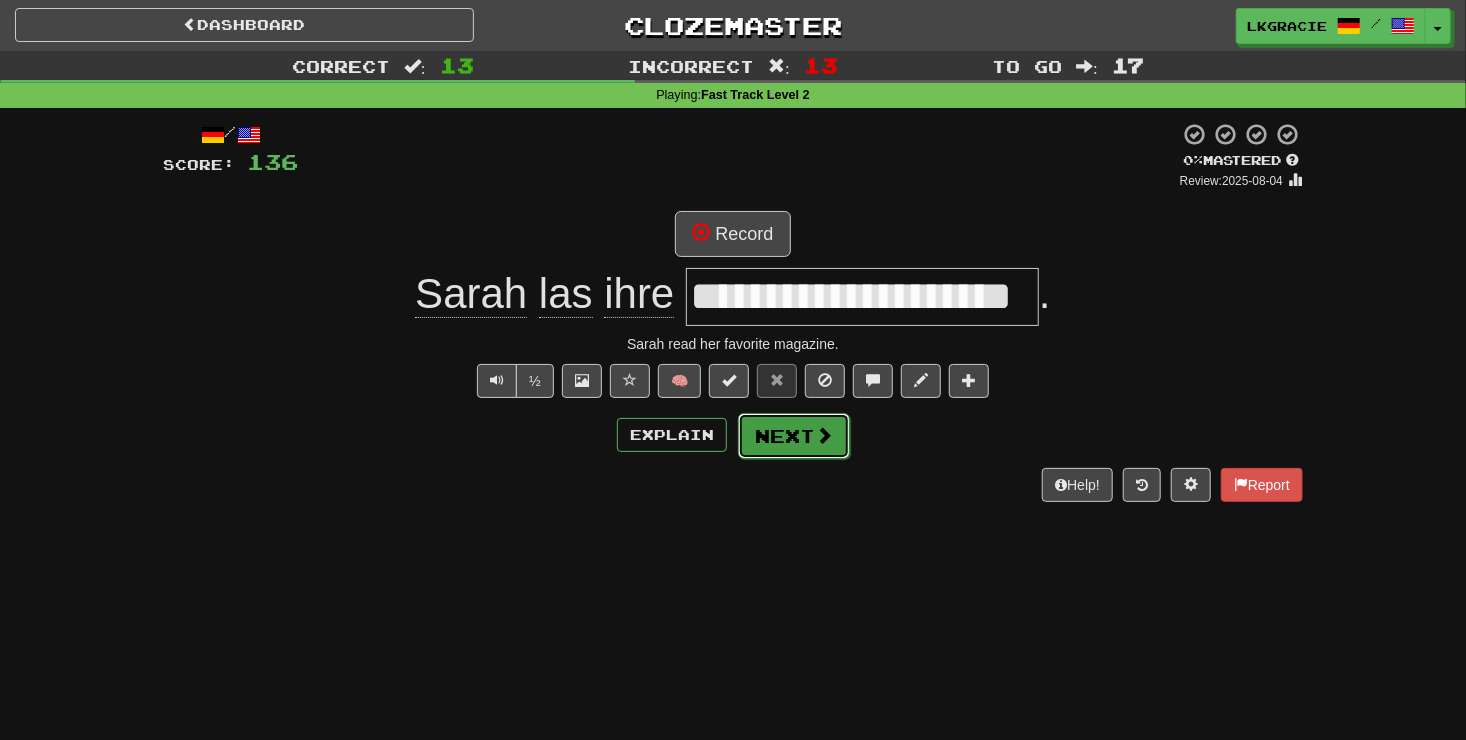 click on "Next" at bounding box center [794, 436] 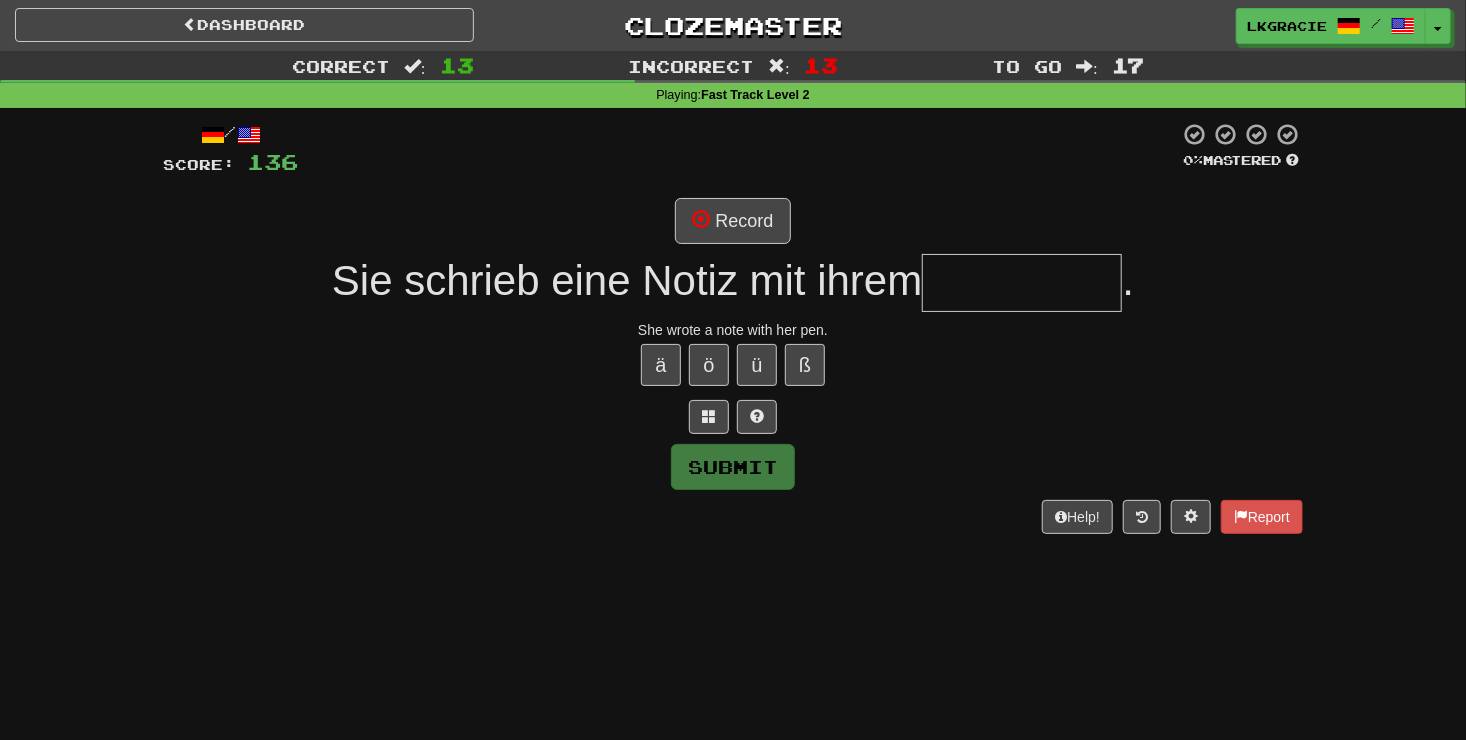 type on "*" 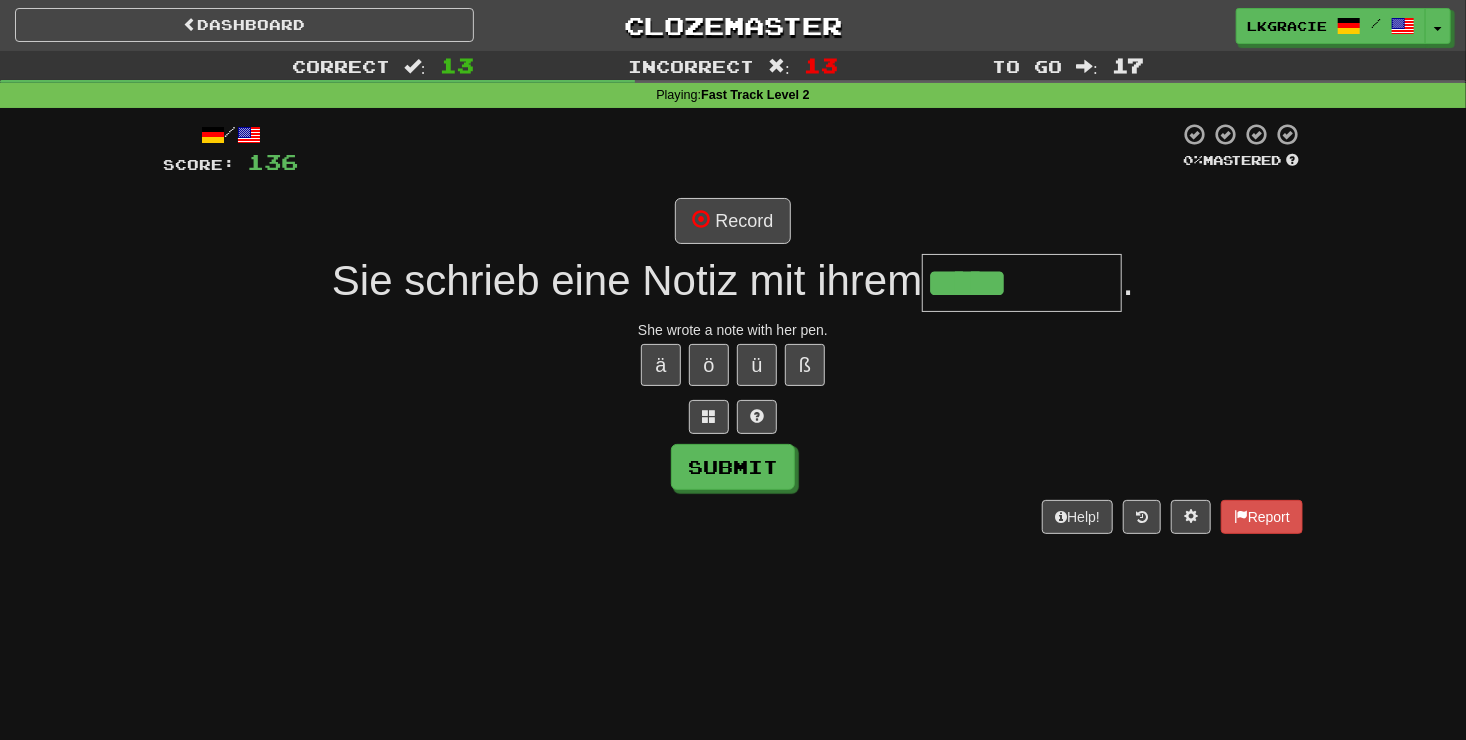 type on "*****" 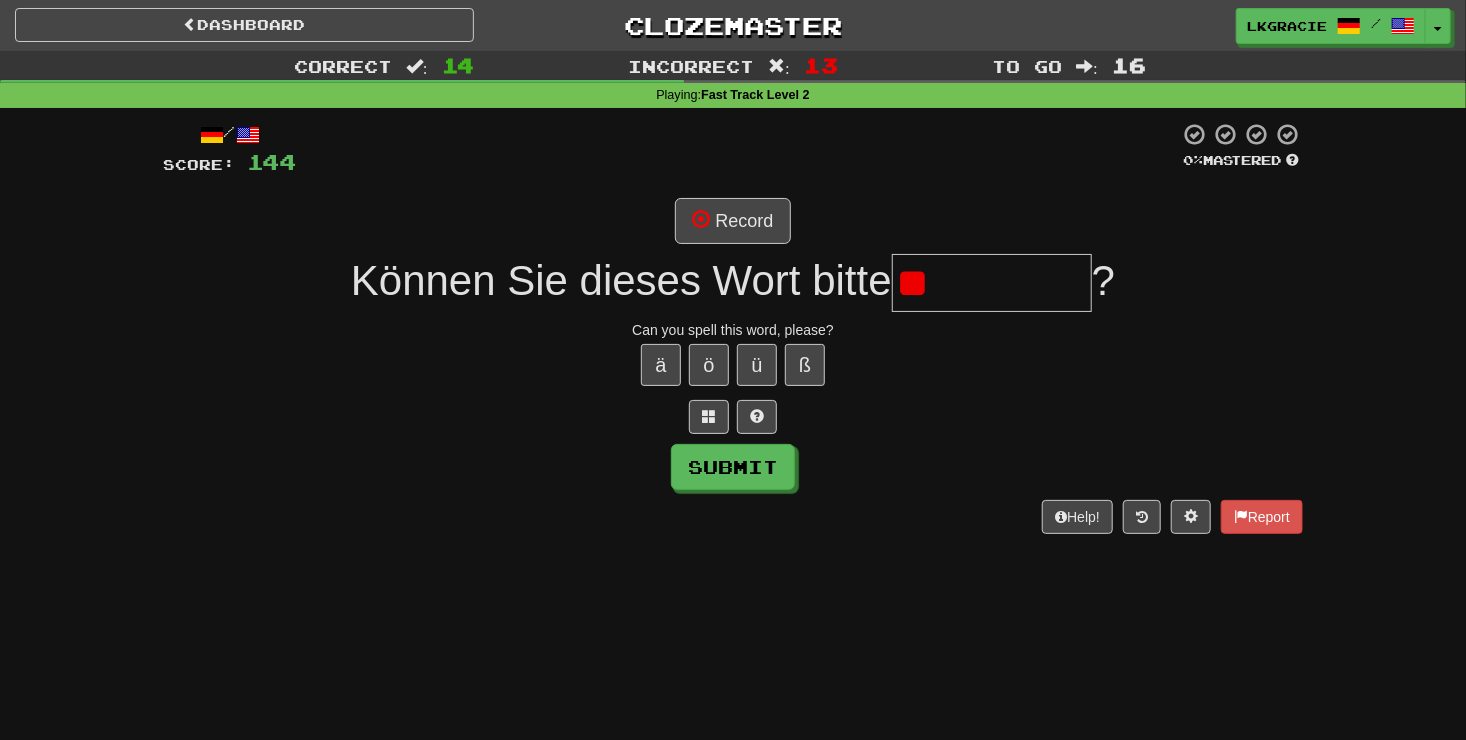 type on "*" 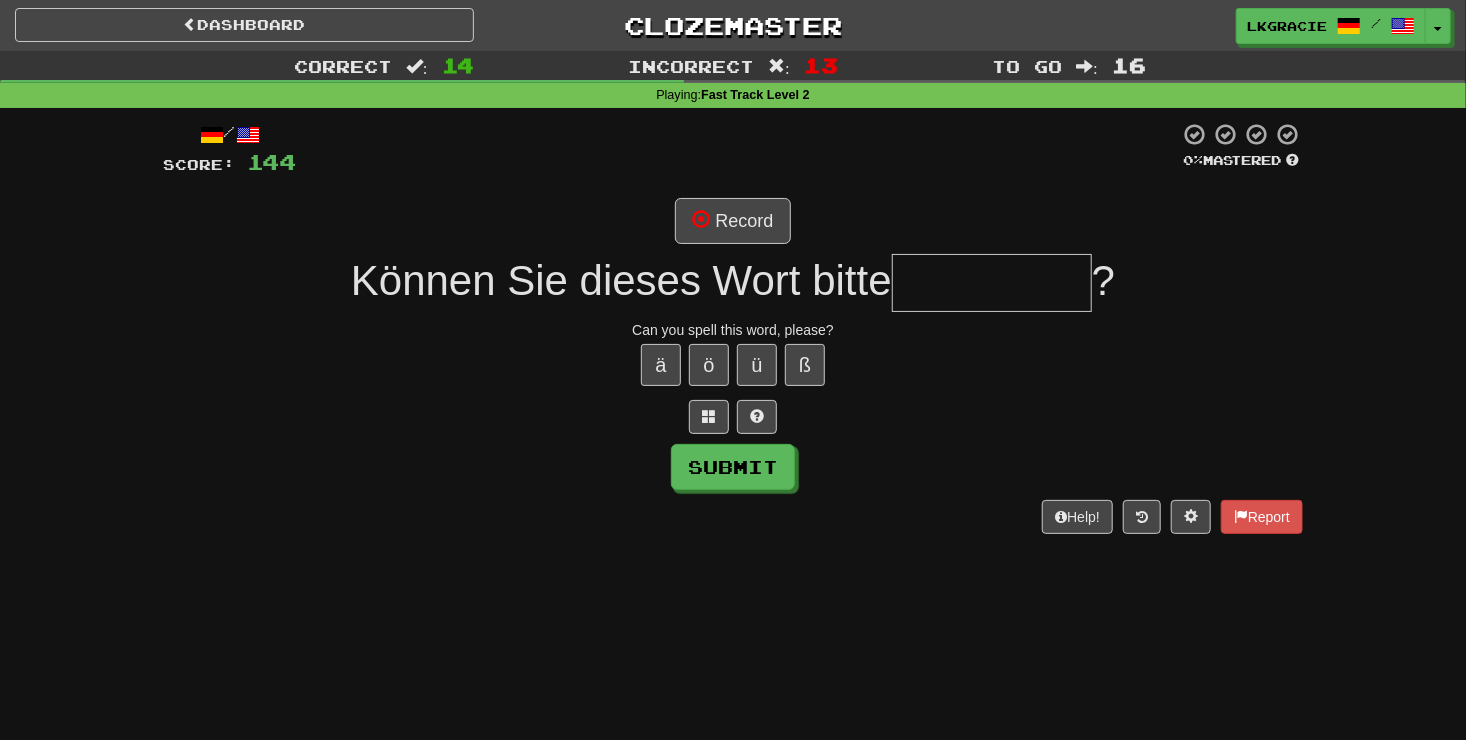 type on "*" 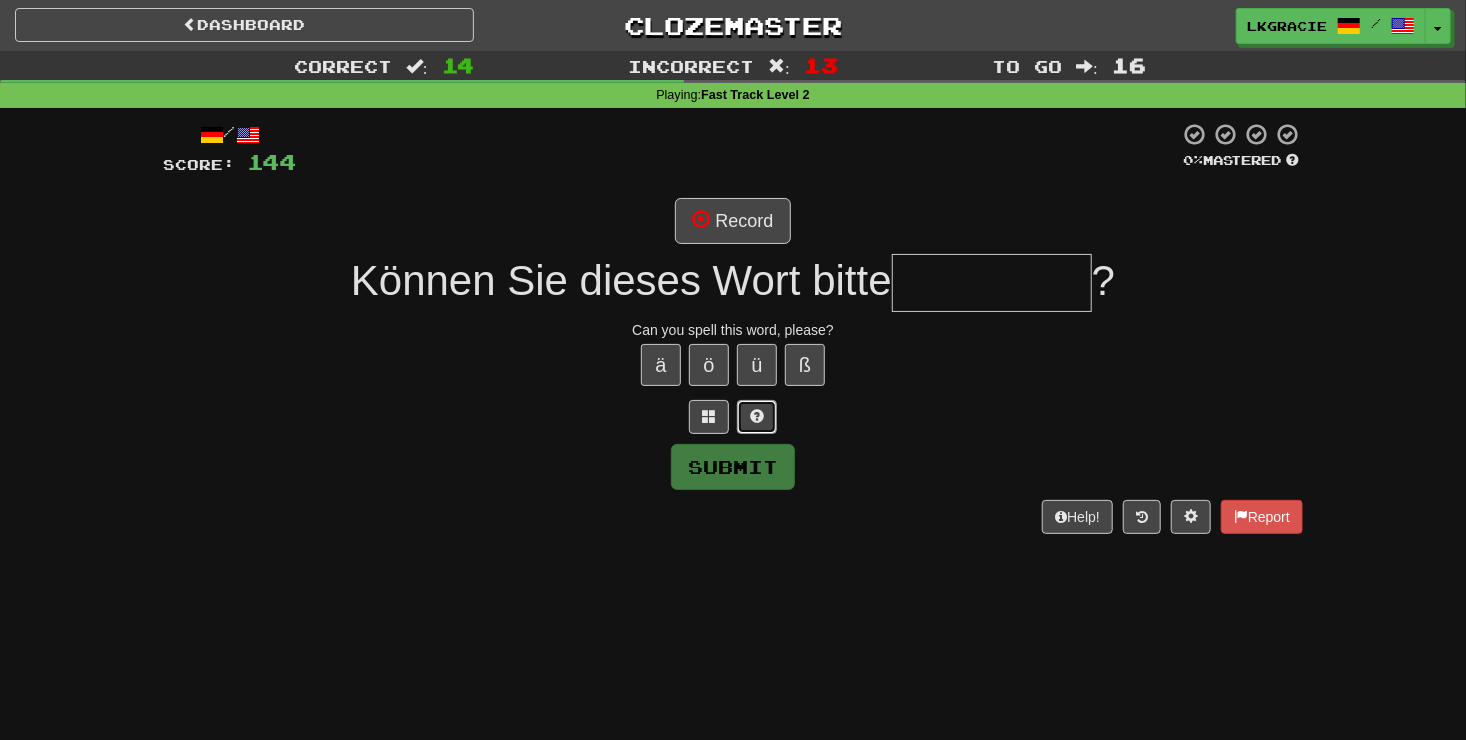 click at bounding box center [757, 417] 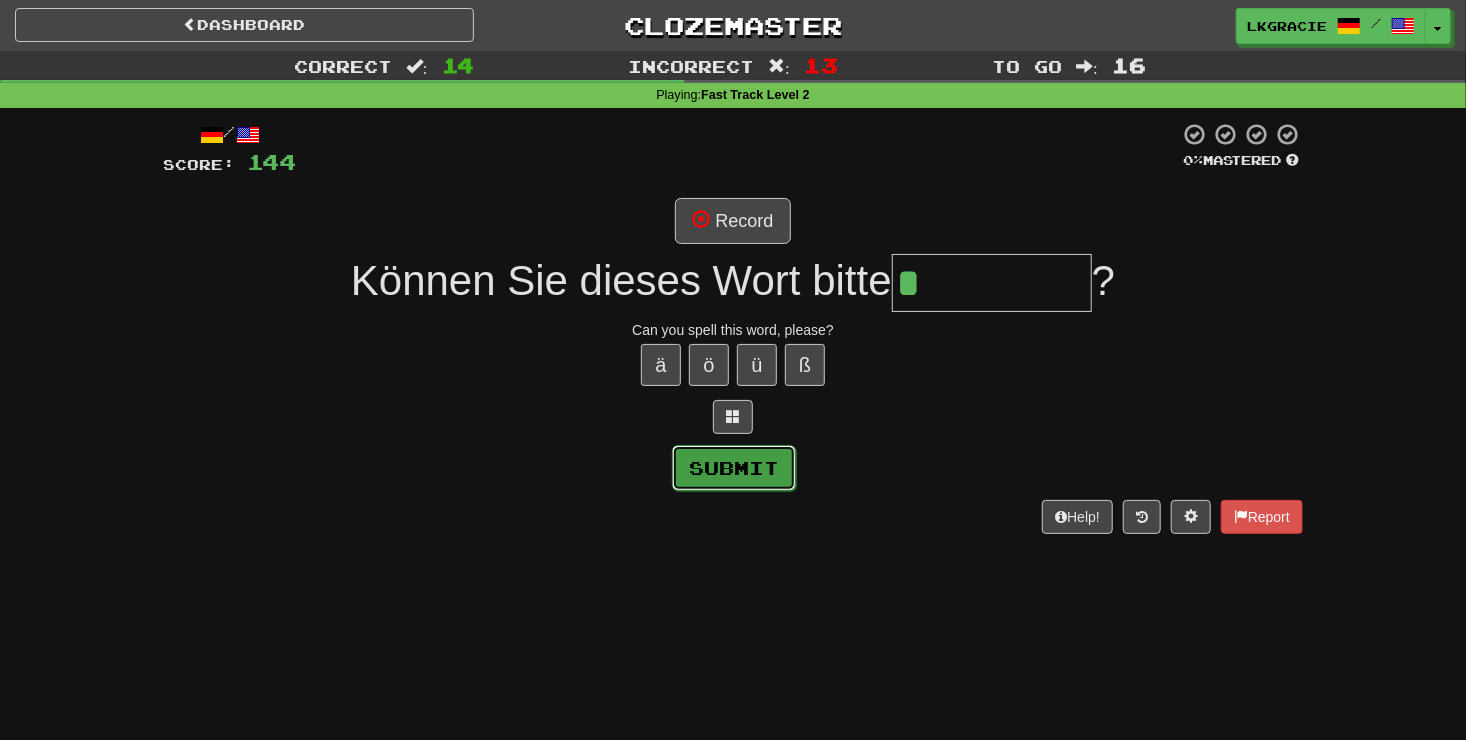 click on "Submit" at bounding box center (734, 468) 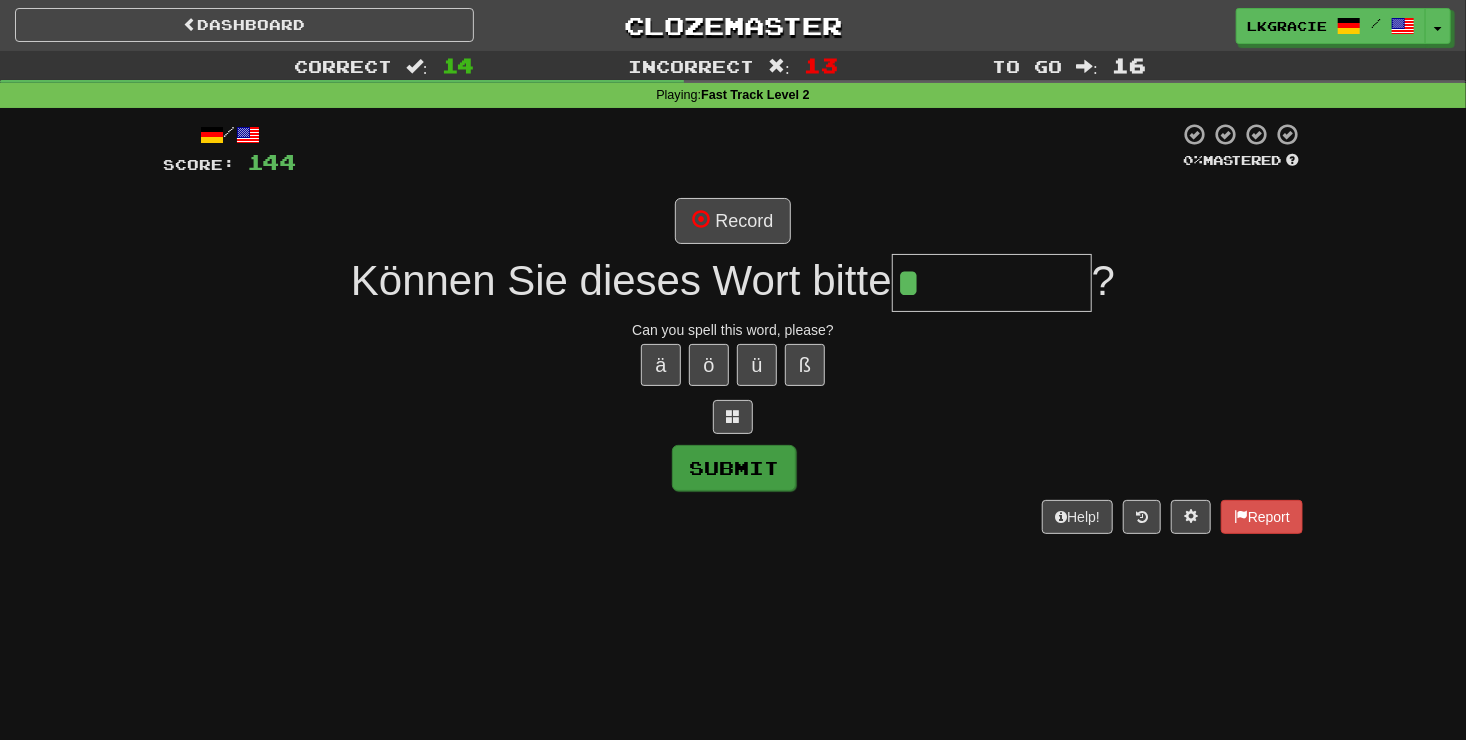 type on "**********" 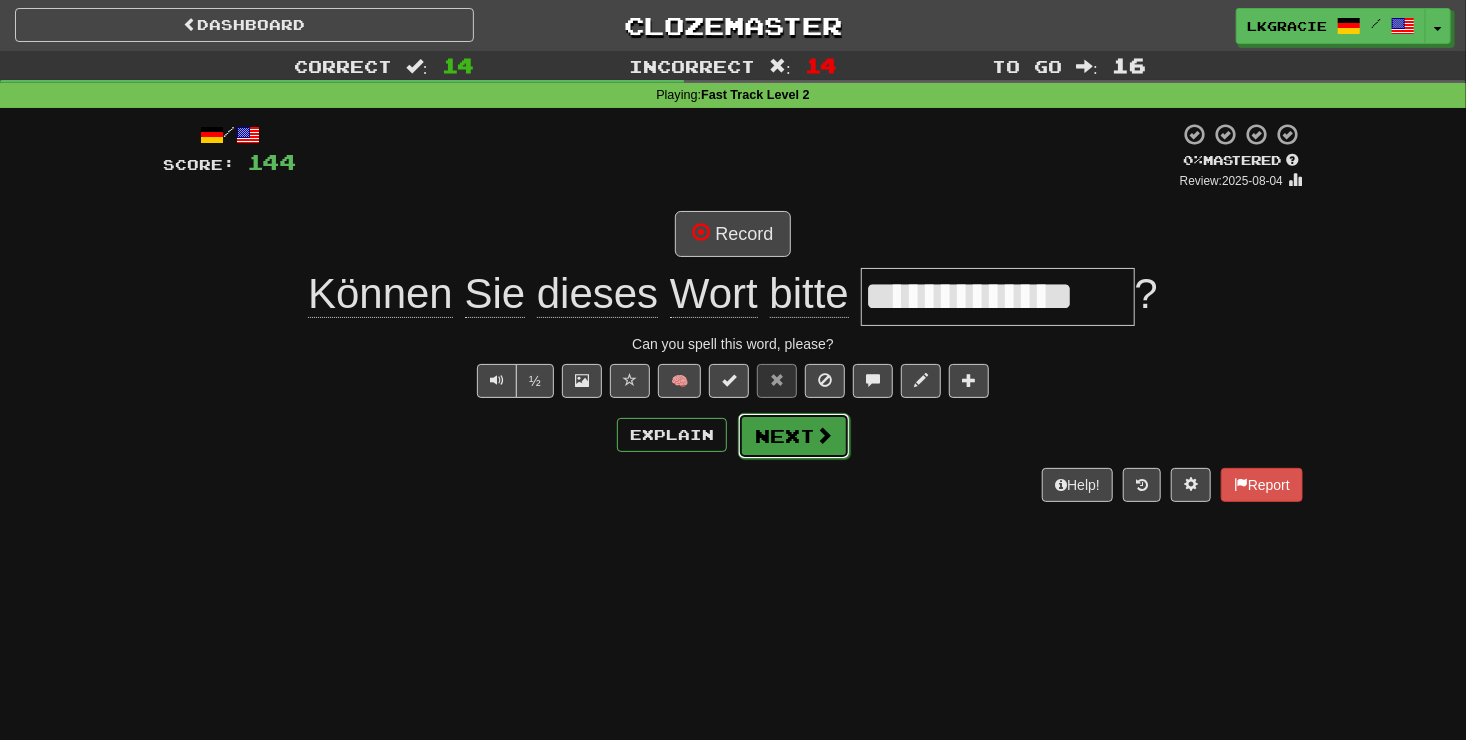 click on "Next" at bounding box center [794, 436] 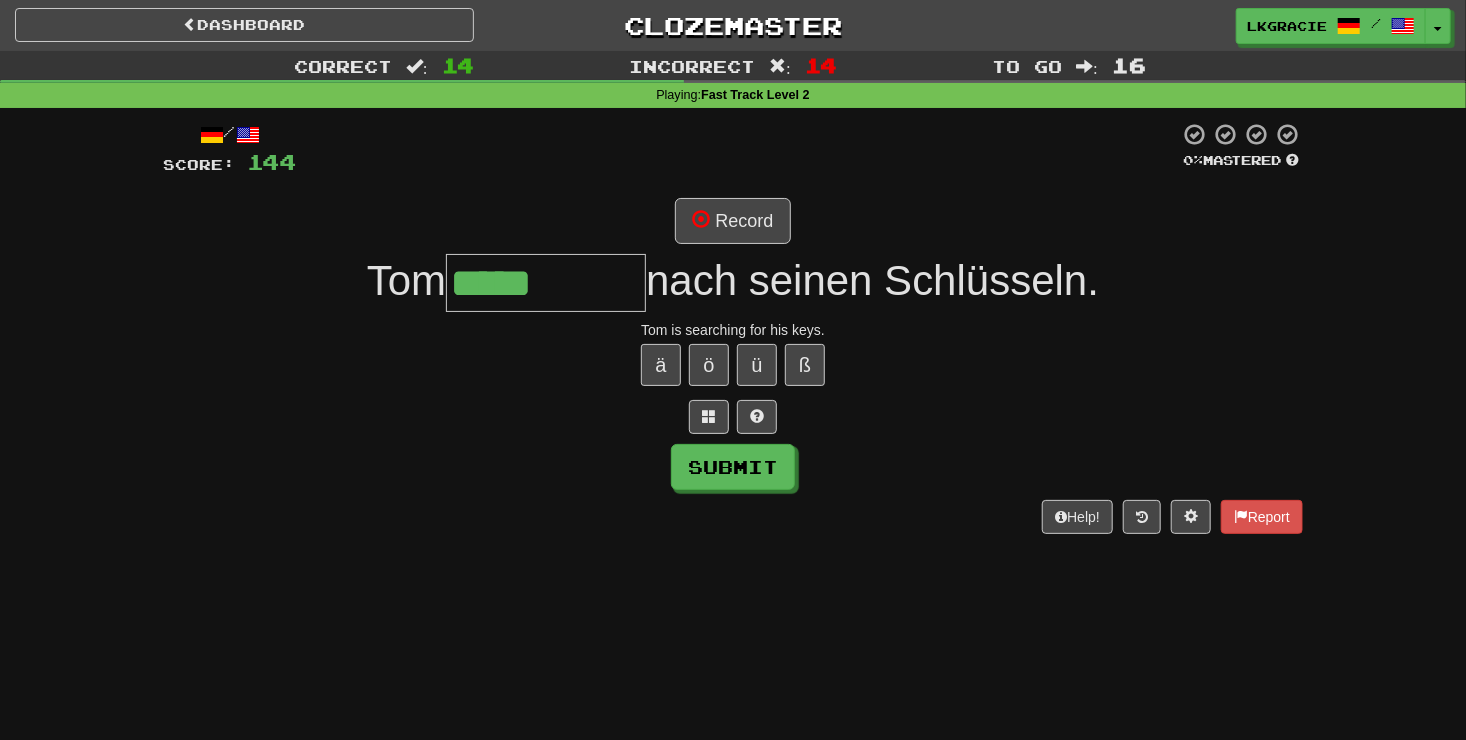 type on "*****" 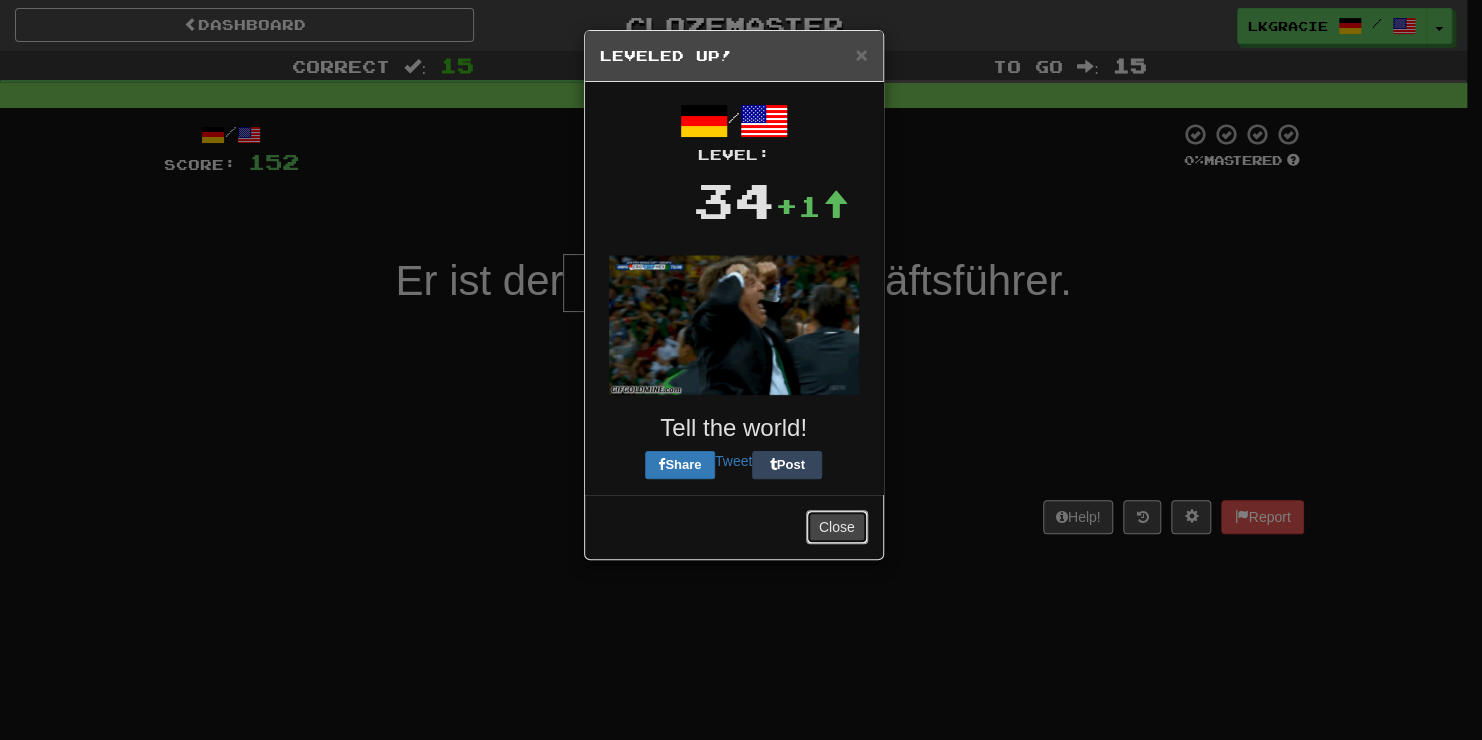click on "Close" at bounding box center [837, 527] 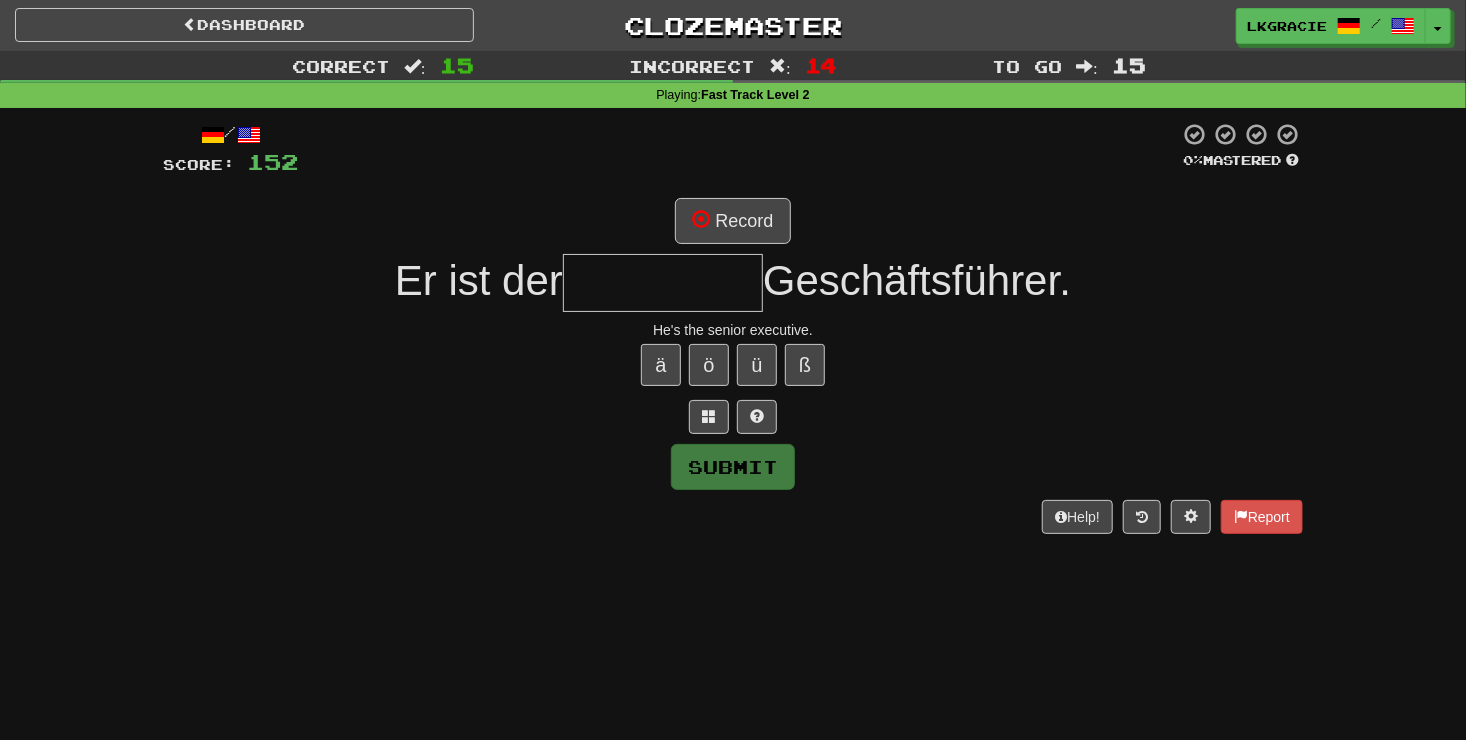 click at bounding box center (663, 283) 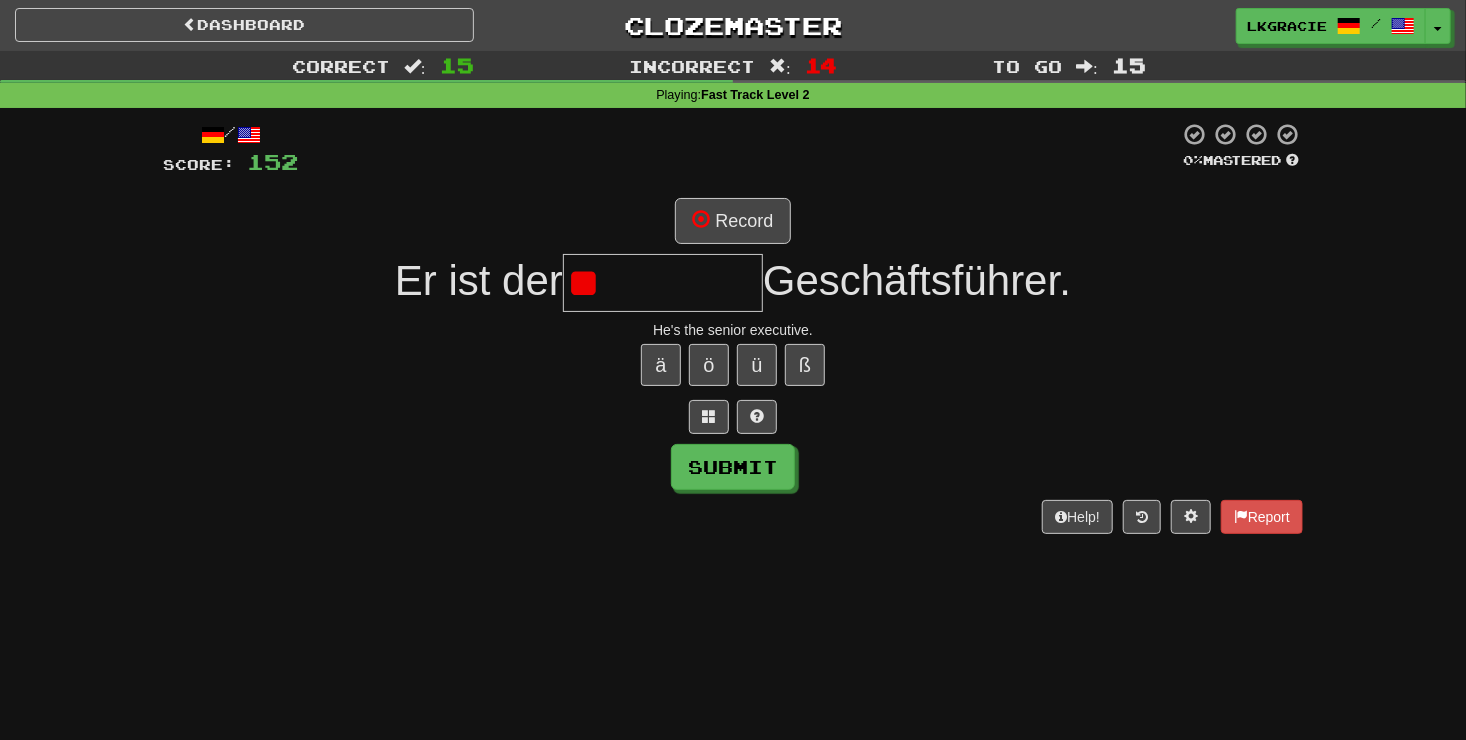 type on "*" 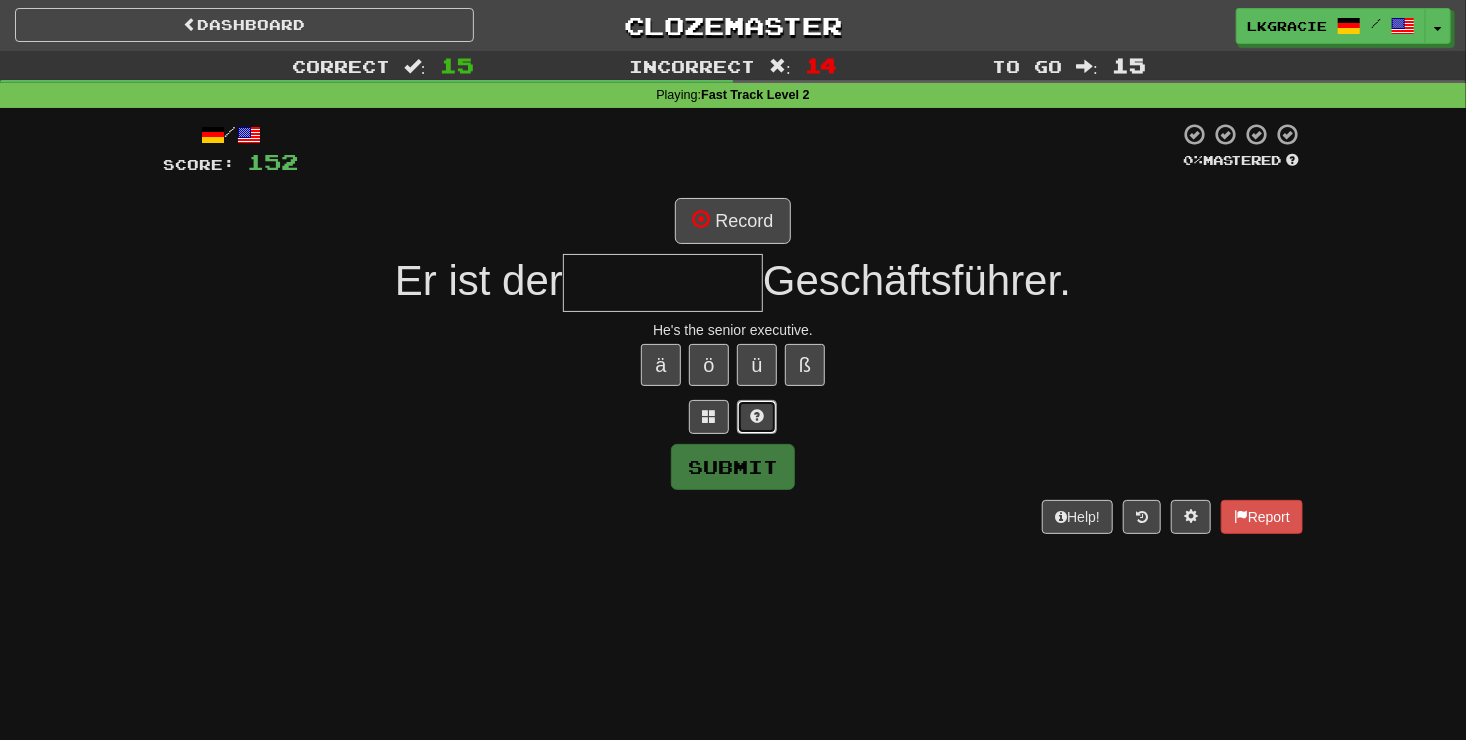 click at bounding box center (757, 417) 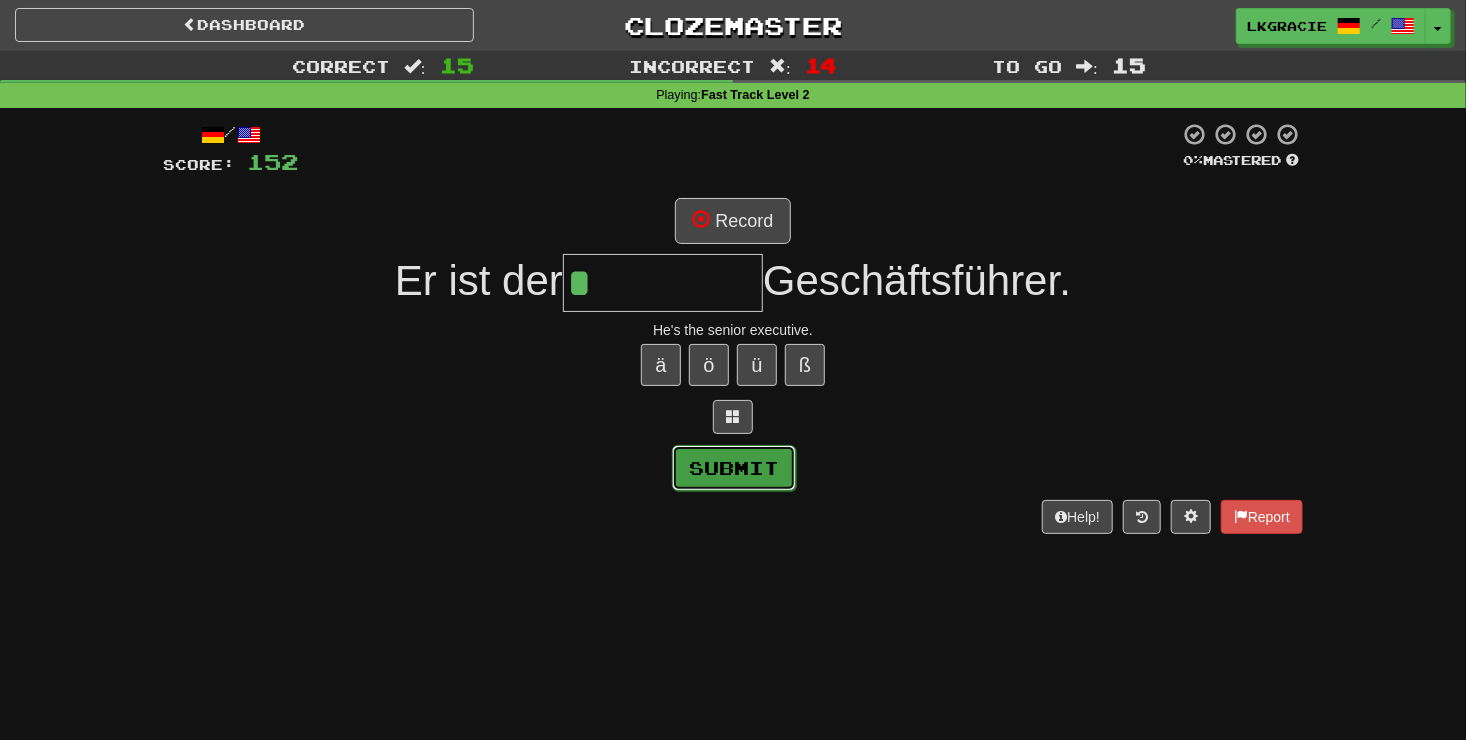 click on "Submit" at bounding box center [734, 468] 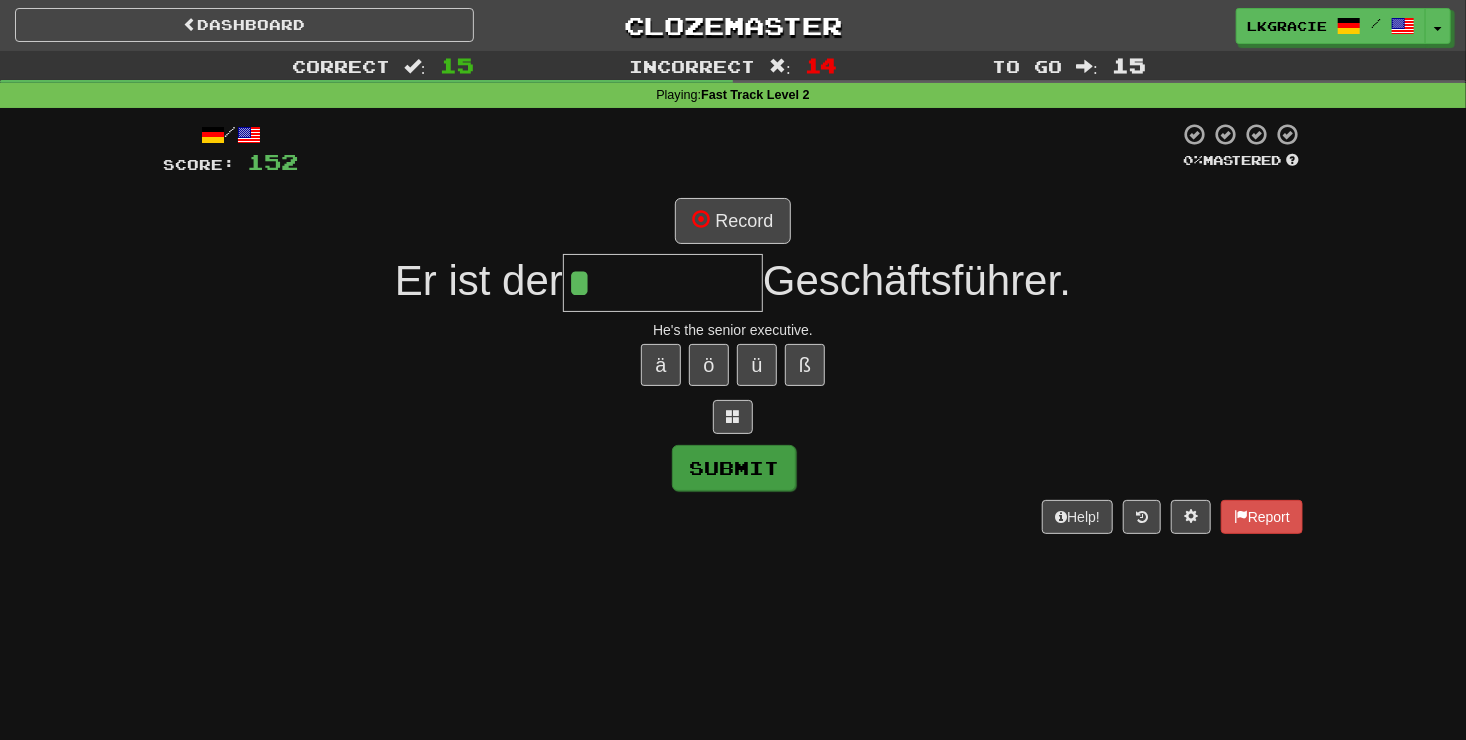 type on "********" 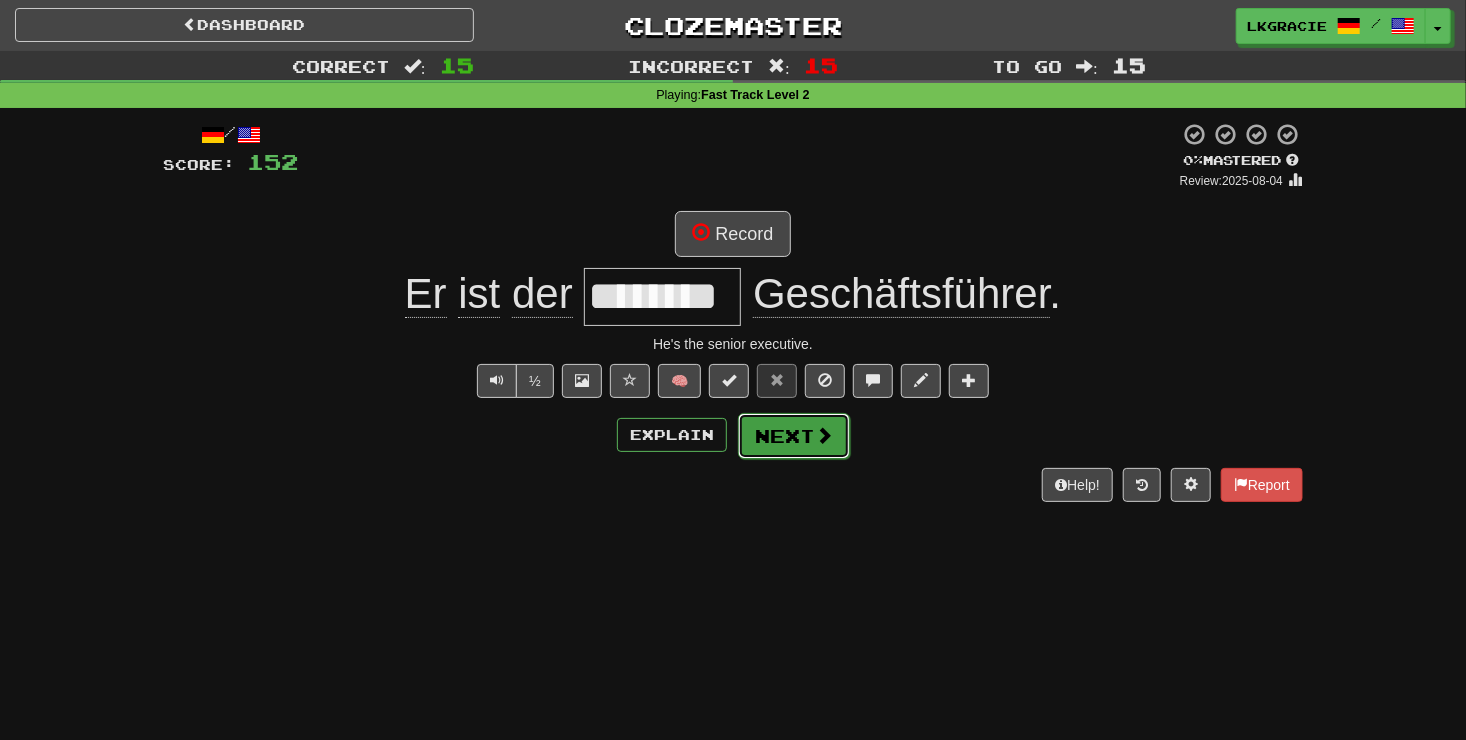 click on "Next" at bounding box center [794, 436] 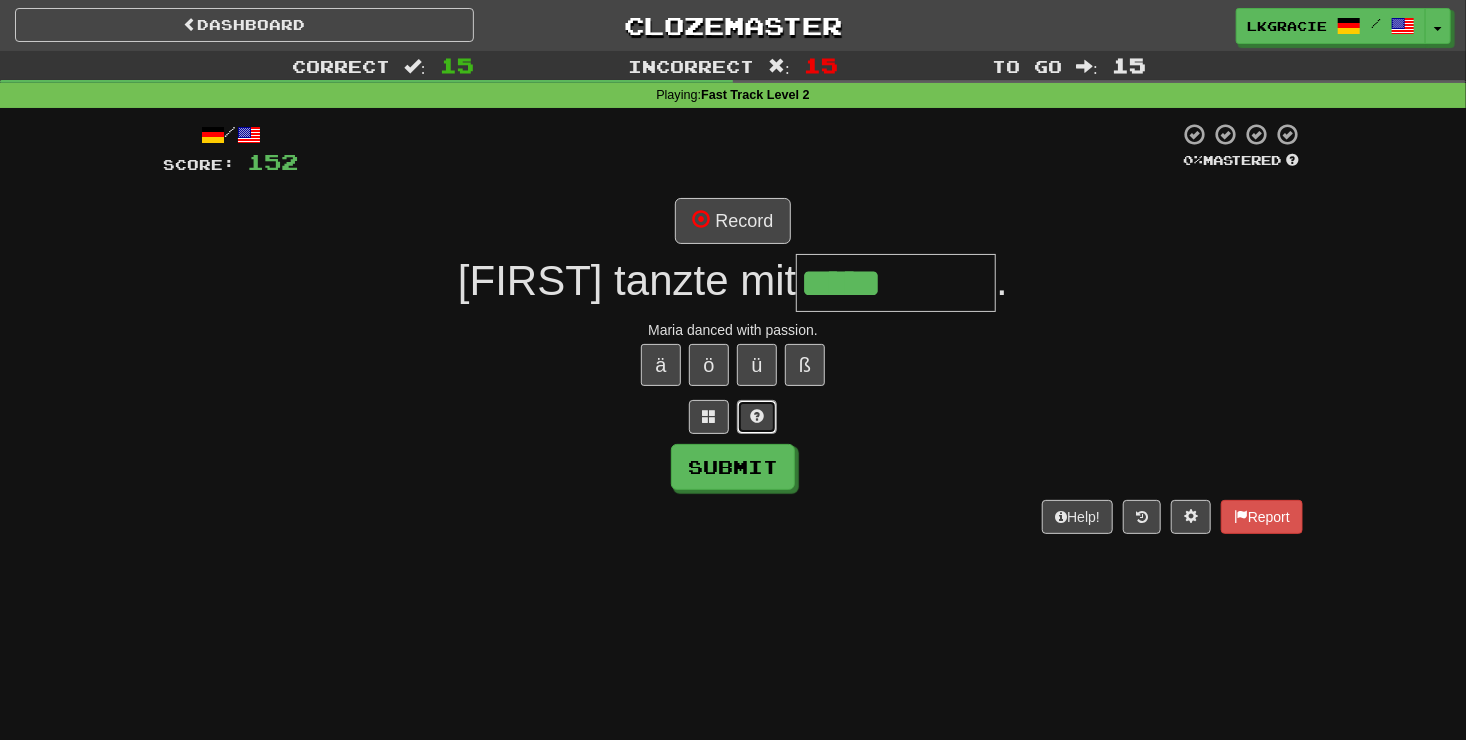 click at bounding box center [757, 417] 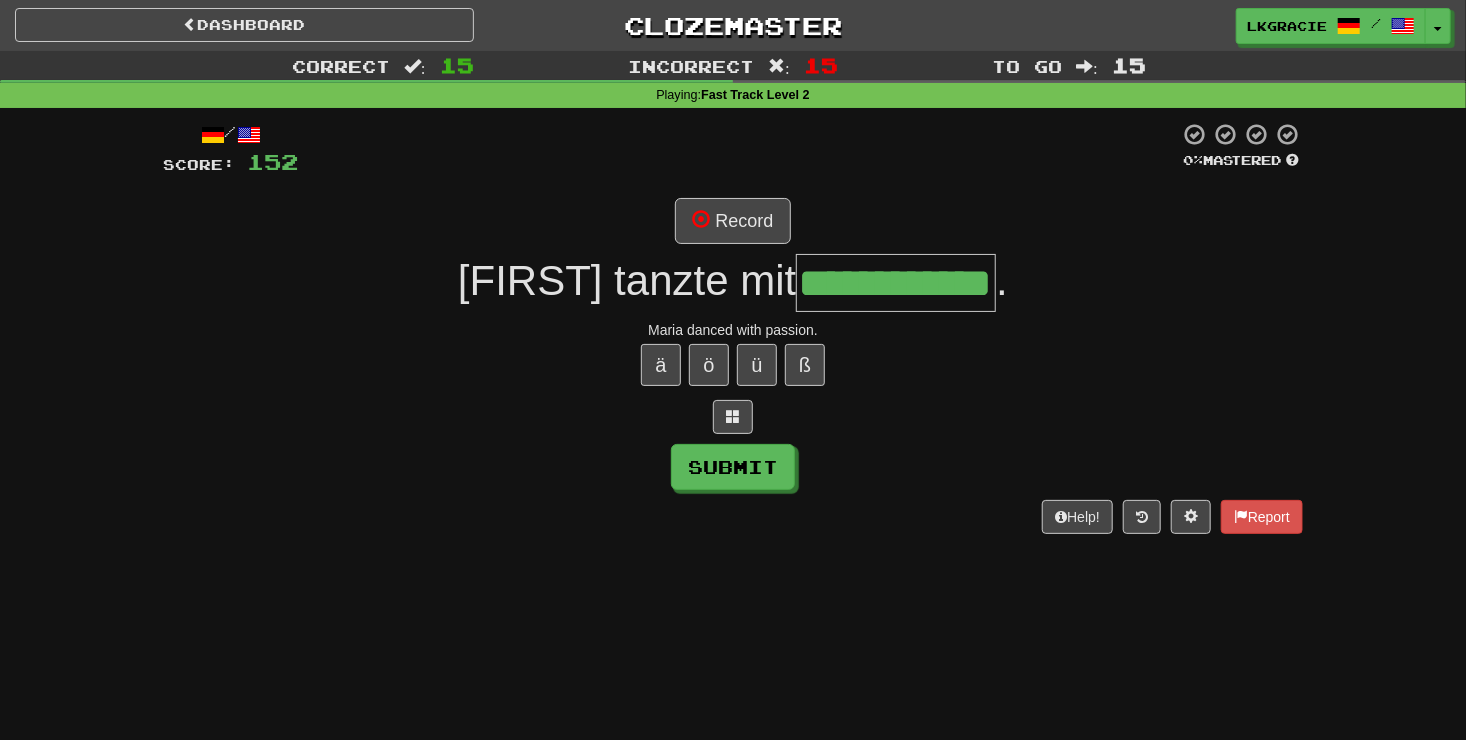 scroll, scrollTop: 0, scrollLeft: 45, axis: horizontal 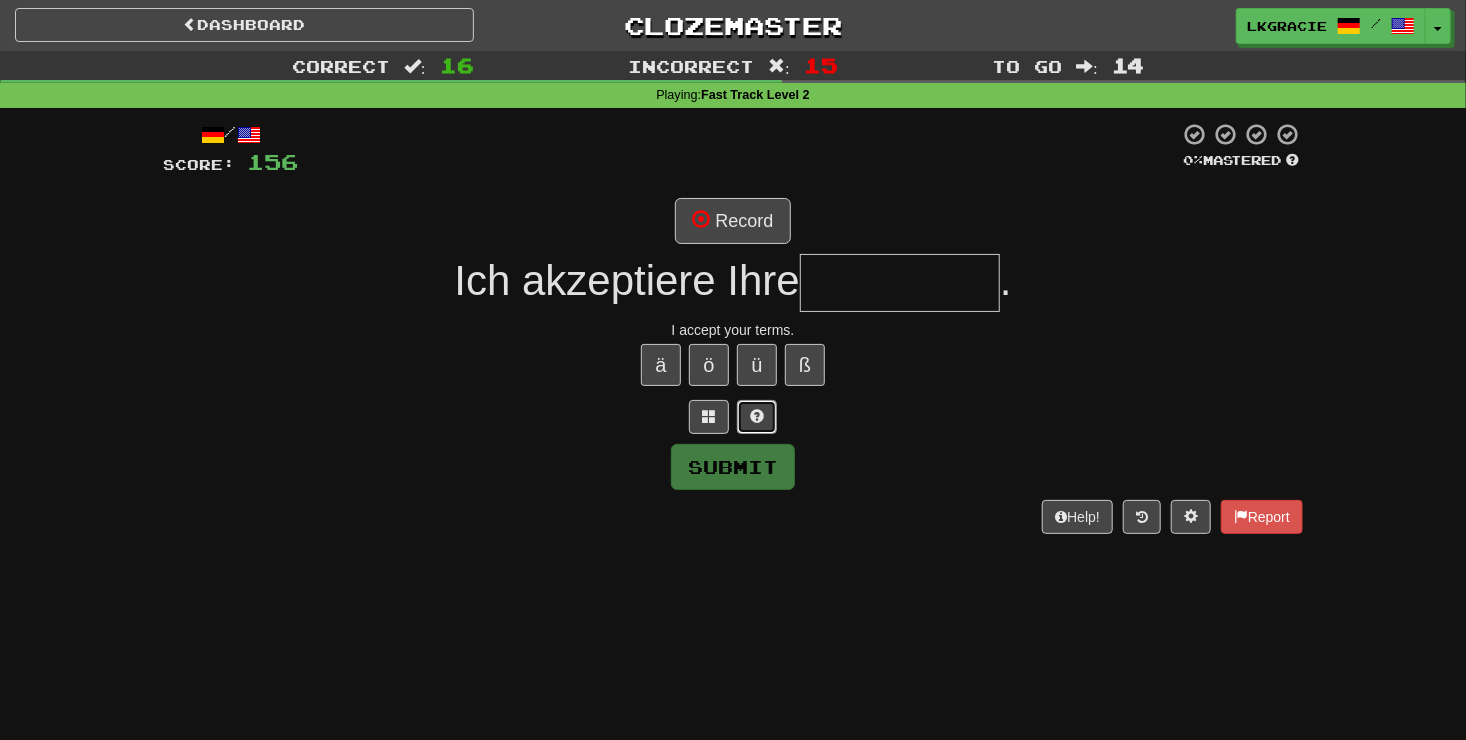 click at bounding box center [757, 416] 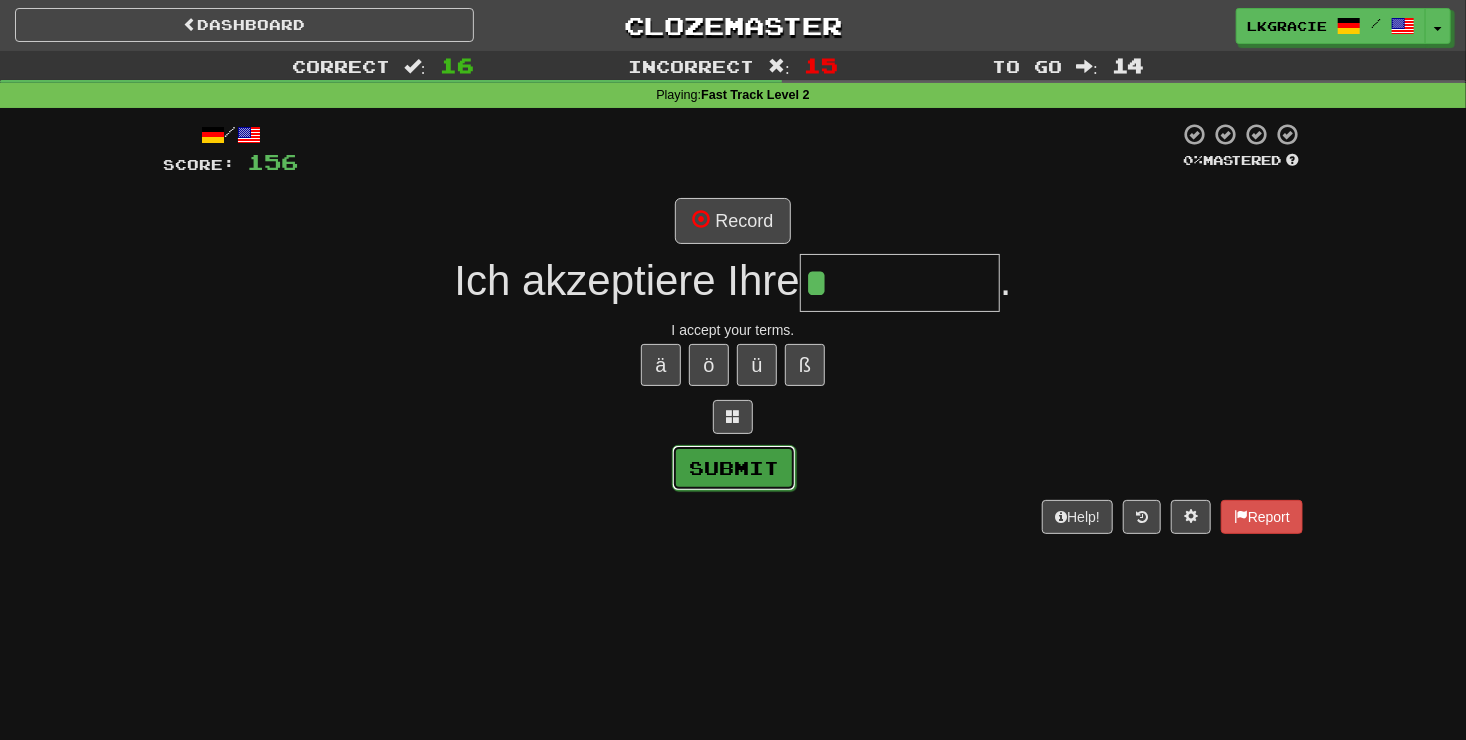 click on "Submit" at bounding box center (734, 468) 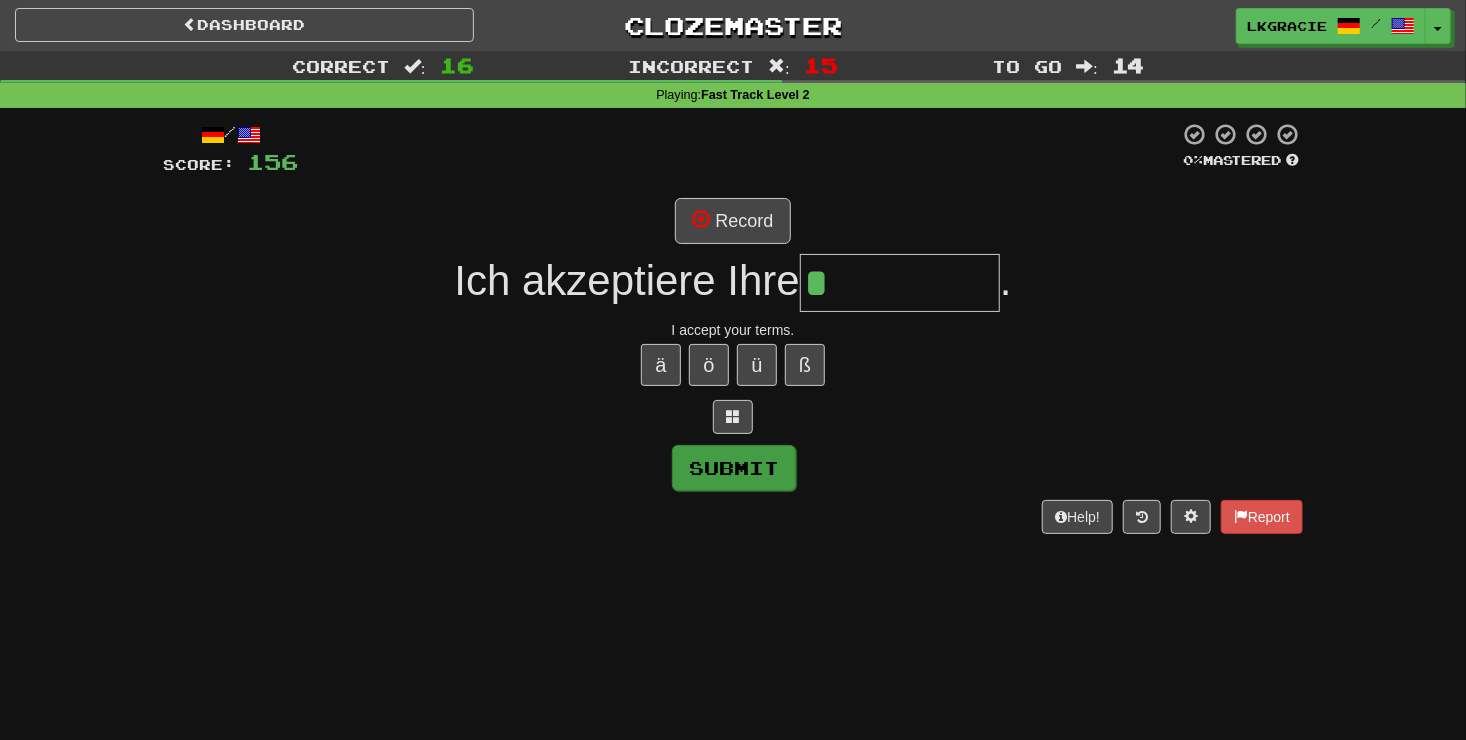 type on "**********" 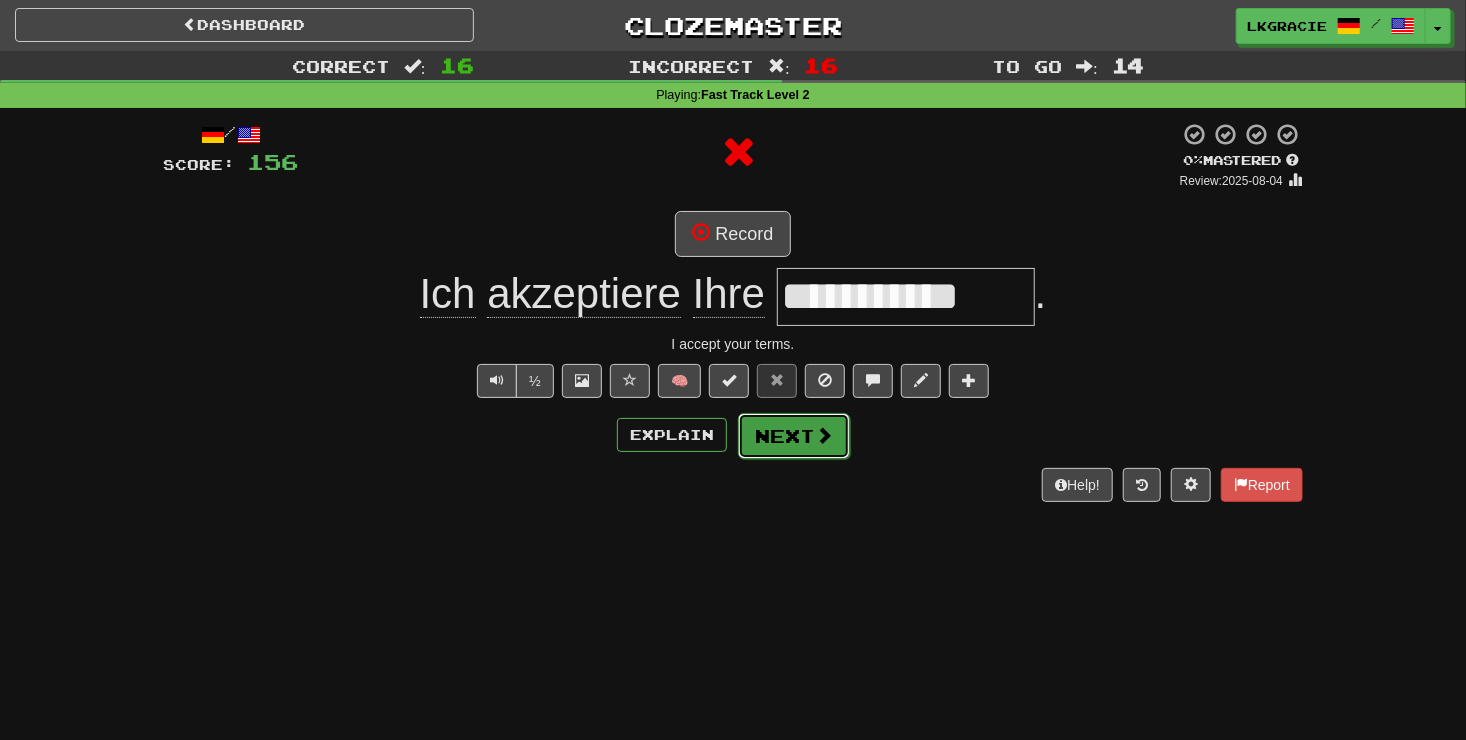 click on "Next" at bounding box center [794, 436] 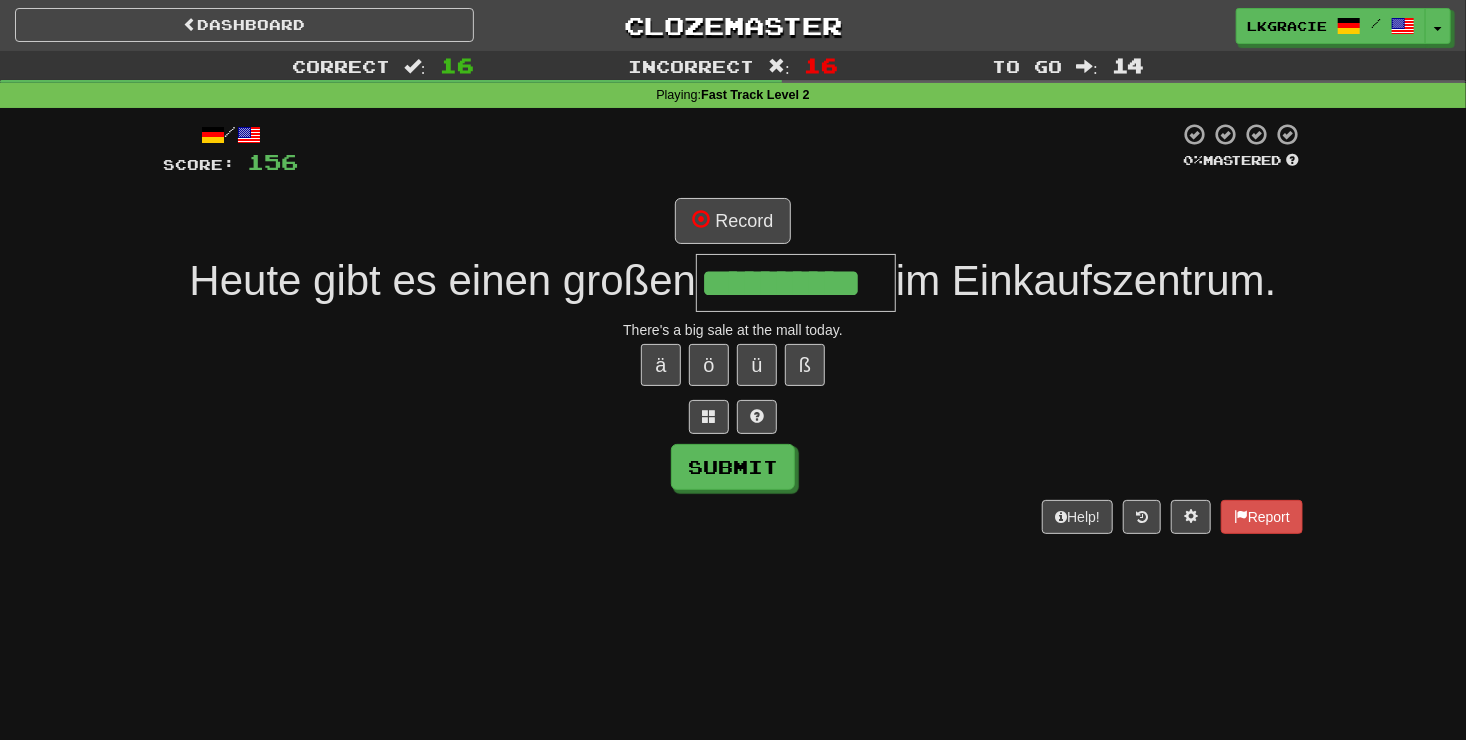 scroll, scrollTop: 0, scrollLeft: 12, axis: horizontal 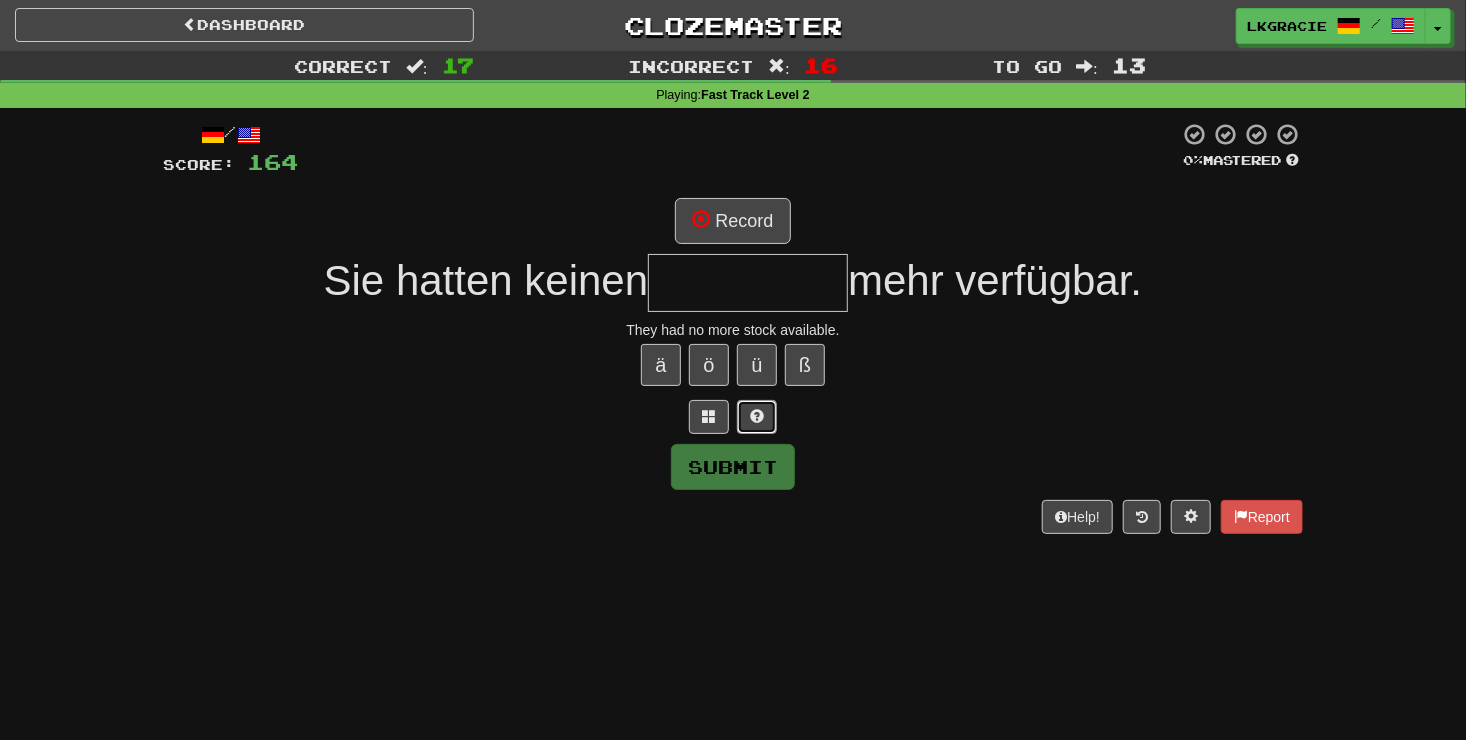 click at bounding box center (757, 417) 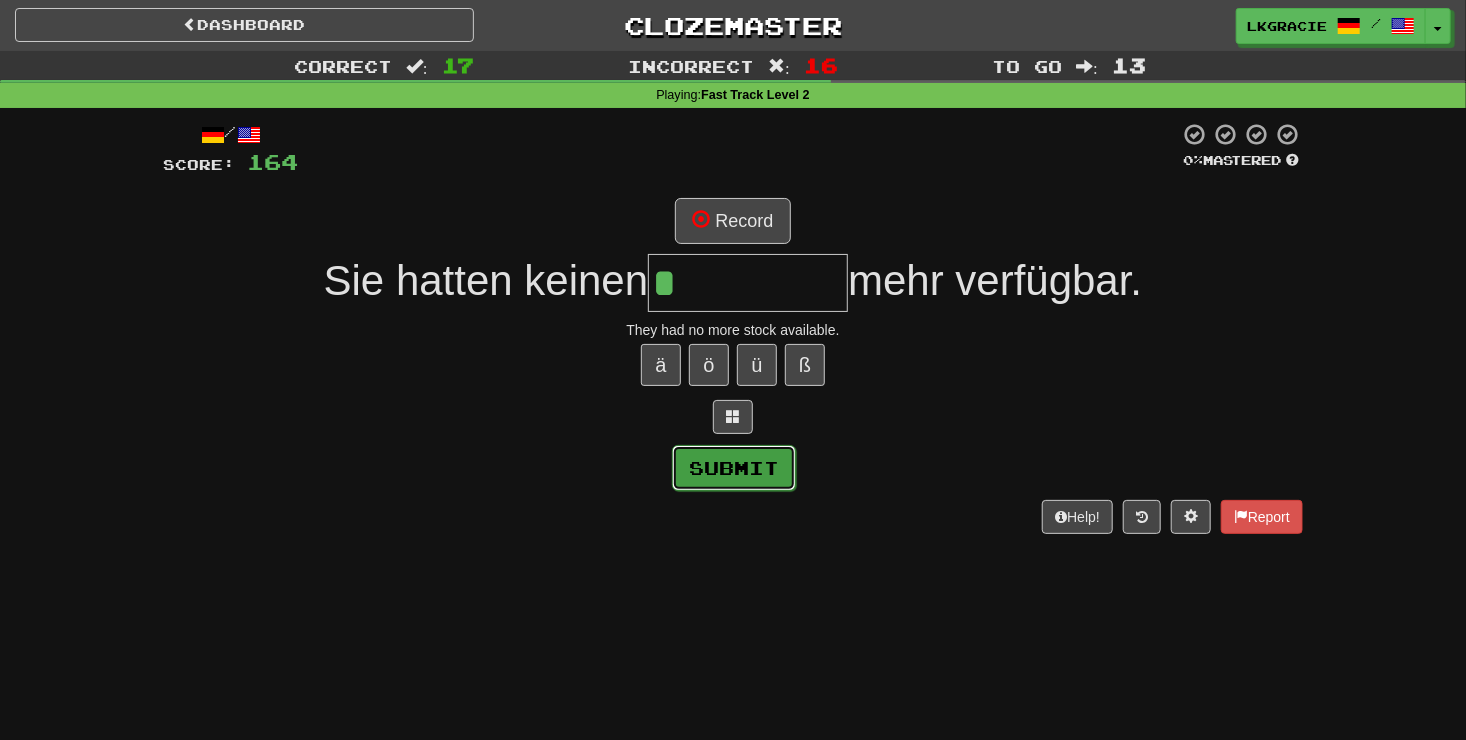 click on "Submit" at bounding box center (734, 468) 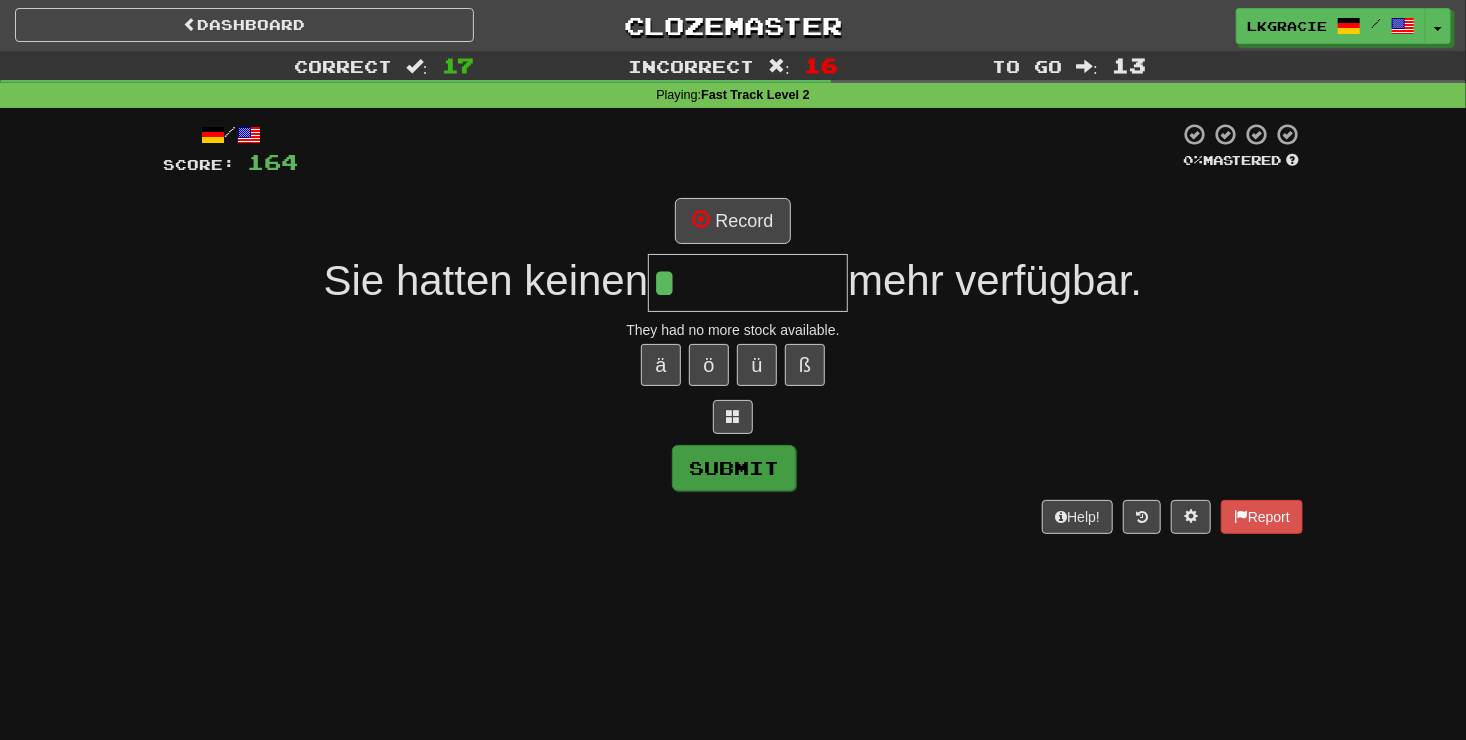 type on "******" 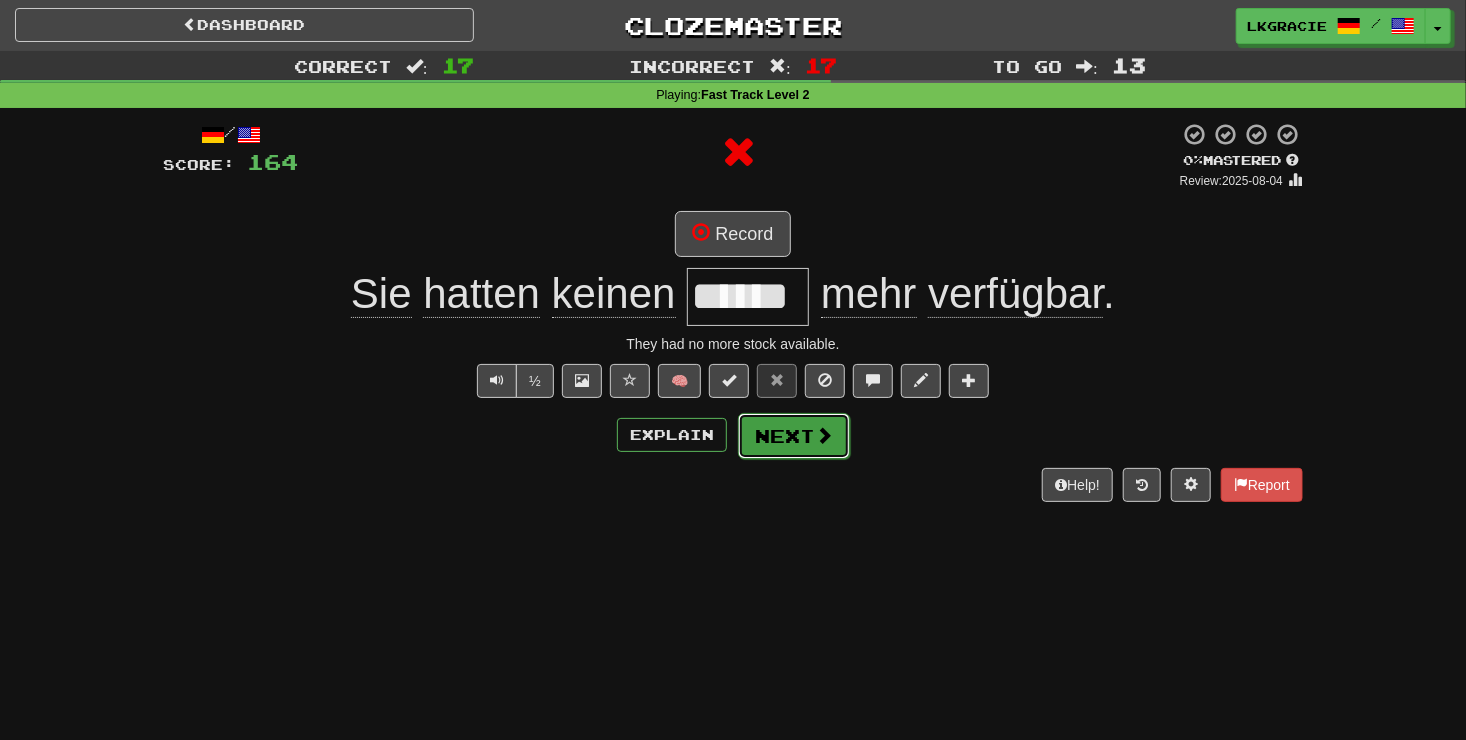 click at bounding box center (824, 435) 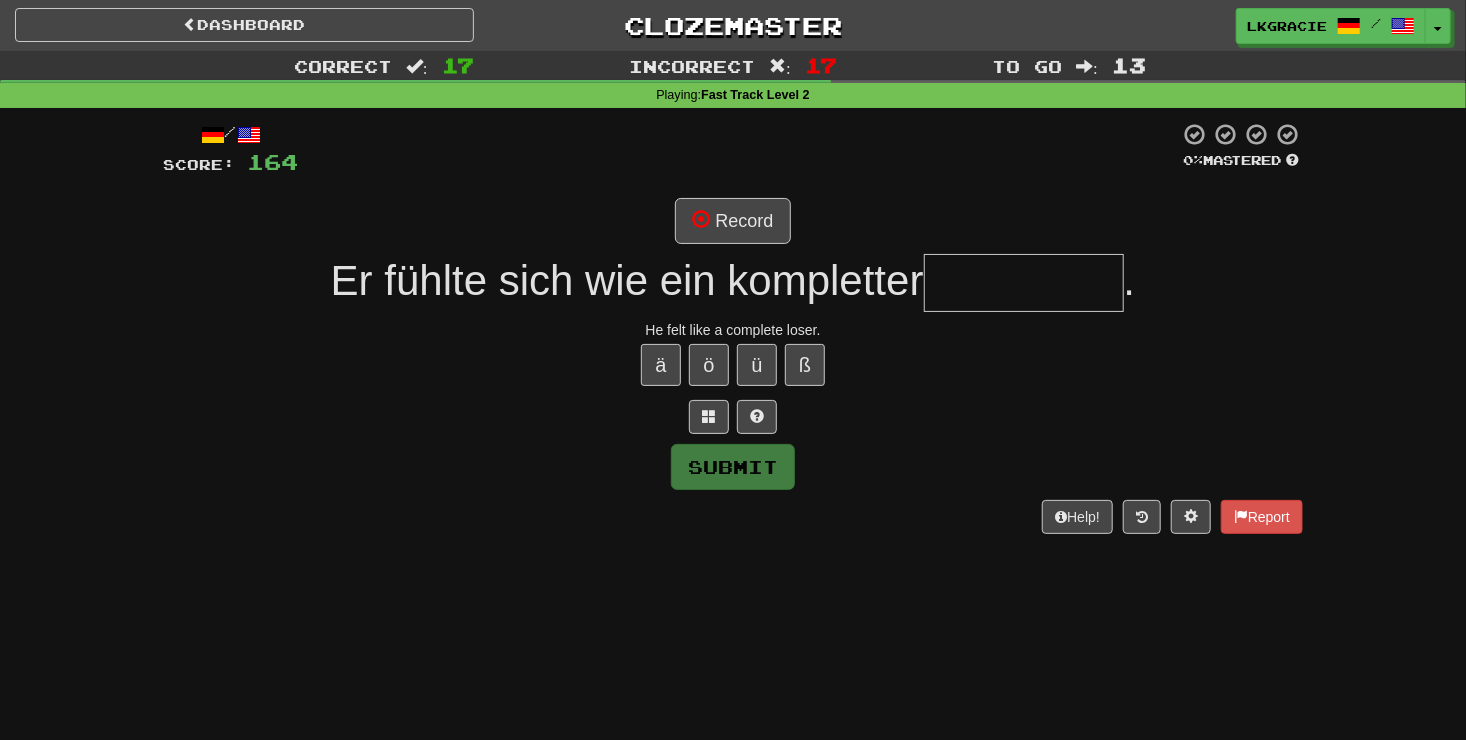 type on "*" 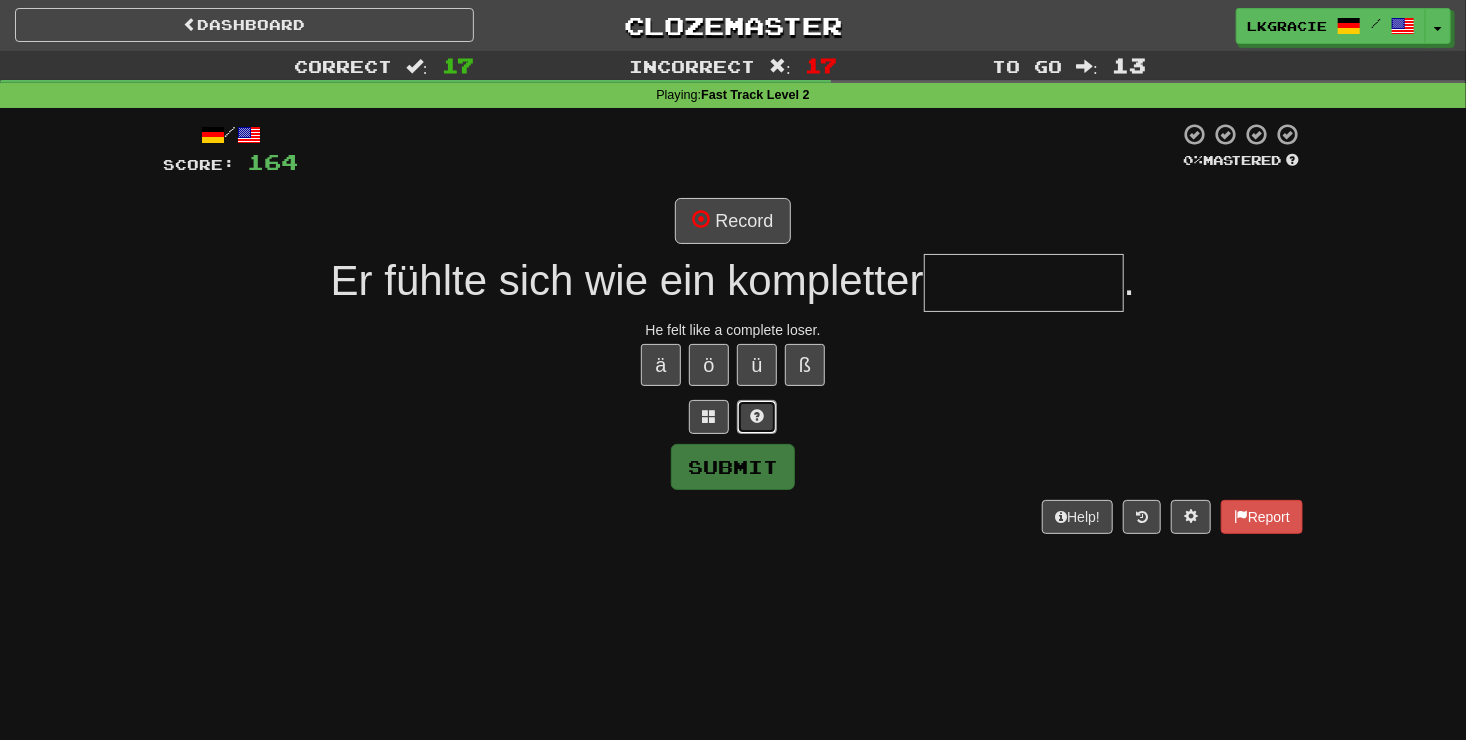 click at bounding box center (757, 417) 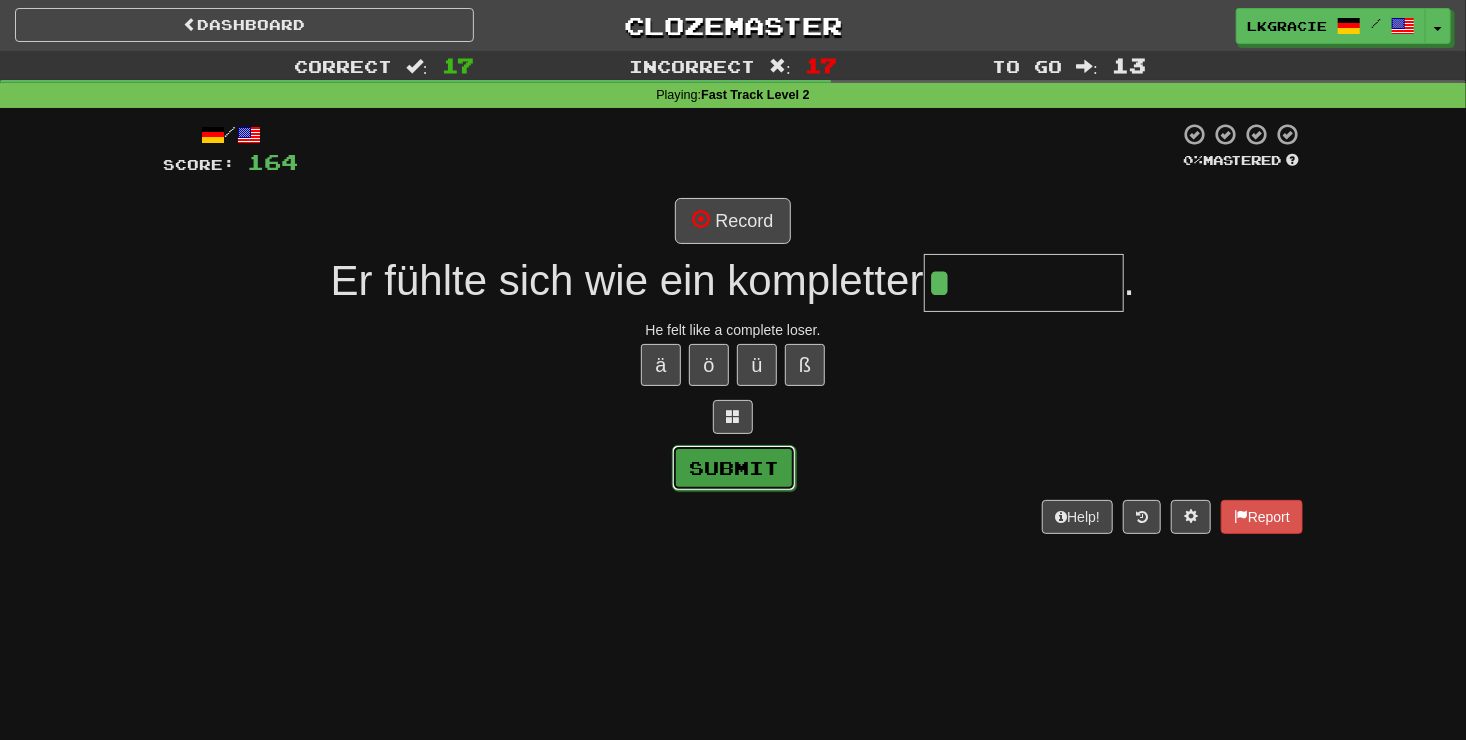 click on "Submit" at bounding box center [734, 468] 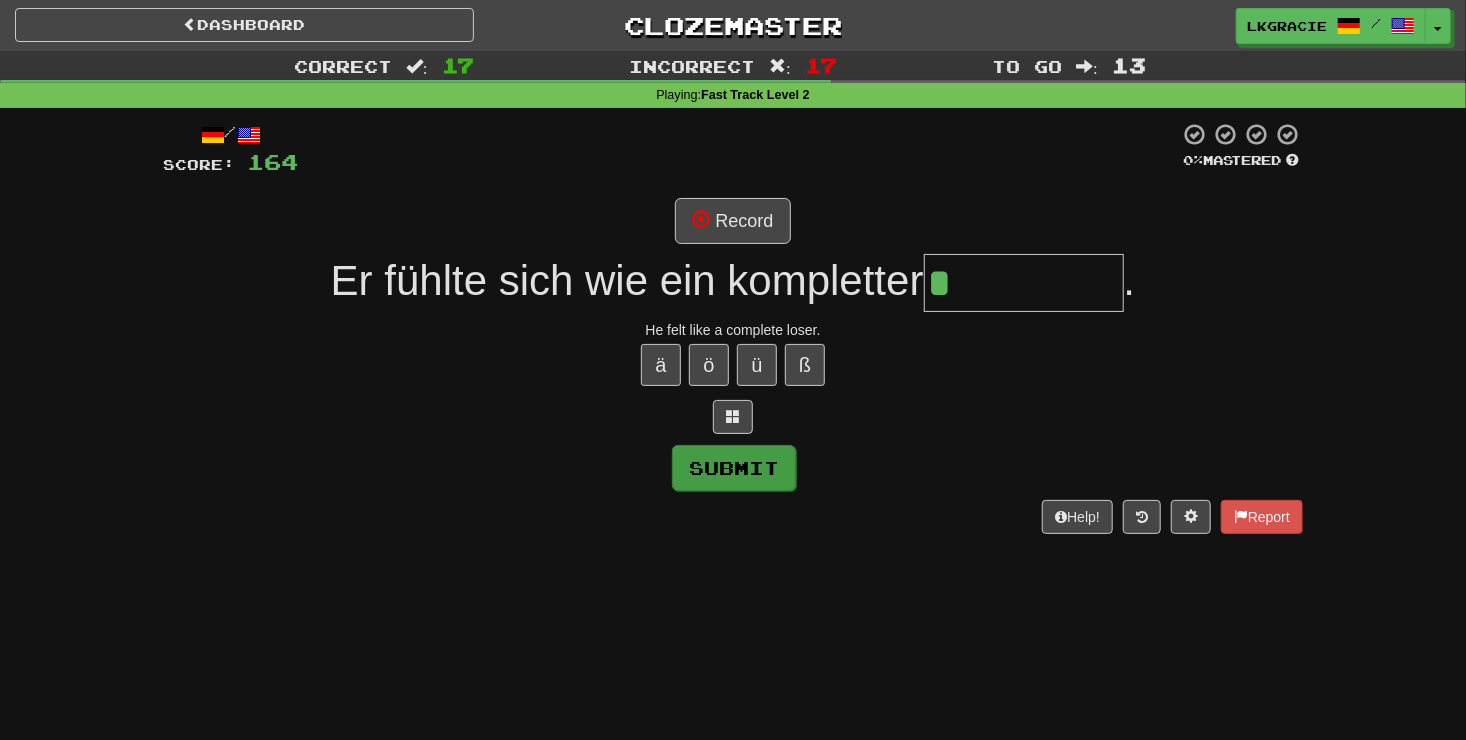 type on "********" 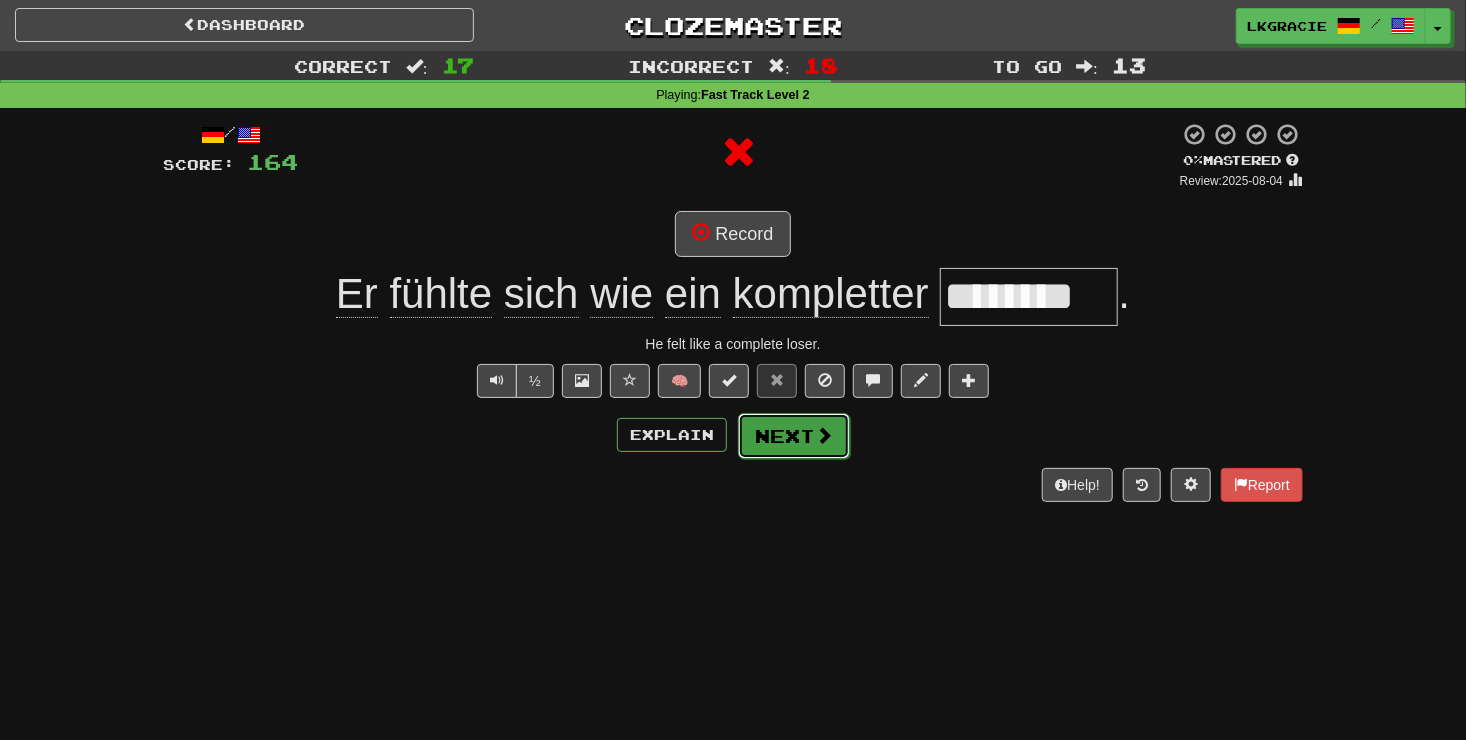 click on "Next" at bounding box center (794, 436) 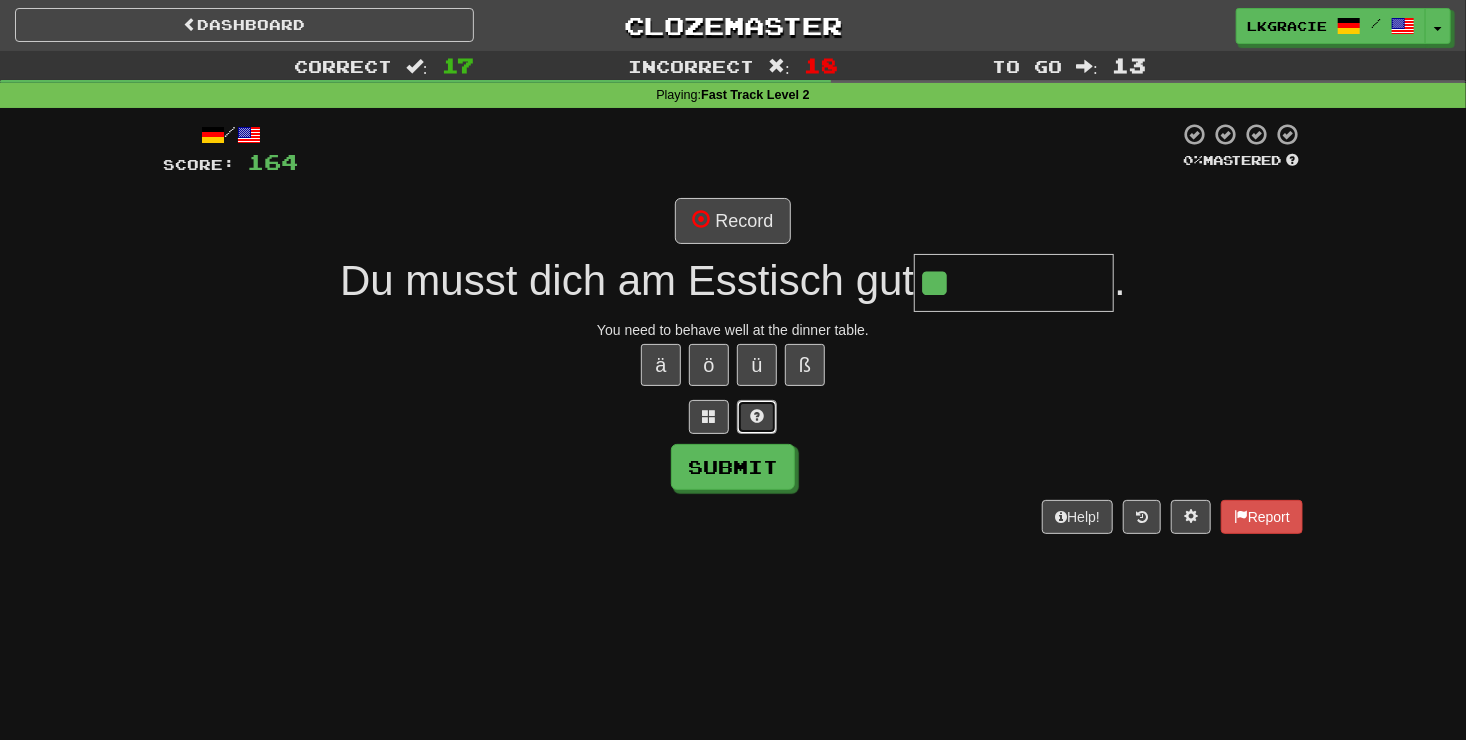 click at bounding box center [757, 417] 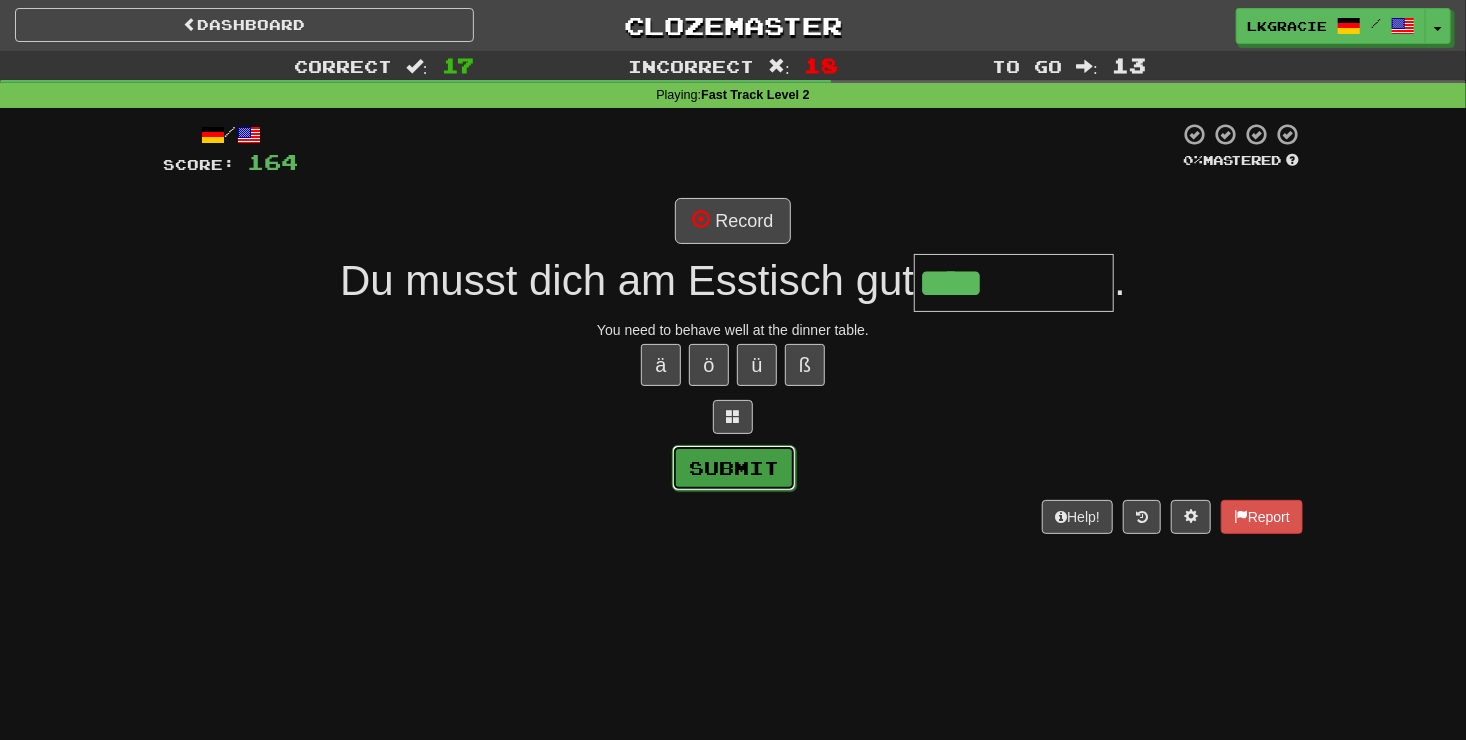 click on "Submit" at bounding box center [734, 468] 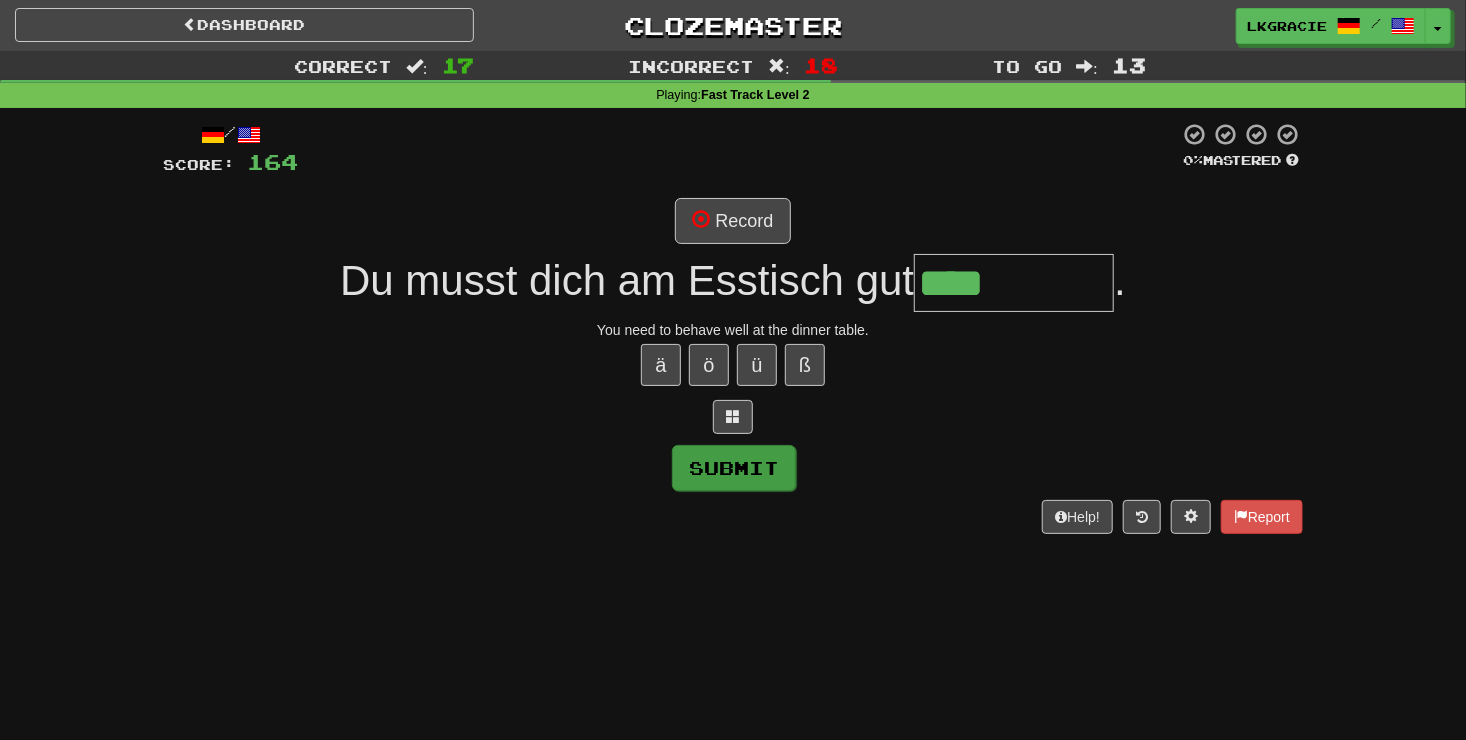 type on "********" 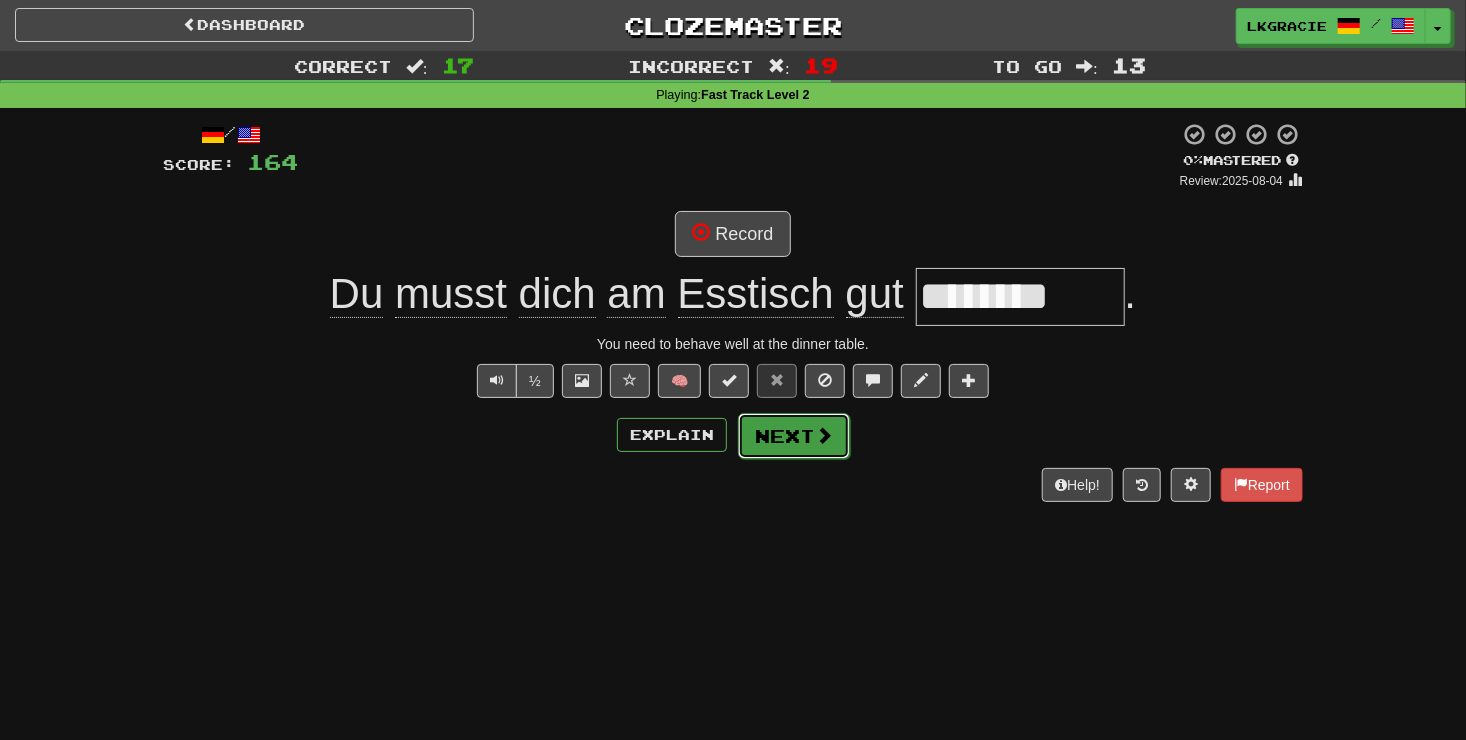 click on "Next" at bounding box center (794, 436) 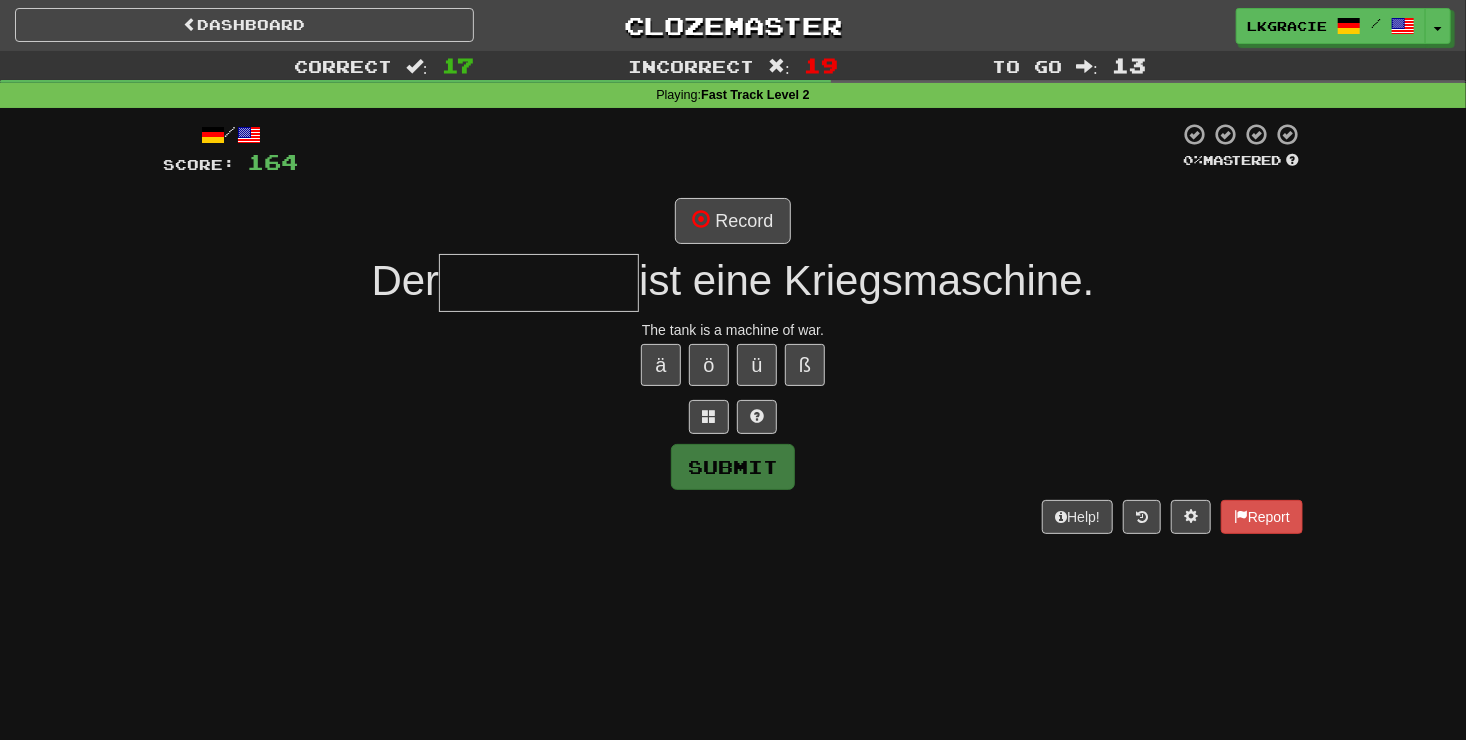 type on "*" 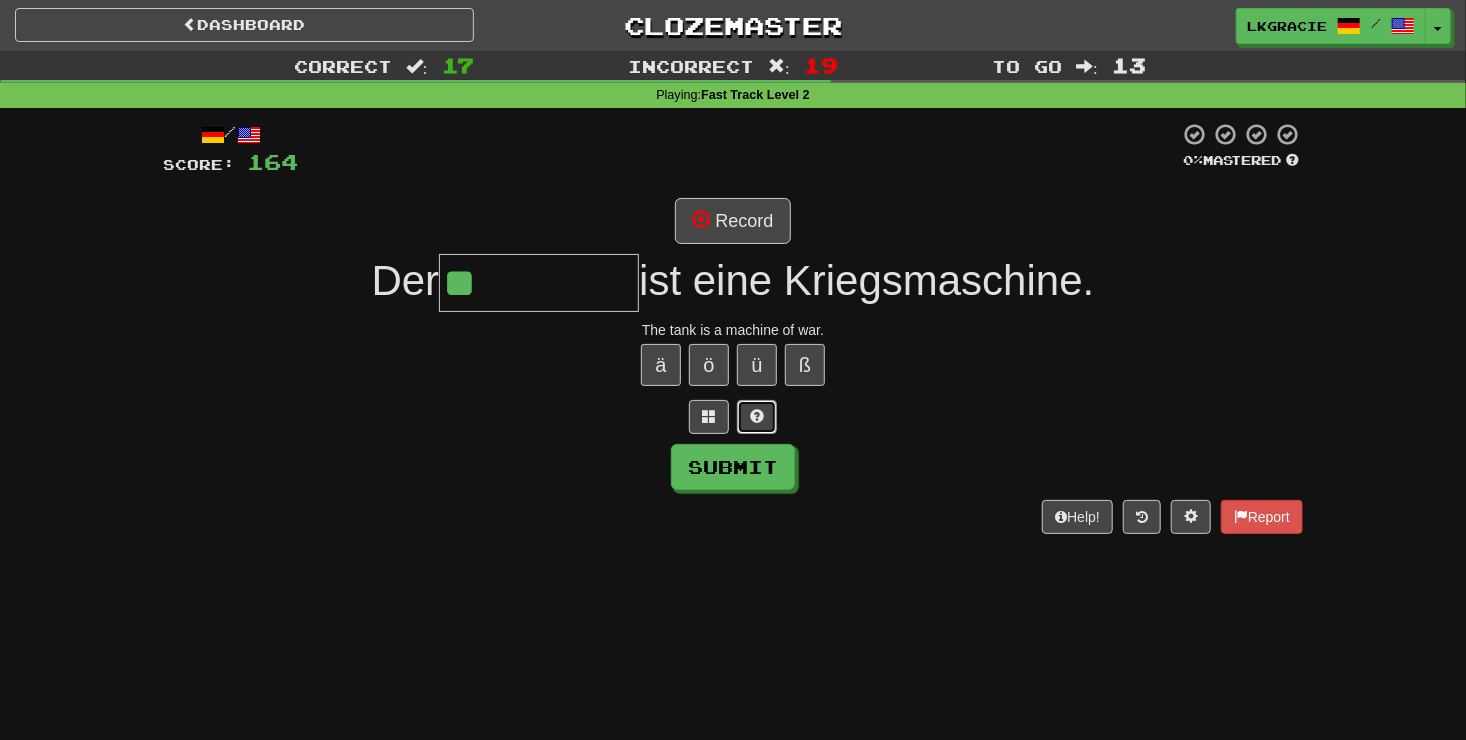 click at bounding box center (757, 416) 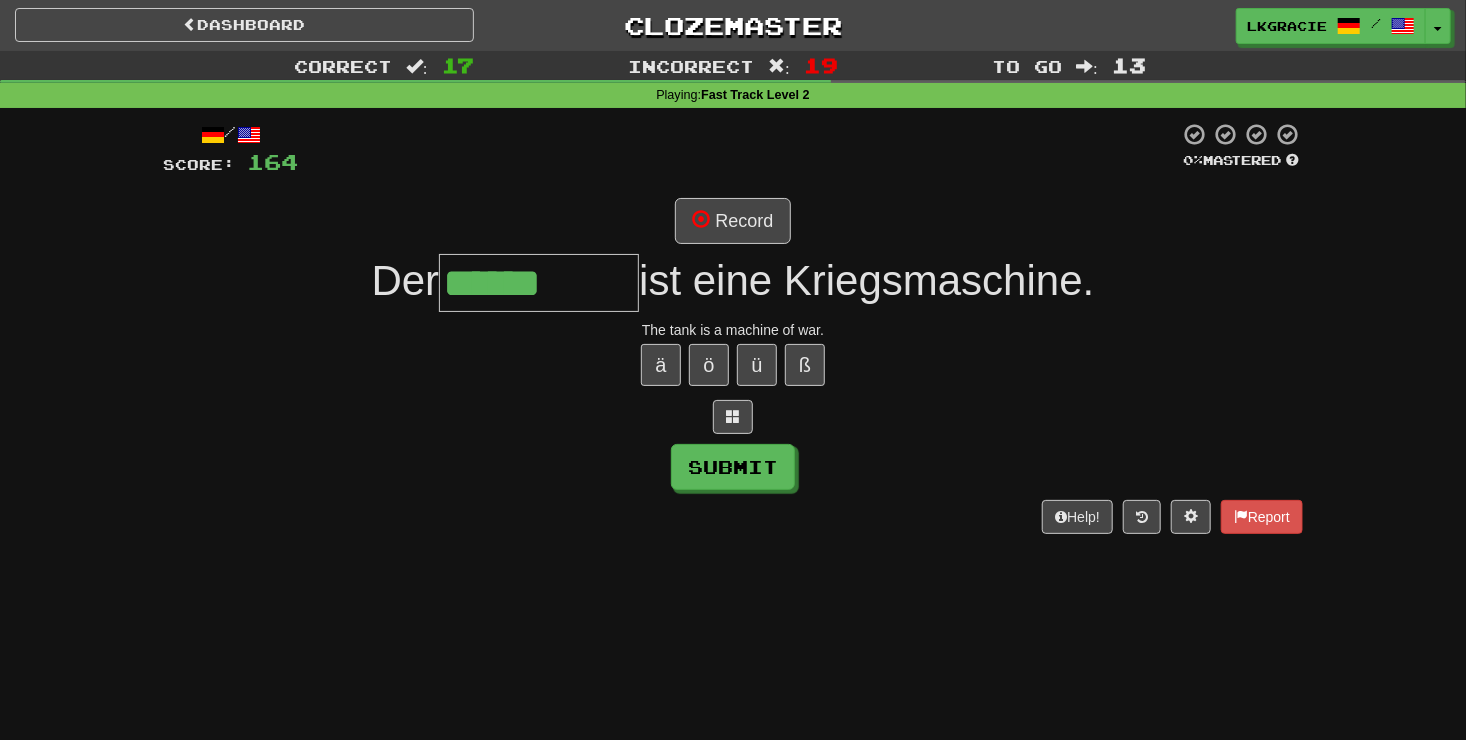 type on "******" 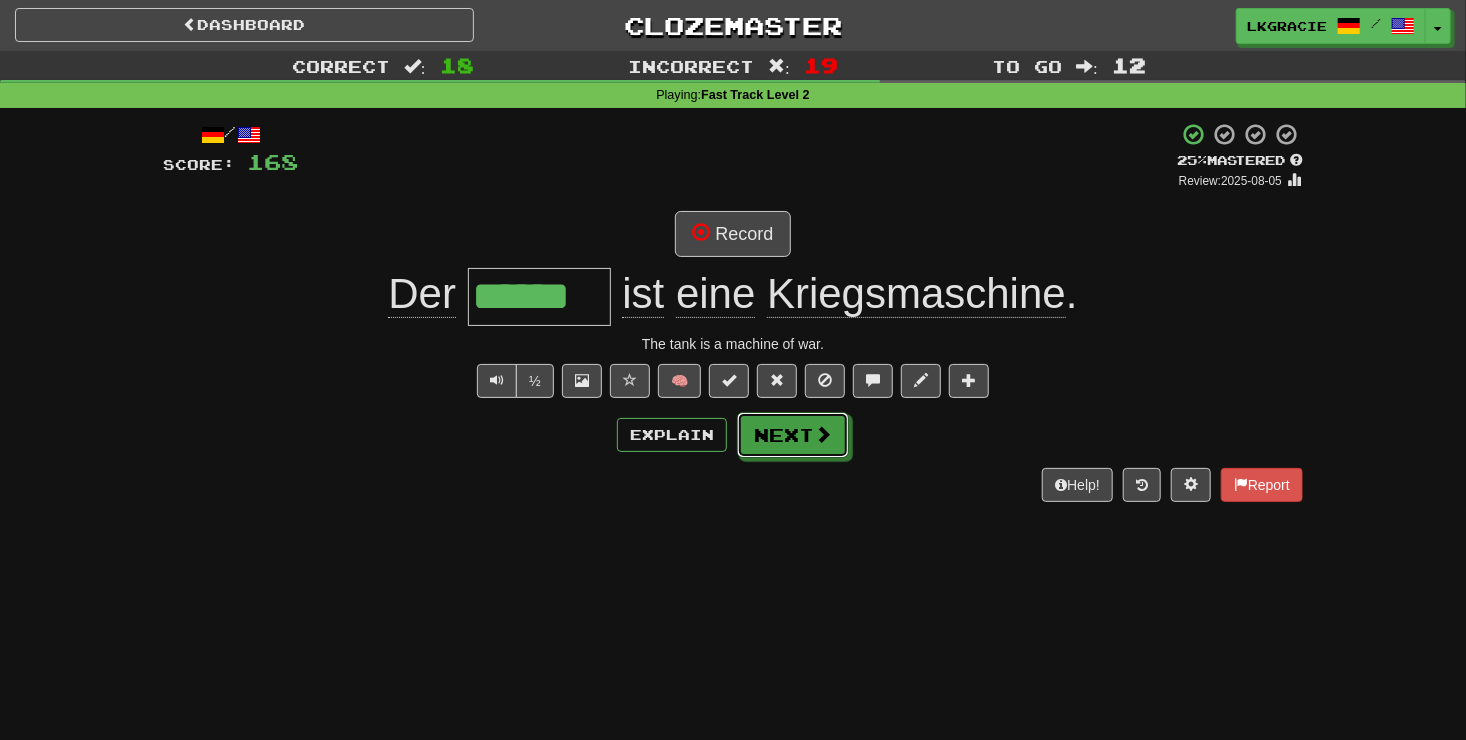 click on "Next" at bounding box center [793, 435] 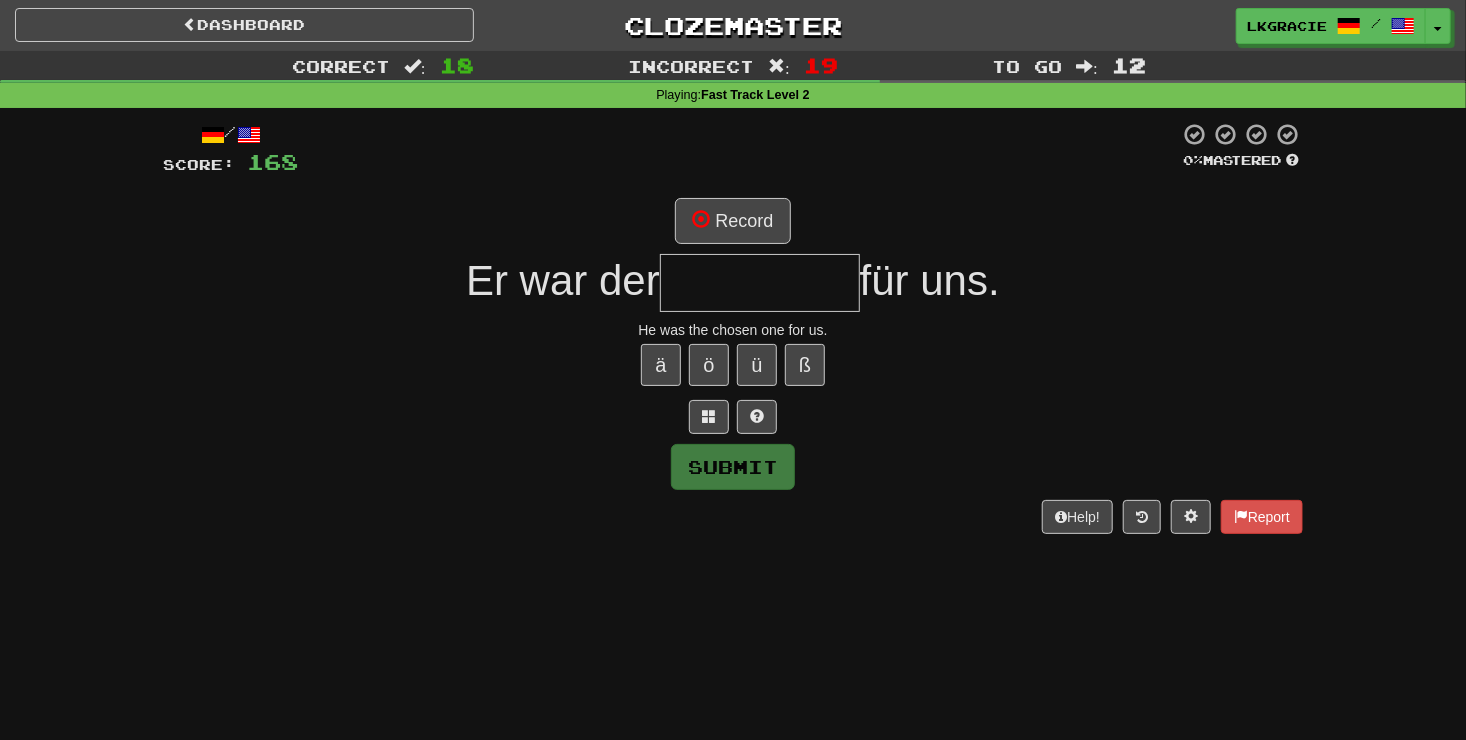 type on "*" 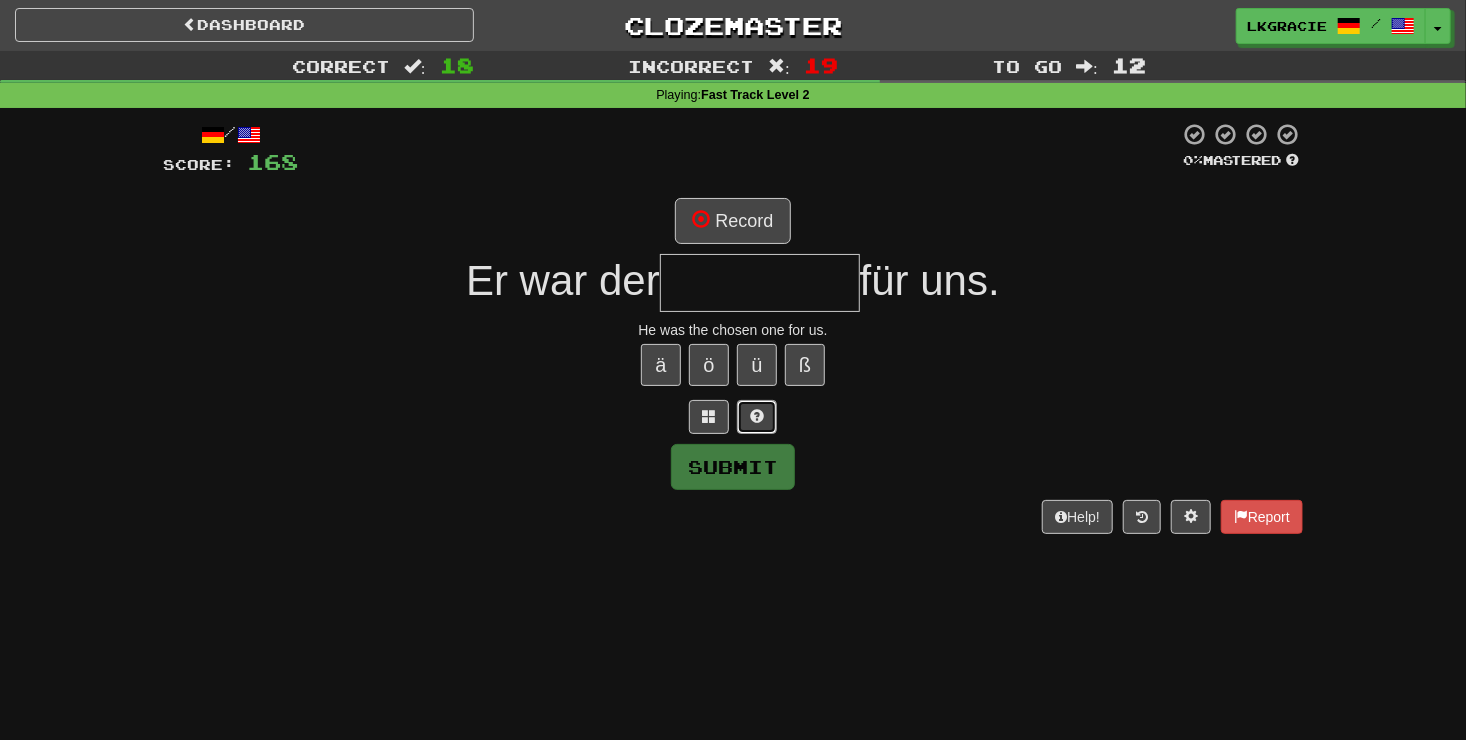 click at bounding box center (757, 416) 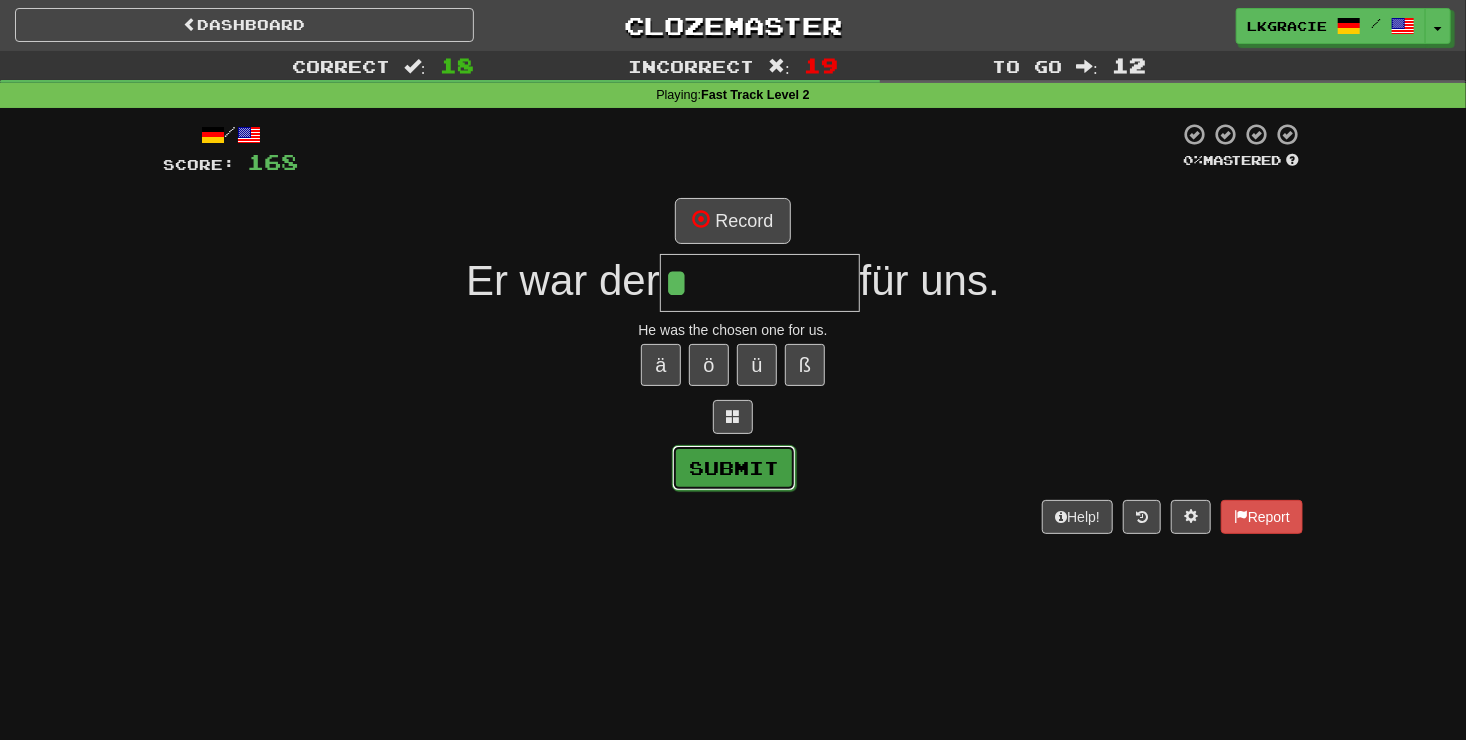 click on "Submit" at bounding box center (734, 468) 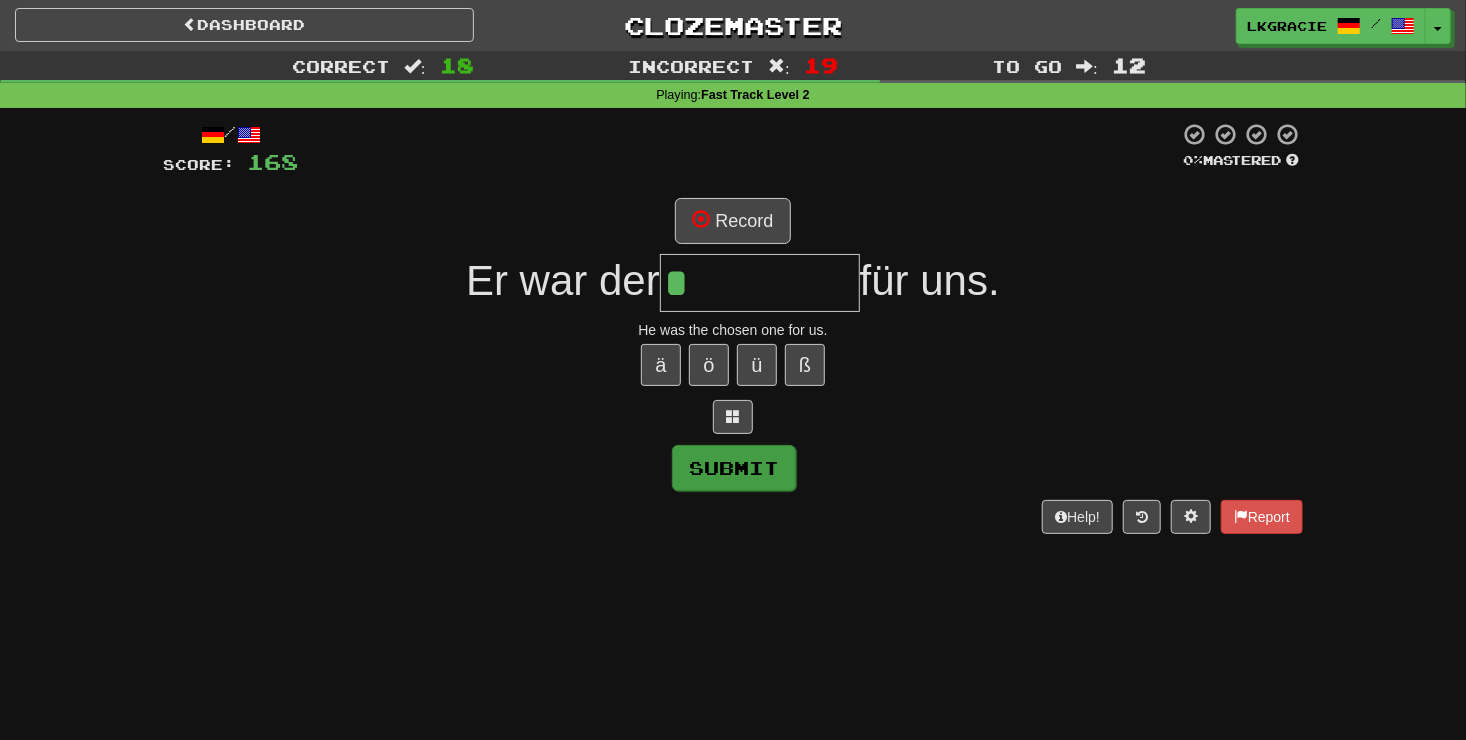 type on "**********" 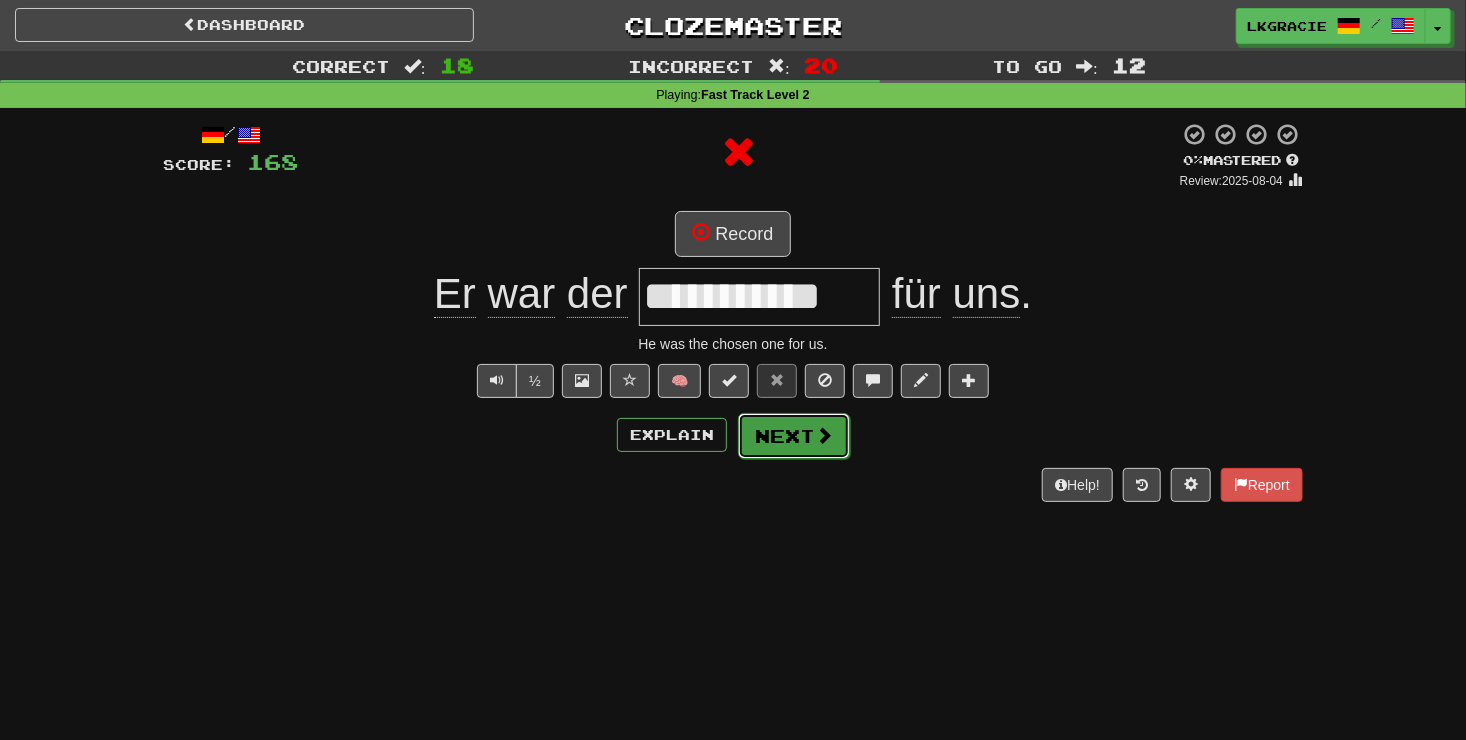 click on "Next" at bounding box center [794, 436] 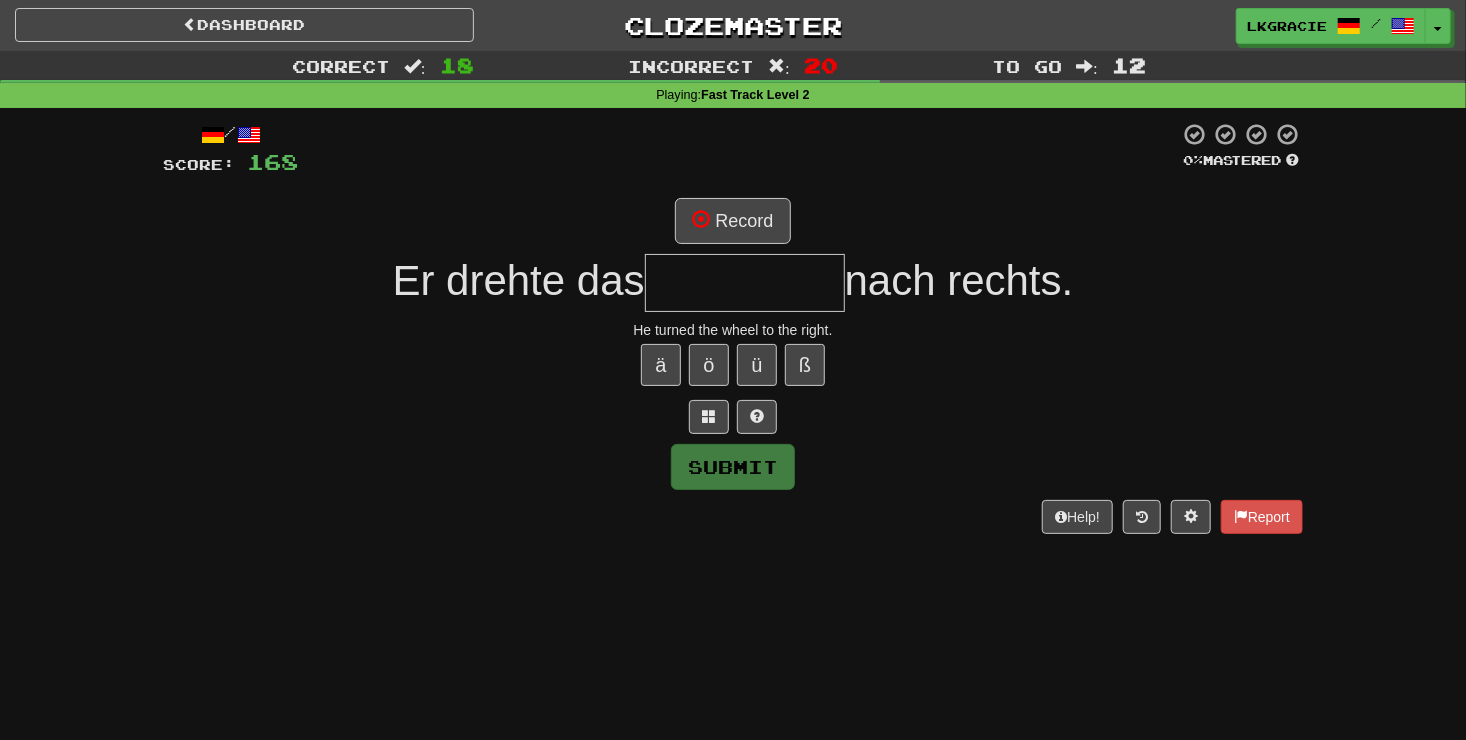 type on "*" 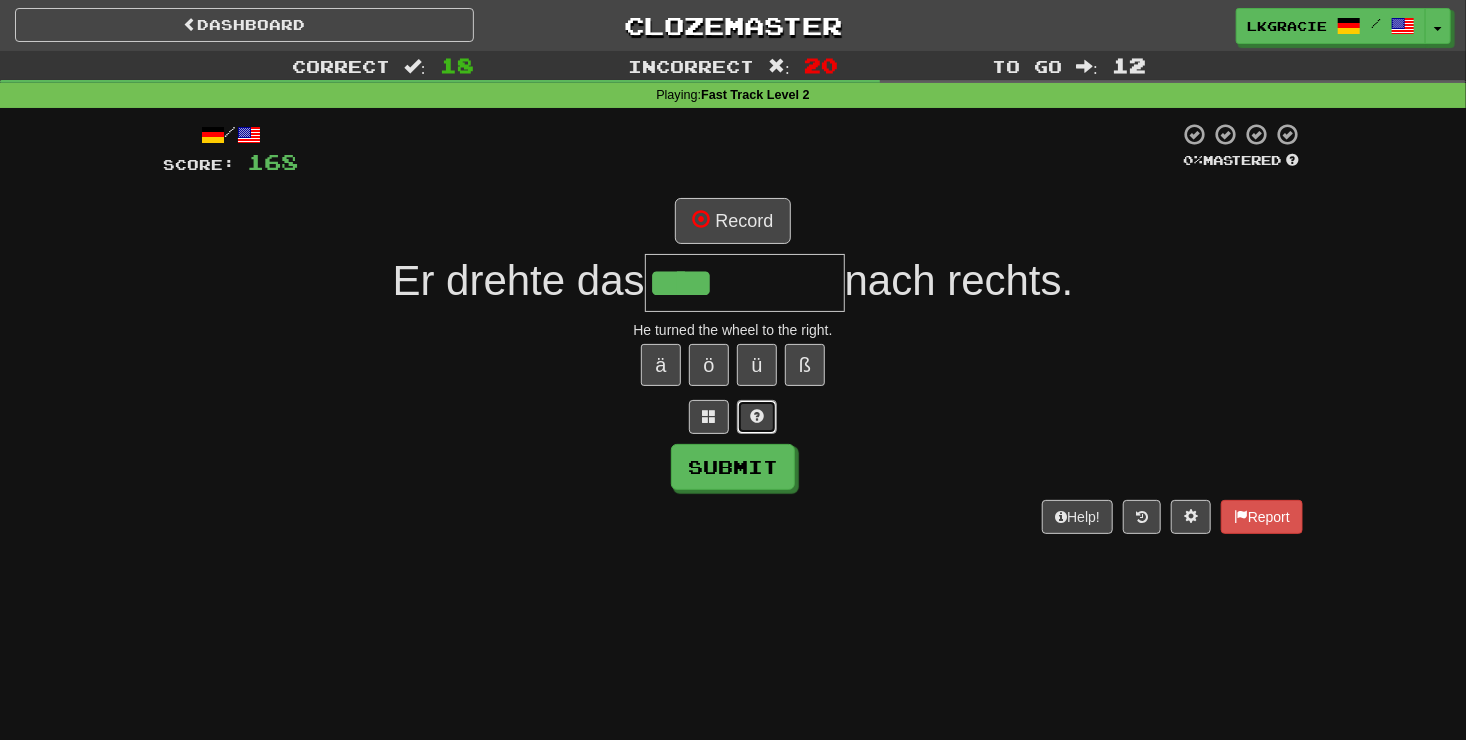 click at bounding box center (757, 417) 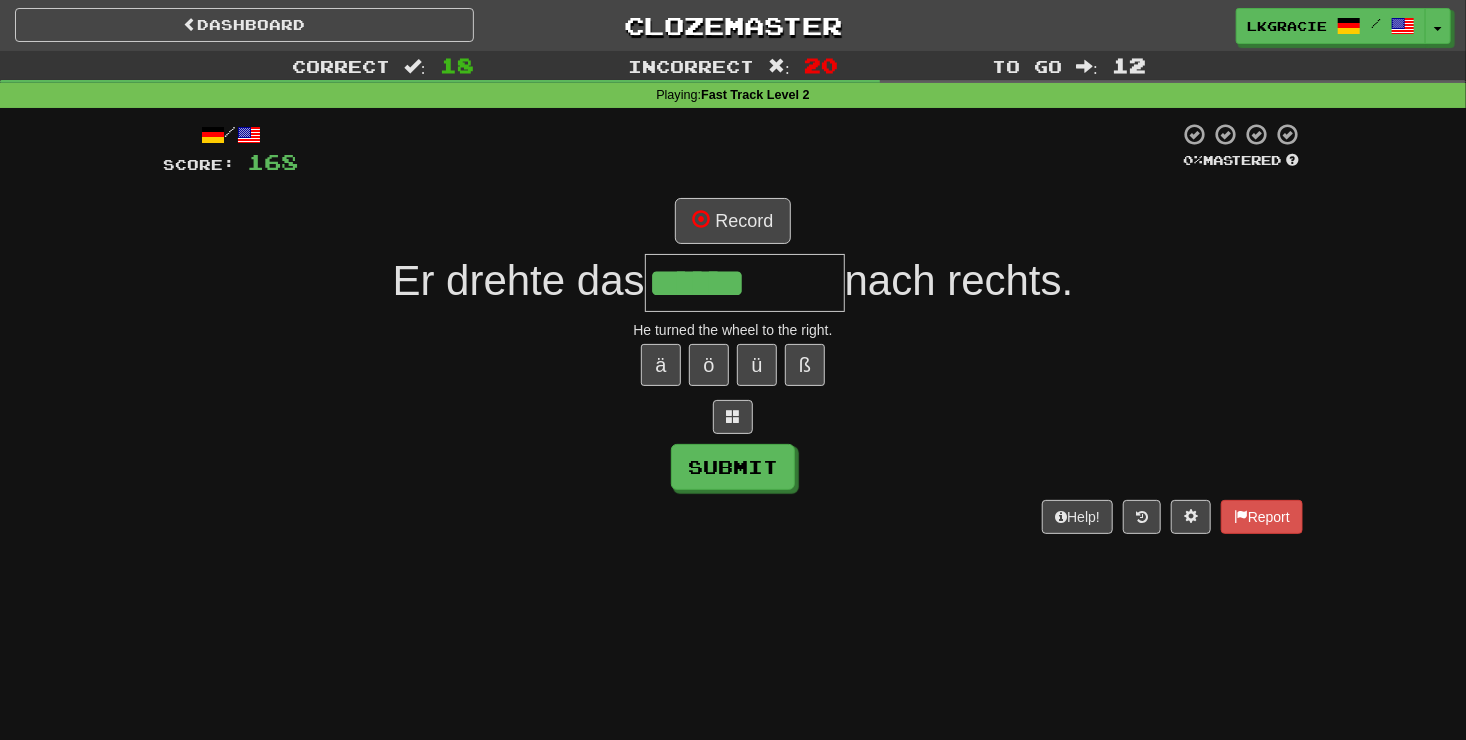 type on "******" 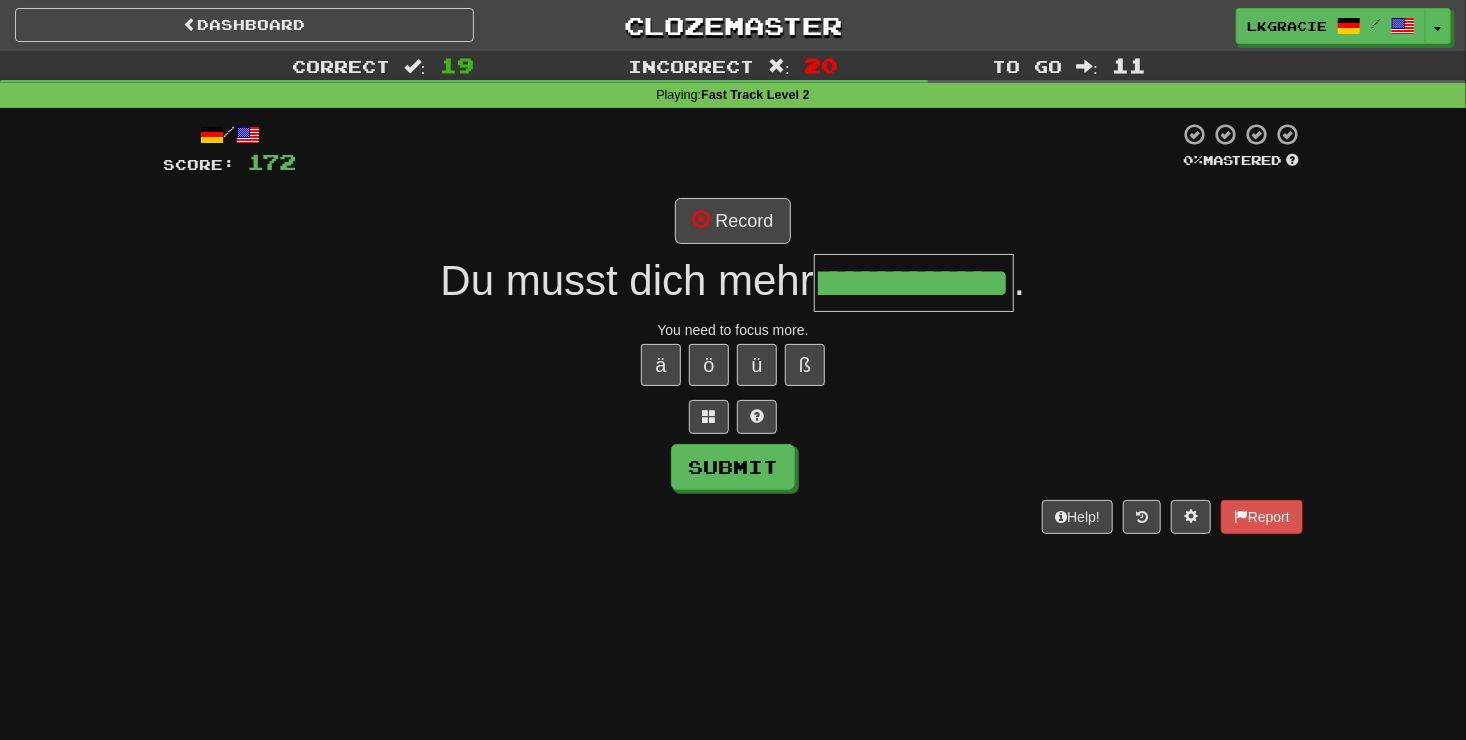 scroll, scrollTop: 0, scrollLeft: 61, axis: horizontal 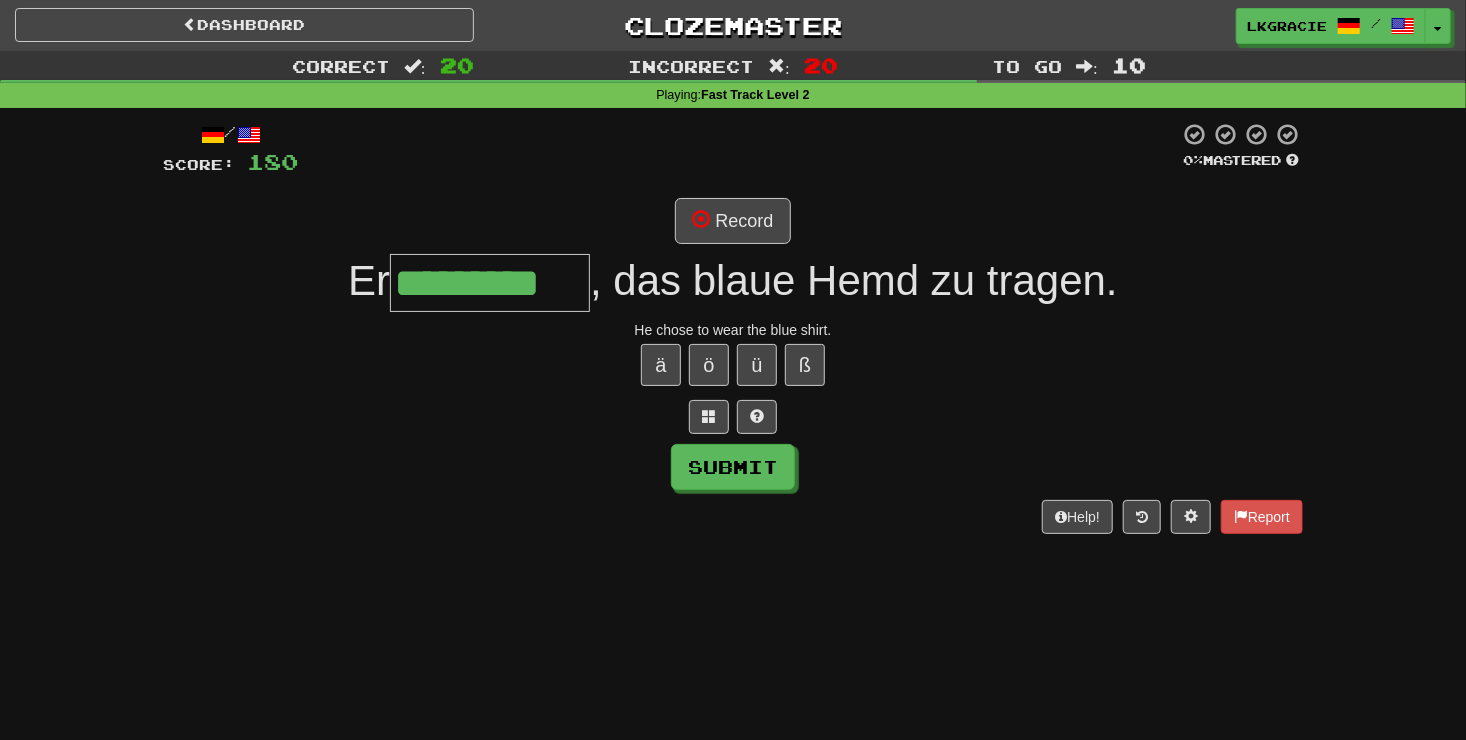 type on "*********" 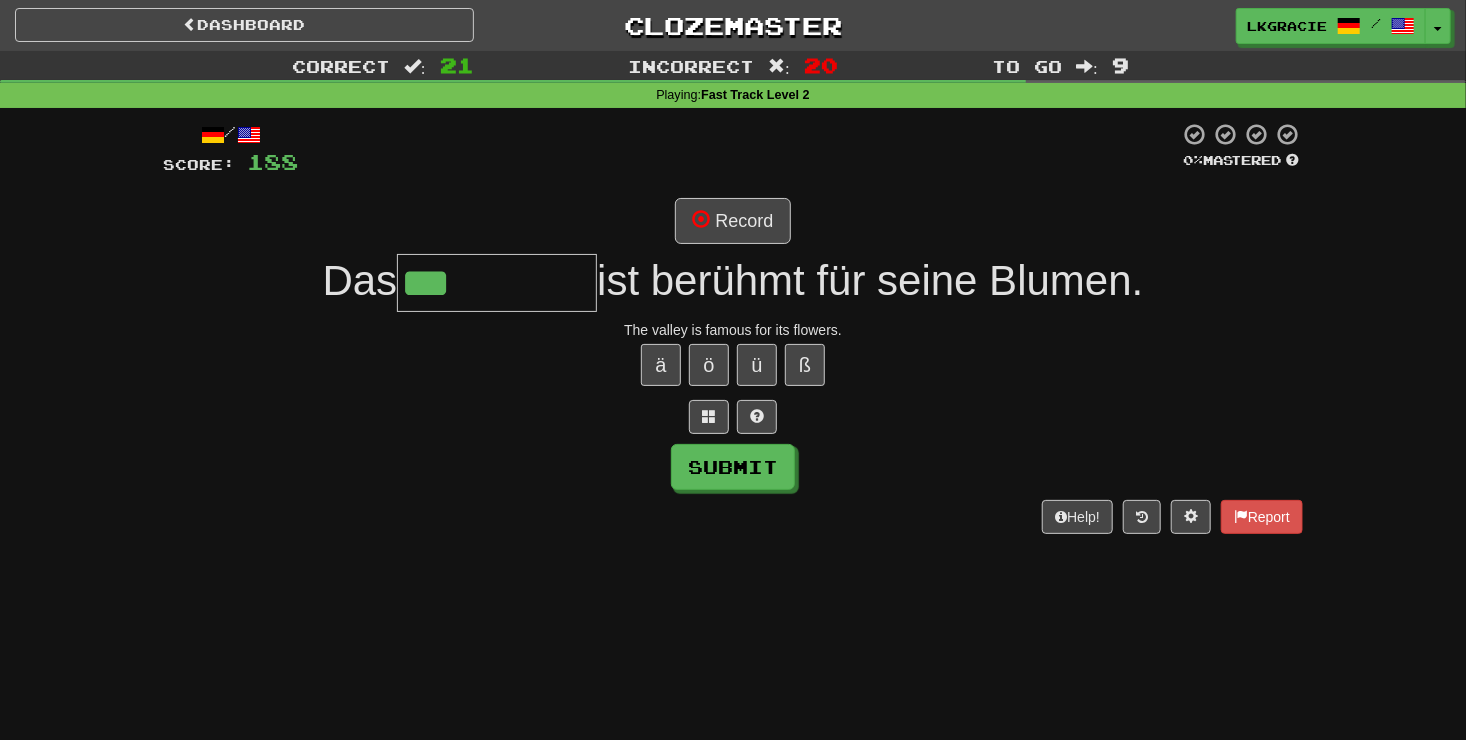 type on "***" 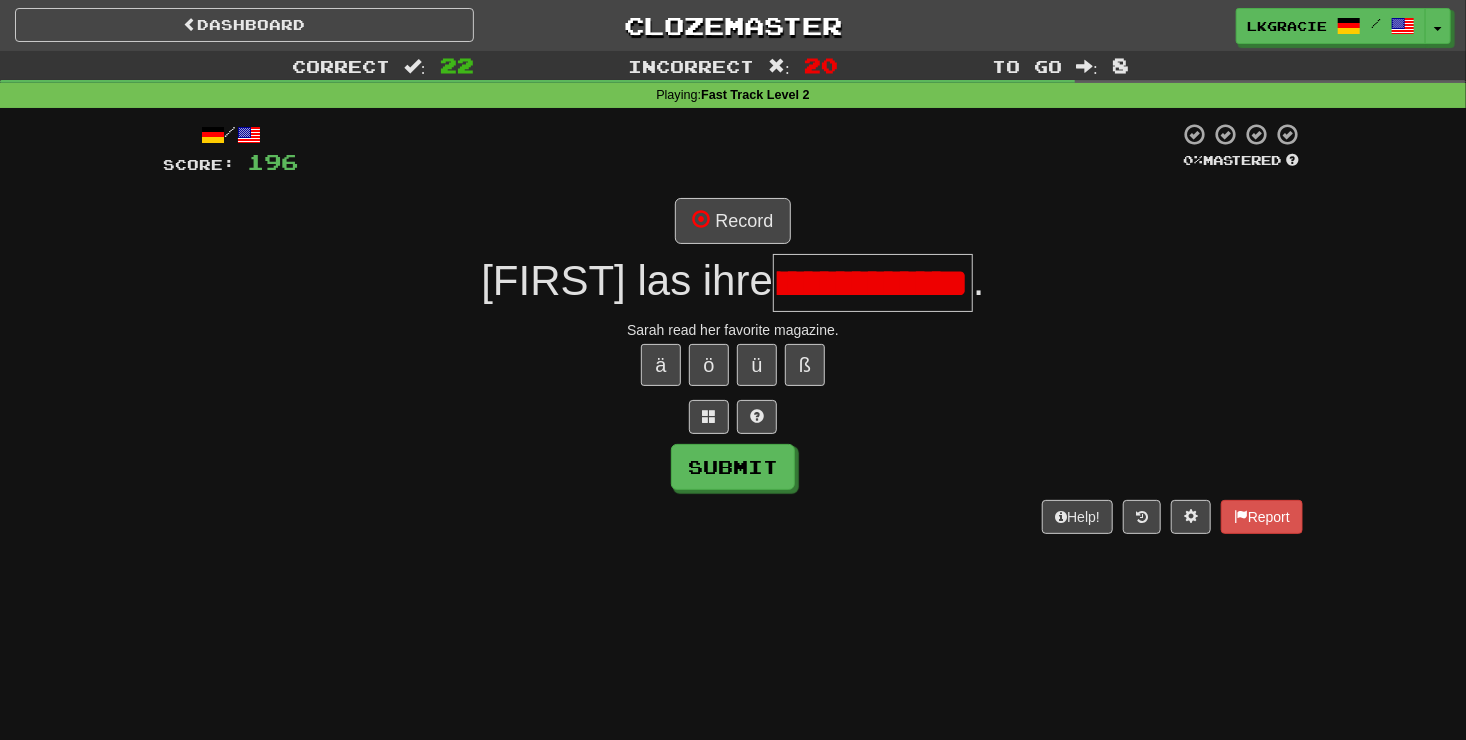 scroll, scrollTop: 0, scrollLeft: 136, axis: horizontal 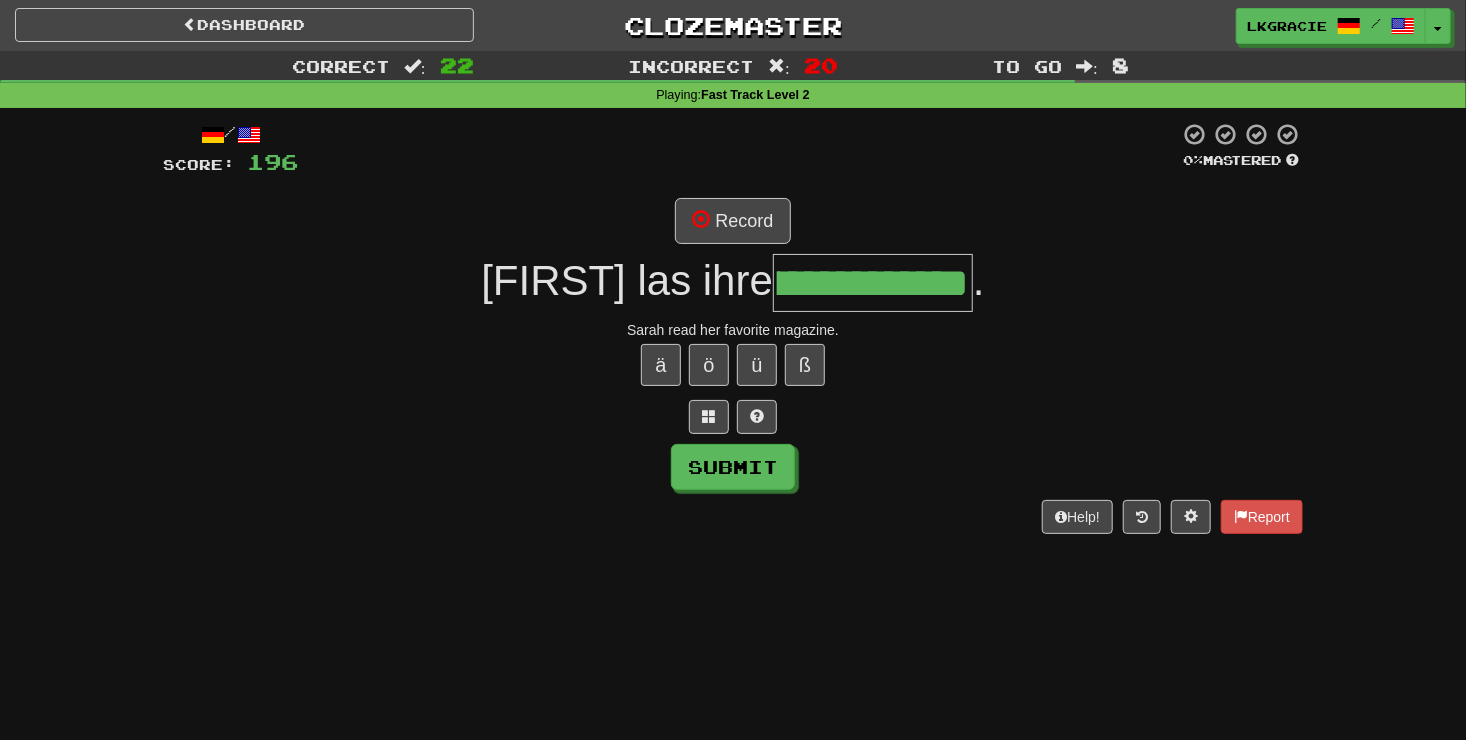 type on "**********" 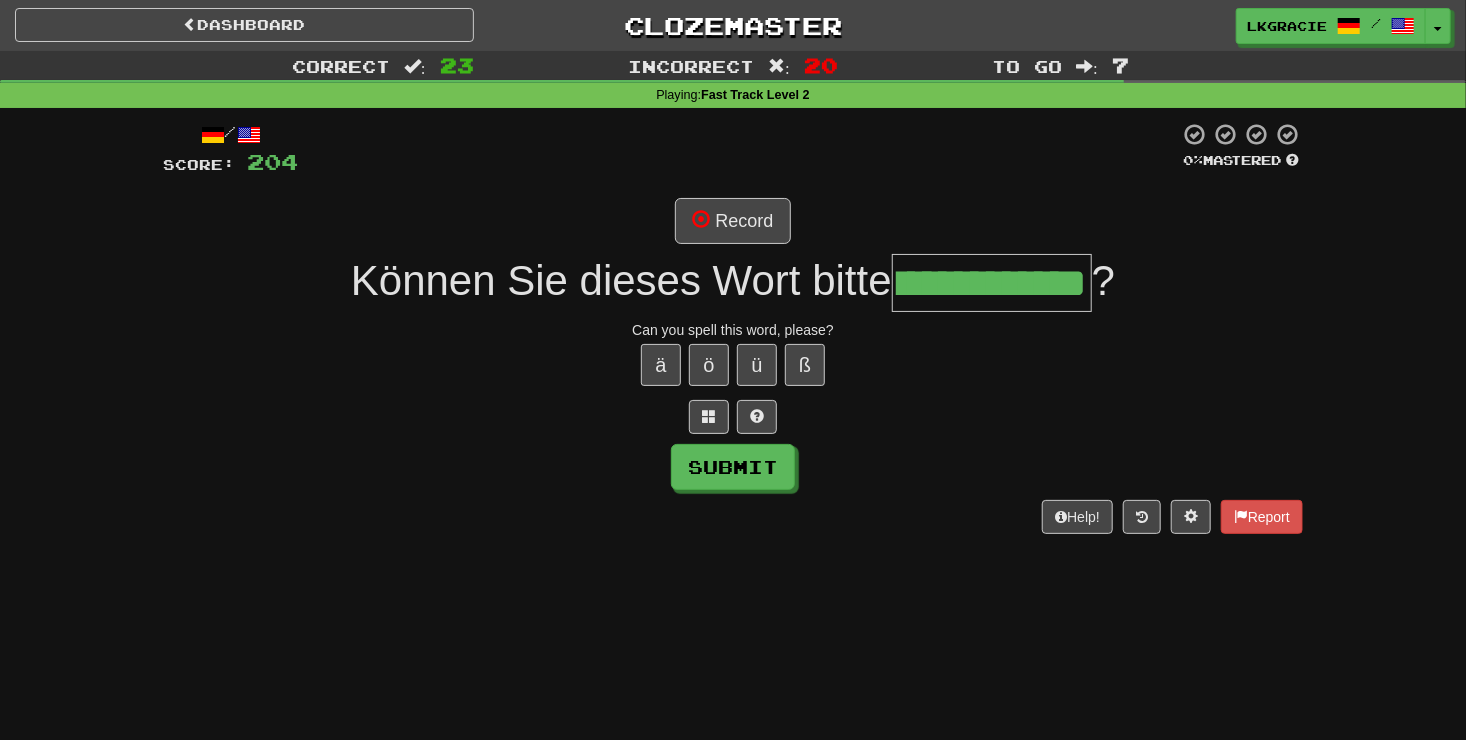 scroll, scrollTop: 0, scrollLeft: 71, axis: horizontal 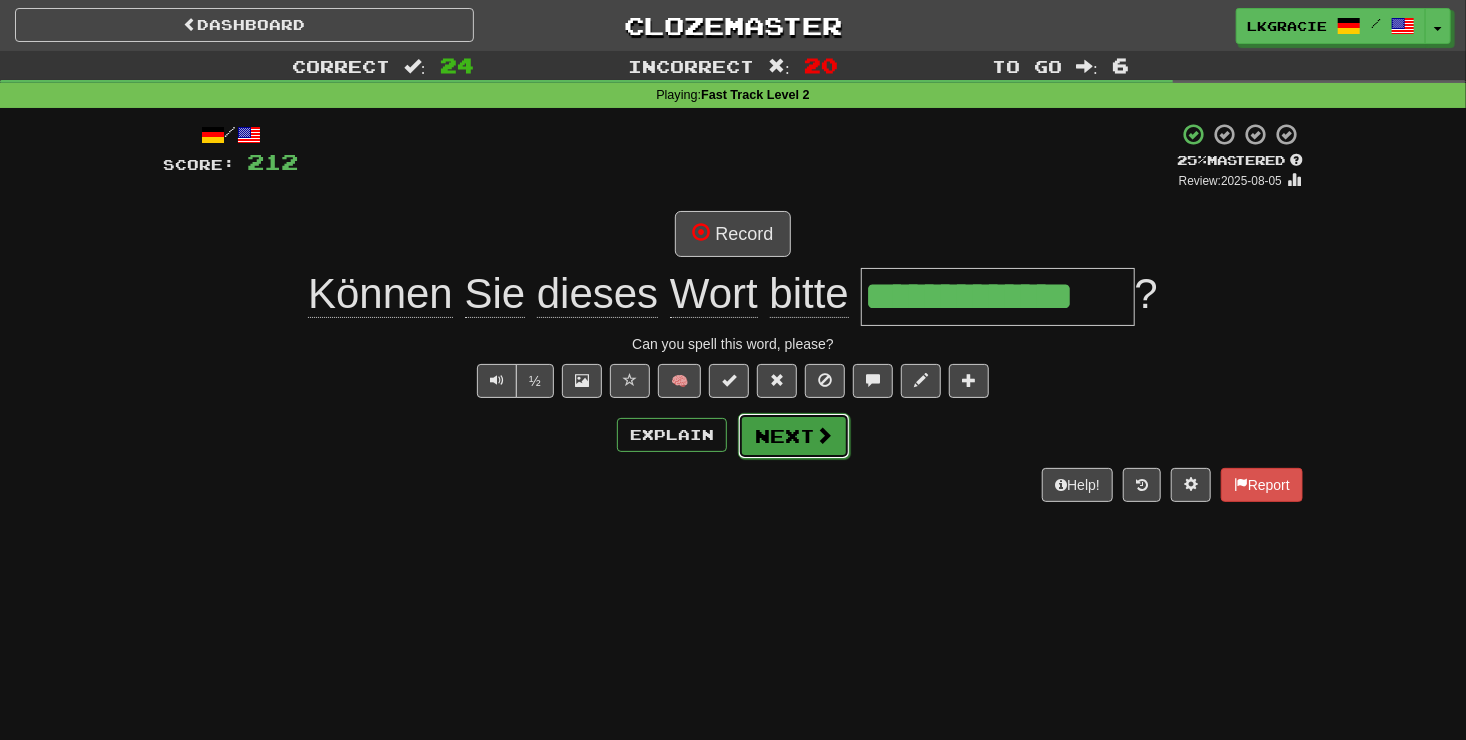 click on "Next" at bounding box center [794, 436] 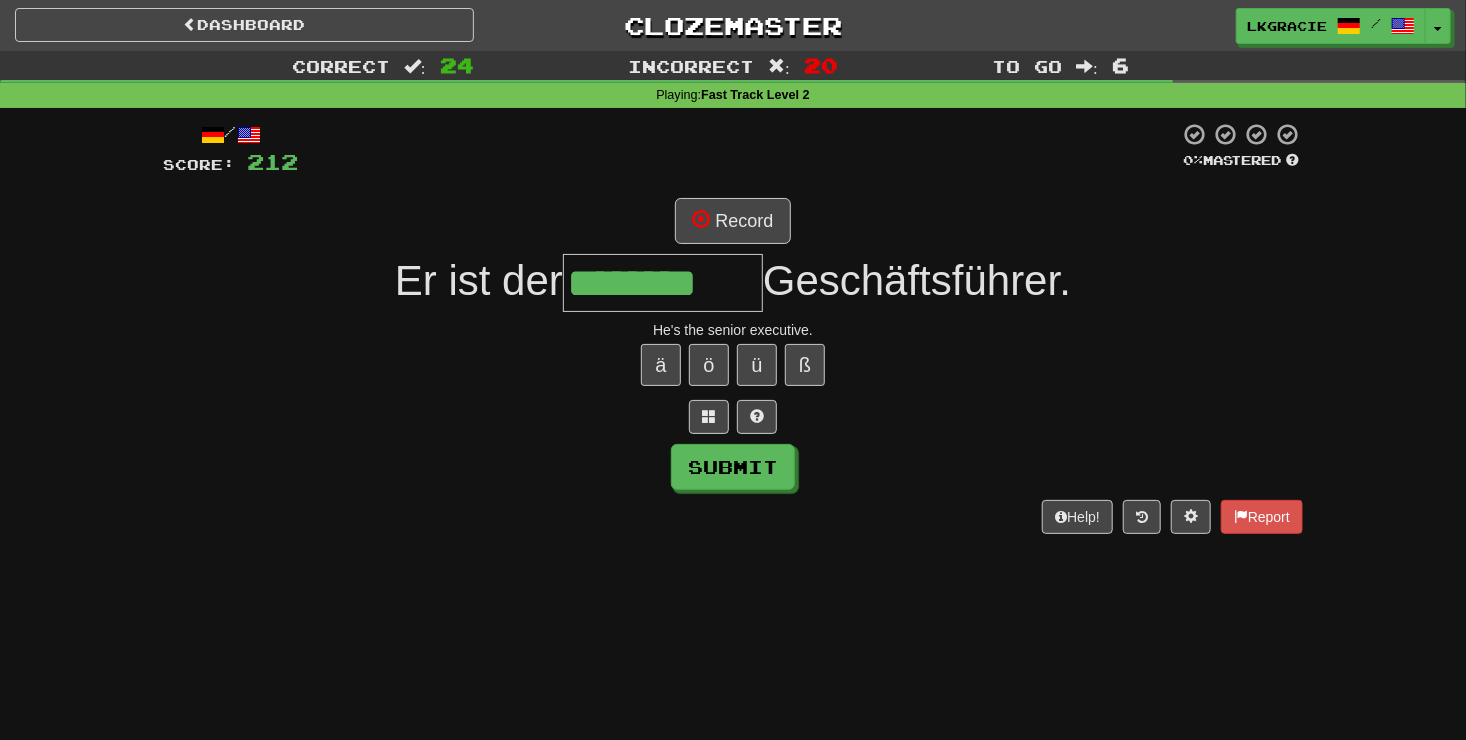 type on "********" 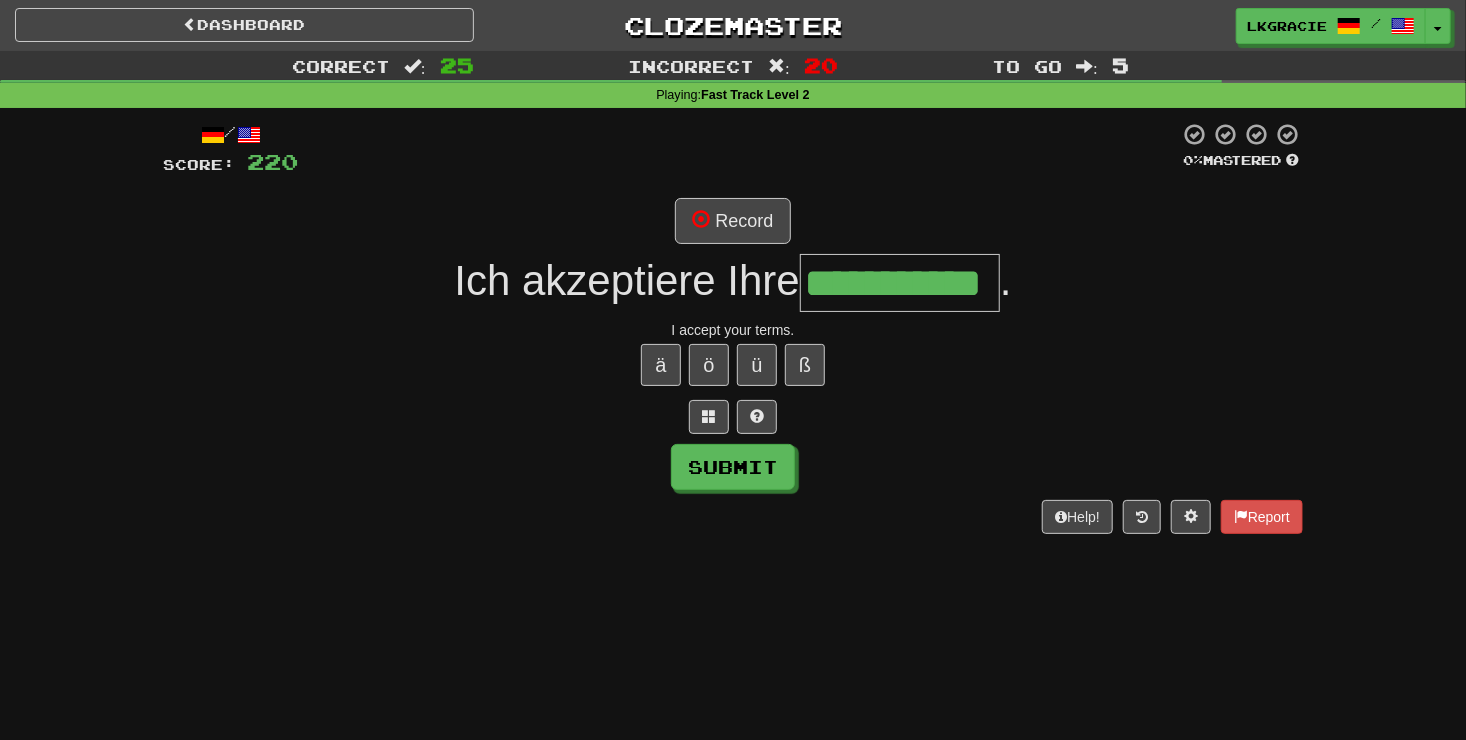scroll, scrollTop: 0, scrollLeft: 50, axis: horizontal 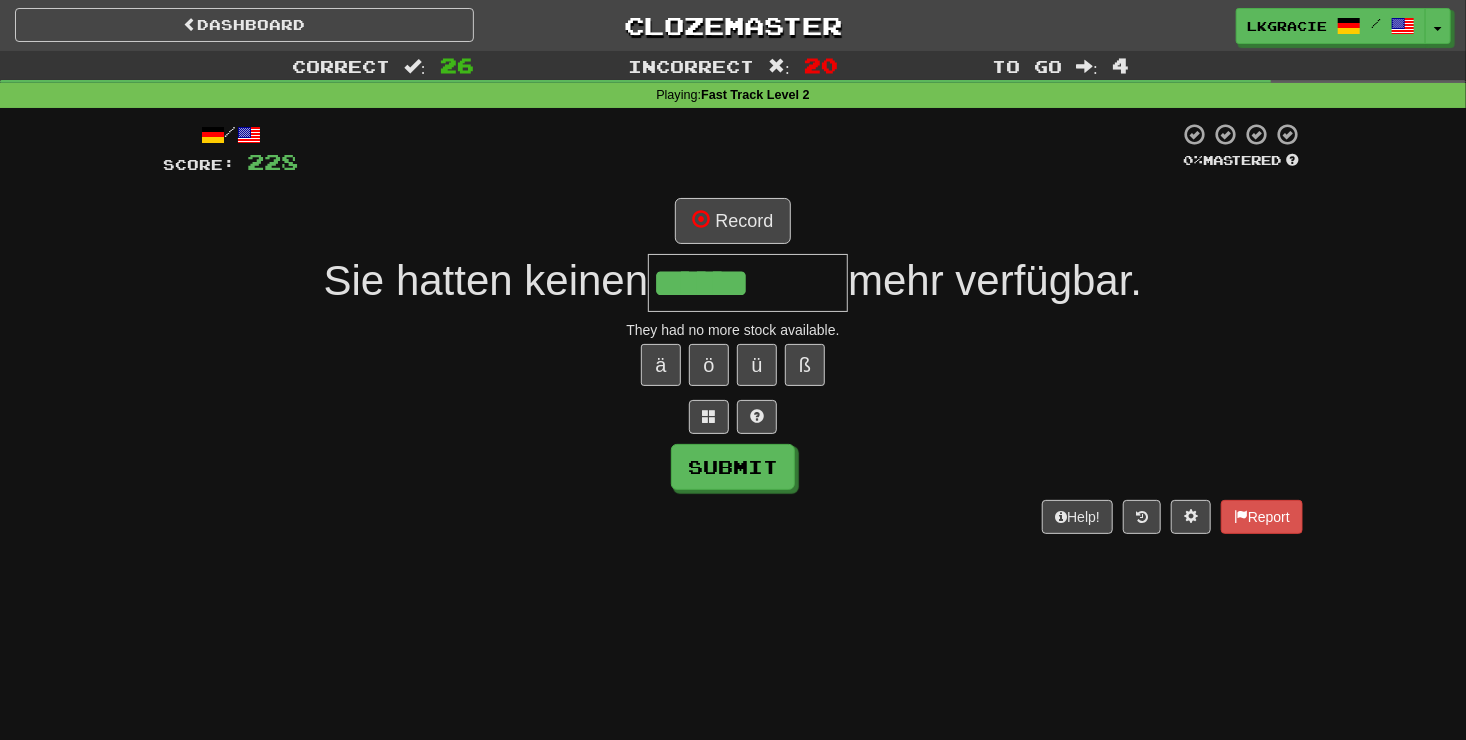 type on "******" 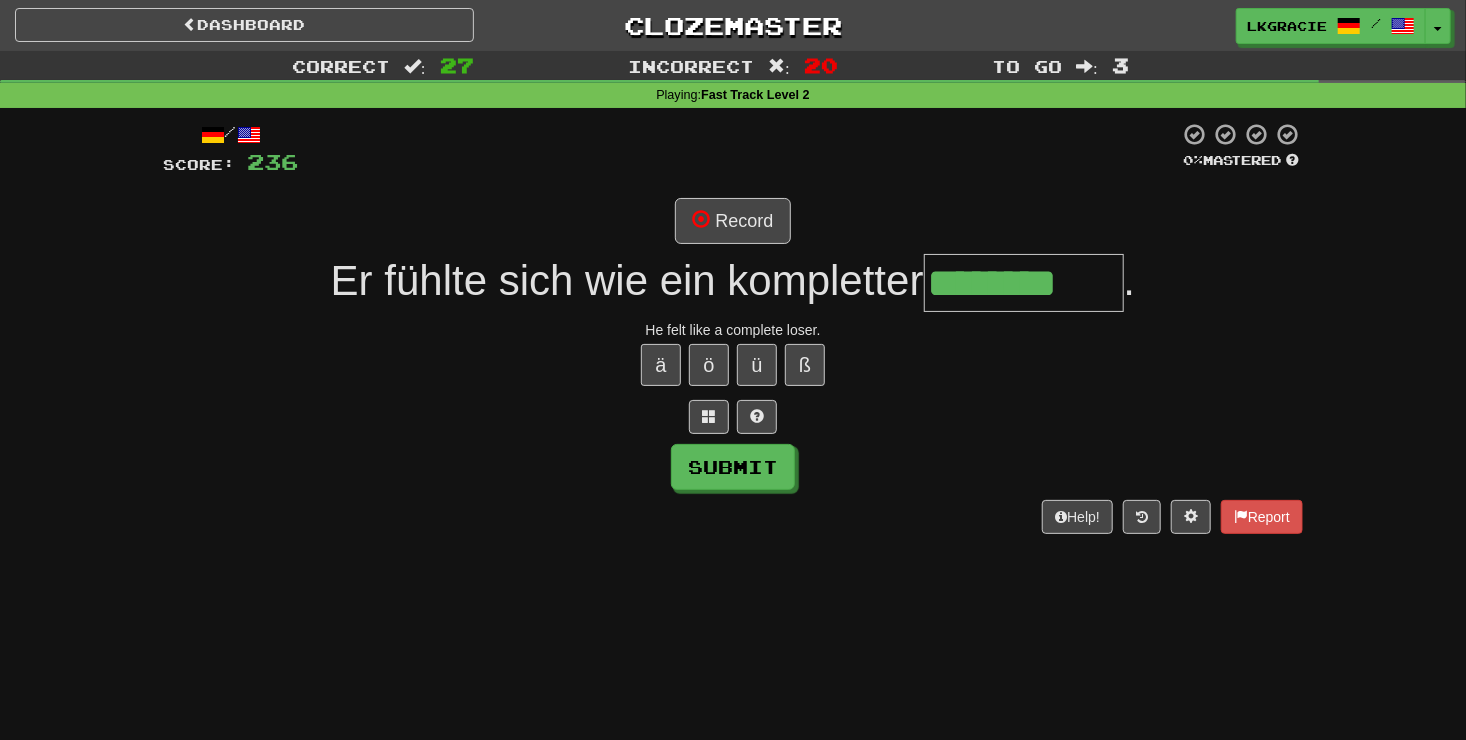 type on "********" 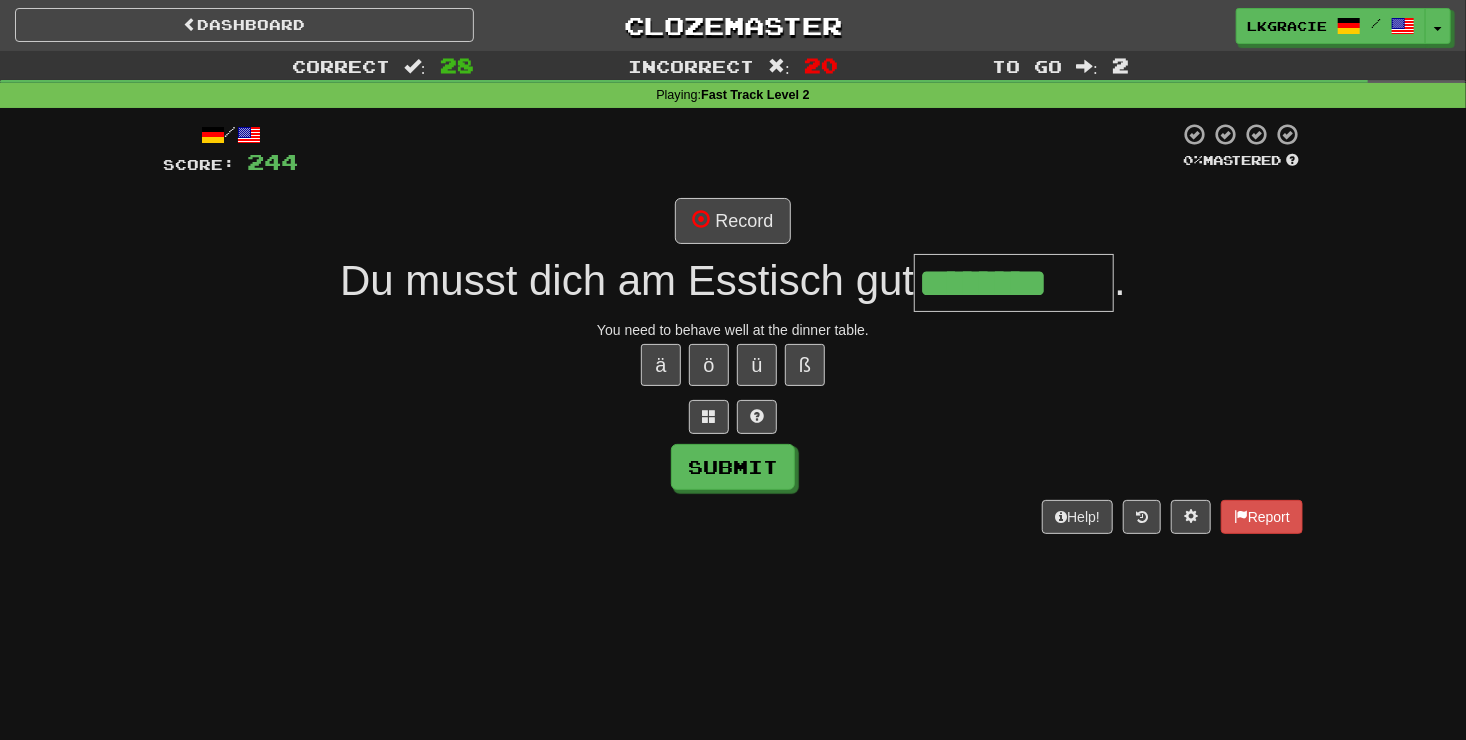 scroll, scrollTop: 0, scrollLeft: 5, axis: horizontal 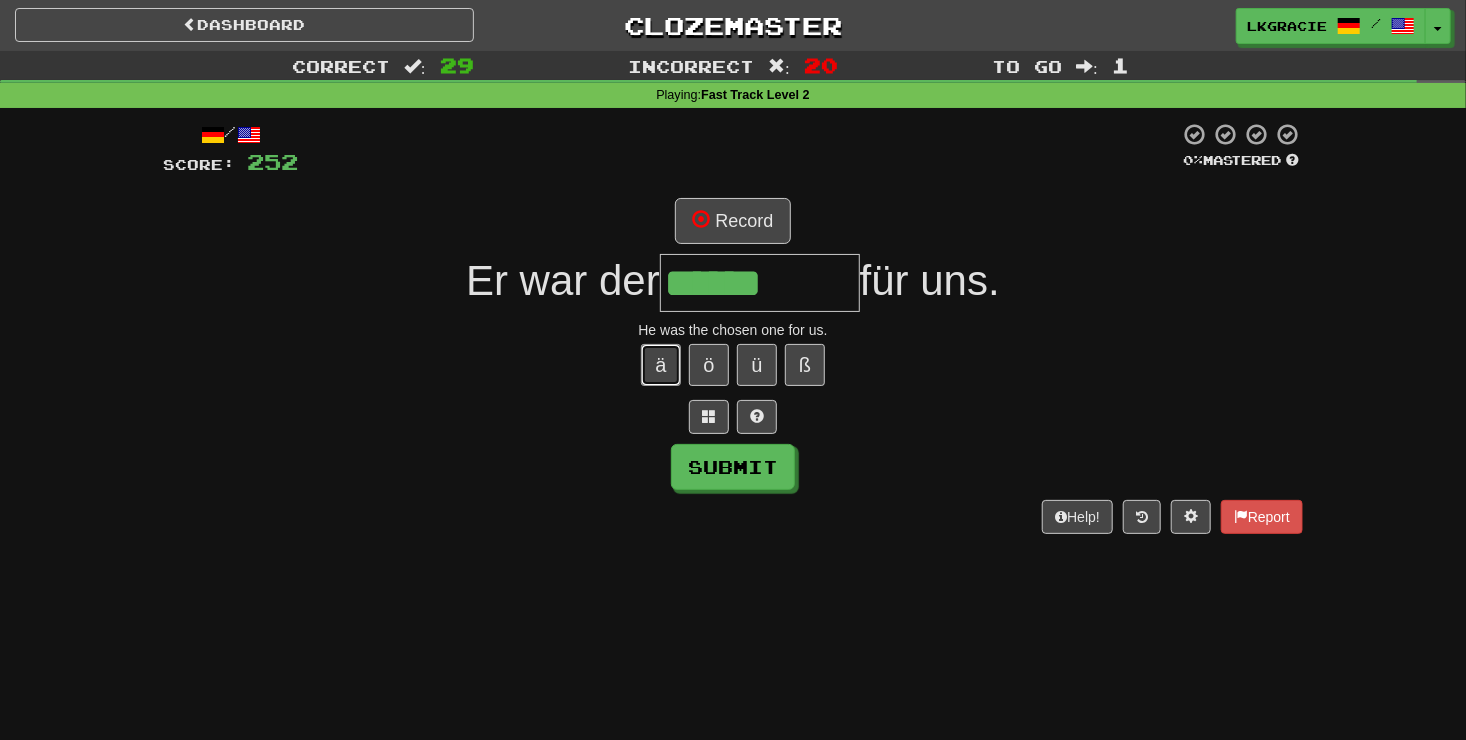 click on "ä" at bounding box center [661, 365] 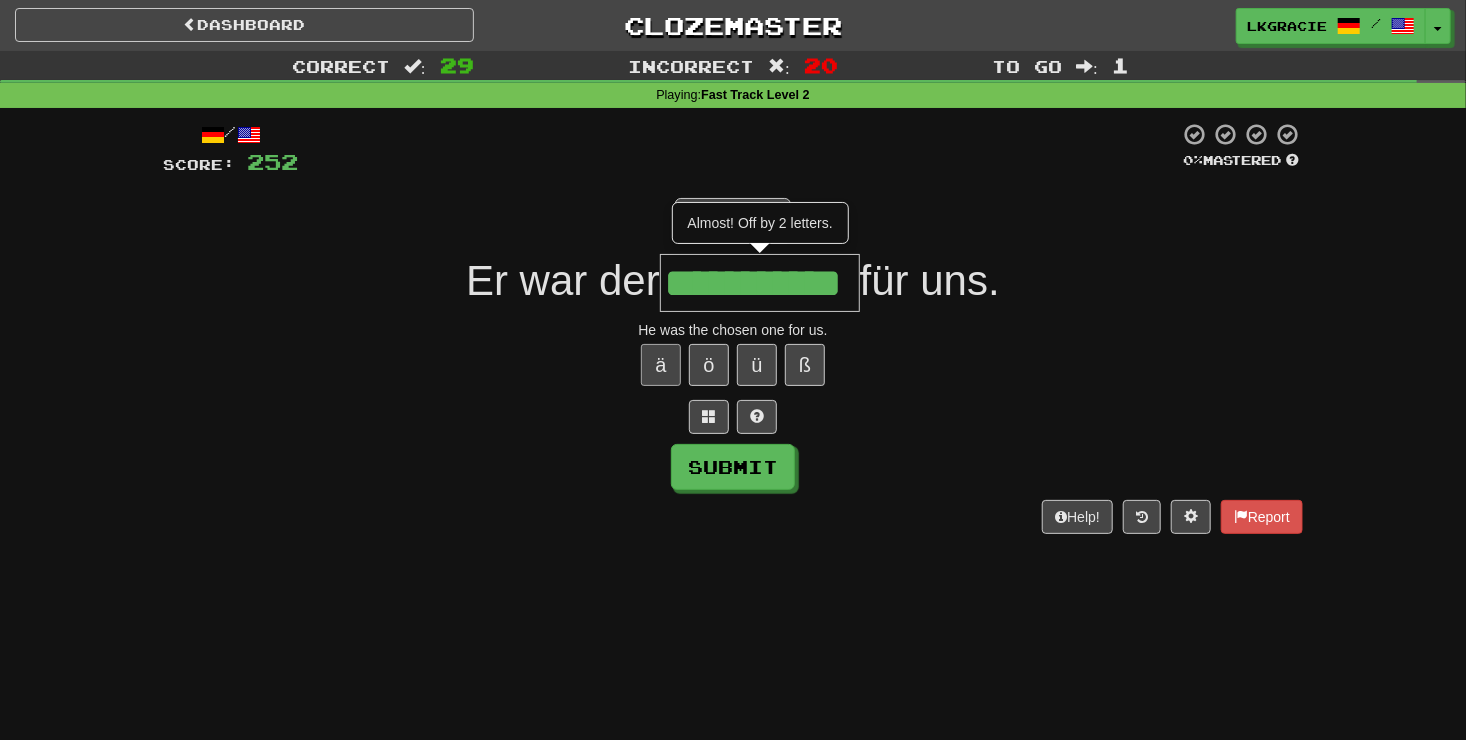 scroll, scrollTop: 0, scrollLeft: 33, axis: horizontal 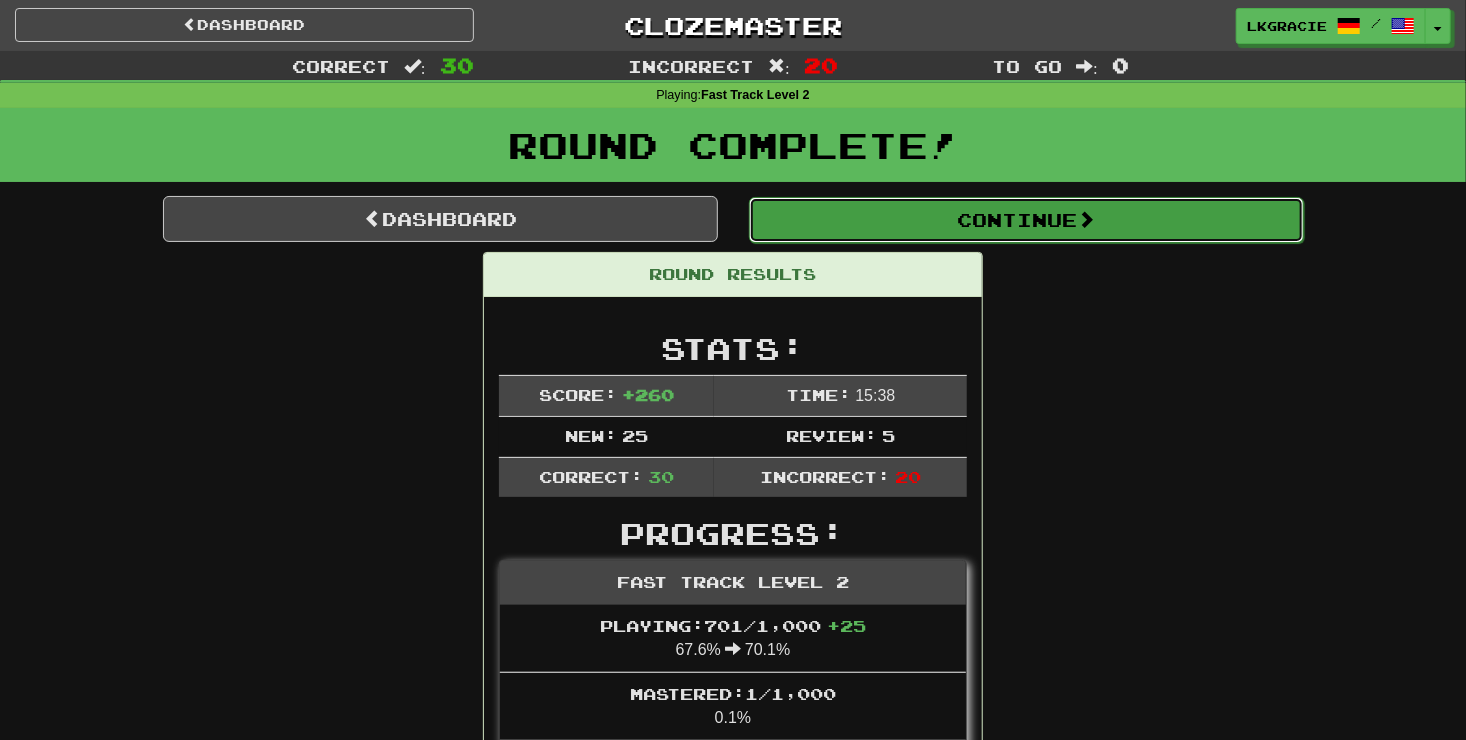 click on "Continue" at bounding box center (1026, 220) 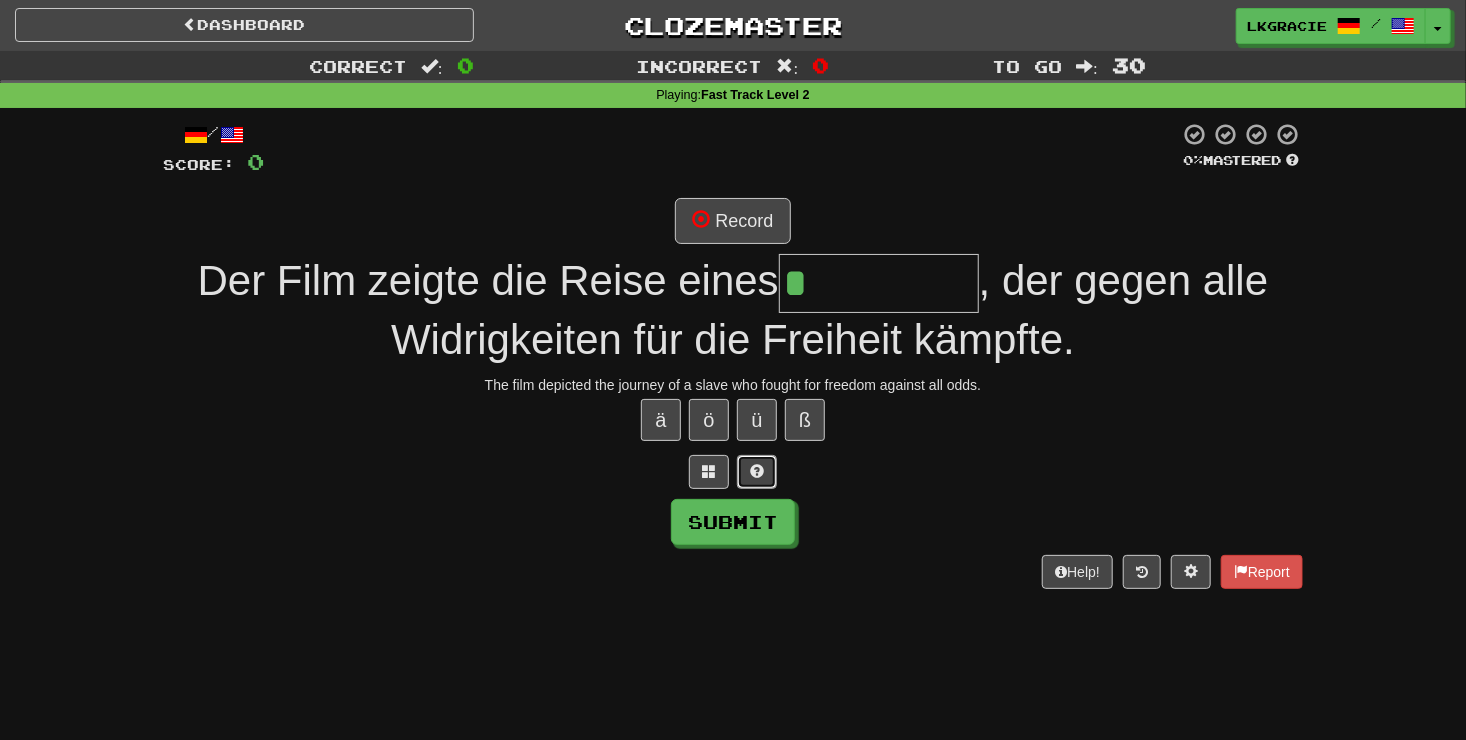 click at bounding box center [757, 472] 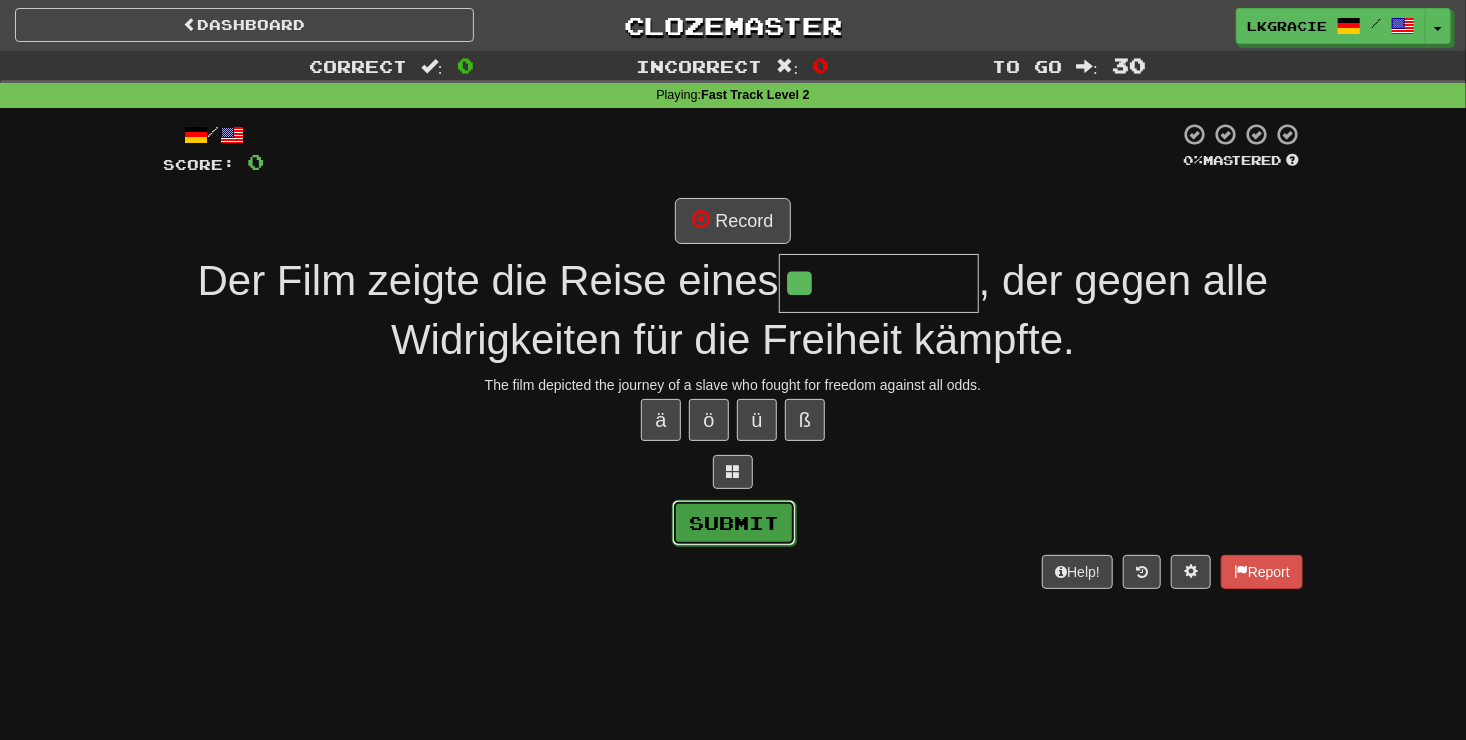 click on "Submit" at bounding box center [734, 523] 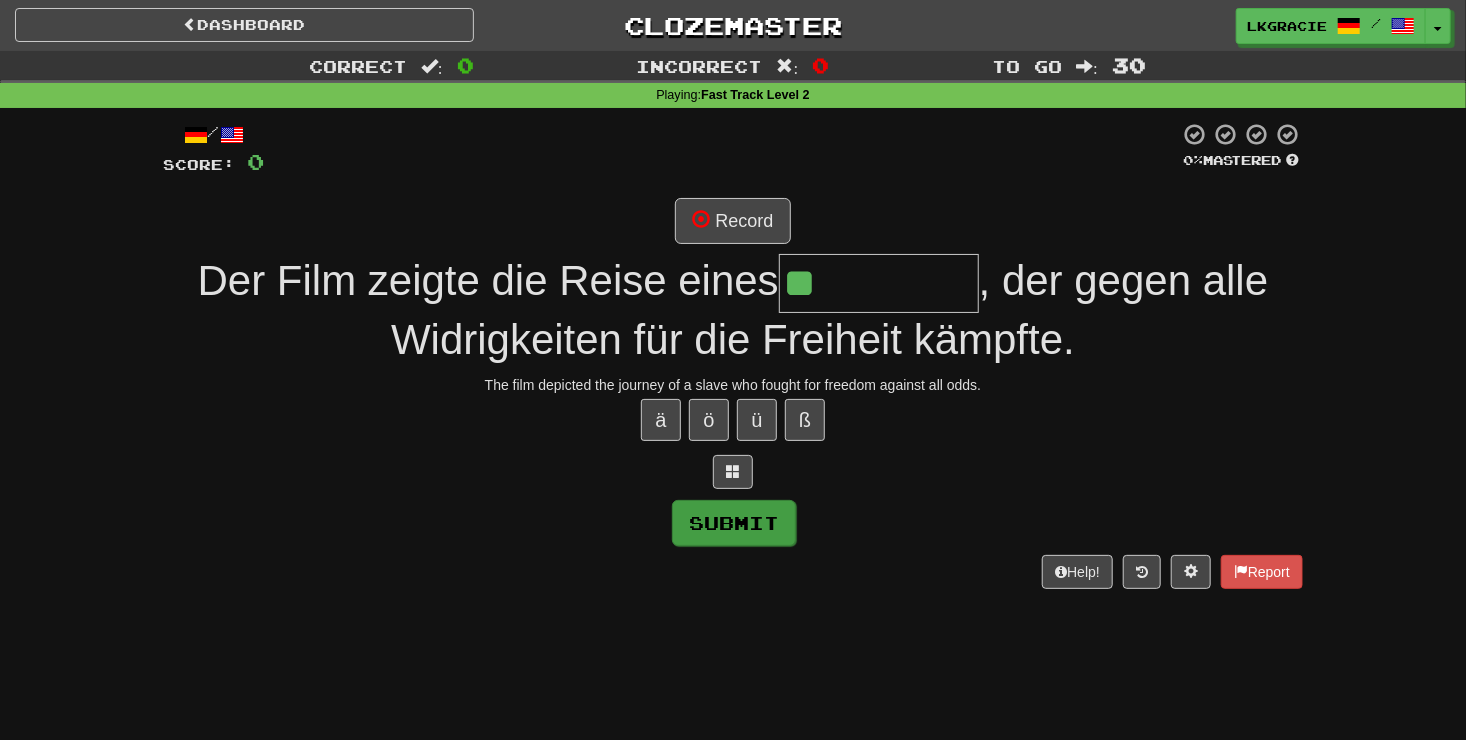 type on "*******" 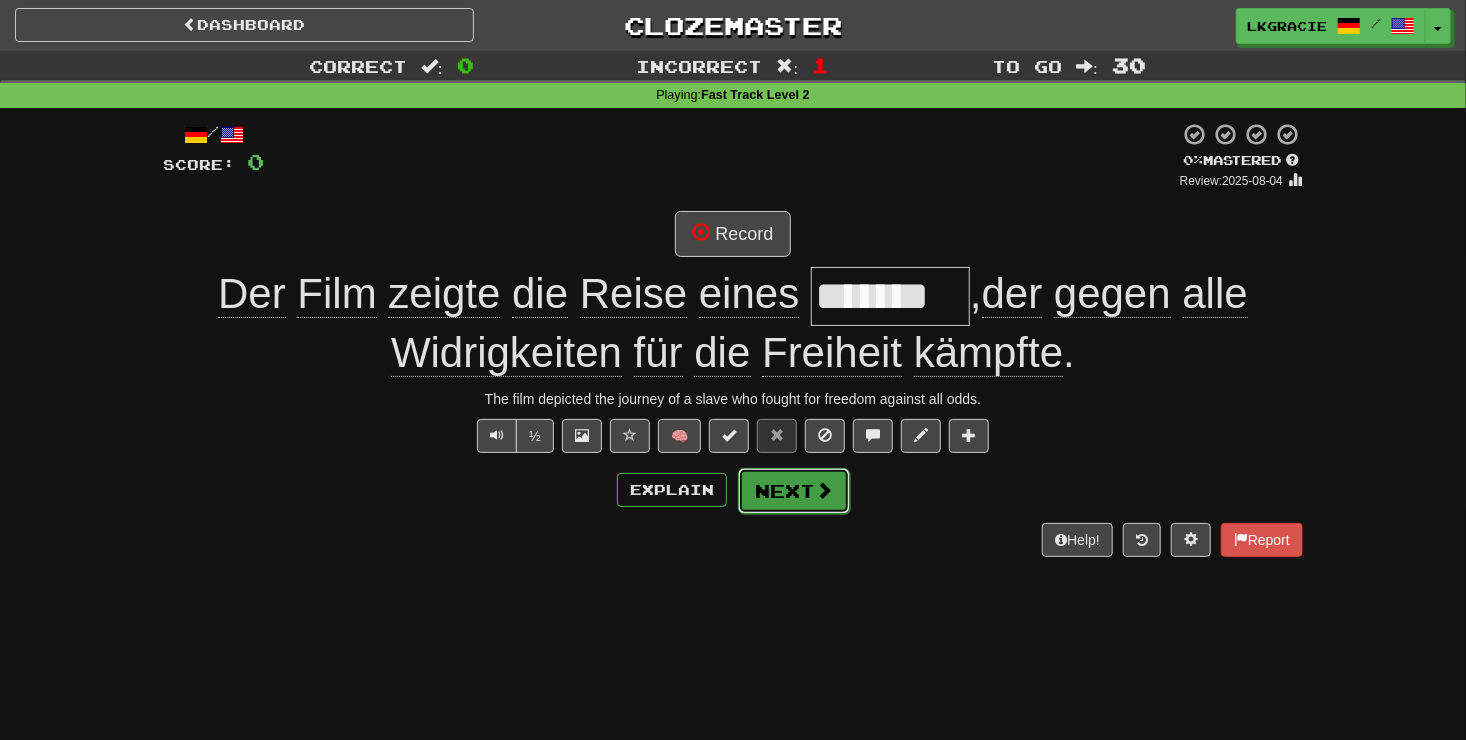 click on "Next" at bounding box center (794, 491) 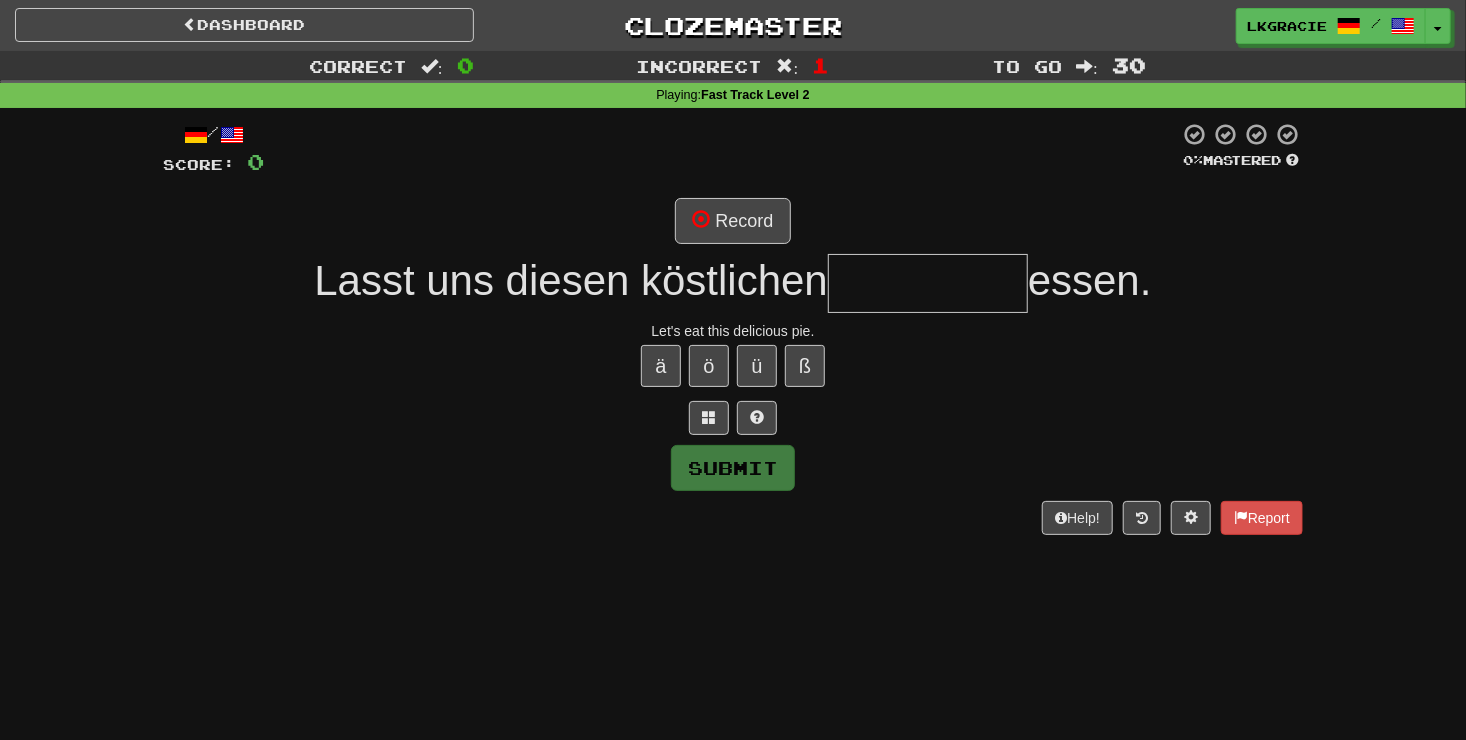 type on "*" 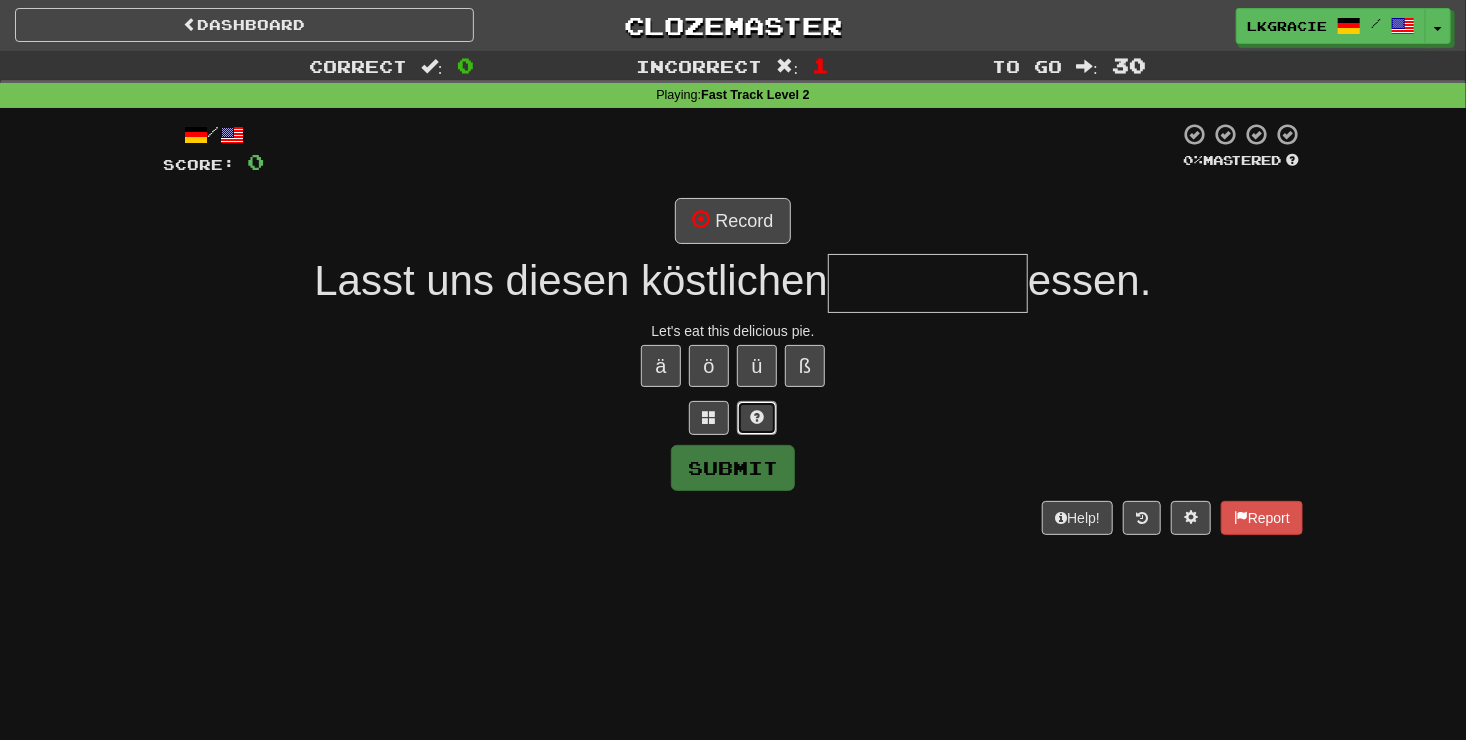 click at bounding box center [757, 418] 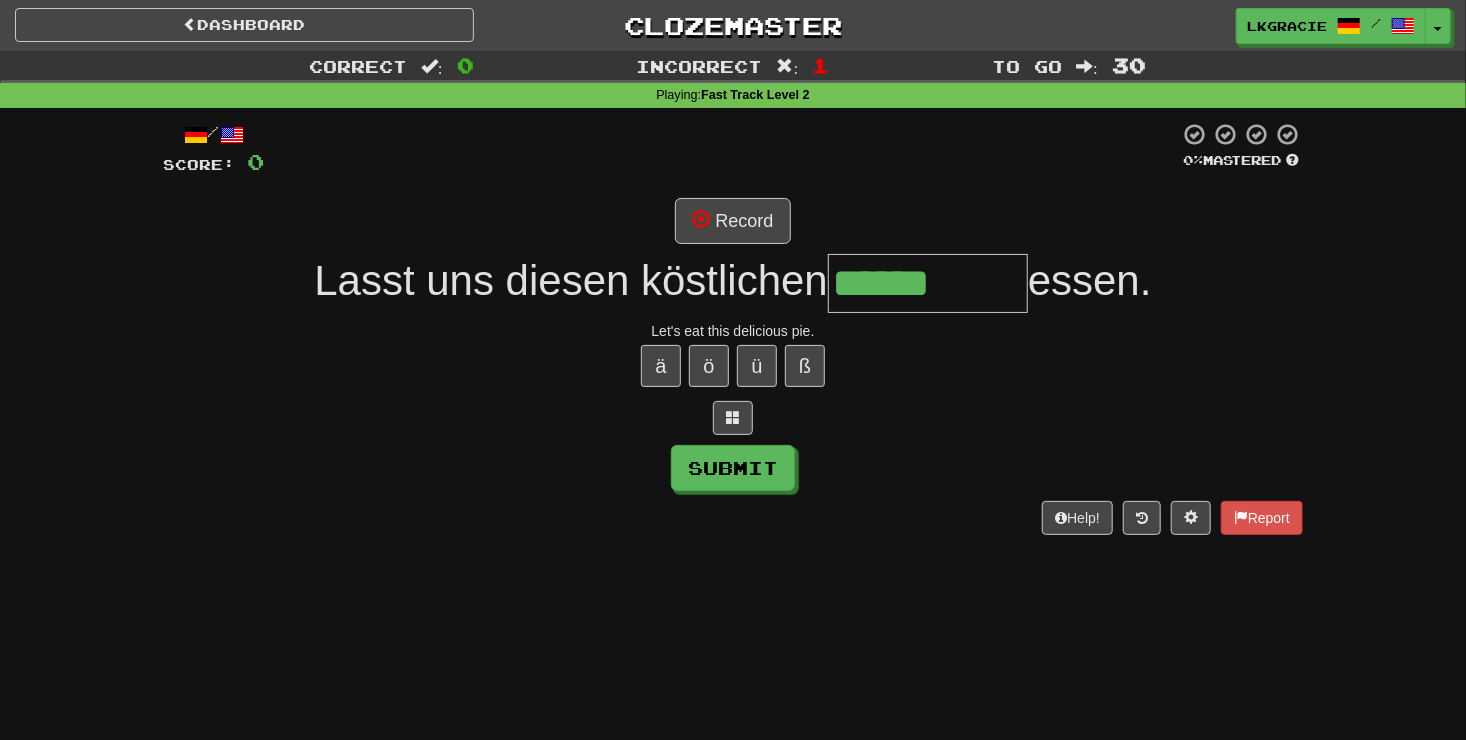 type on "******" 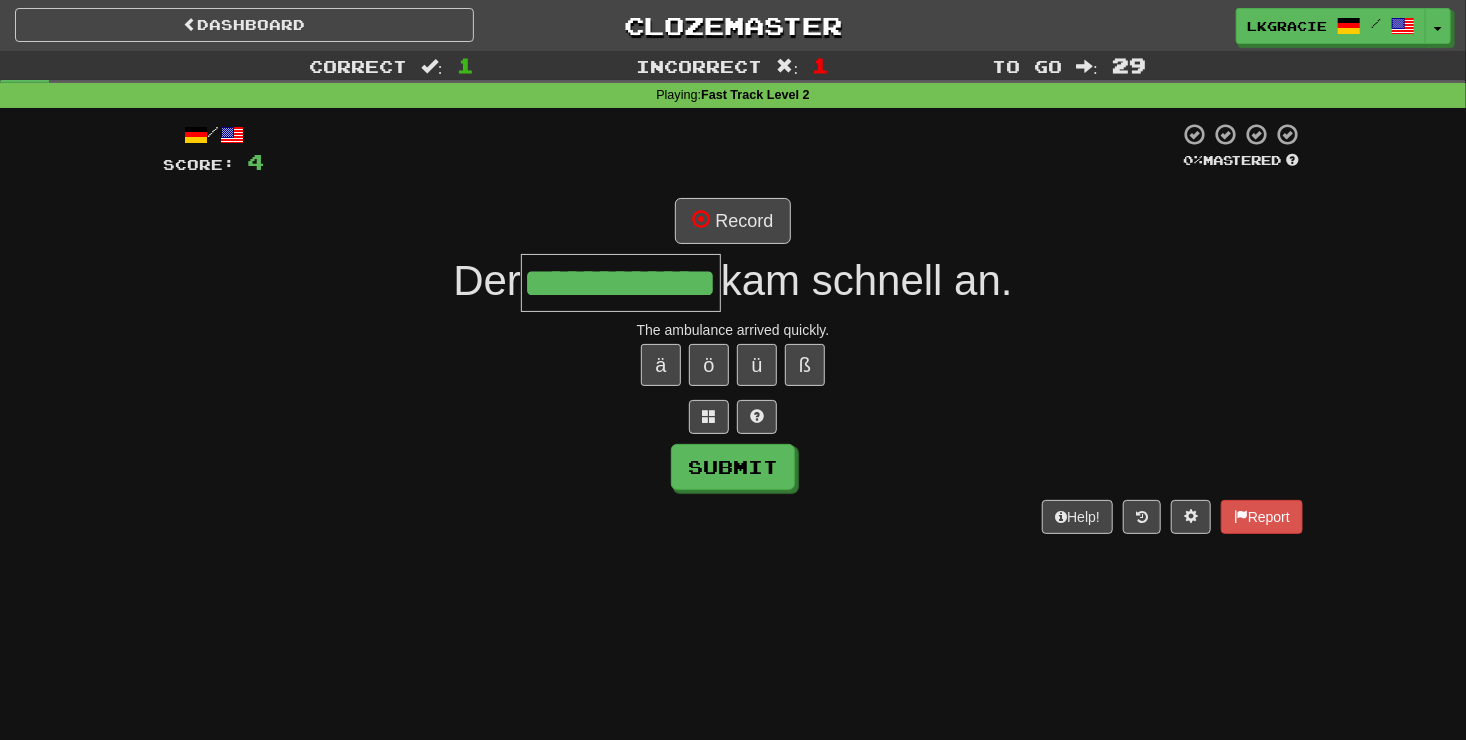 scroll, scrollTop: 0, scrollLeft: 80, axis: horizontal 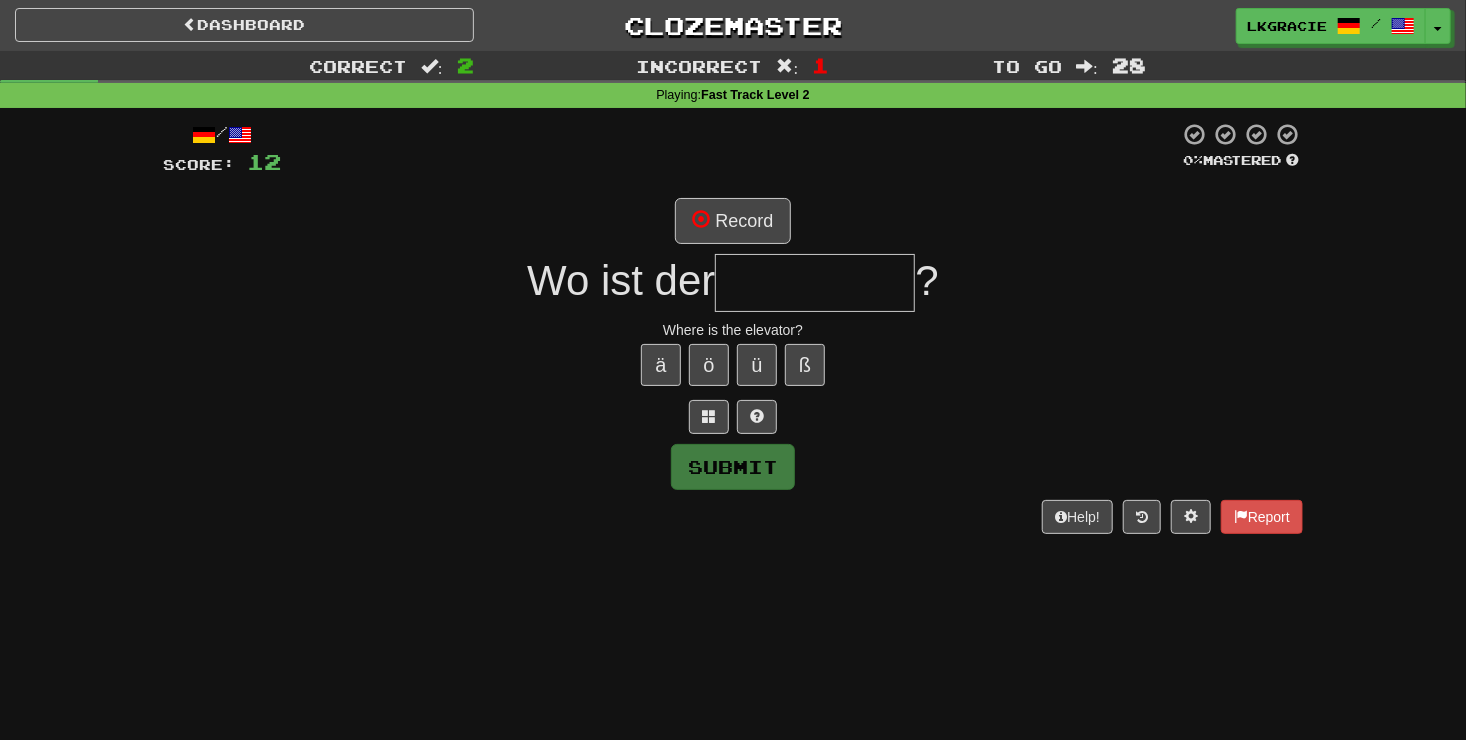 type on "*" 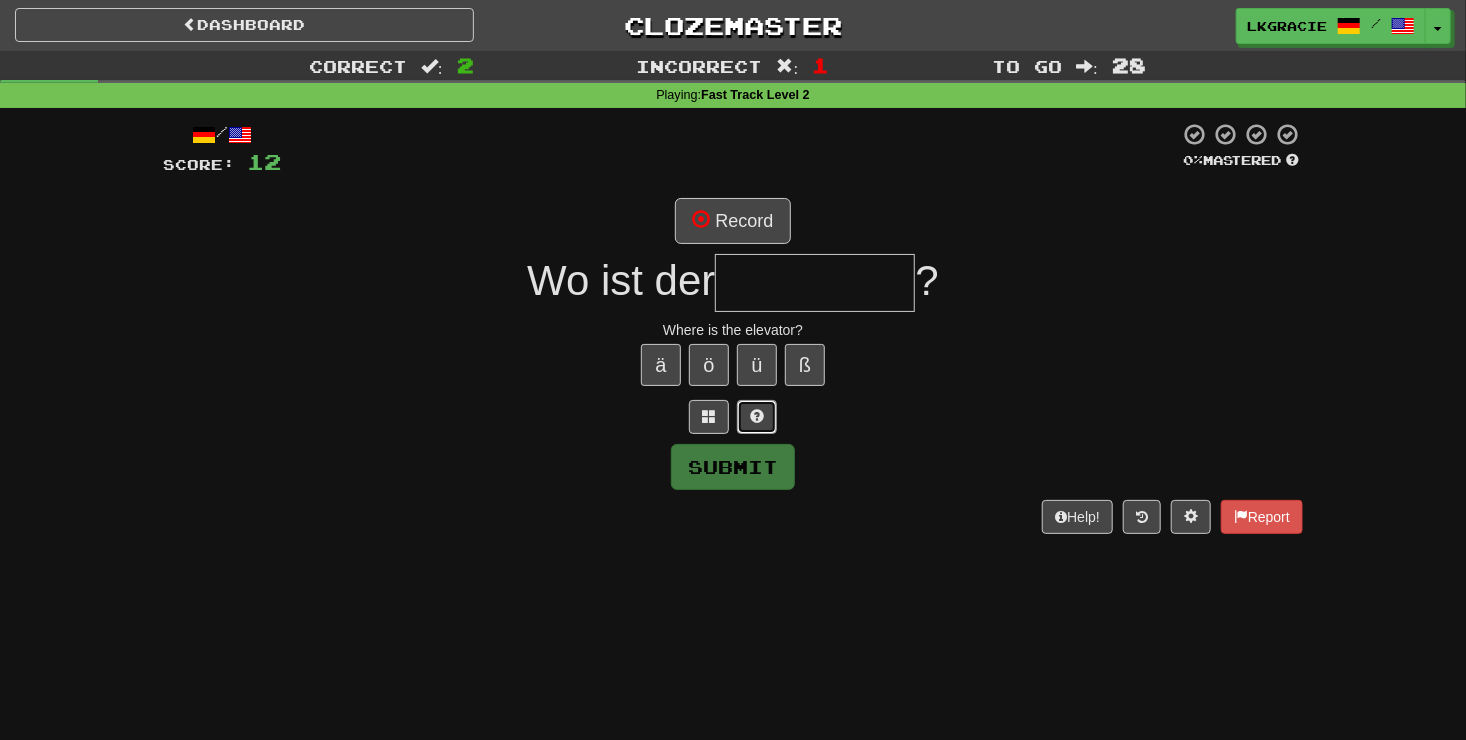 click at bounding box center [757, 417] 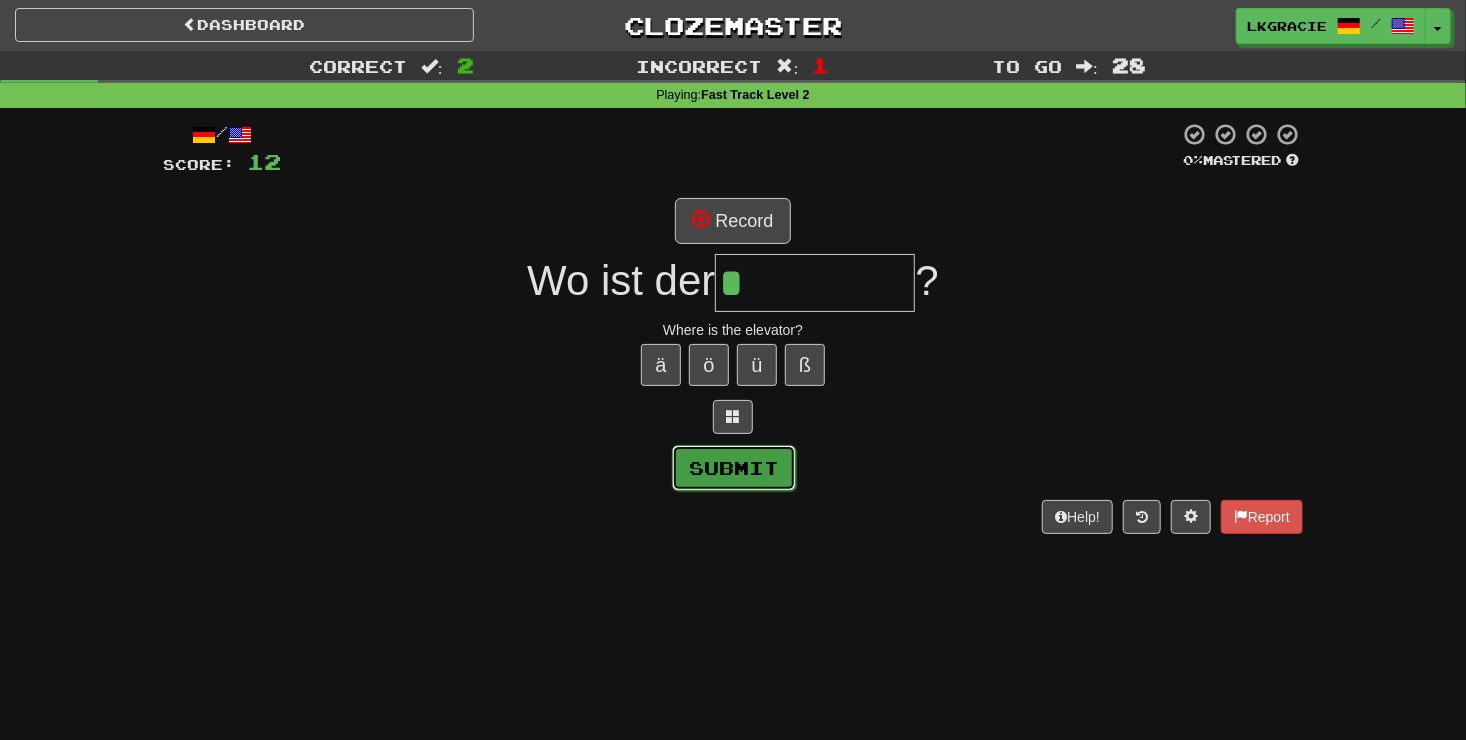 click on "Submit" at bounding box center [734, 468] 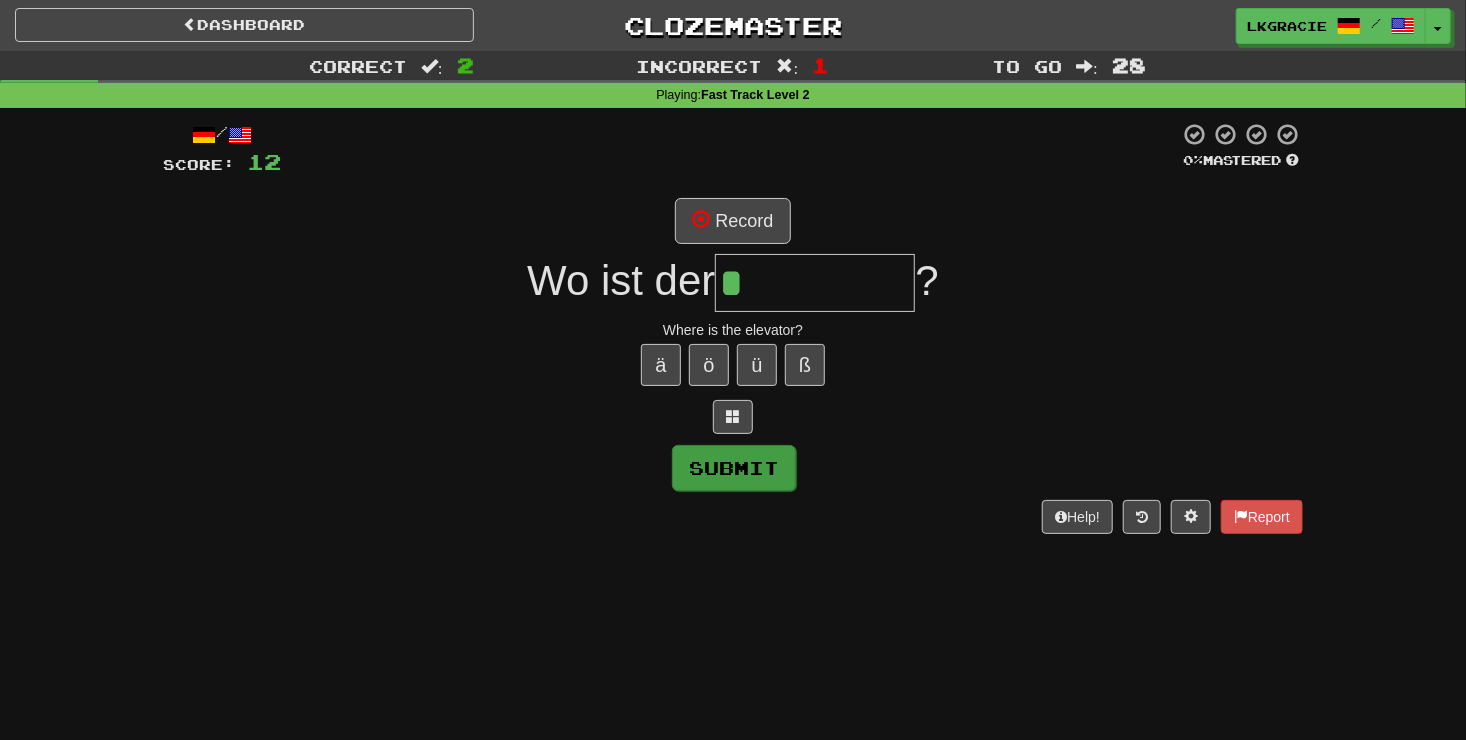 type on "******" 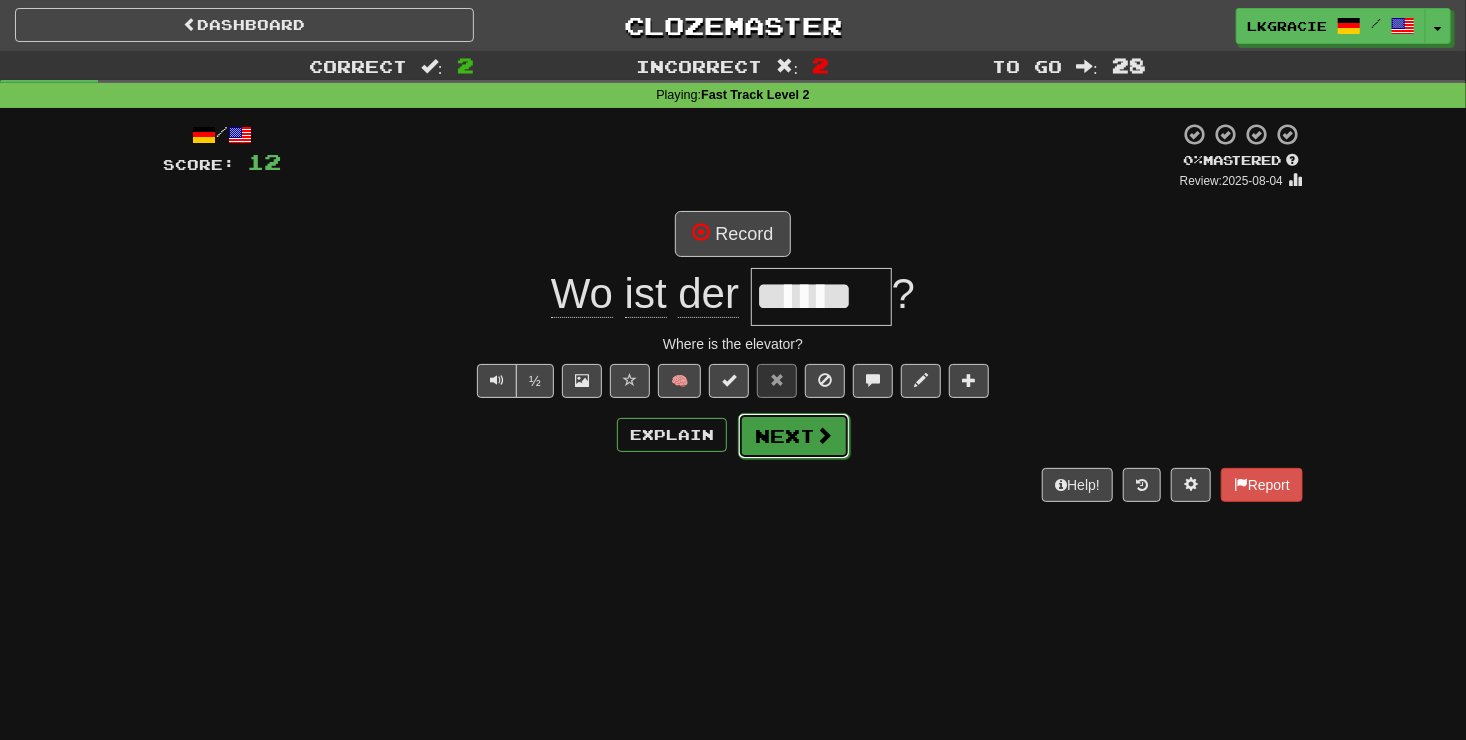 click on "Next" at bounding box center (794, 436) 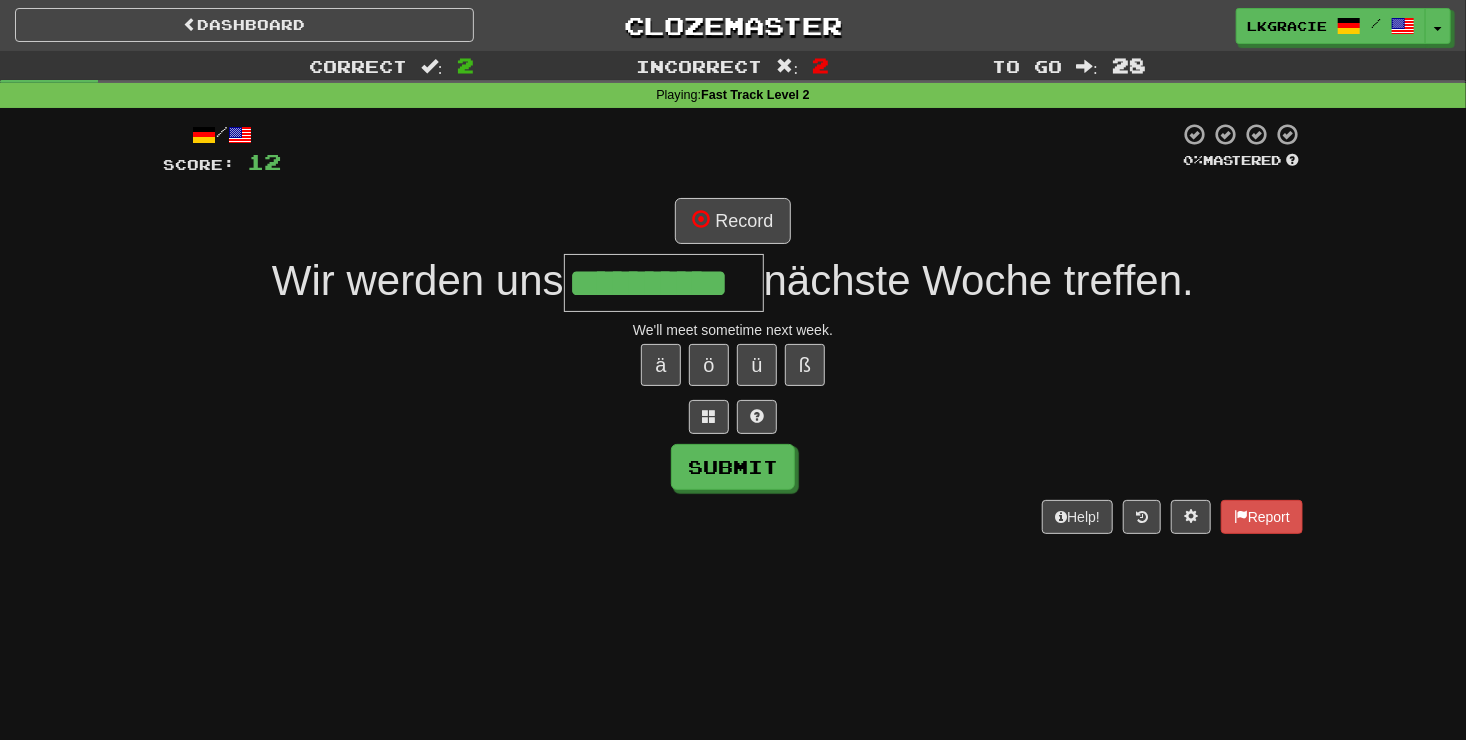scroll, scrollTop: 0, scrollLeft: 24, axis: horizontal 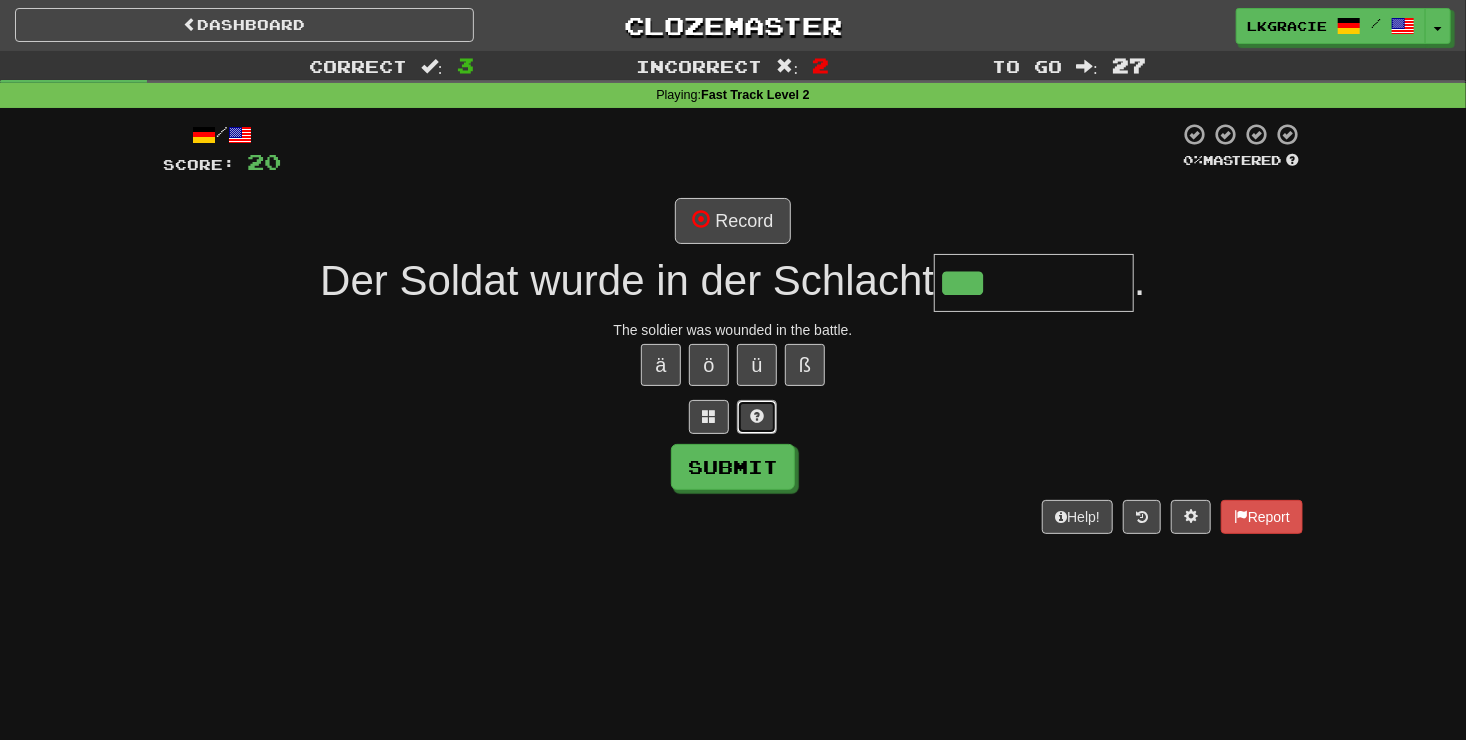 click at bounding box center (757, 416) 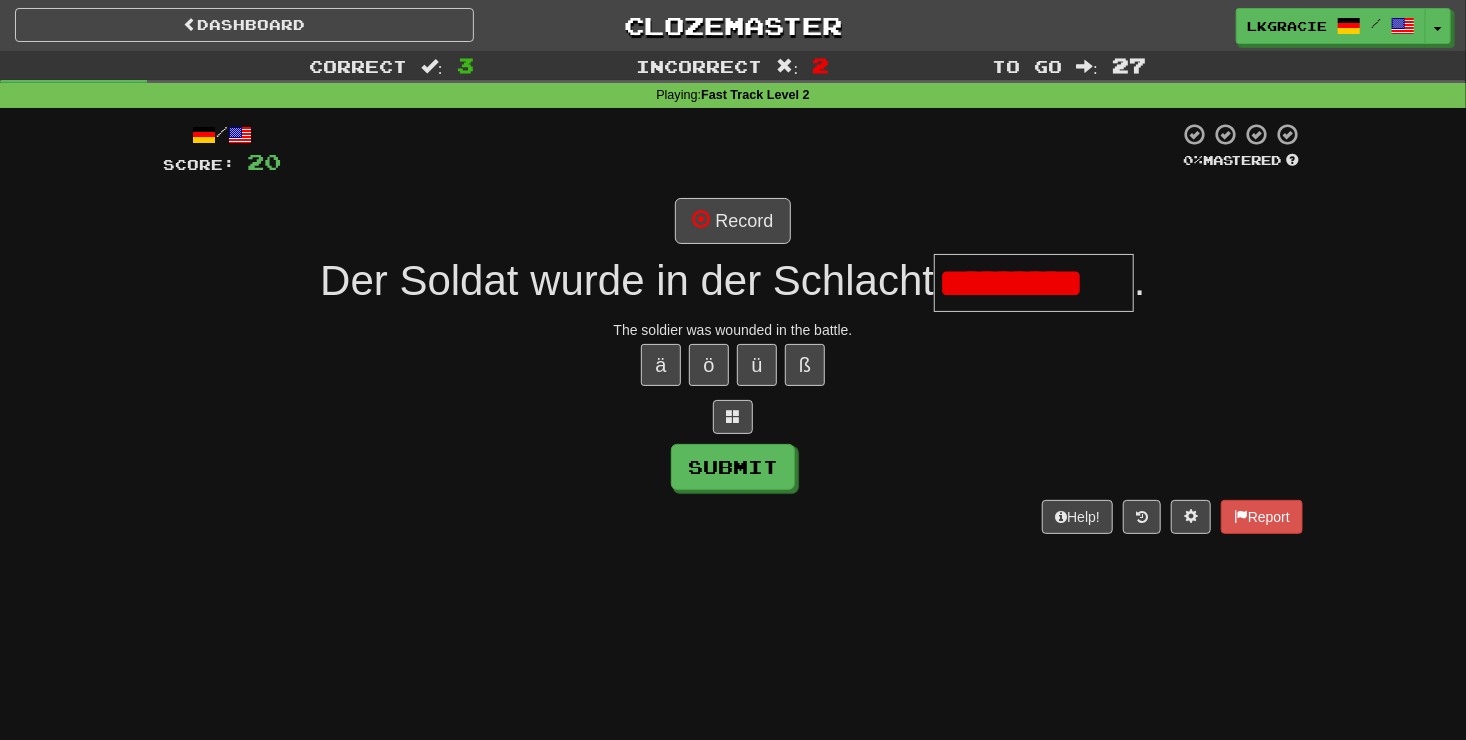 scroll, scrollTop: 0, scrollLeft: 3, axis: horizontal 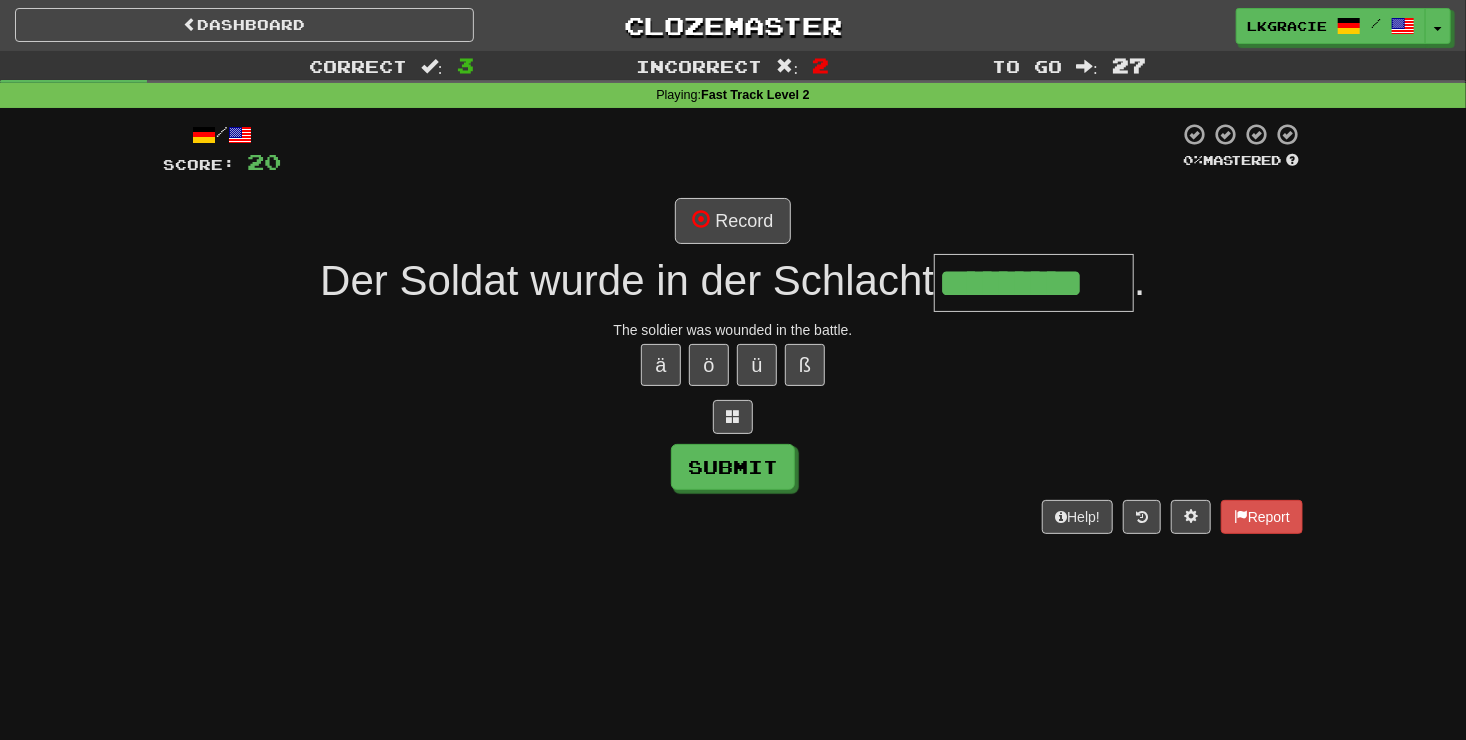 type on "*********" 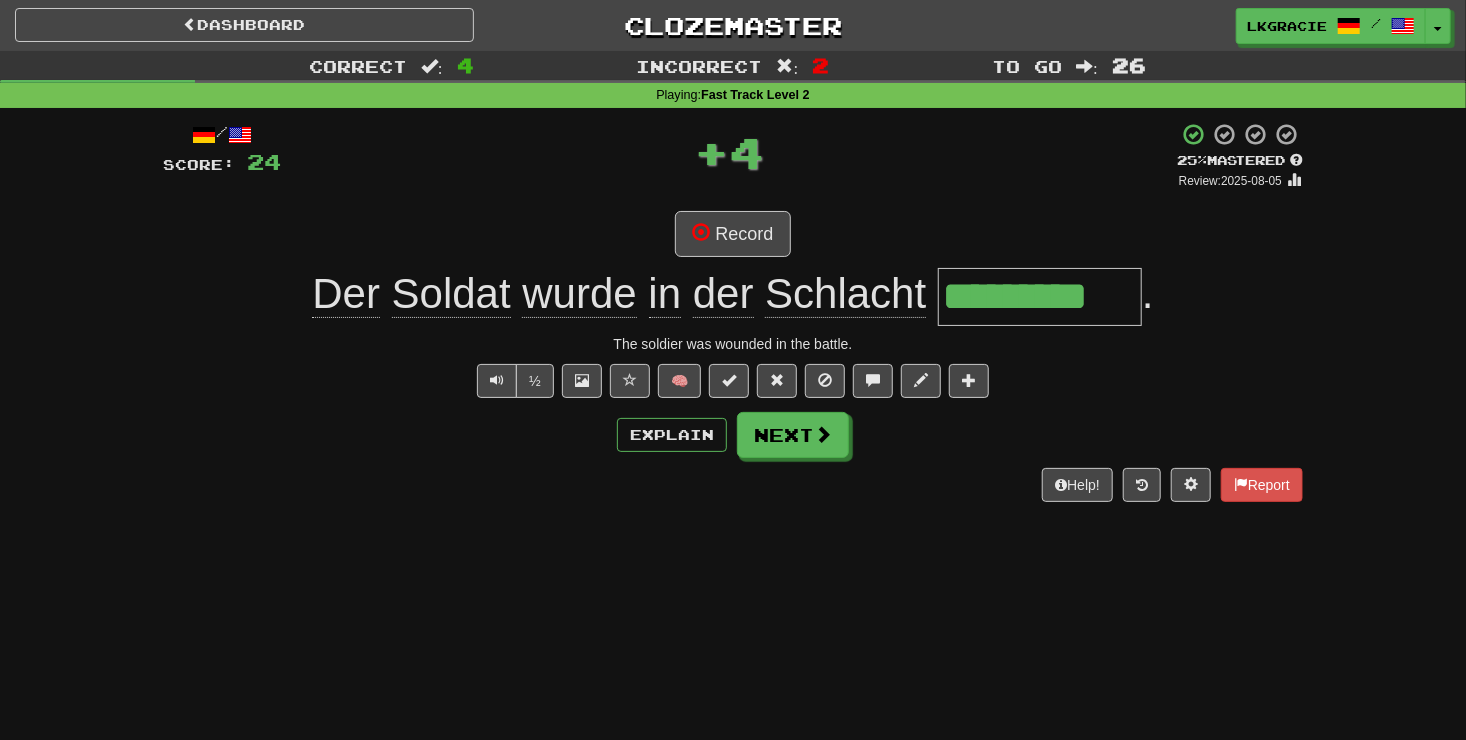 scroll, scrollTop: 0, scrollLeft: 0, axis: both 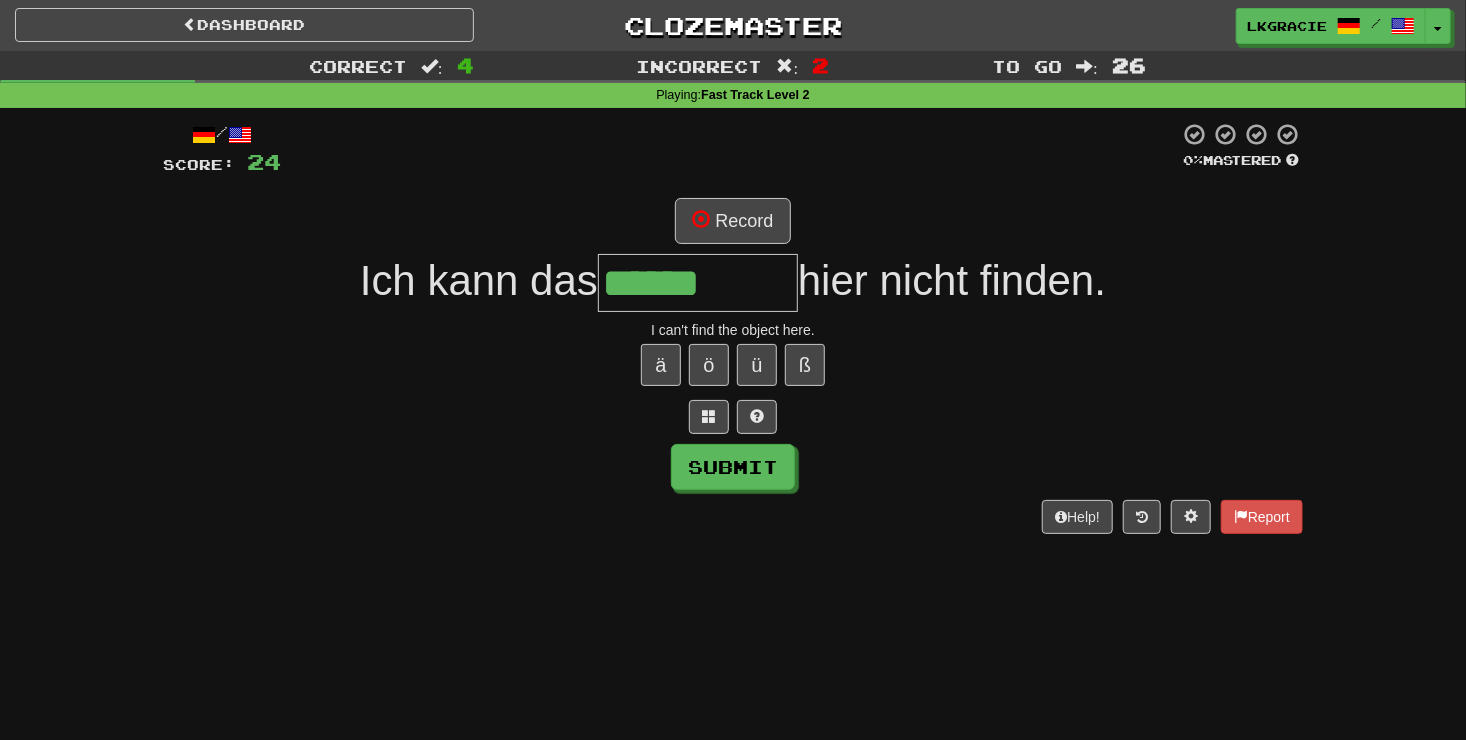 type on "******" 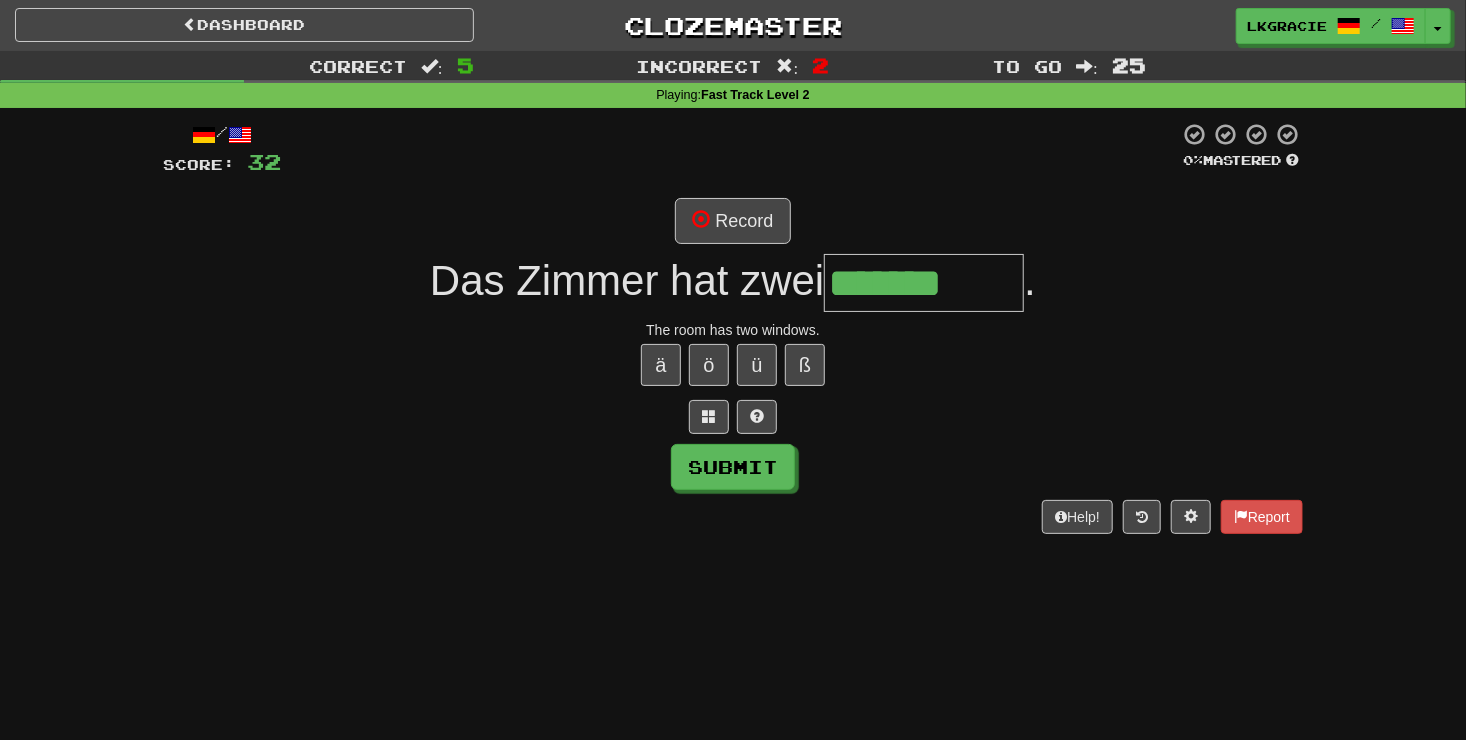type on "*******" 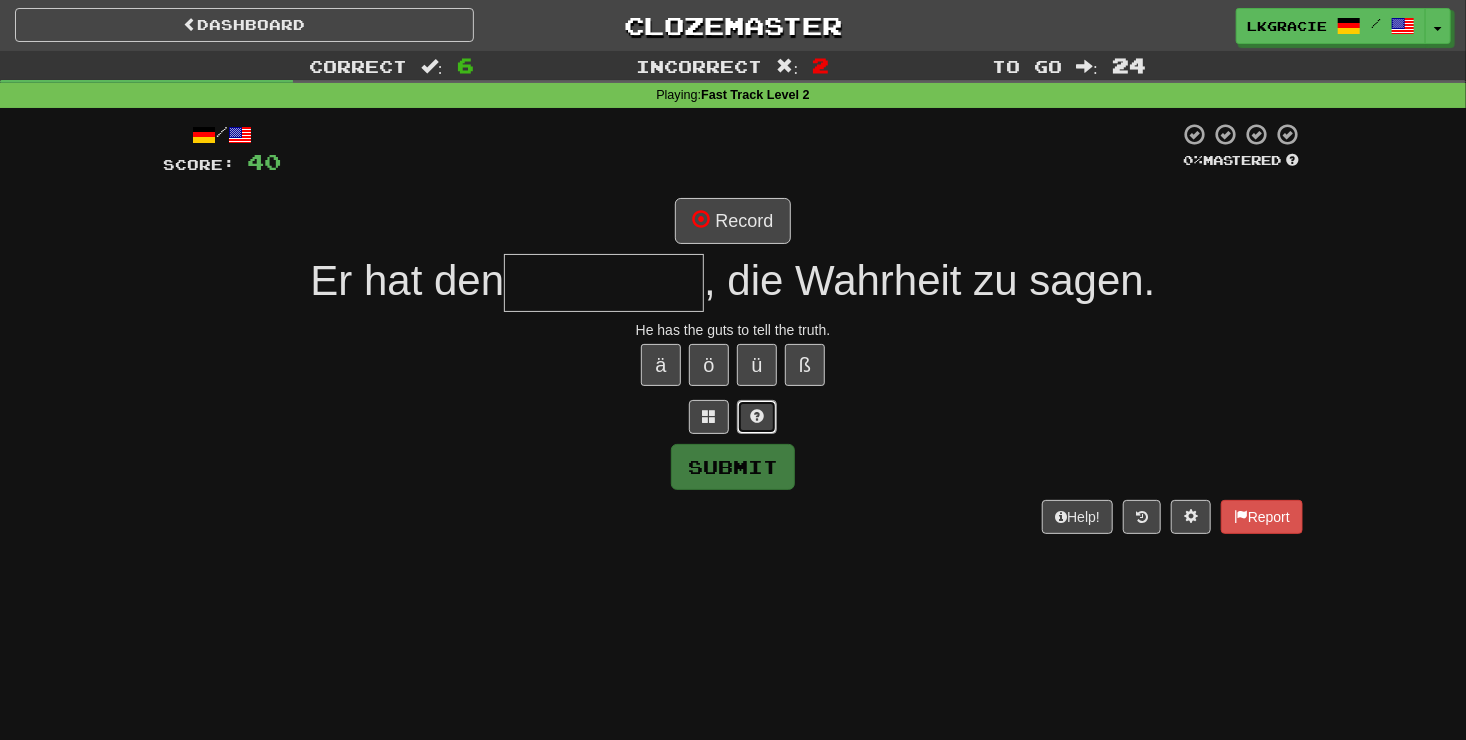 click at bounding box center (757, 417) 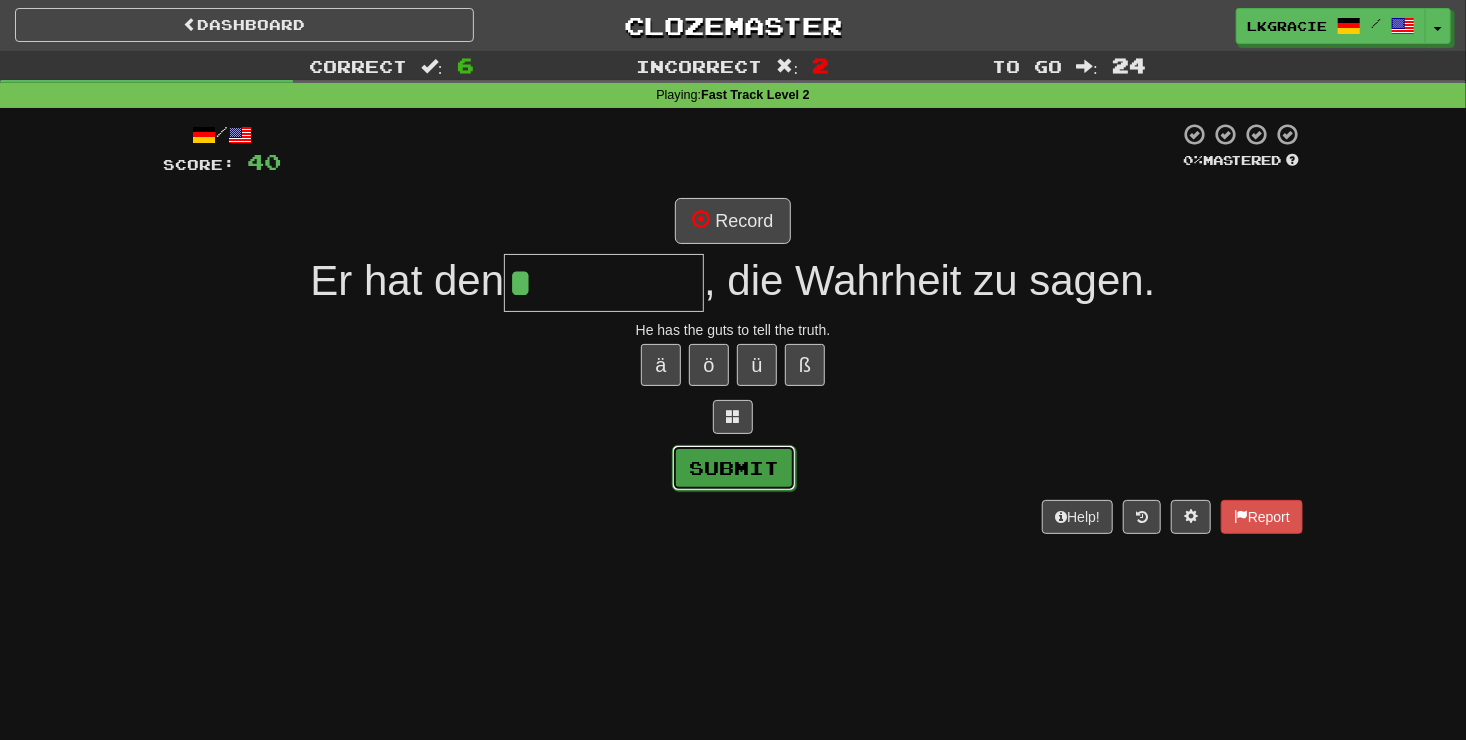 click on "Submit" at bounding box center (734, 468) 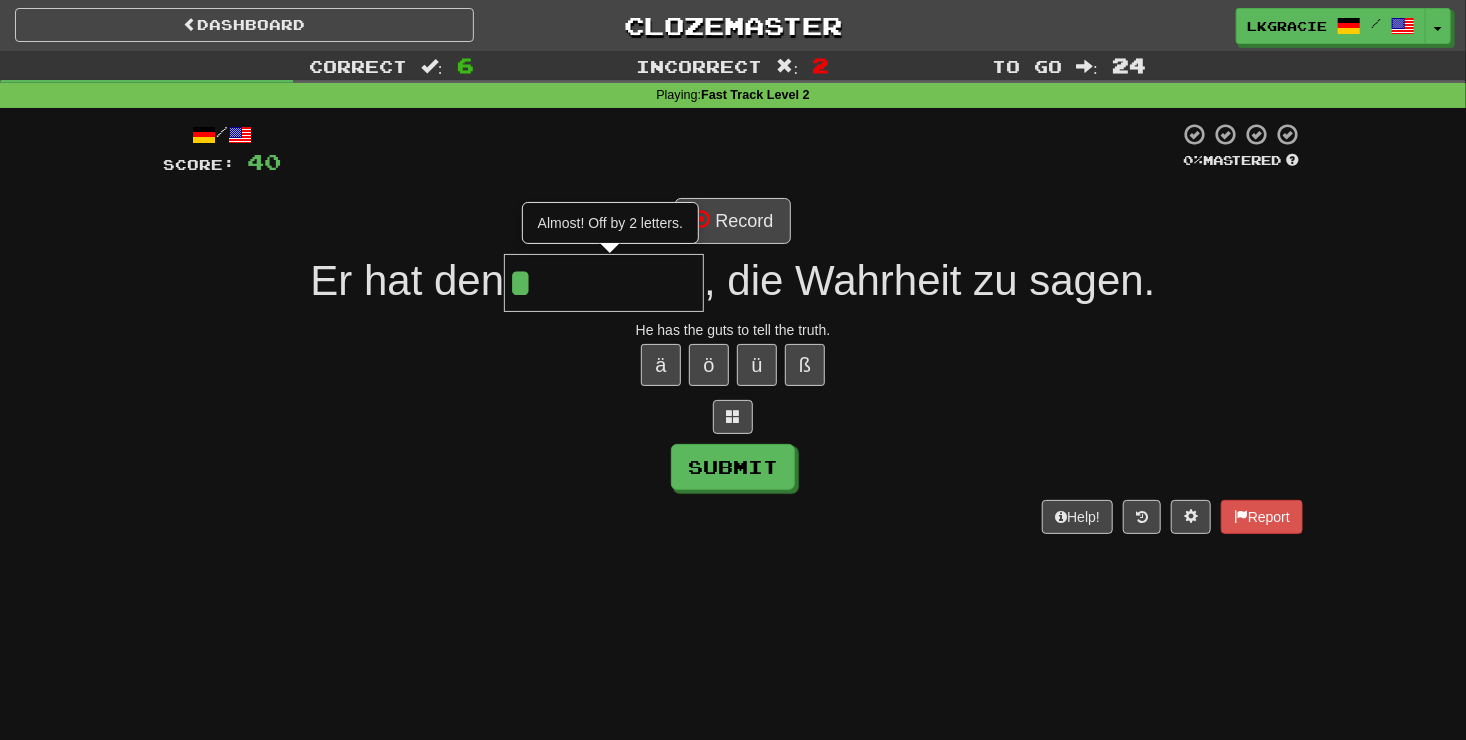 click on "*" at bounding box center [604, 283] 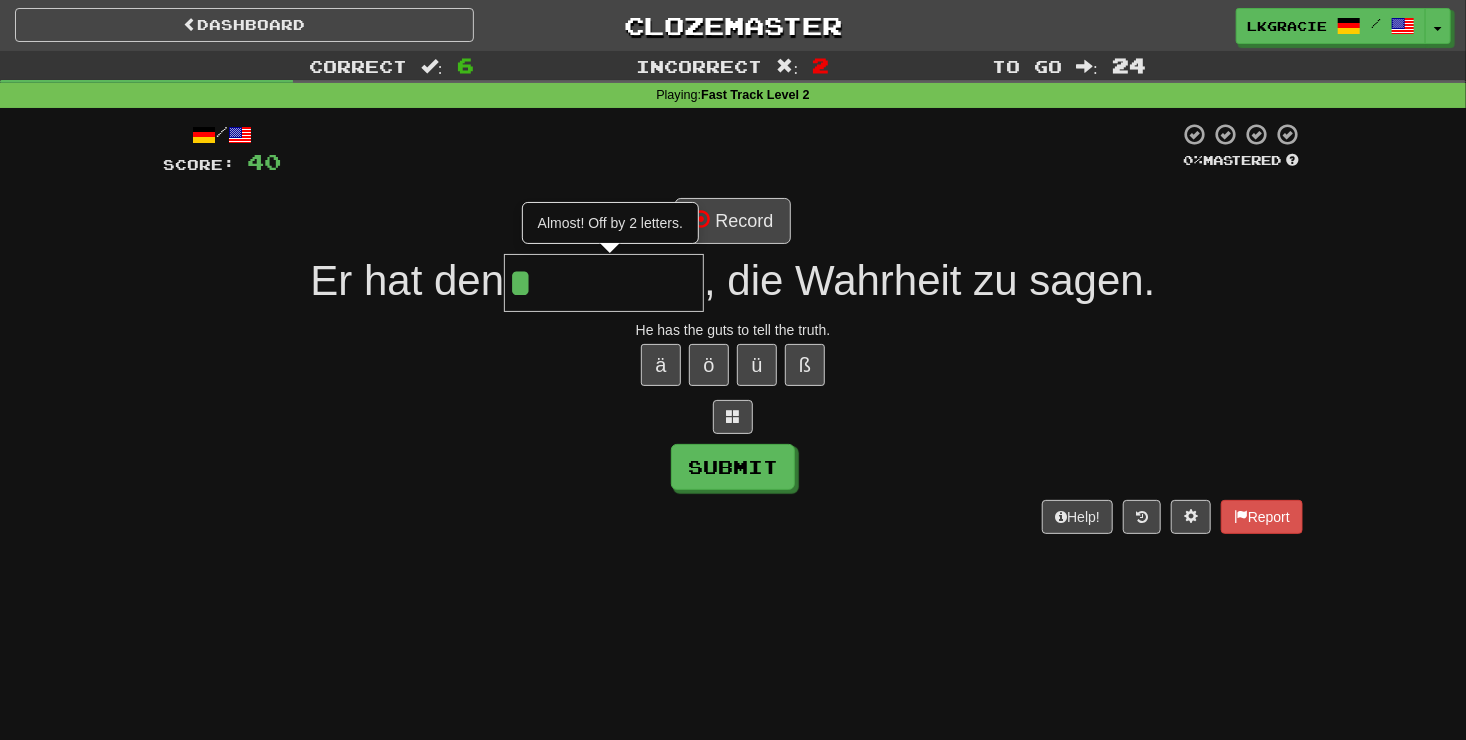 click on "/  Score:   40 0 %  Mastered   Record Er hat den  * Almost! Off by 2 letters. , die Wahrheit zu sagen. He has the guts to tell the truth. ä ö ü ß Submit  Help!  Report" at bounding box center [733, 328] 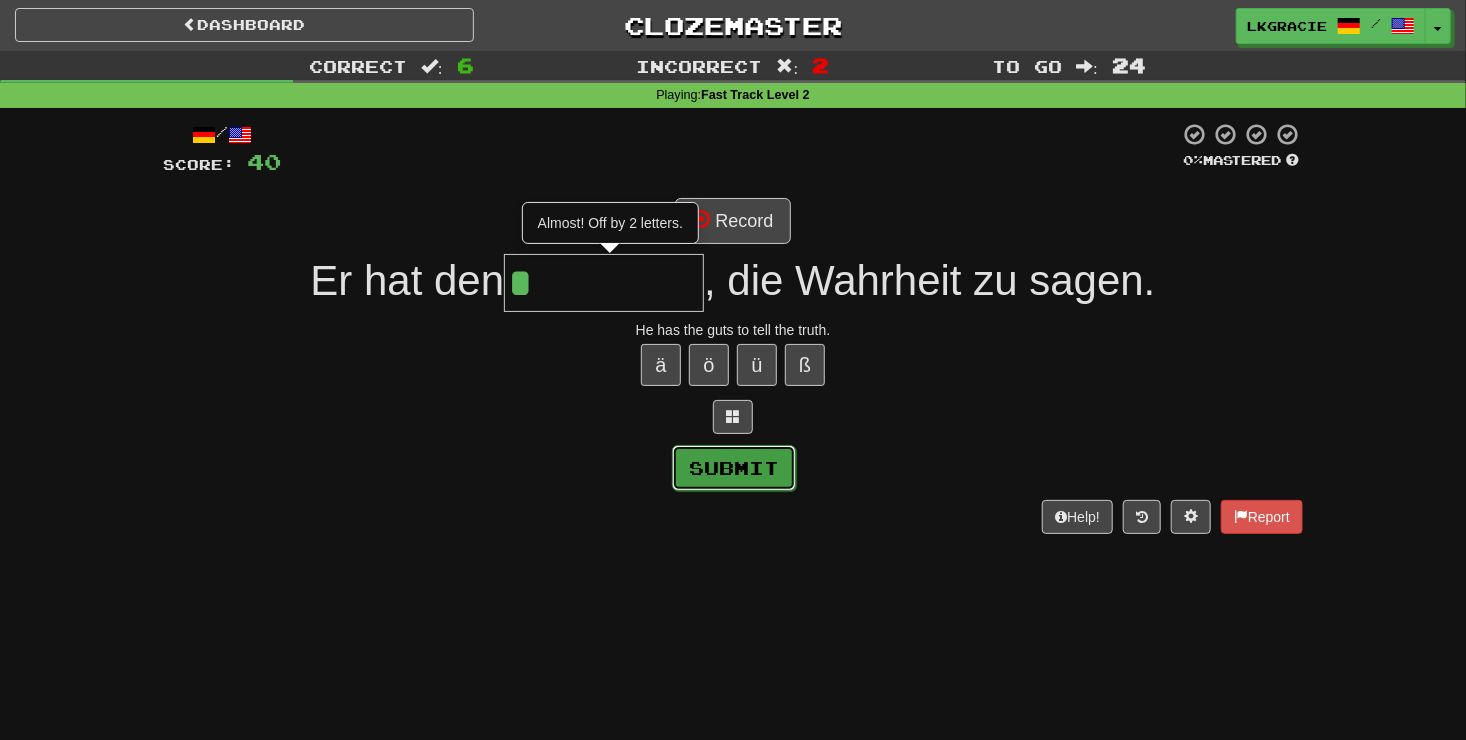 click on "Submit" at bounding box center (734, 468) 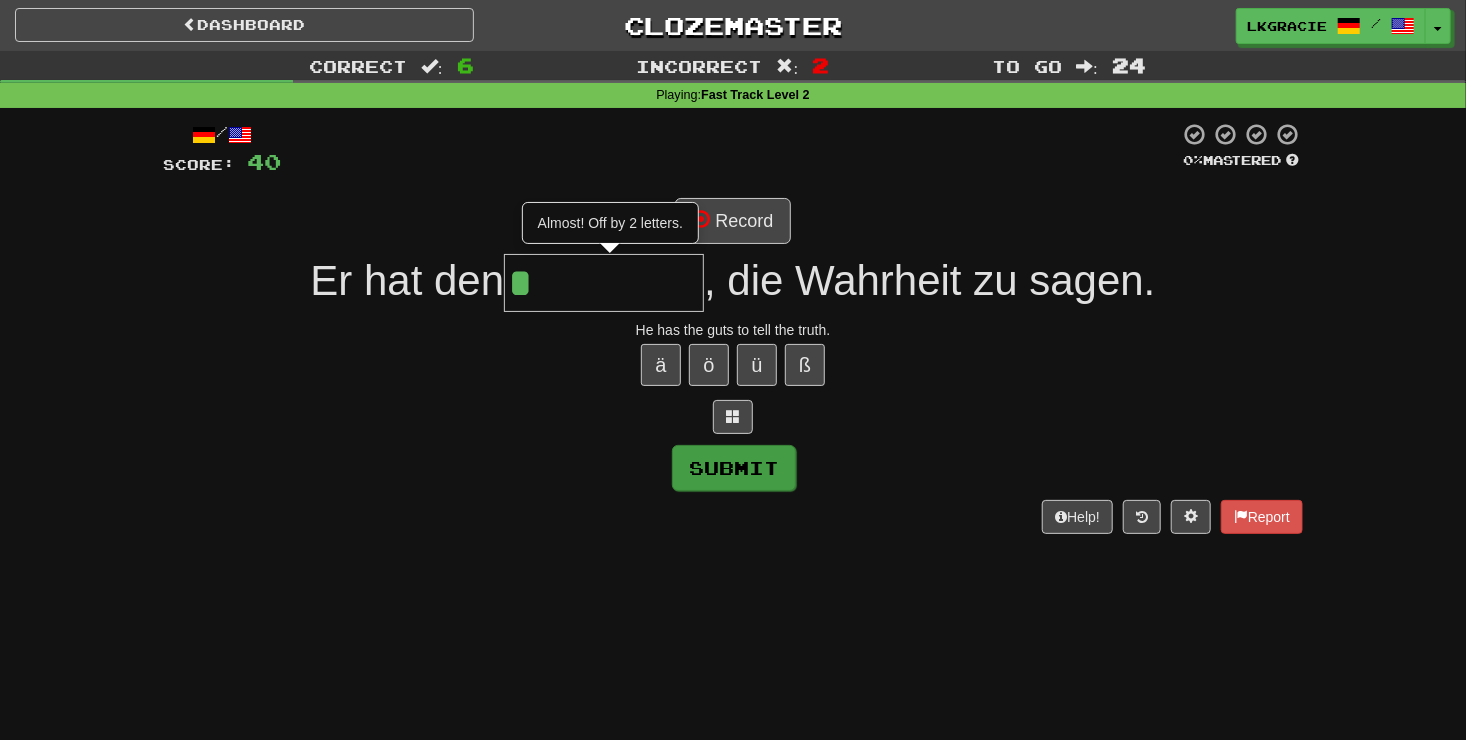 type on "***" 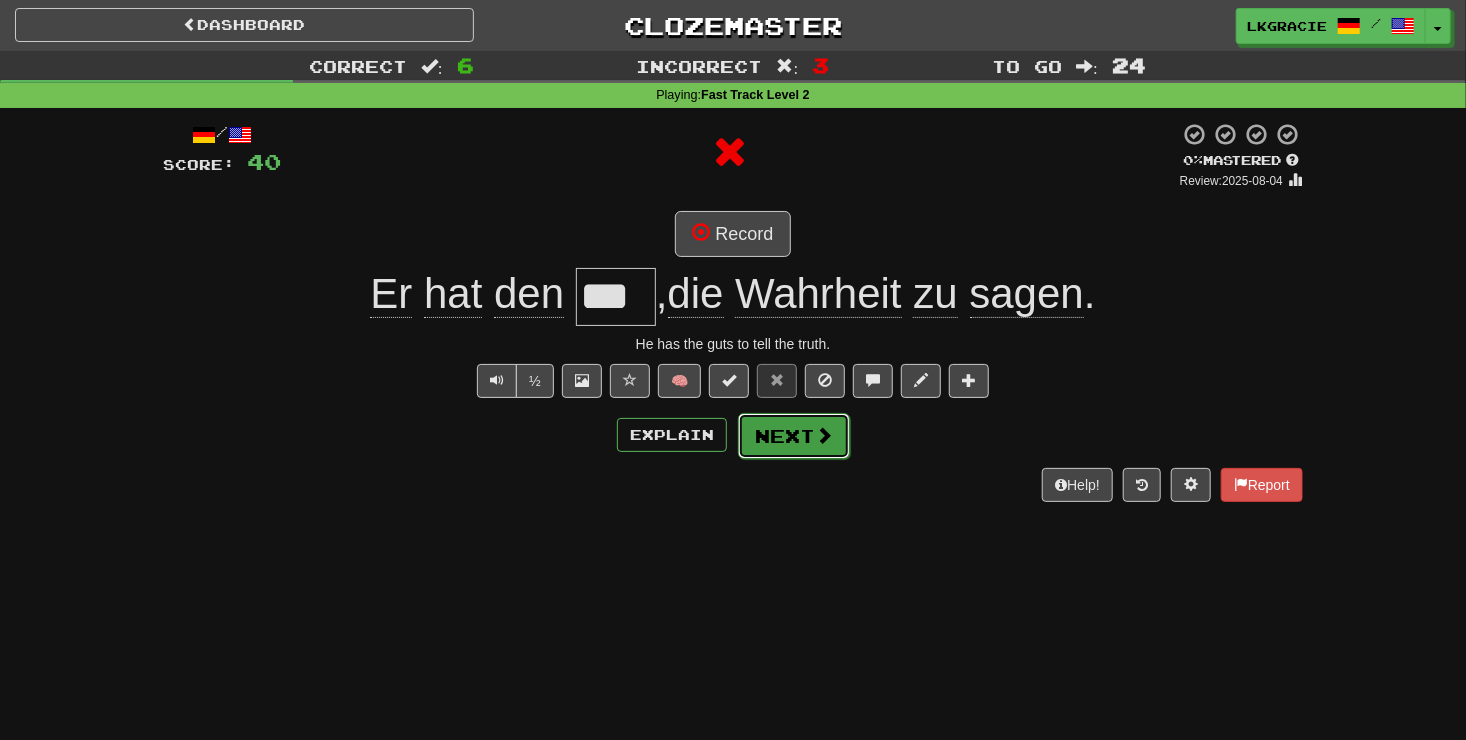 click on "Next" at bounding box center (794, 436) 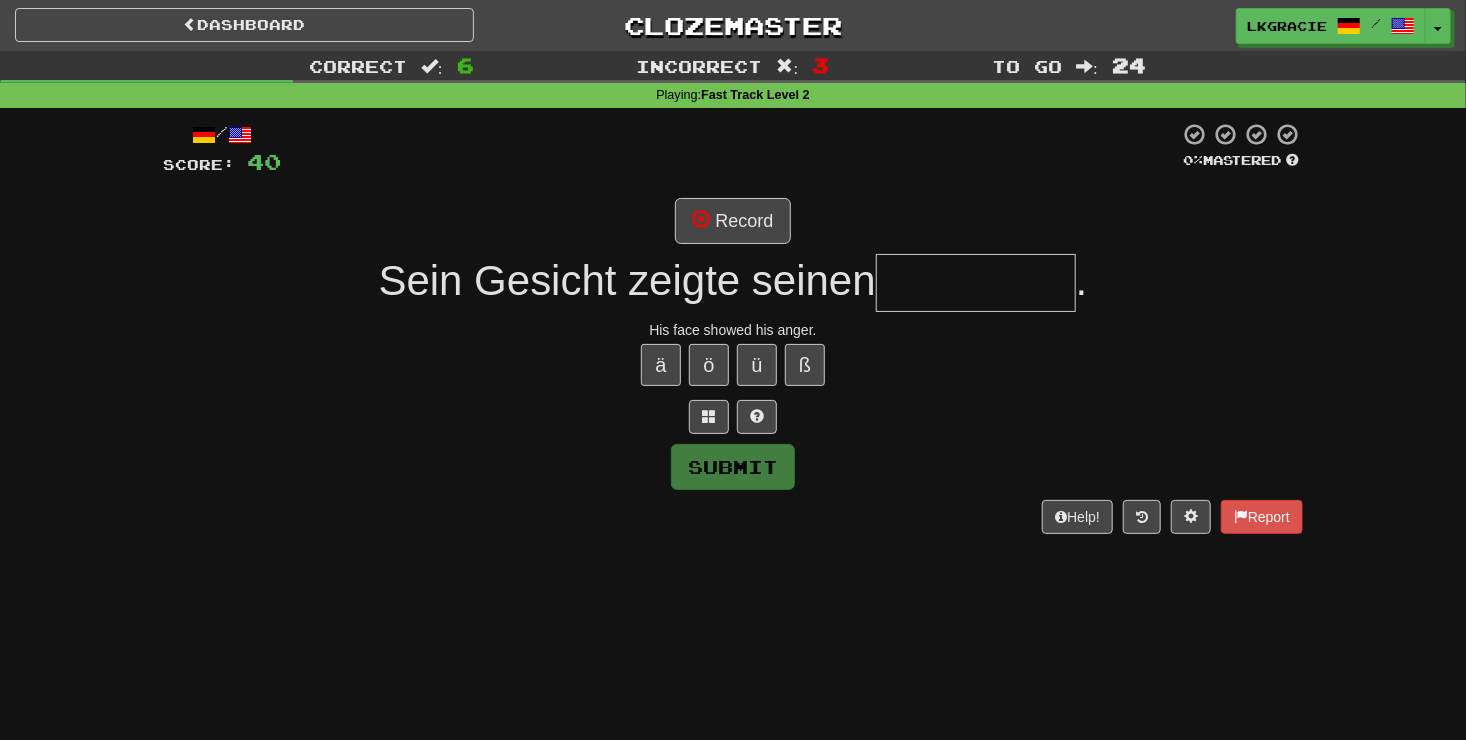 type on "*" 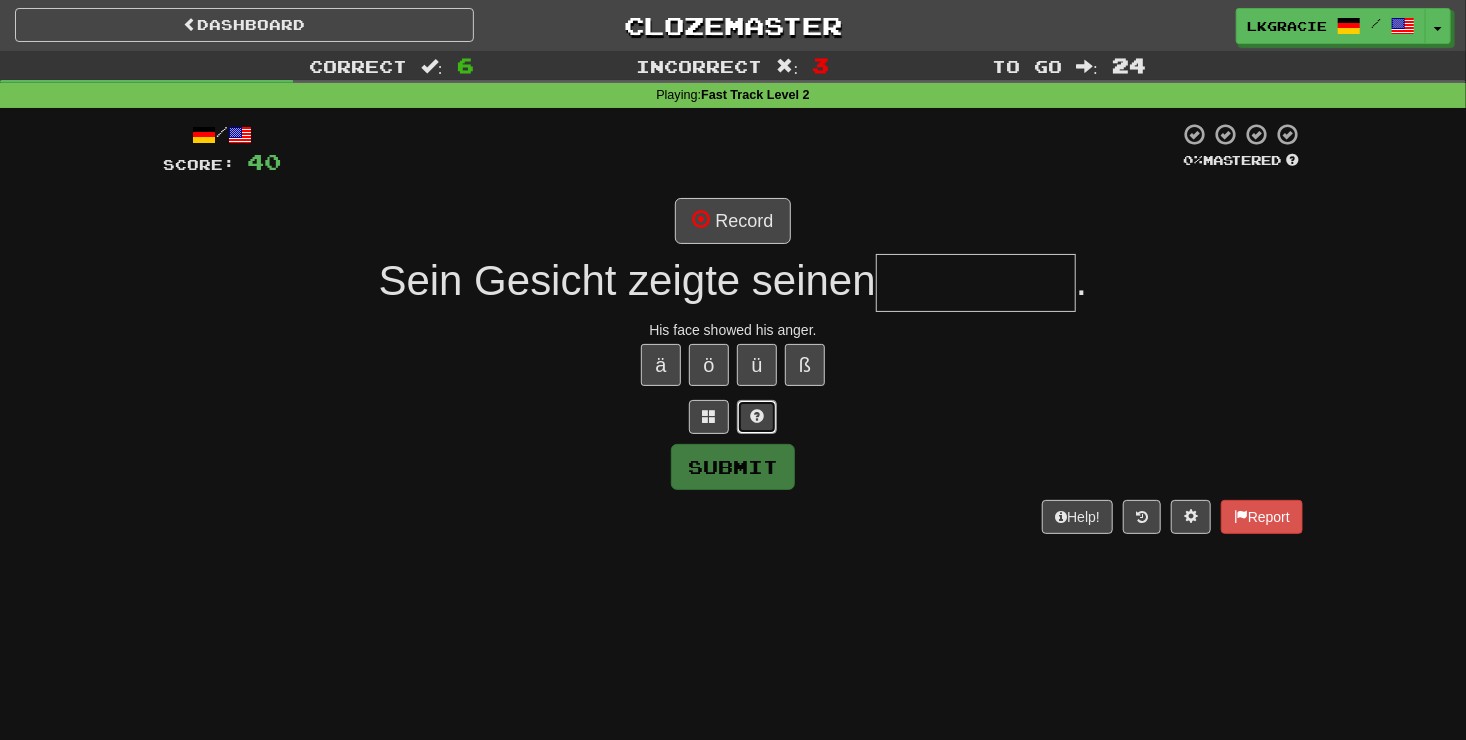 click at bounding box center [757, 416] 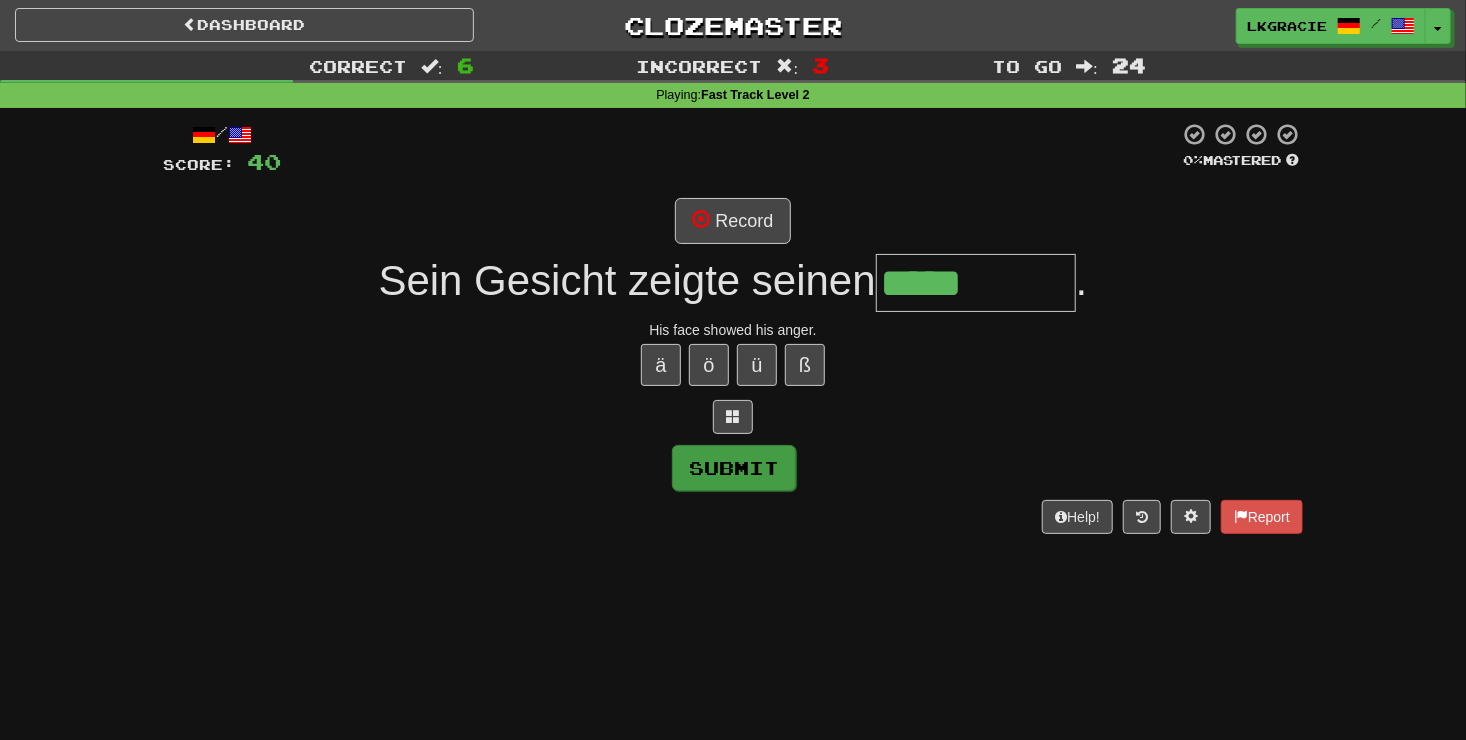 type on "*****" 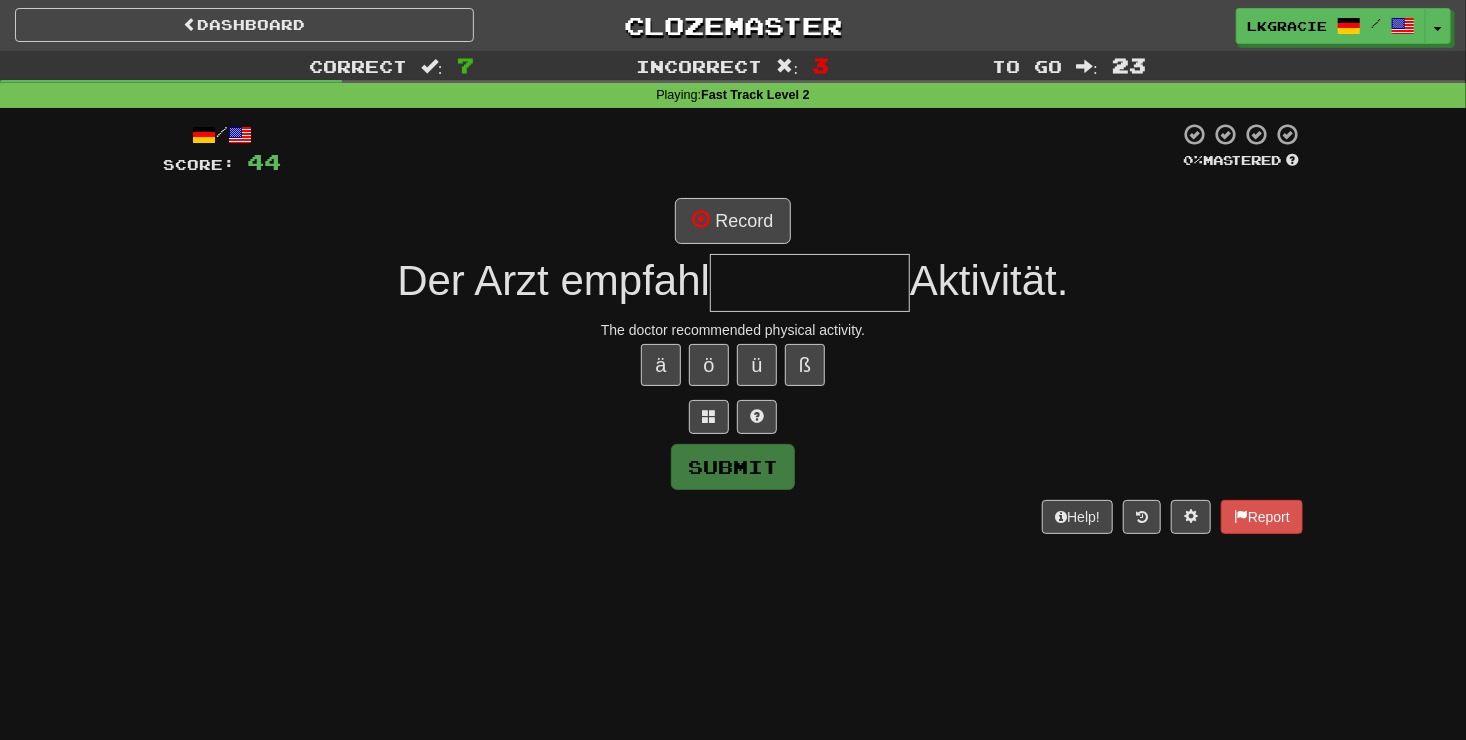 type on "*" 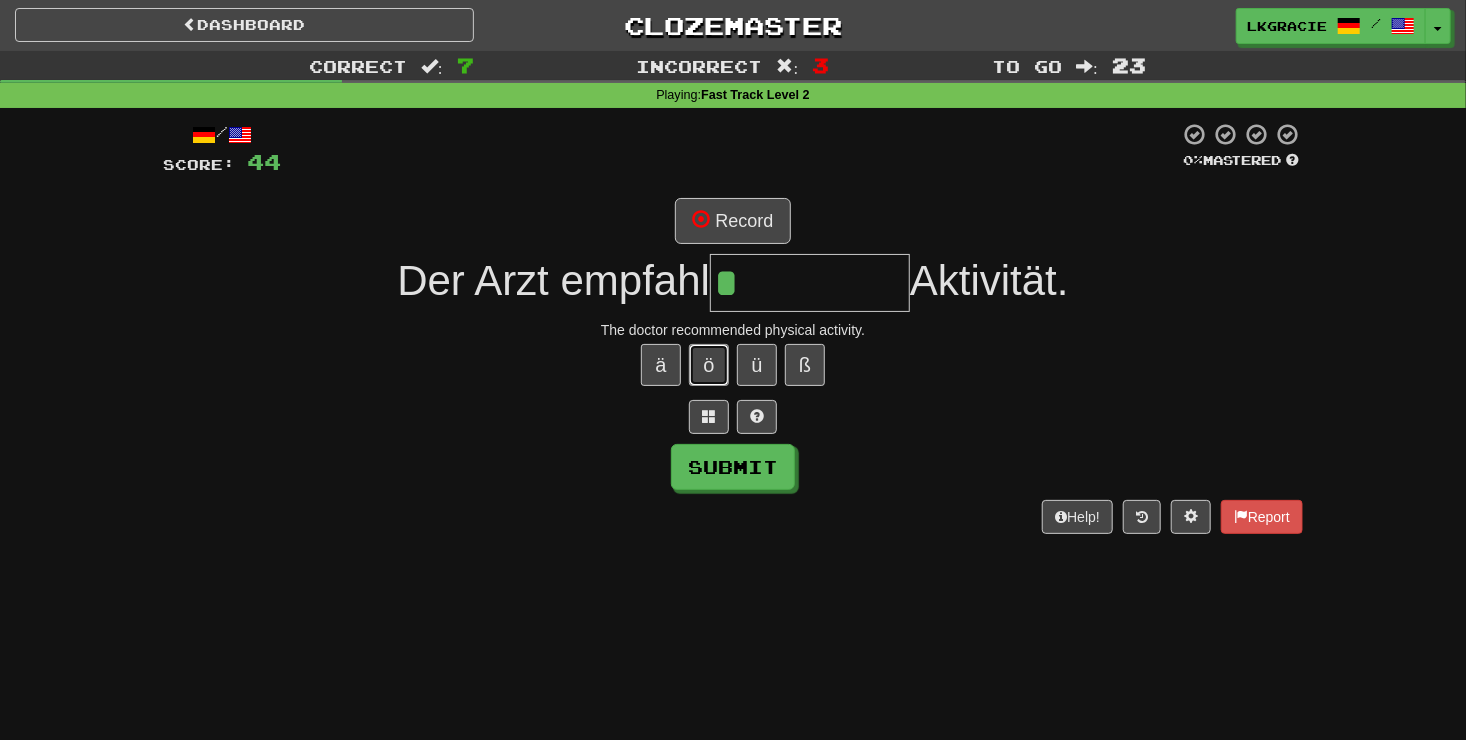 click on "ö" at bounding box center (709, 365) 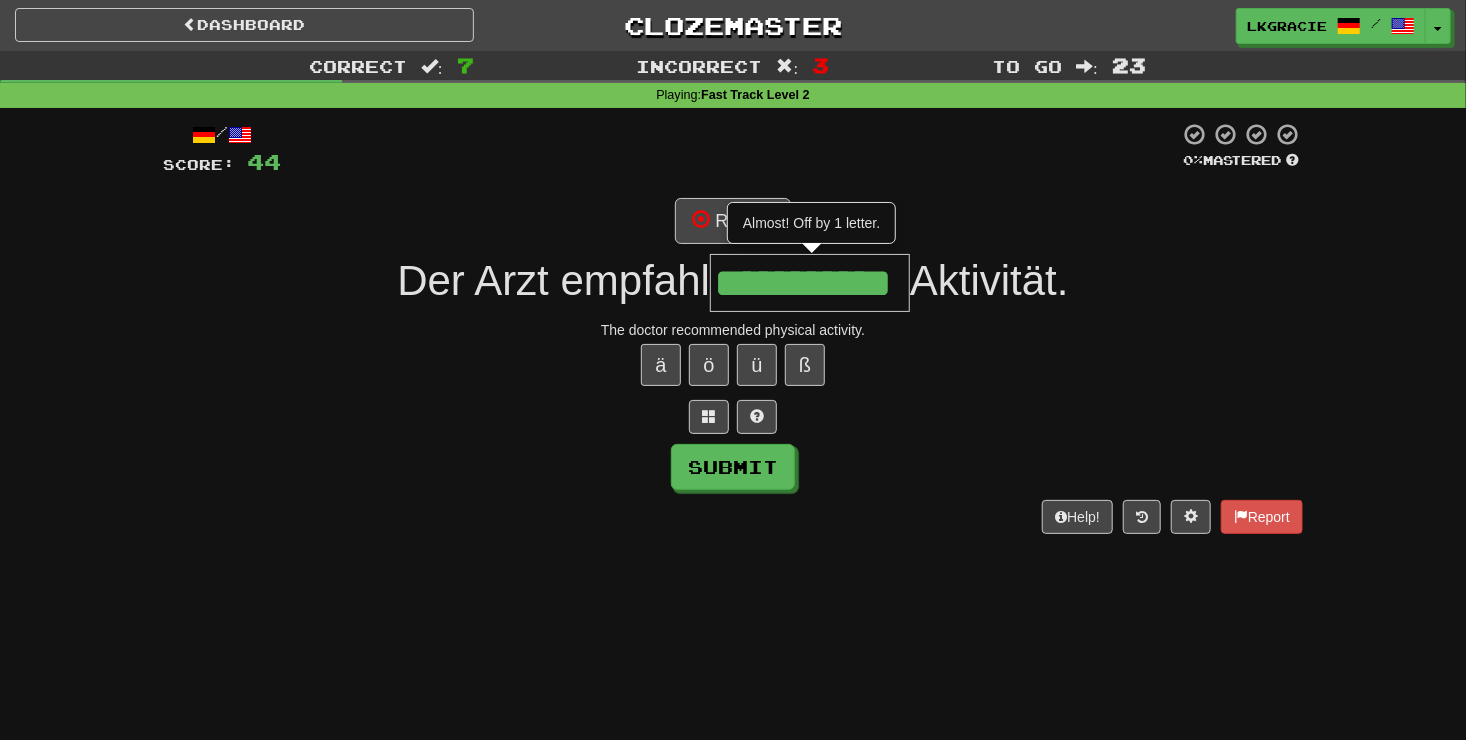 scroll, scrollTop: 0, scrollLeft: 12, axis: horizontal 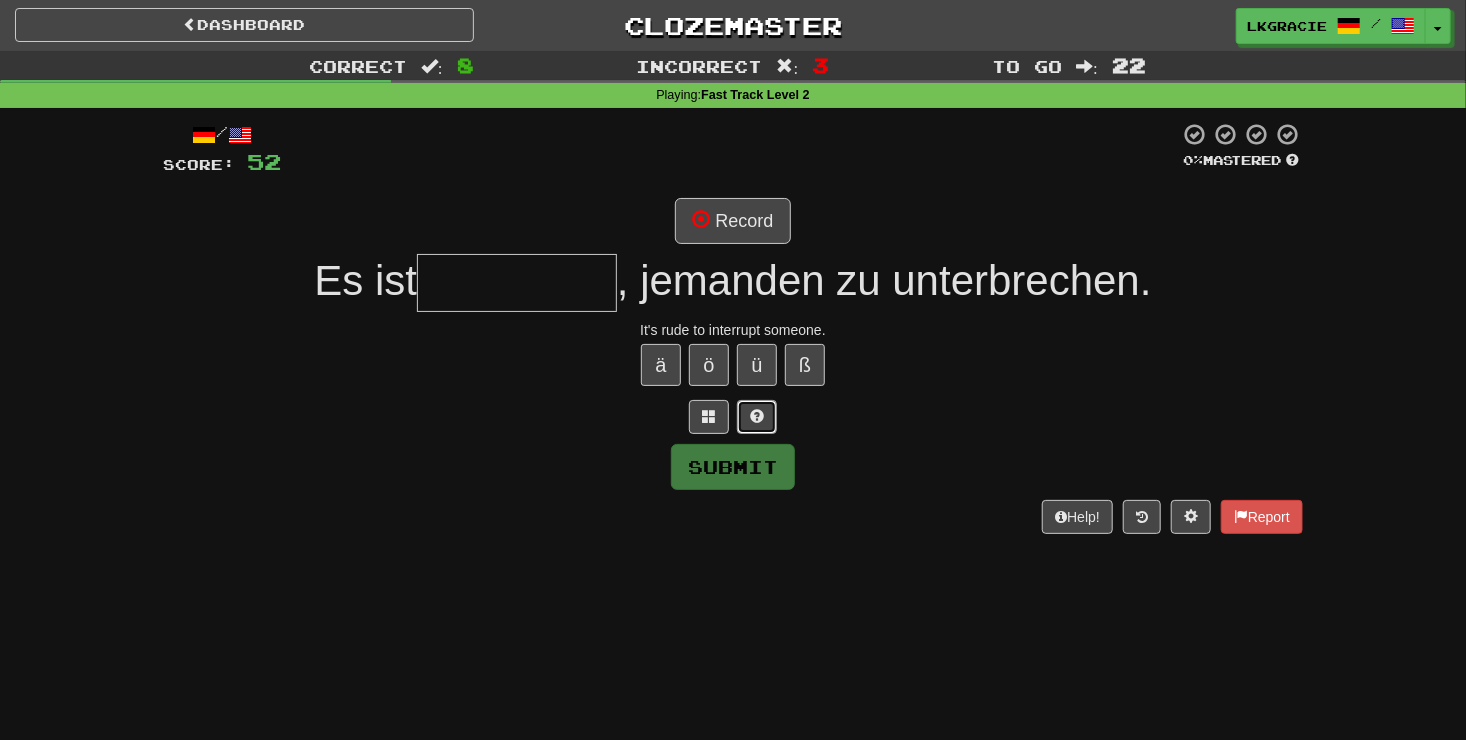 click at bounding box center [757, 416] 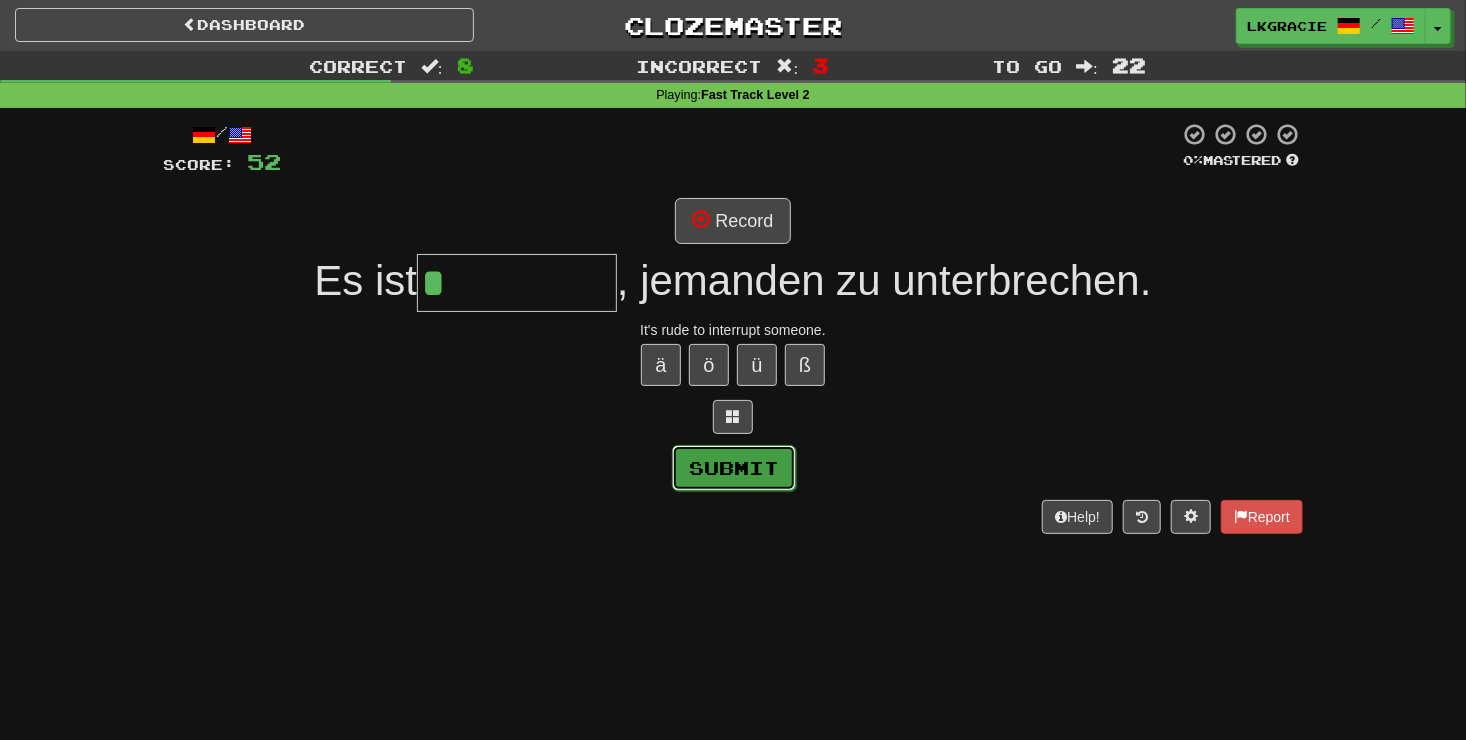 click on "Submit" at bounding box center [734, 468] 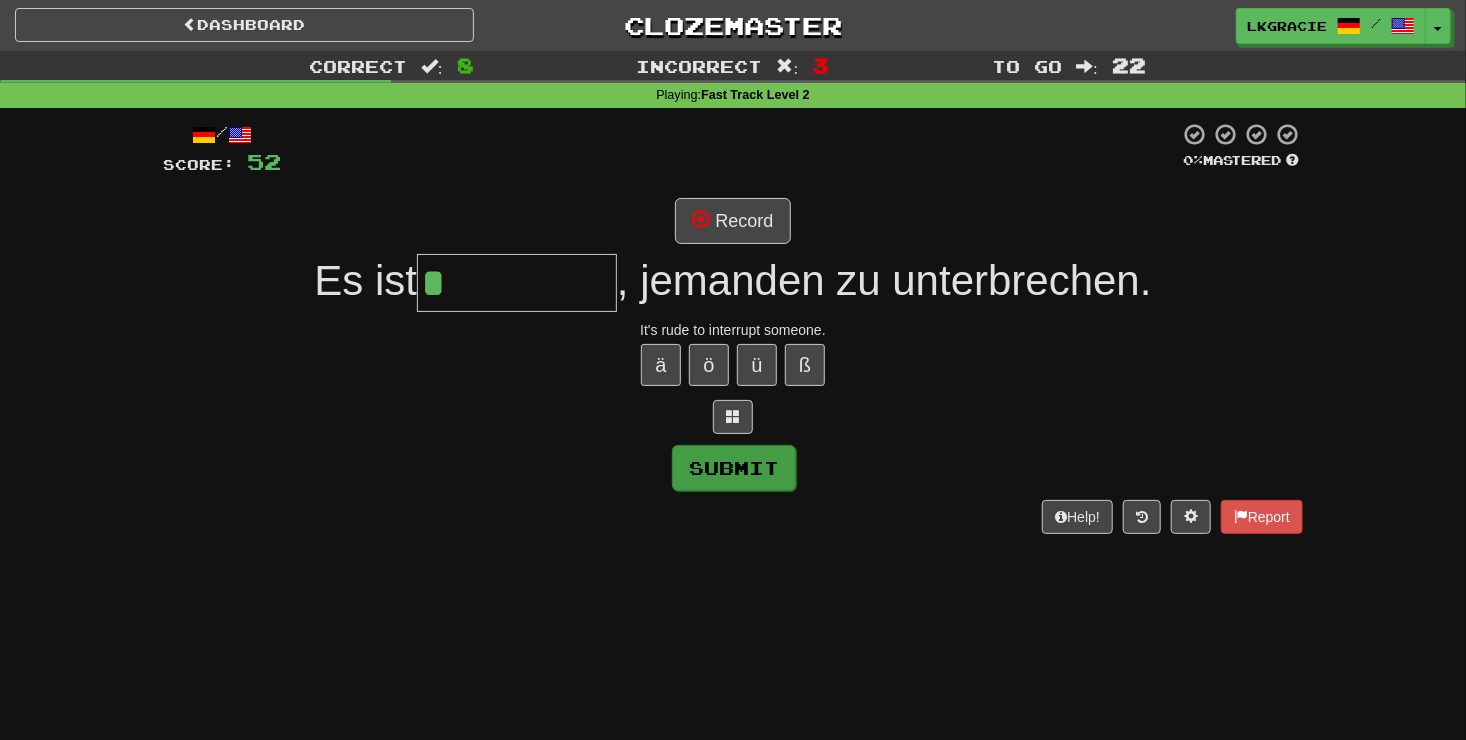 type on "*********" 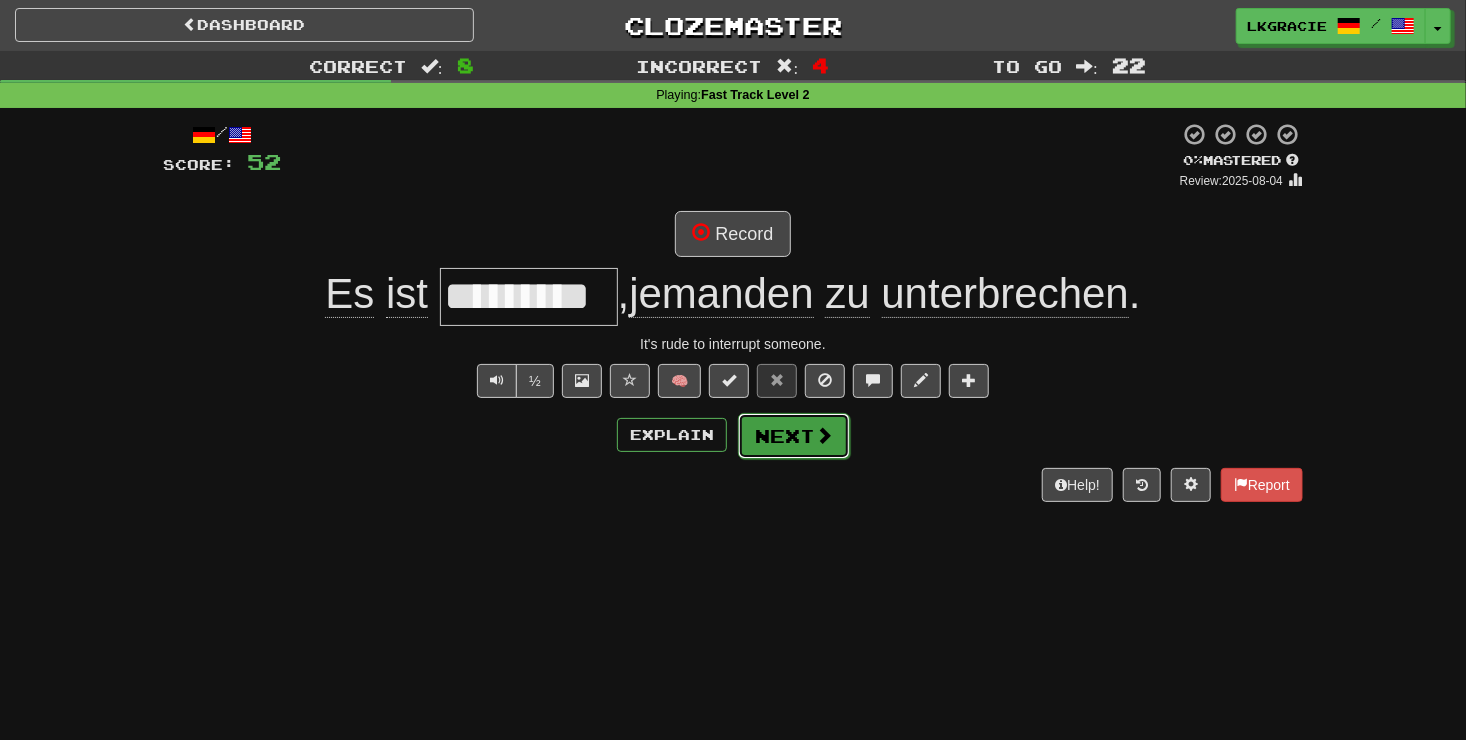 click at bounding box center [824, 435] 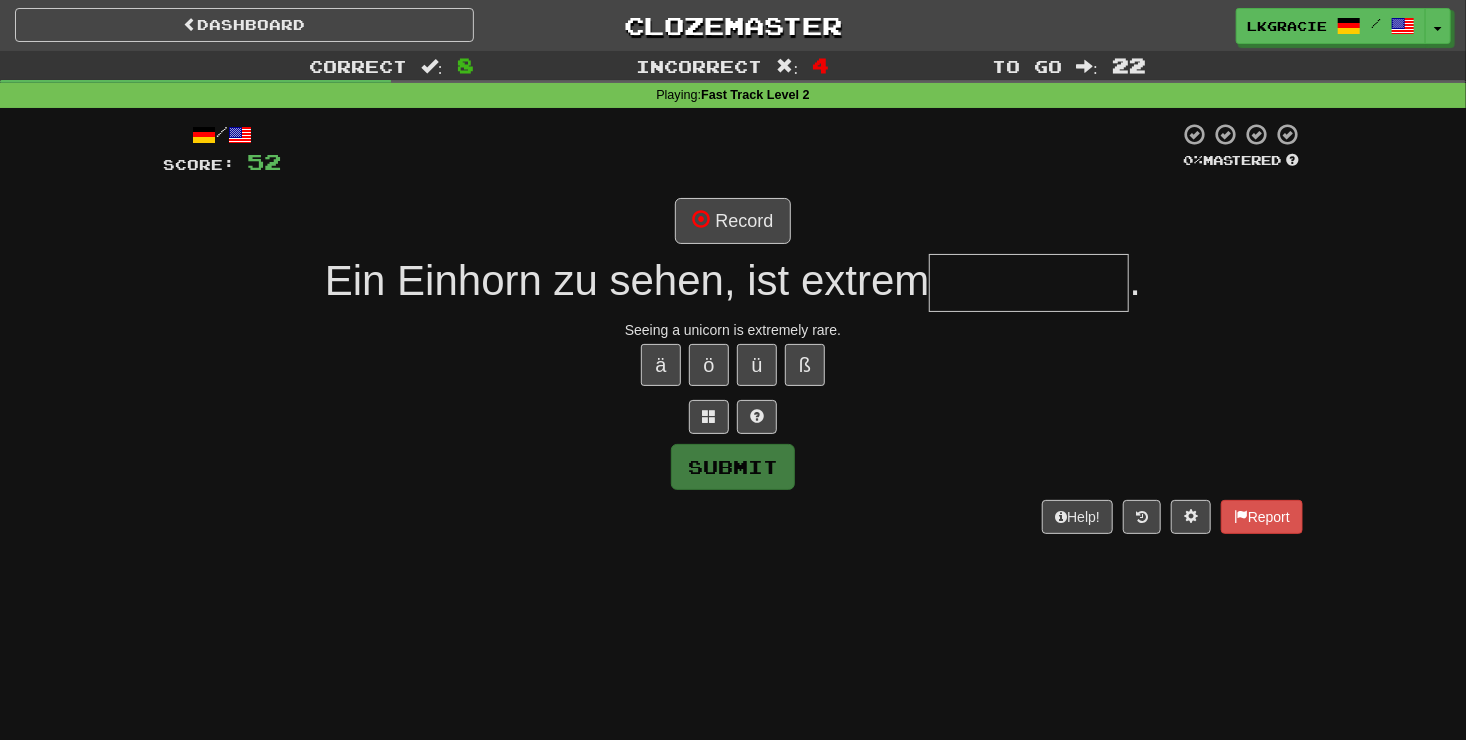 click on "Submit" at bounding box center (733, 467) 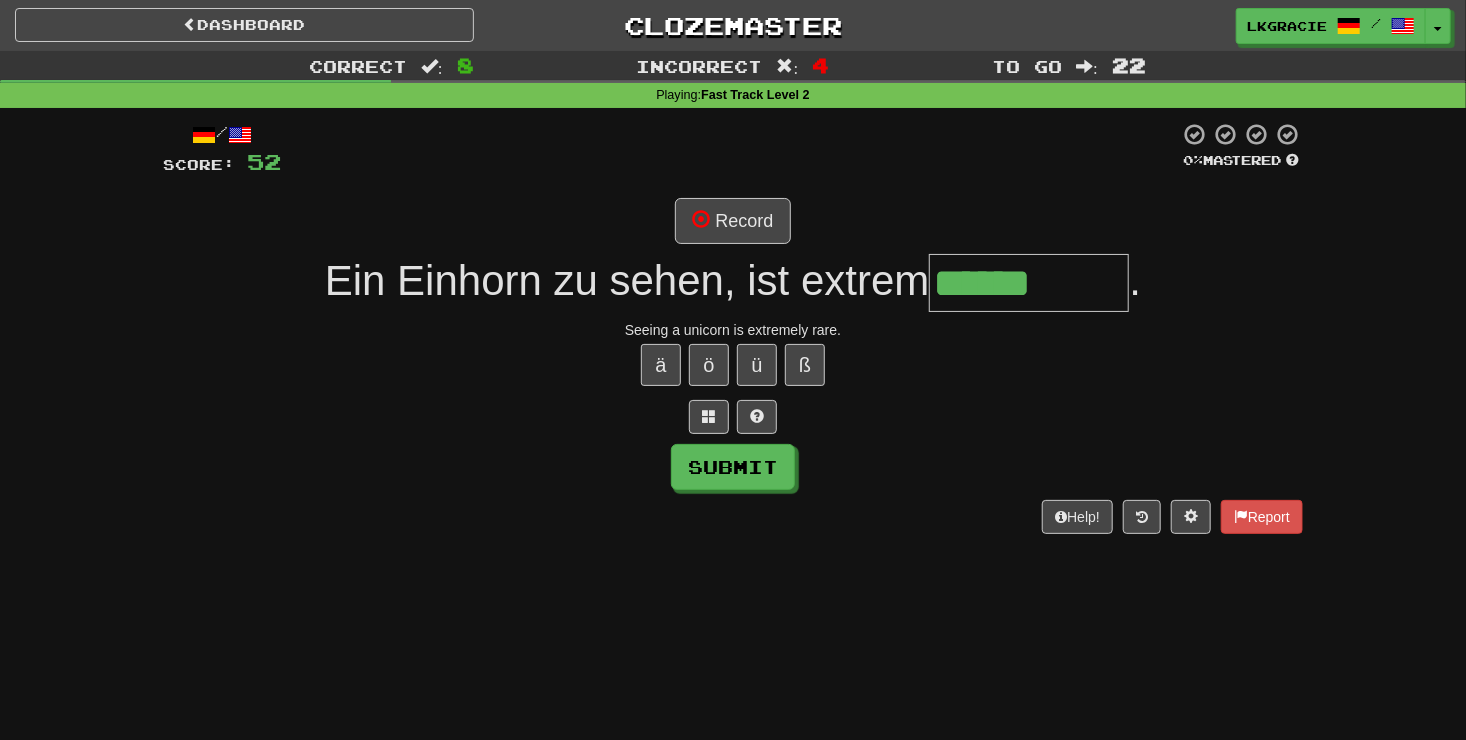 type on "******" 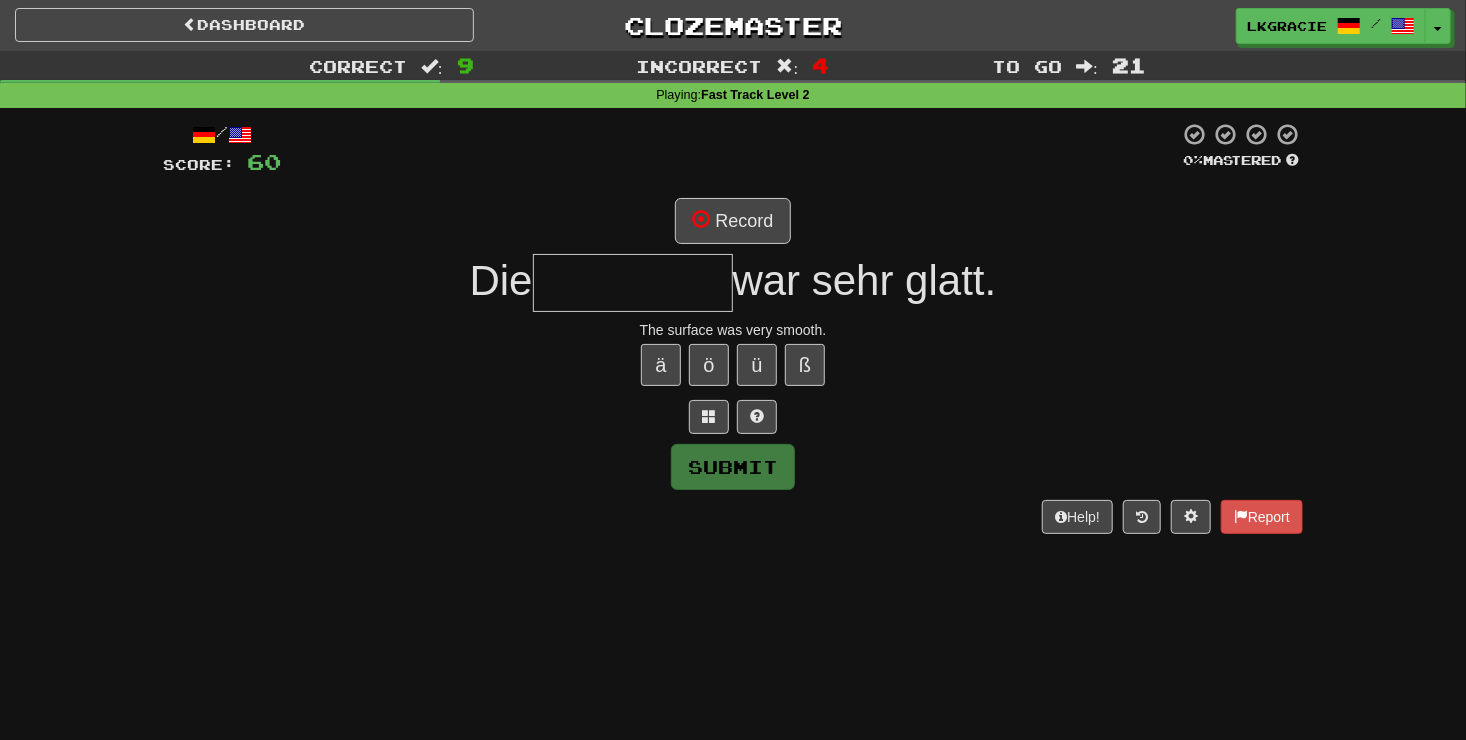 type on "*" 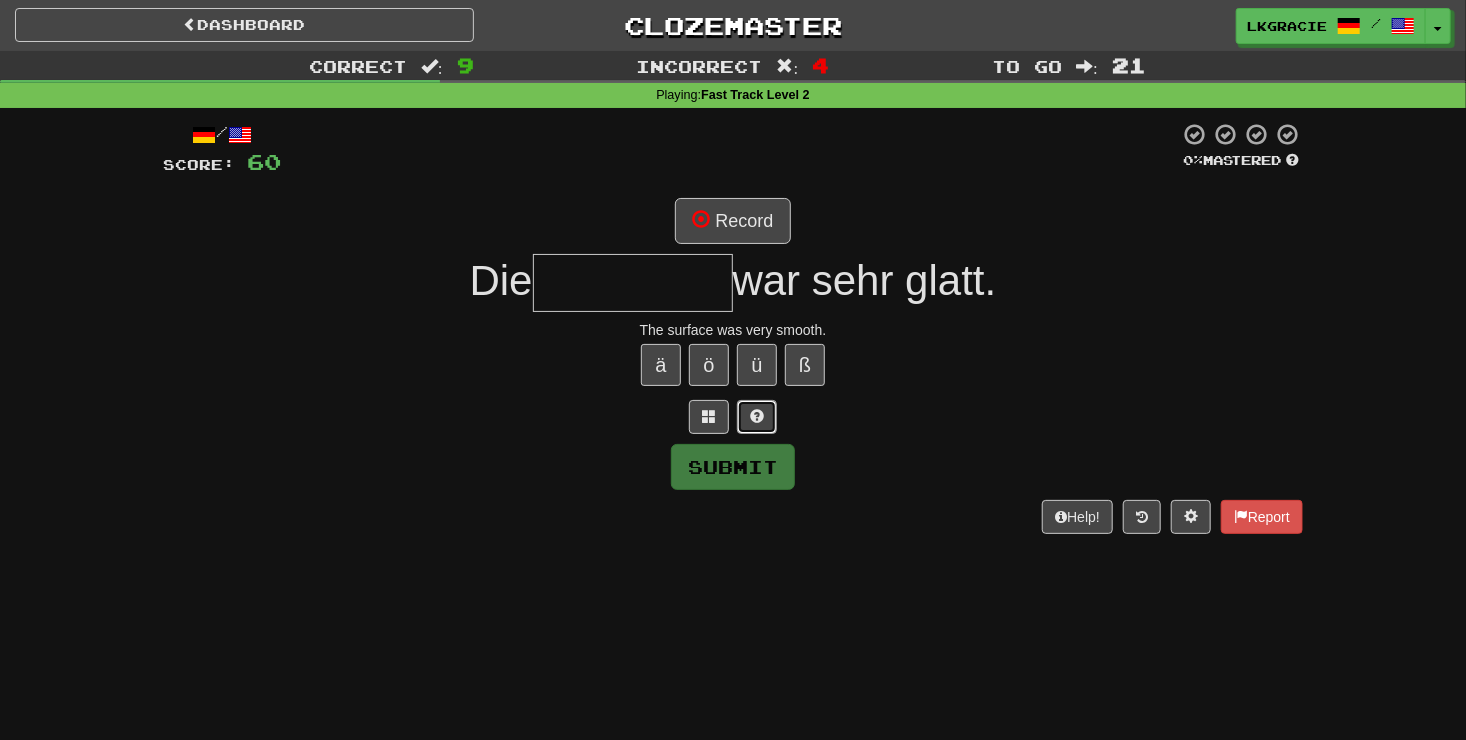 click at bounding box center (757, 416) 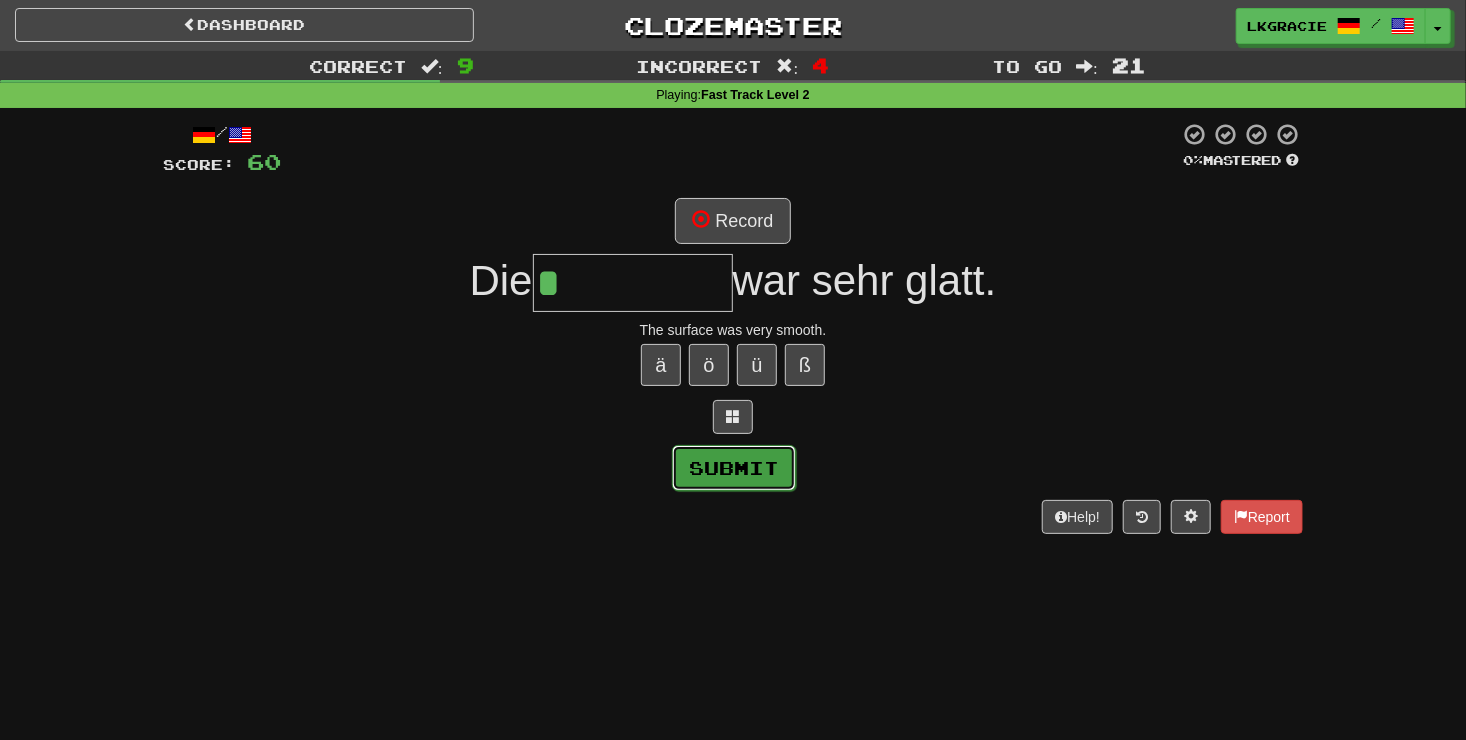 click on "Submit" at bounding box center (734, 468) 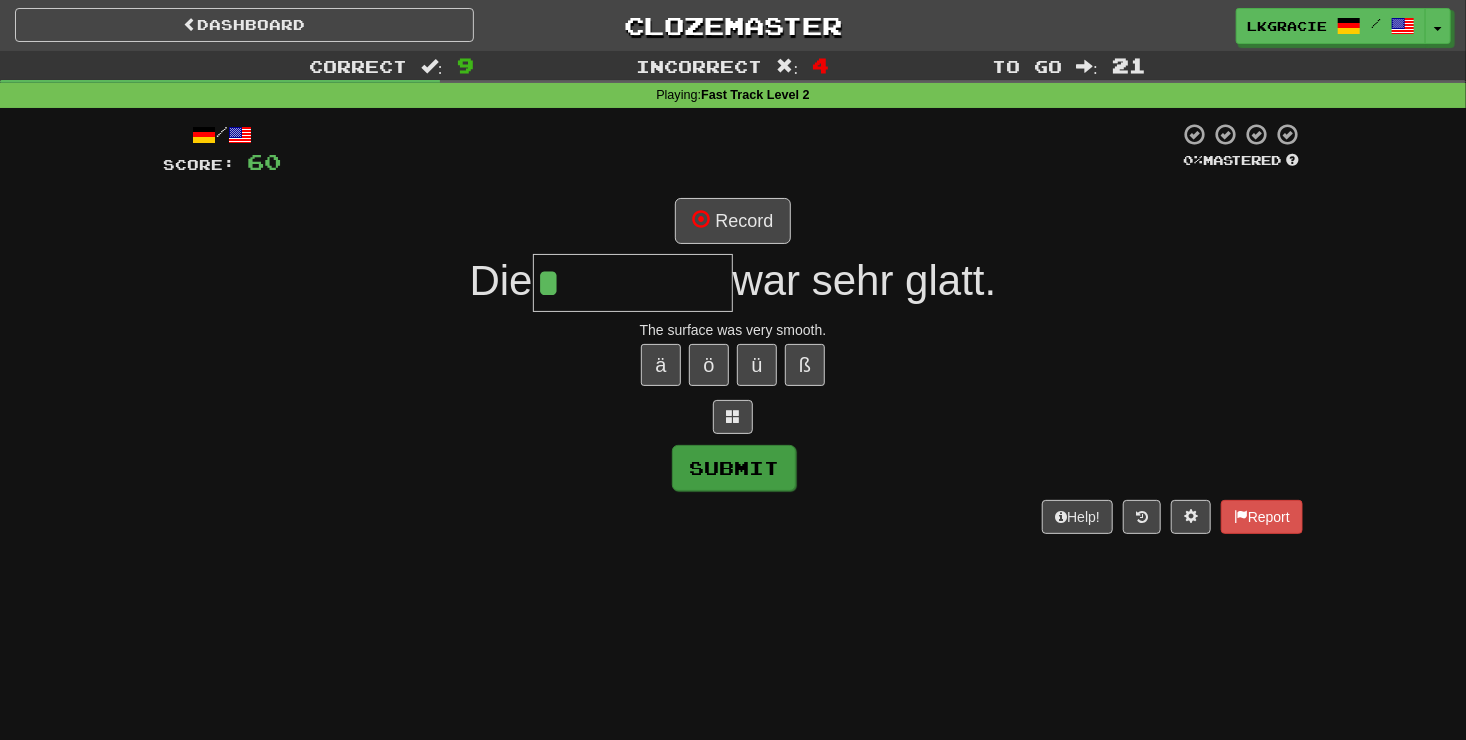 type on "**********" 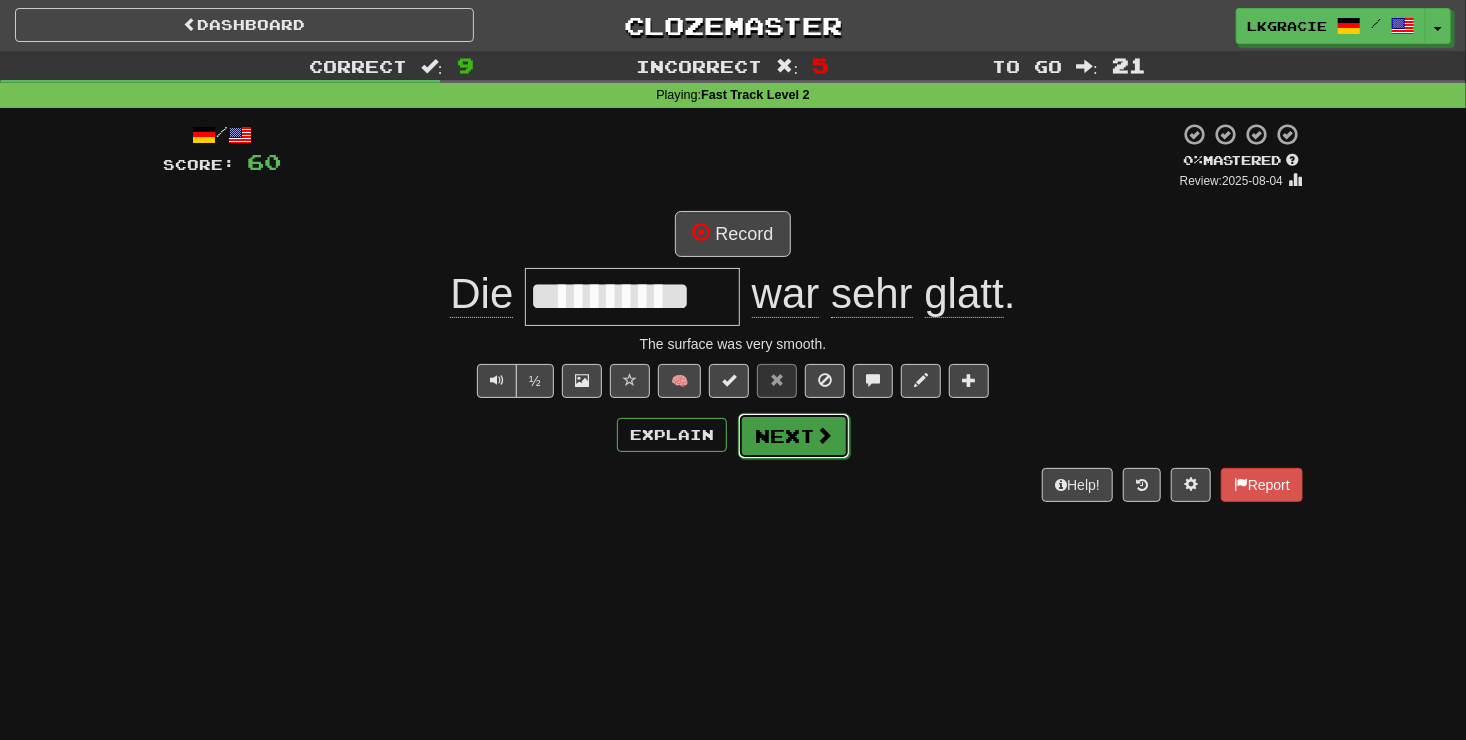 click on "Next" at bounding box center [794, 436] 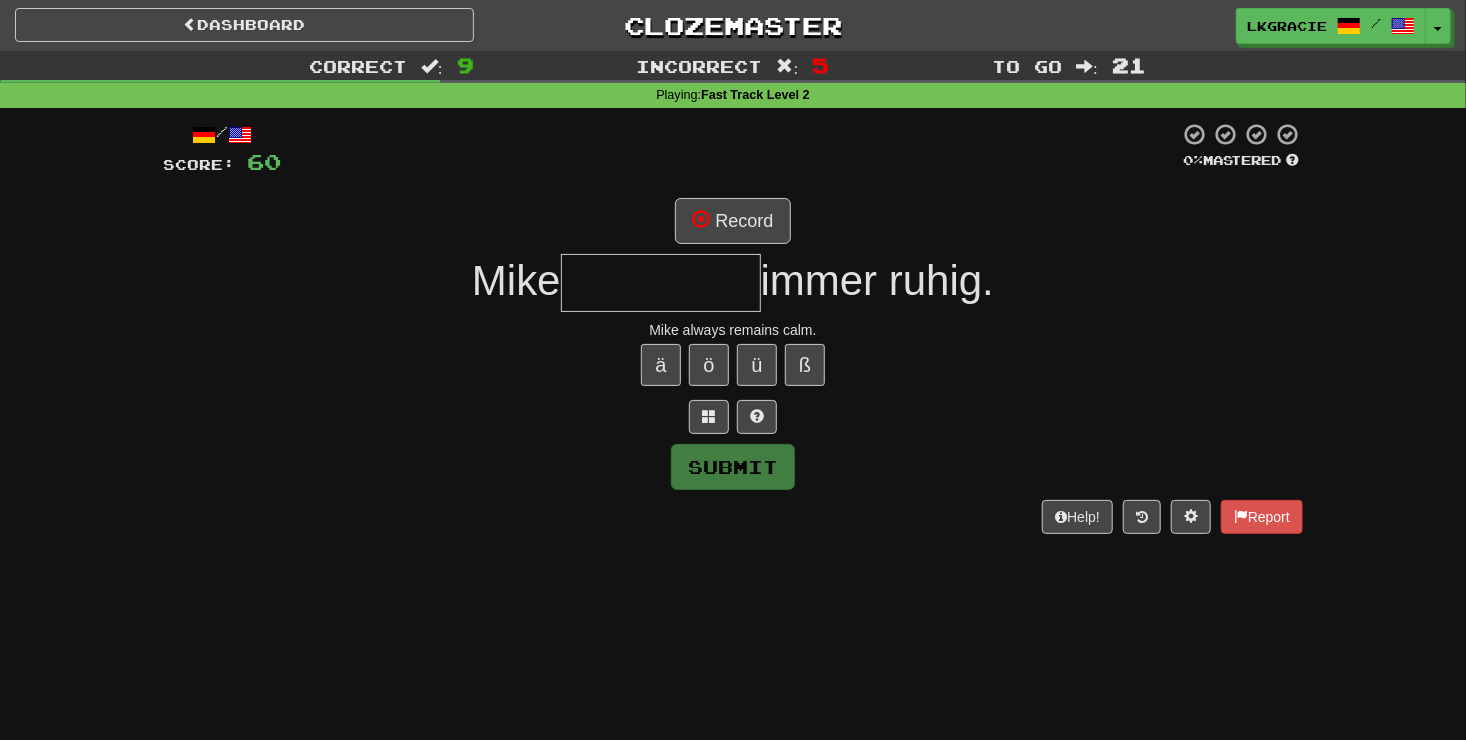 type on "*" 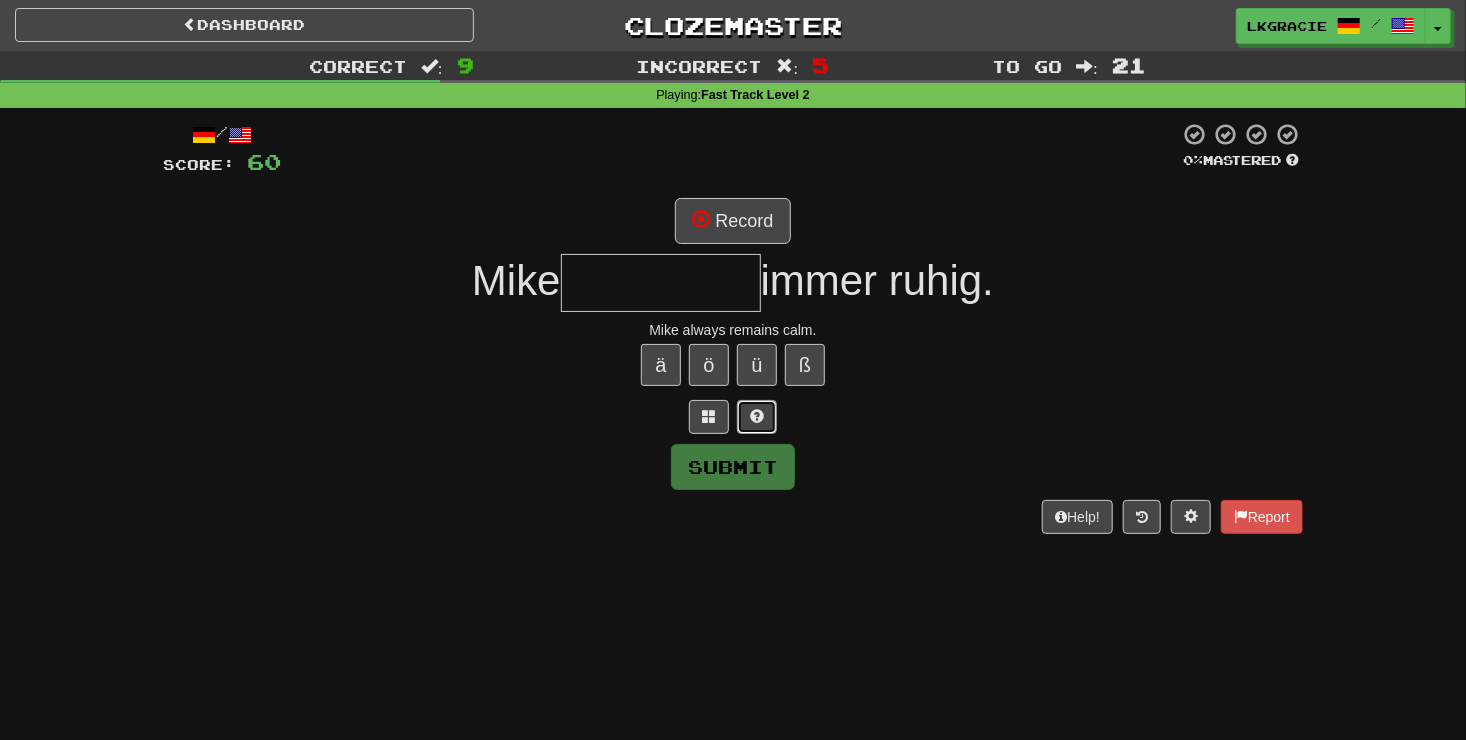 click at bounding box center [757, 417] 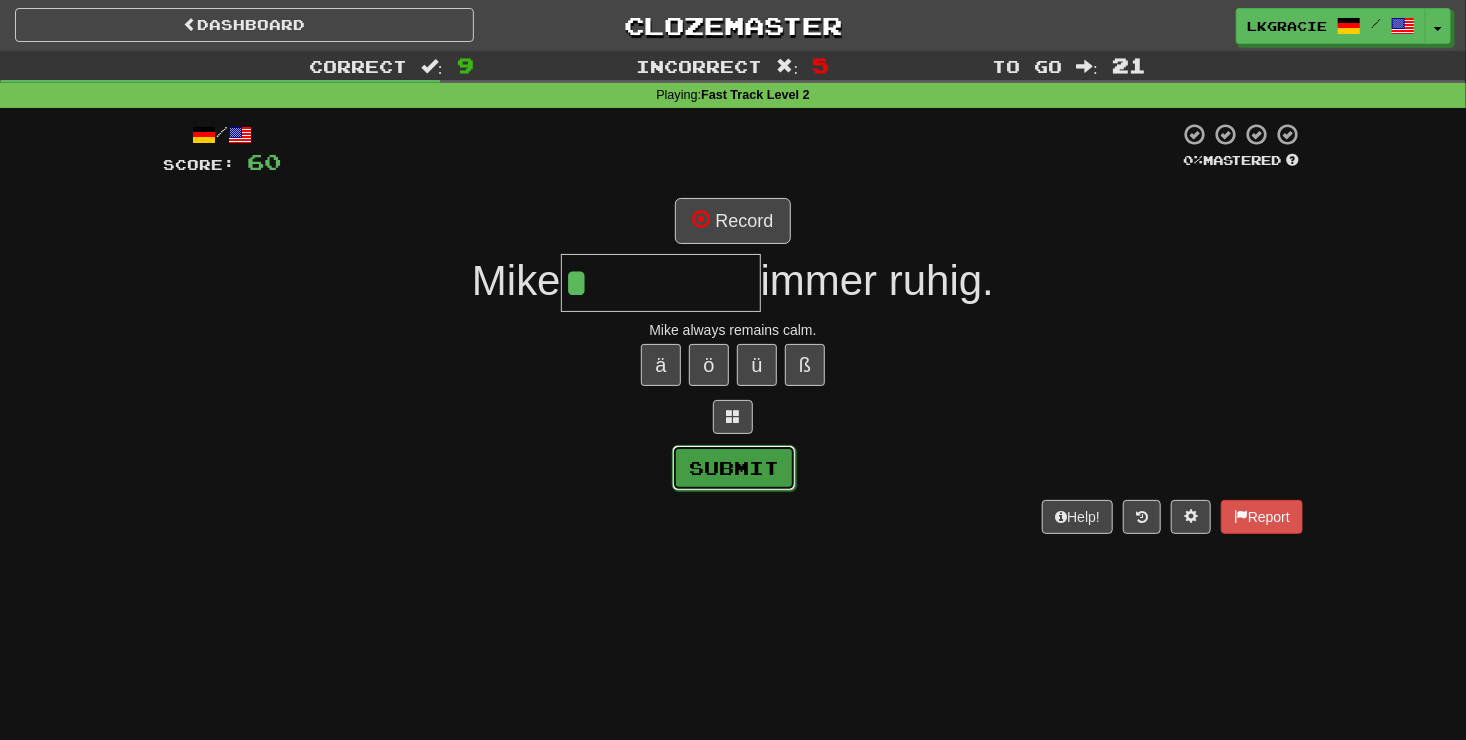 click on "Submit" at bounding box center (734, 468) 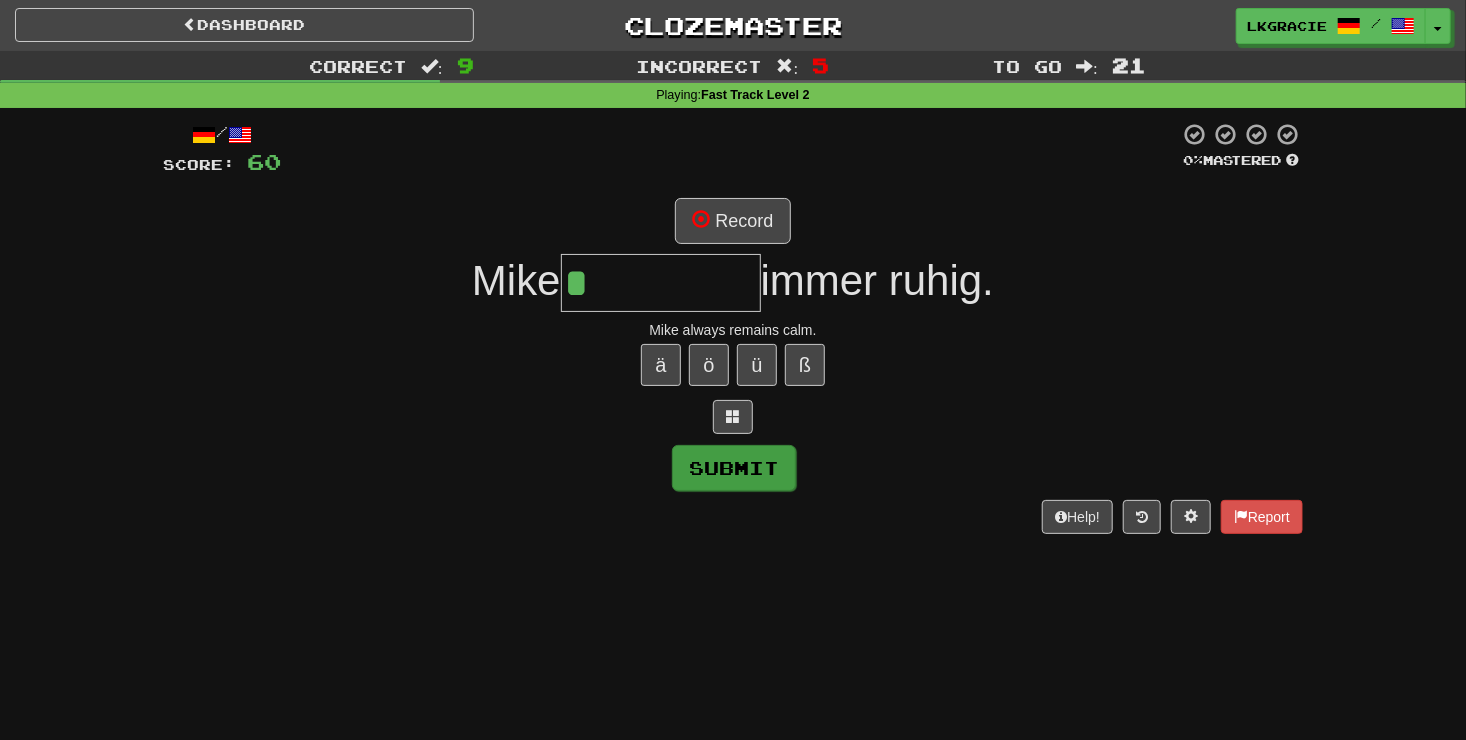 type on "******" 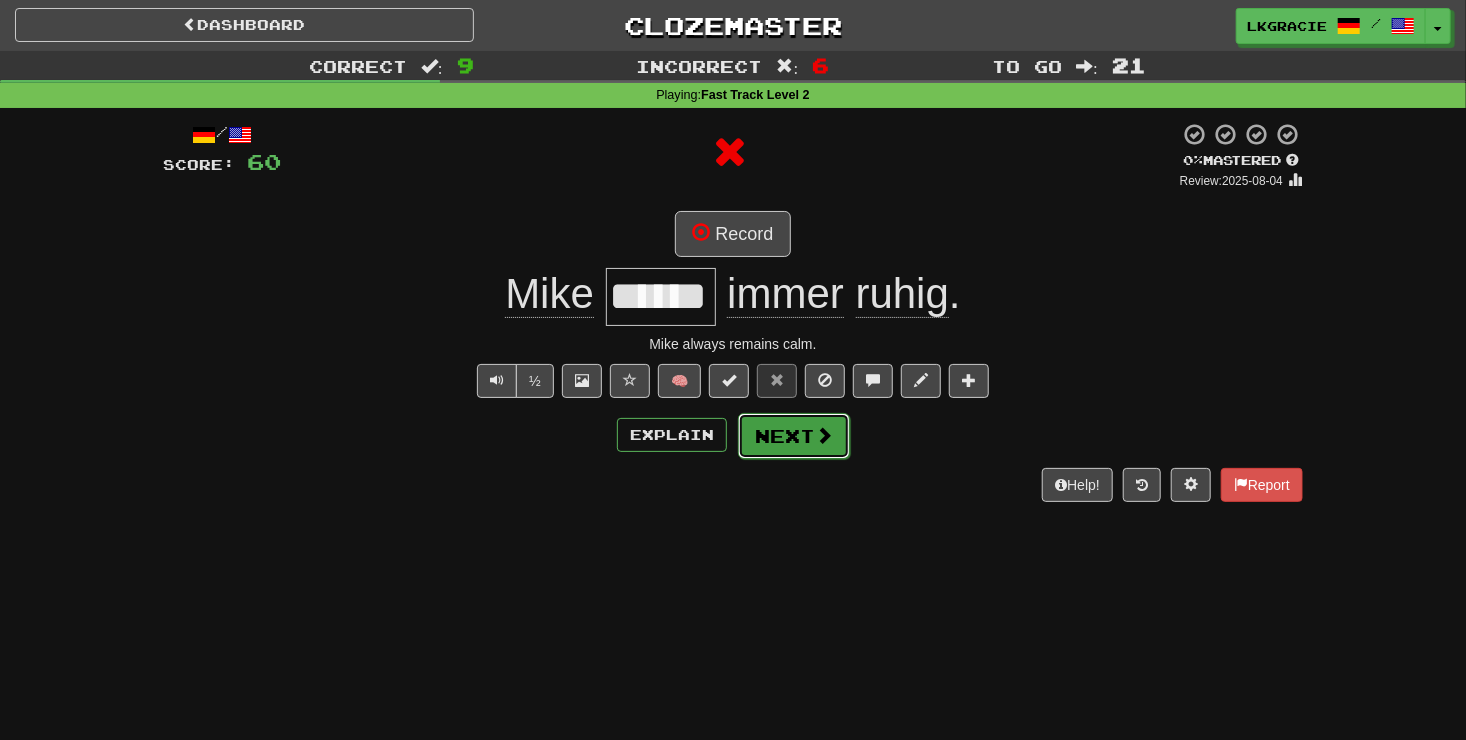 click on "Next" at bounding box center [794, 436] 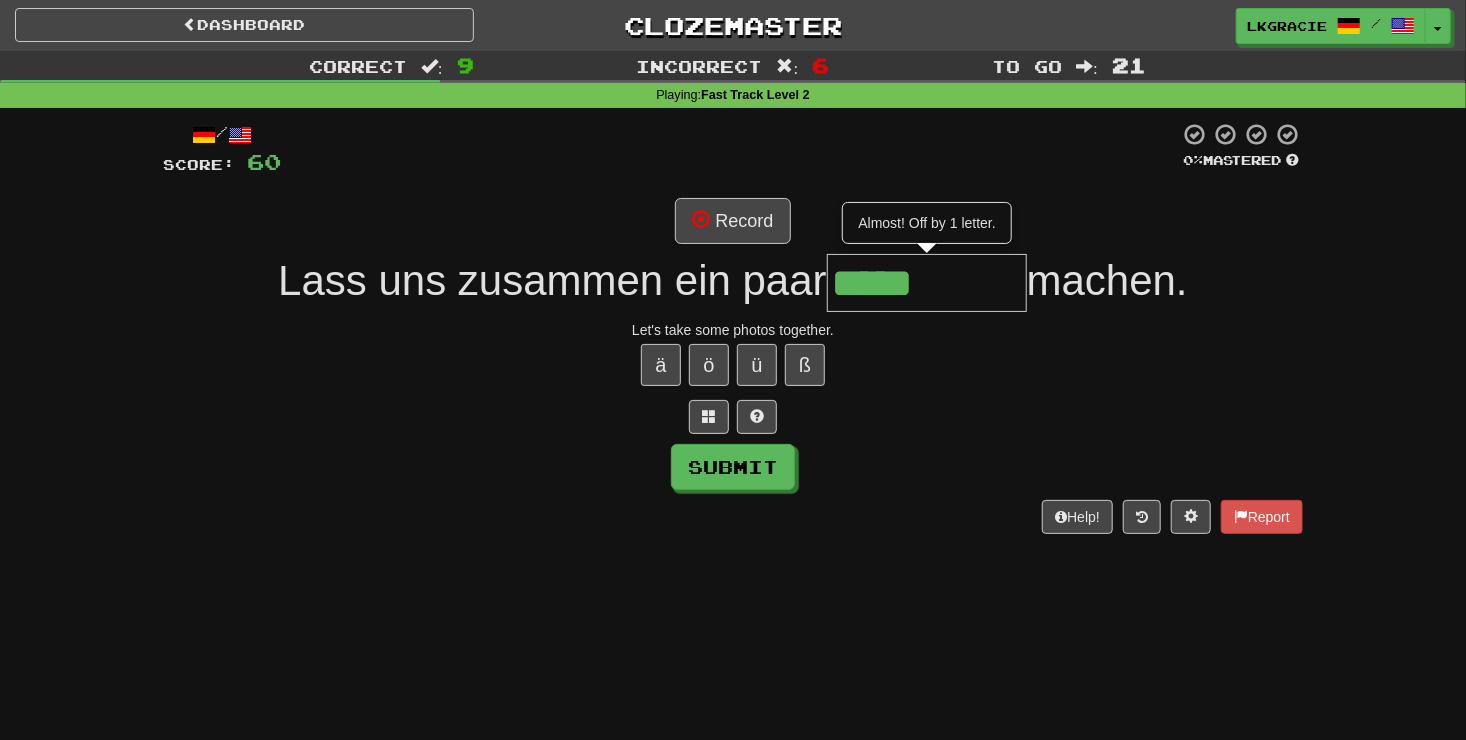 type on "*****" 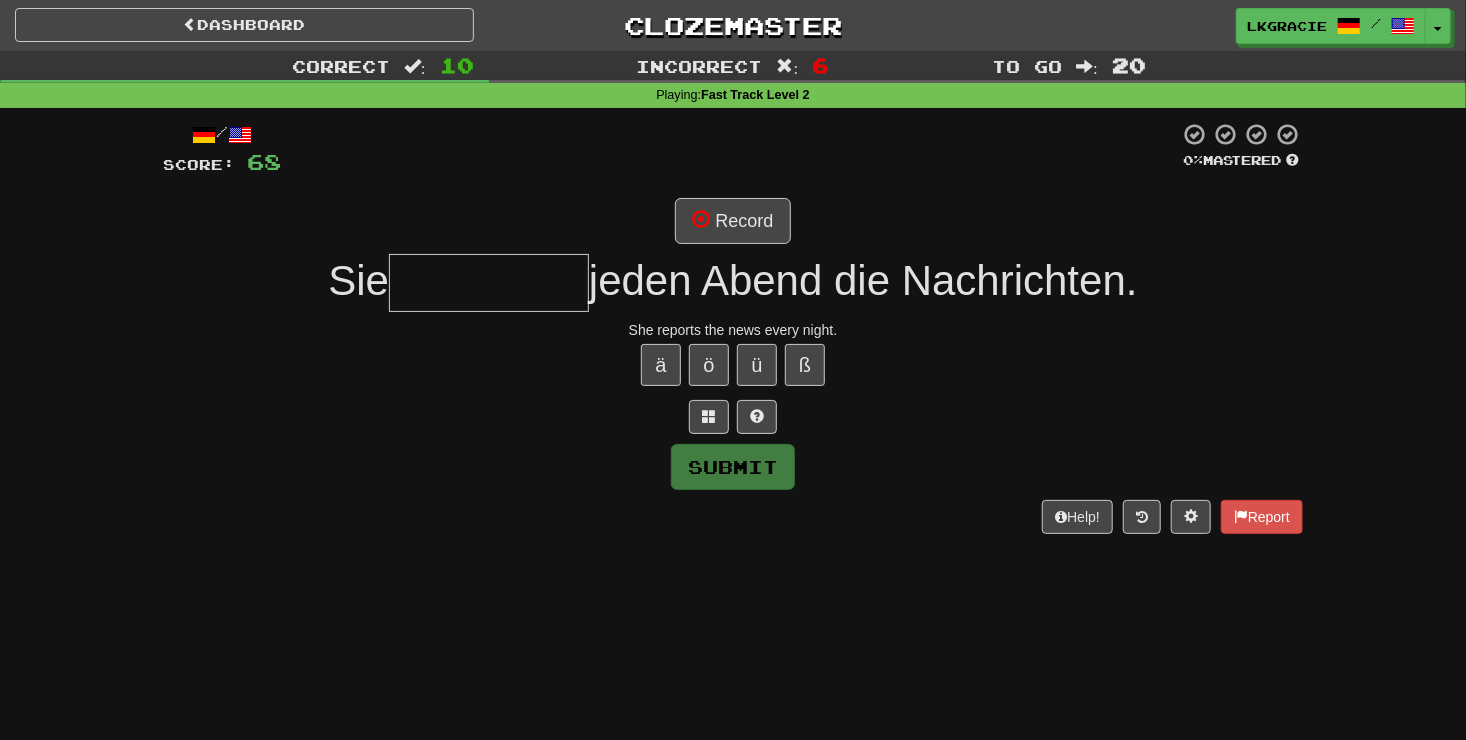 type on "*" 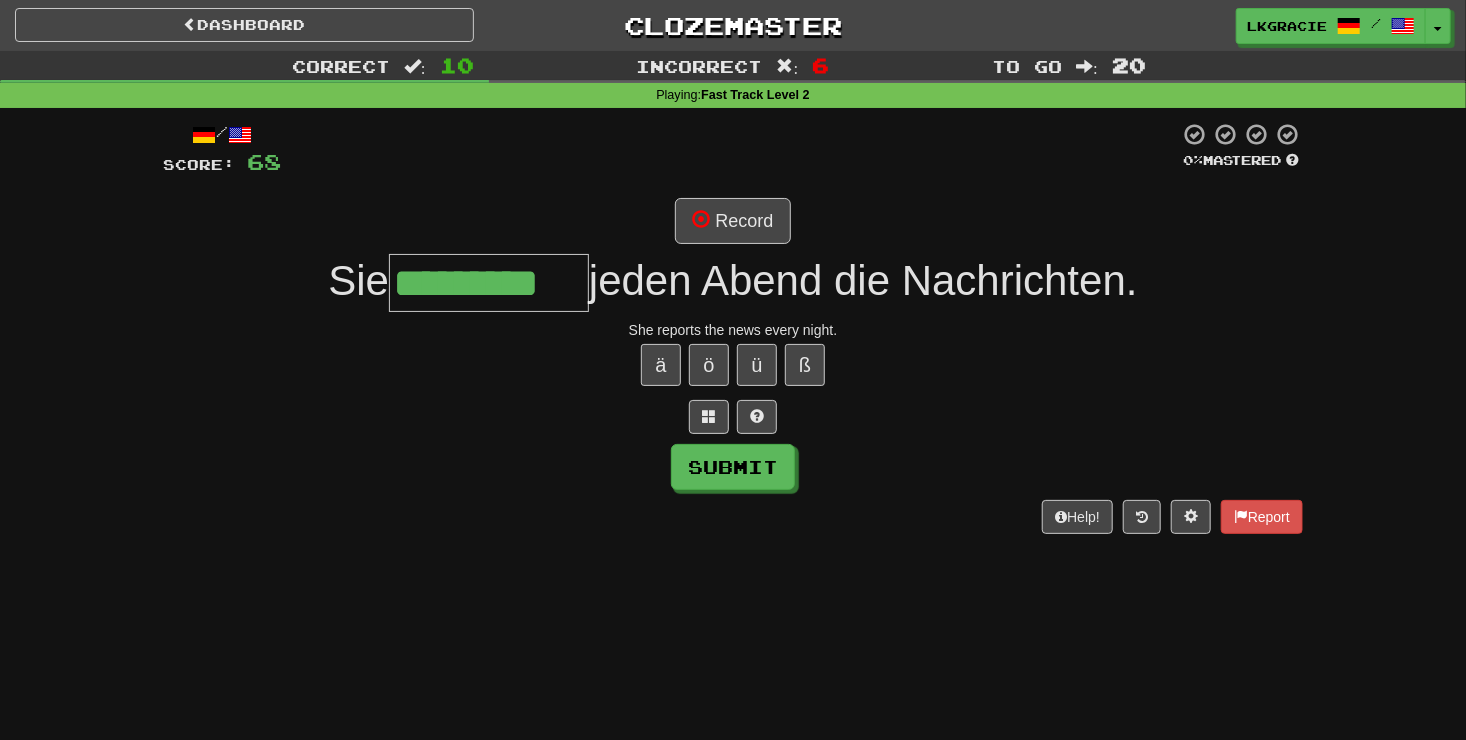 type on "*********" 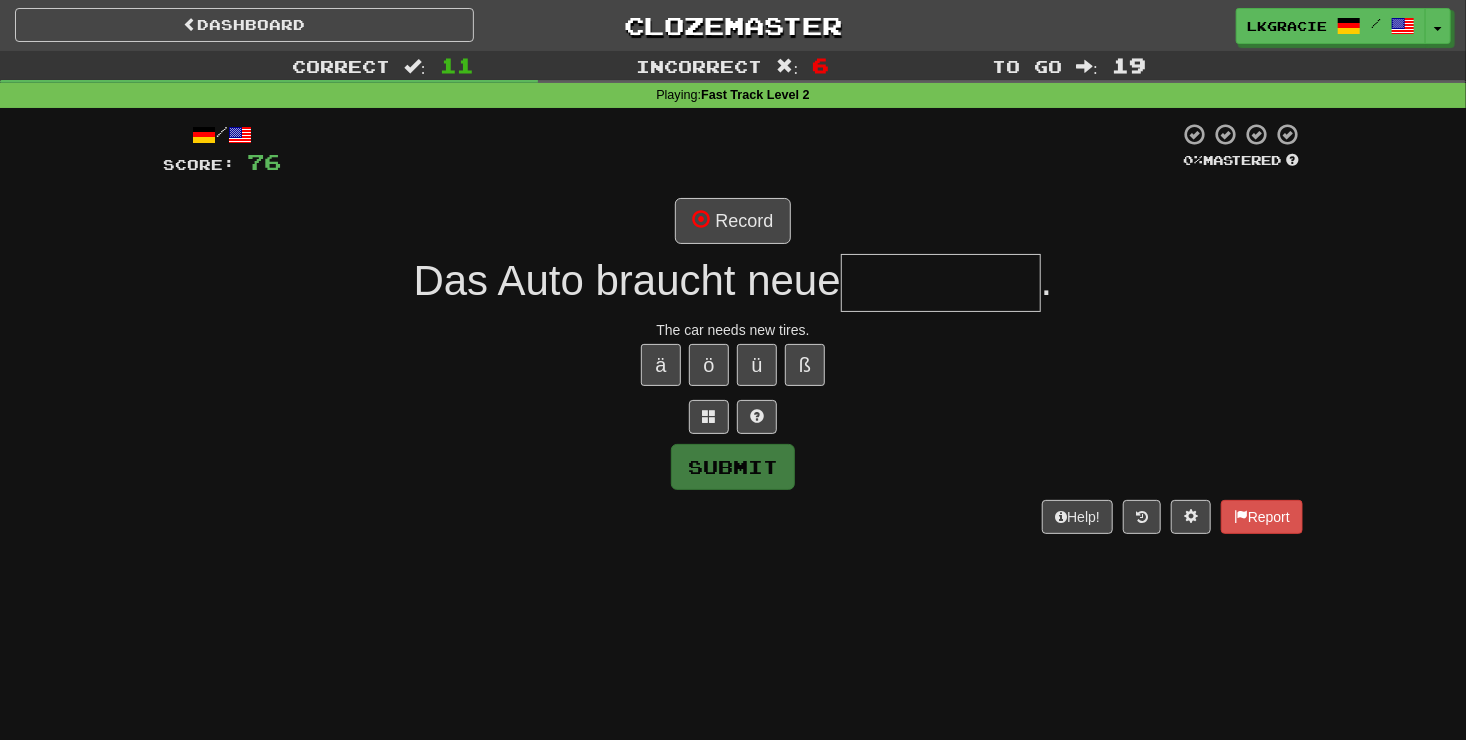 type on "*" 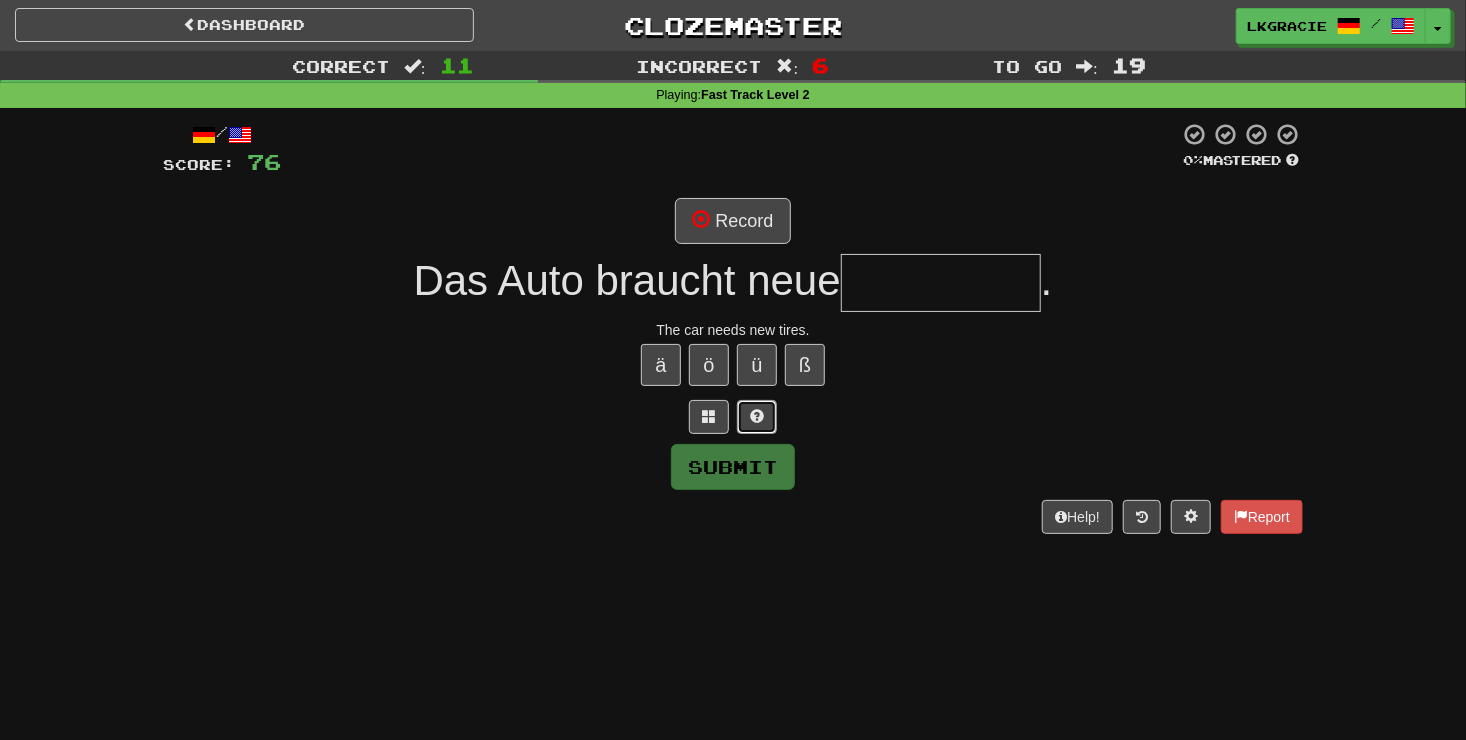 click at bounding box center [757, 417] 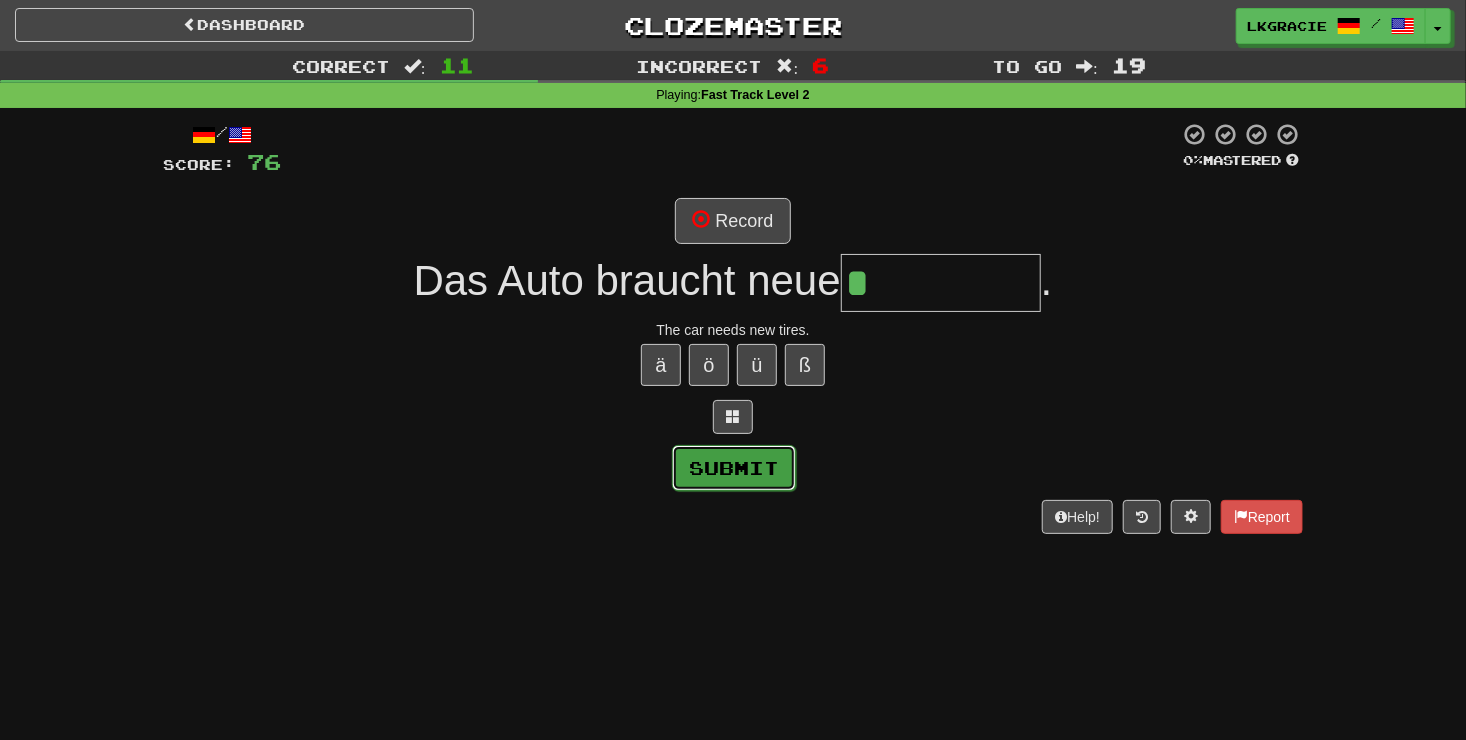 click on "Submit" at bounding box center [734, 468] 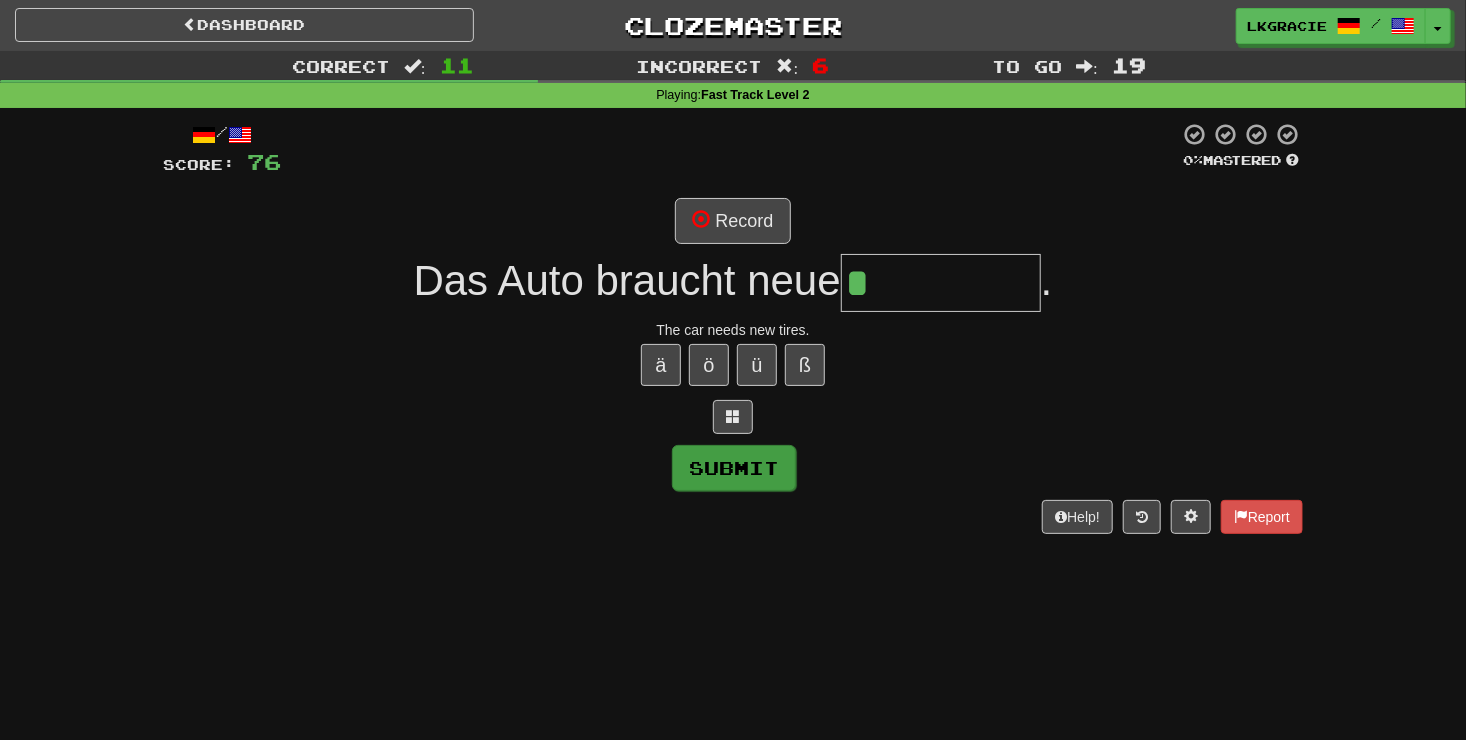 type on "******" 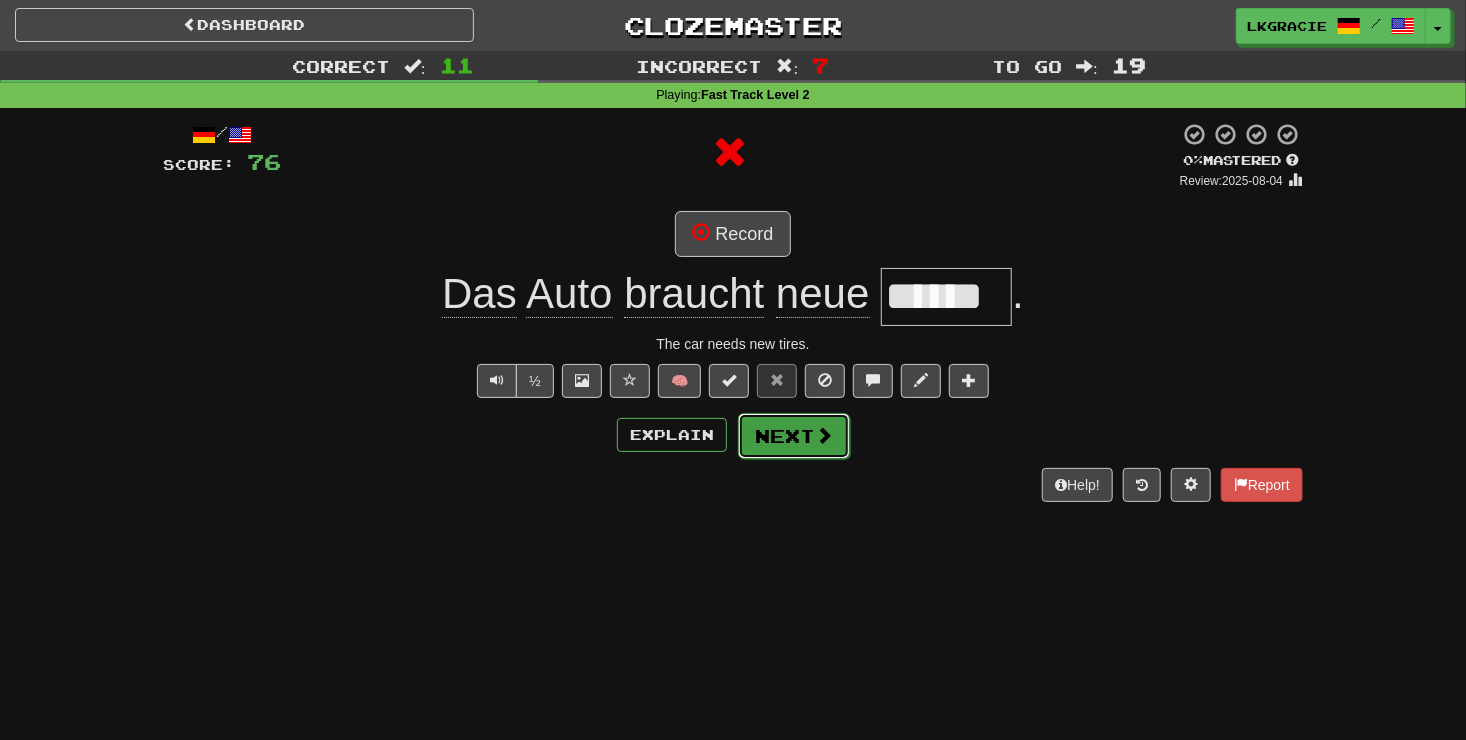 click on "Next" at bounding box center [794, 436] 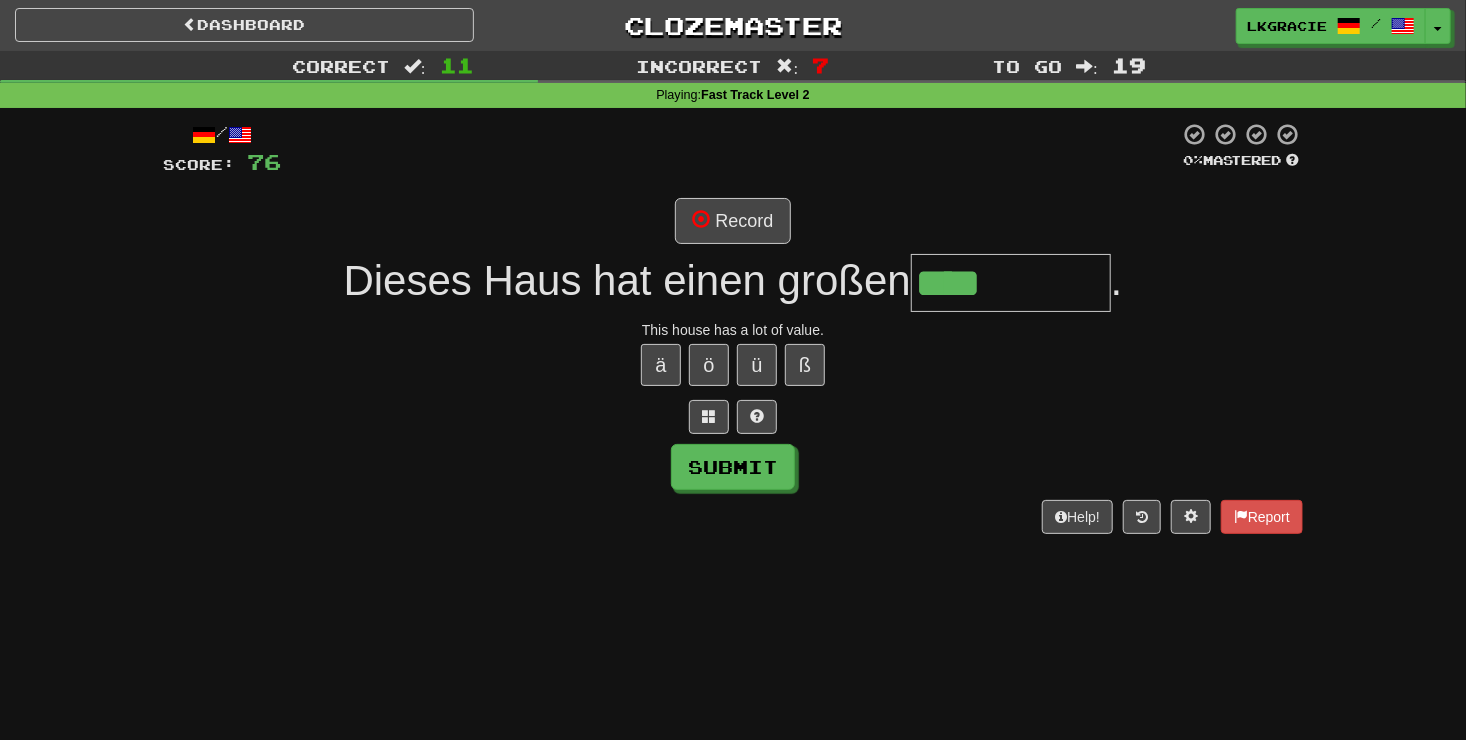 type on "****" 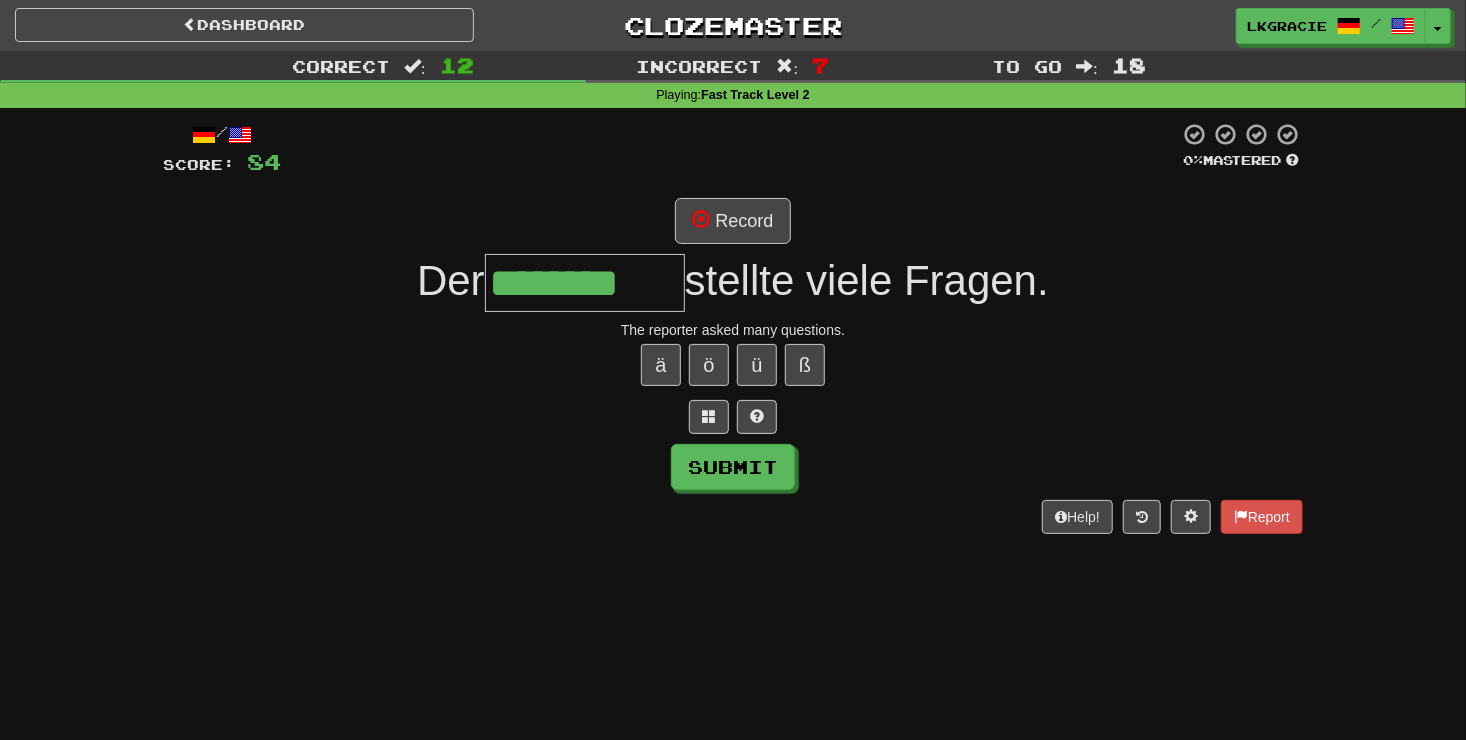 type on "********" 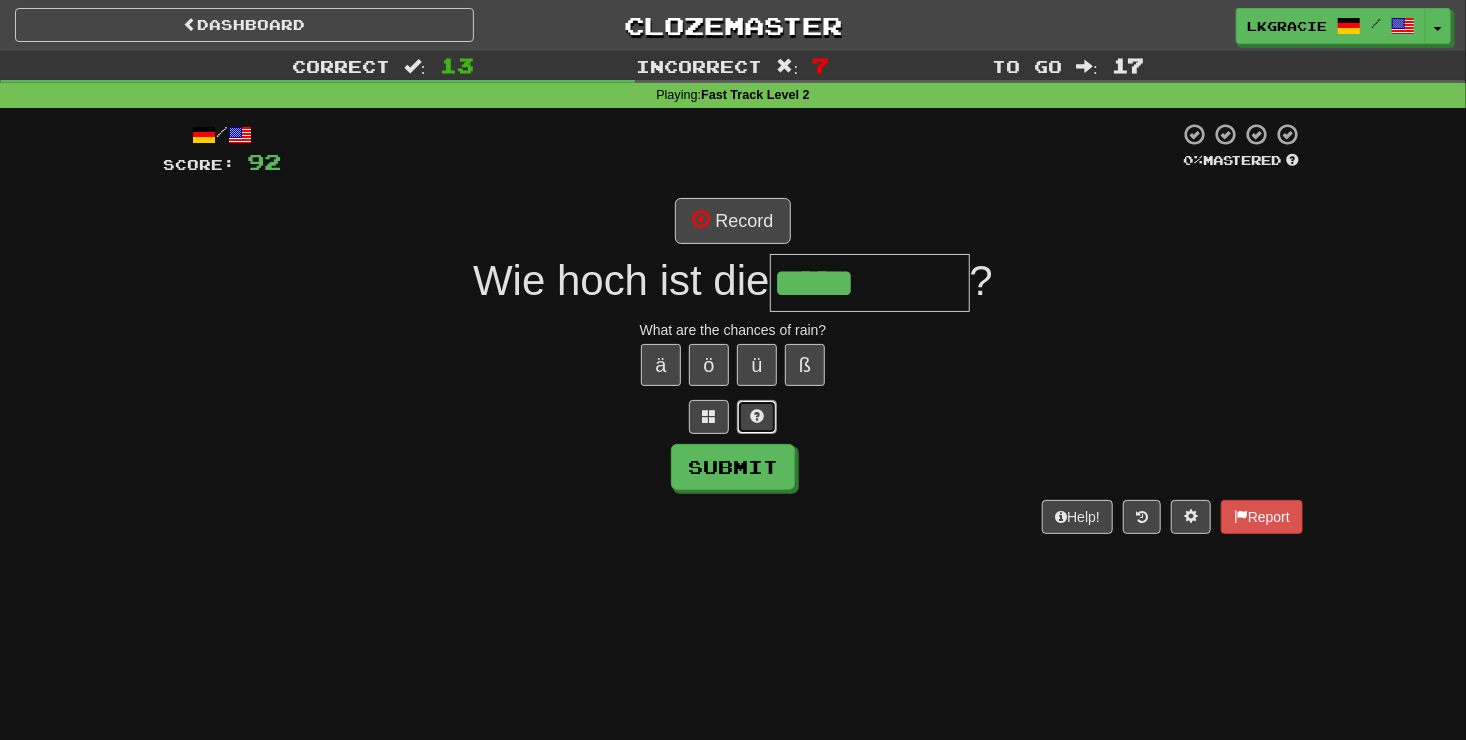 click at bounding box center [757, 417] 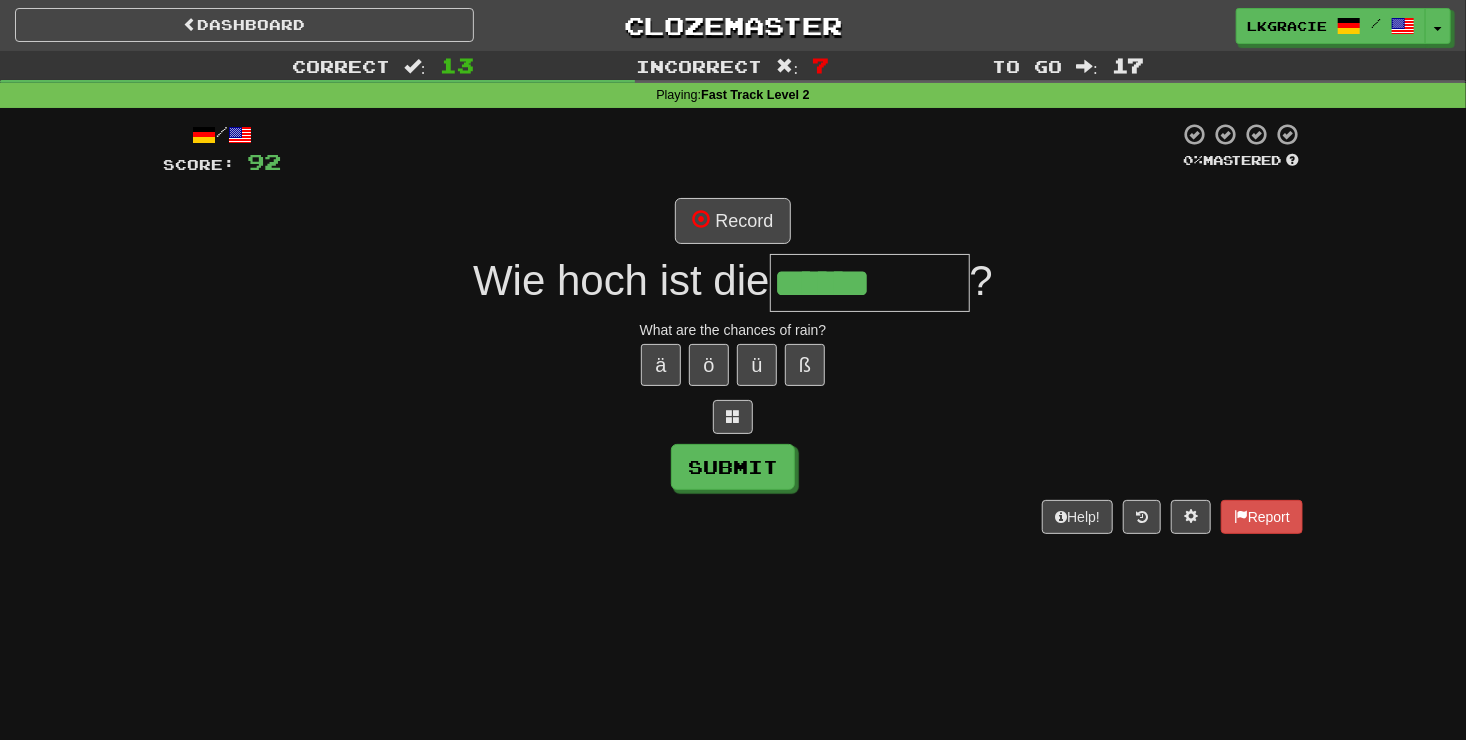 click on "Submit" at bounding box center (733, 467) 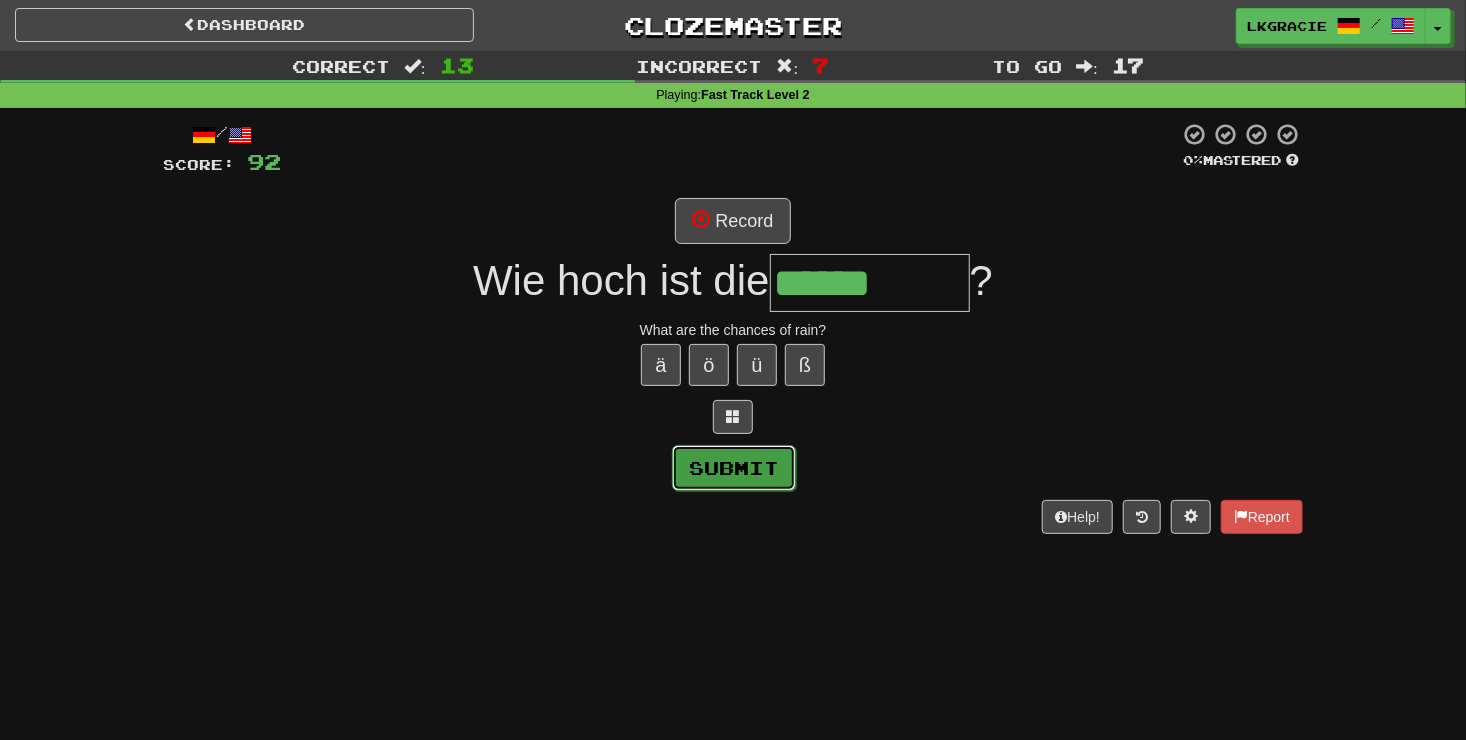 click on "Submit" at bounding box center [734, 468] 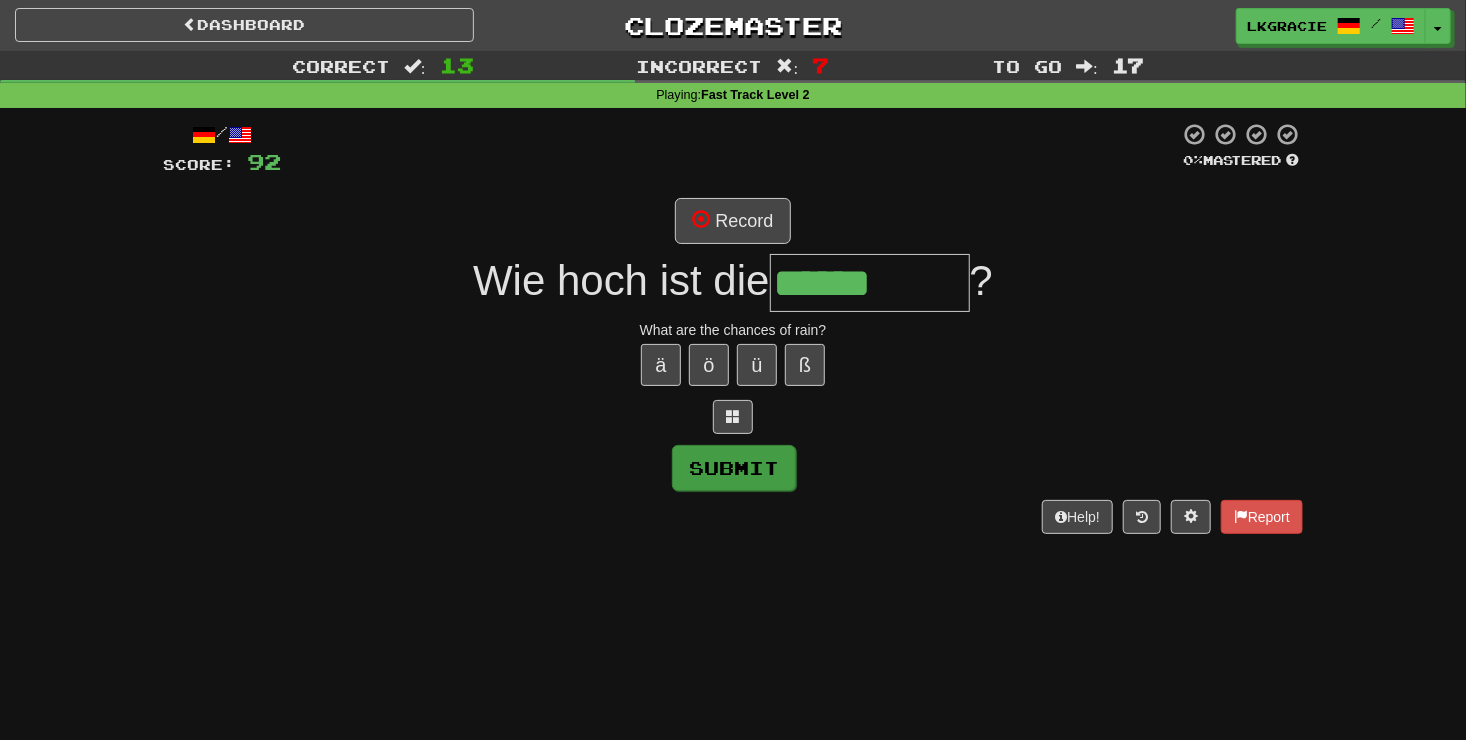 type on "**********" 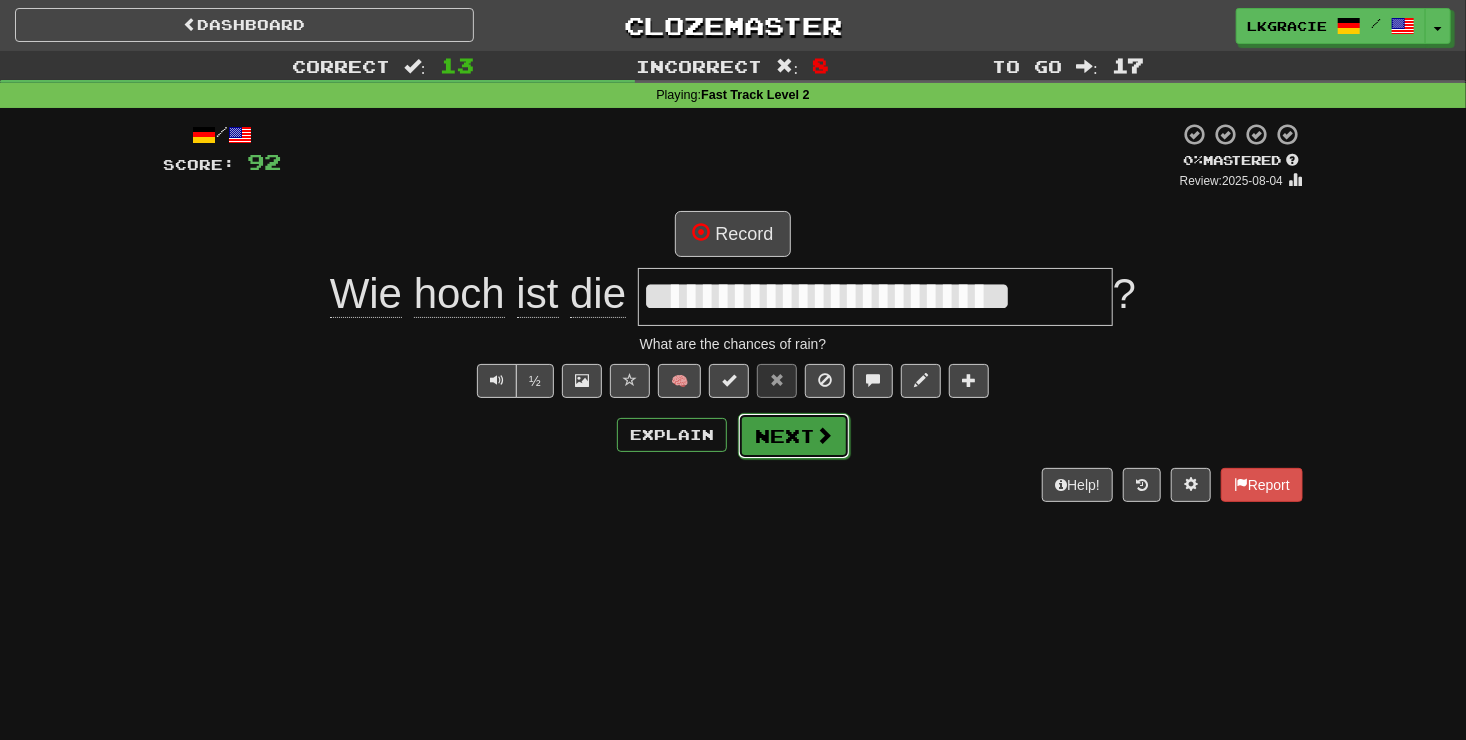 click on "Next" at bounding box center (794, 436) 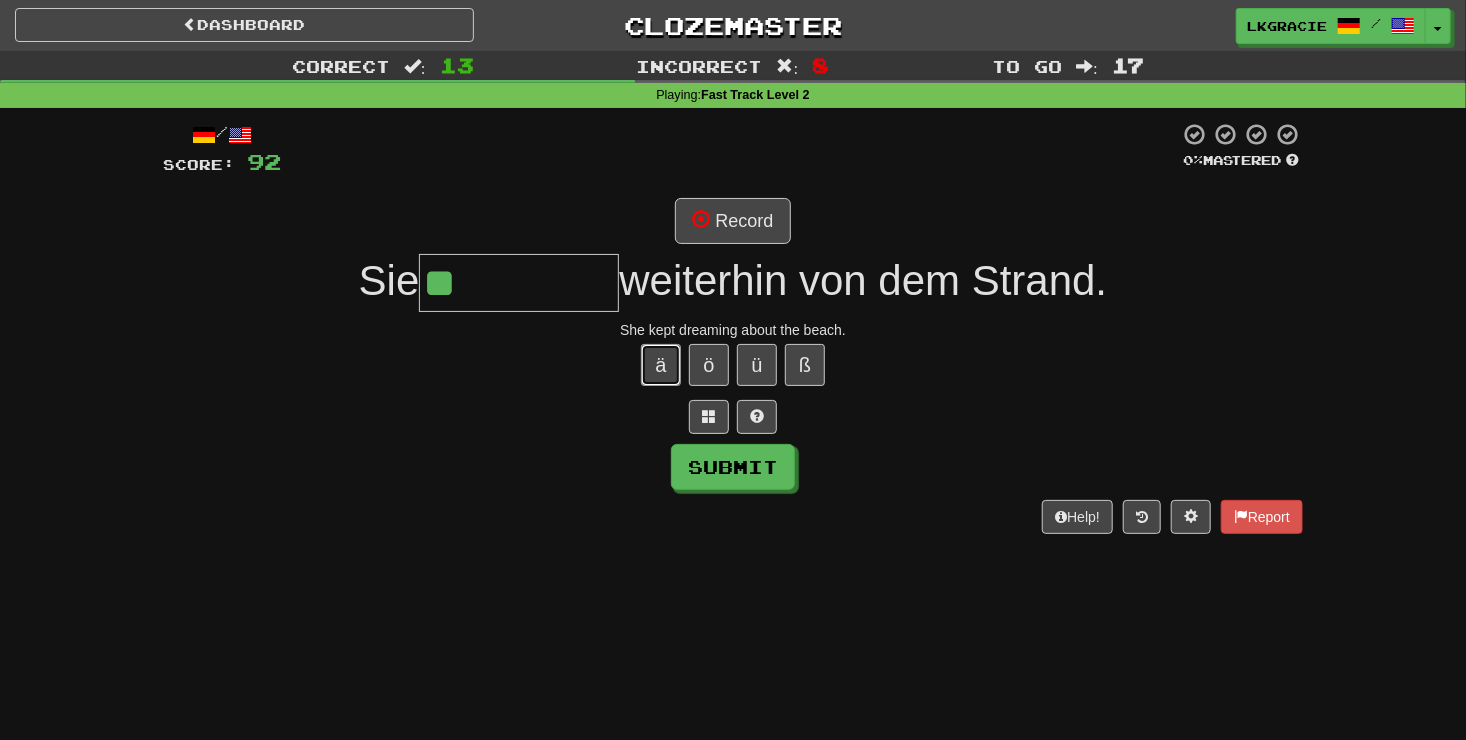 click on "ä" at bounding box center (661, 365) 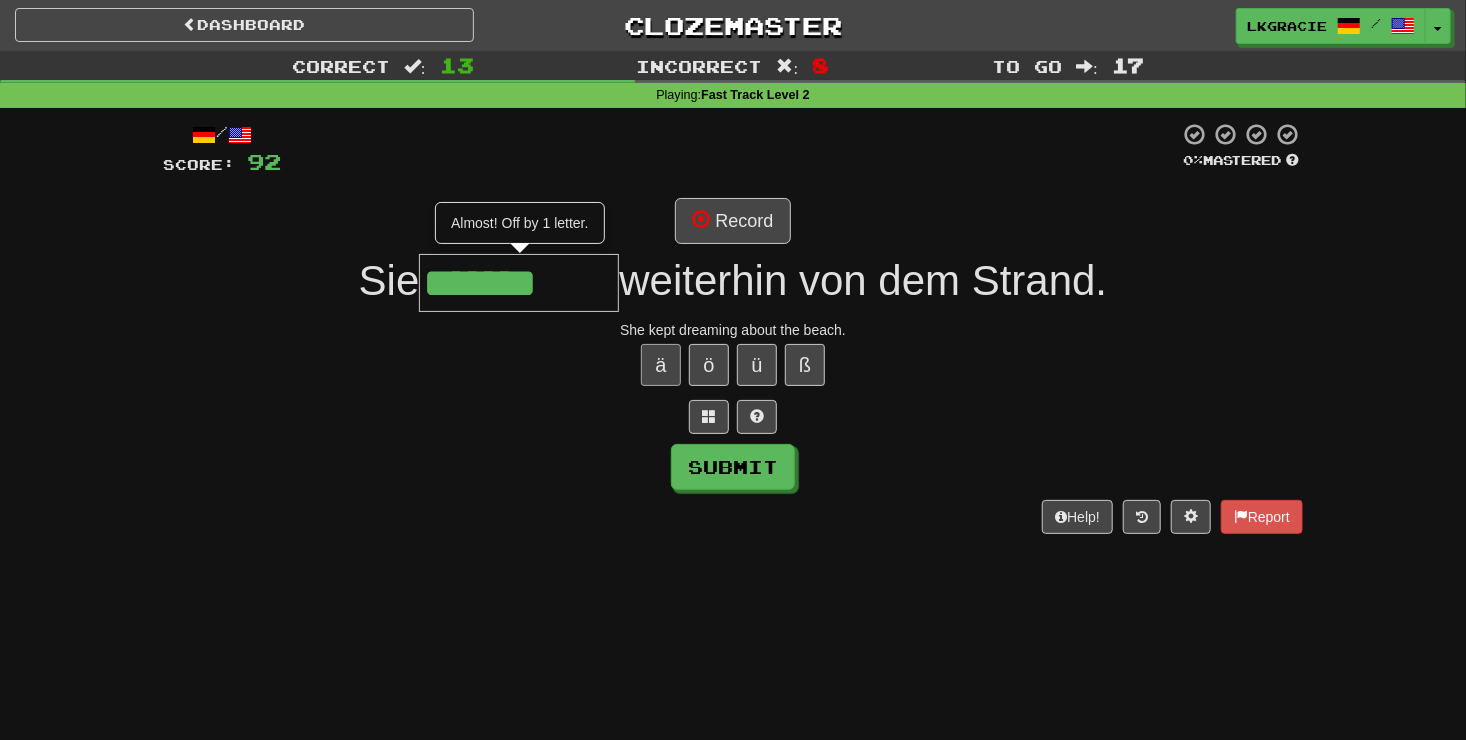 type on "*******" 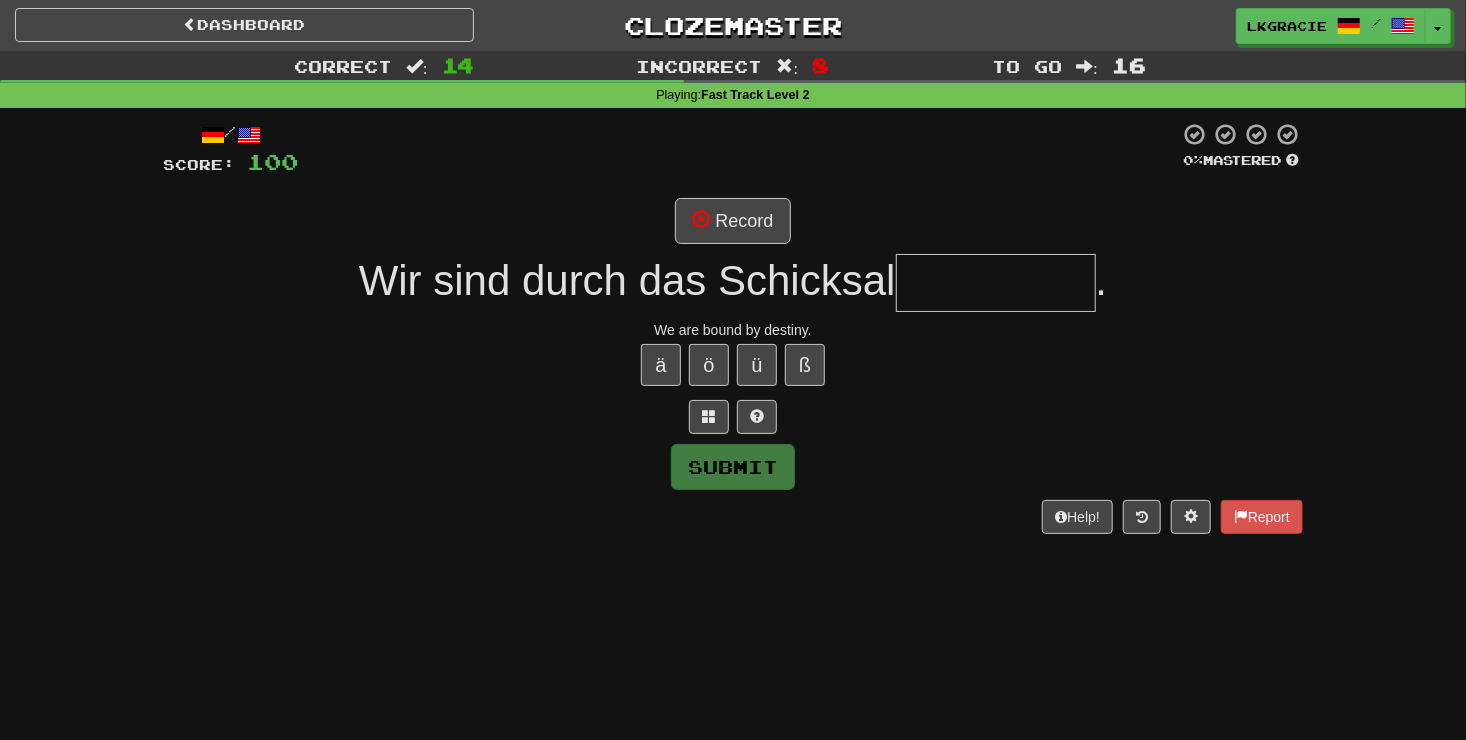 type on "*" 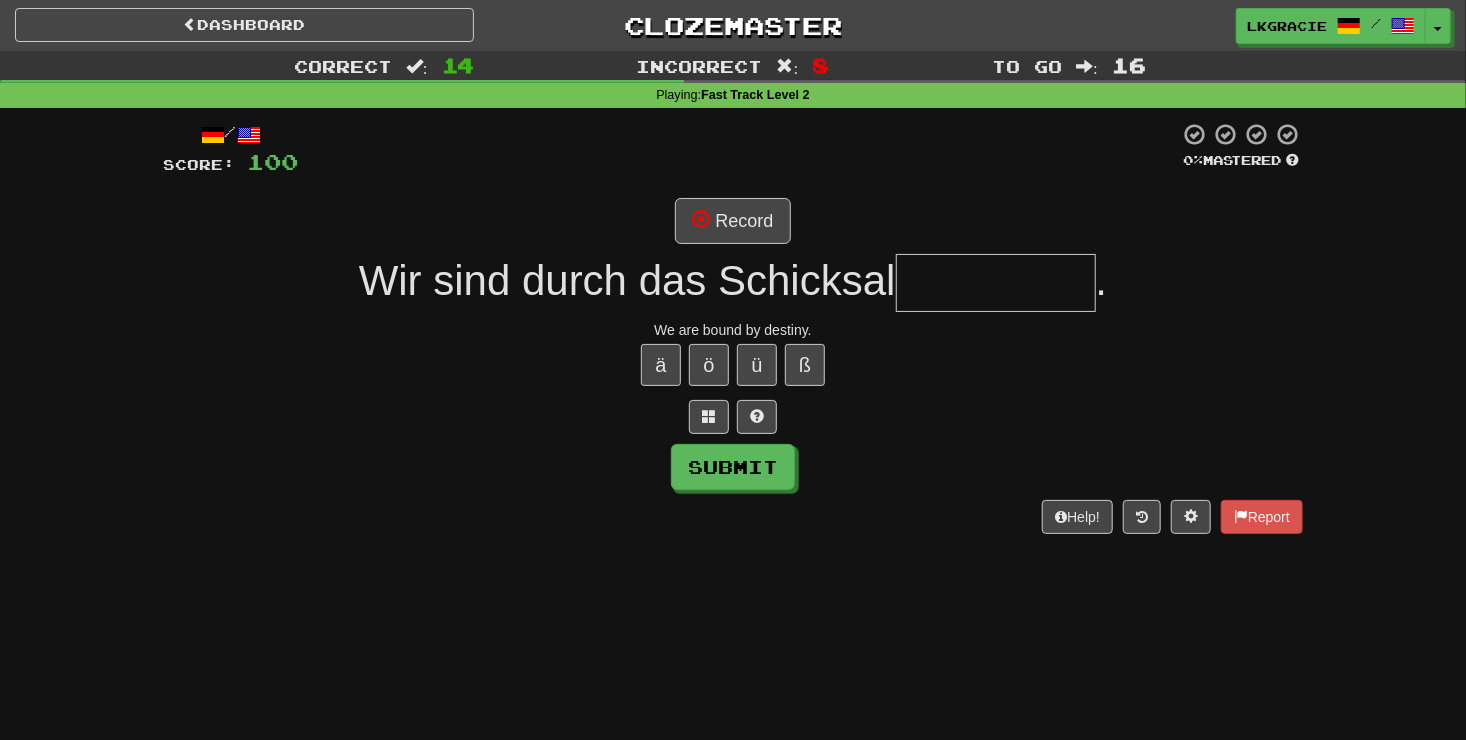 type on "*" 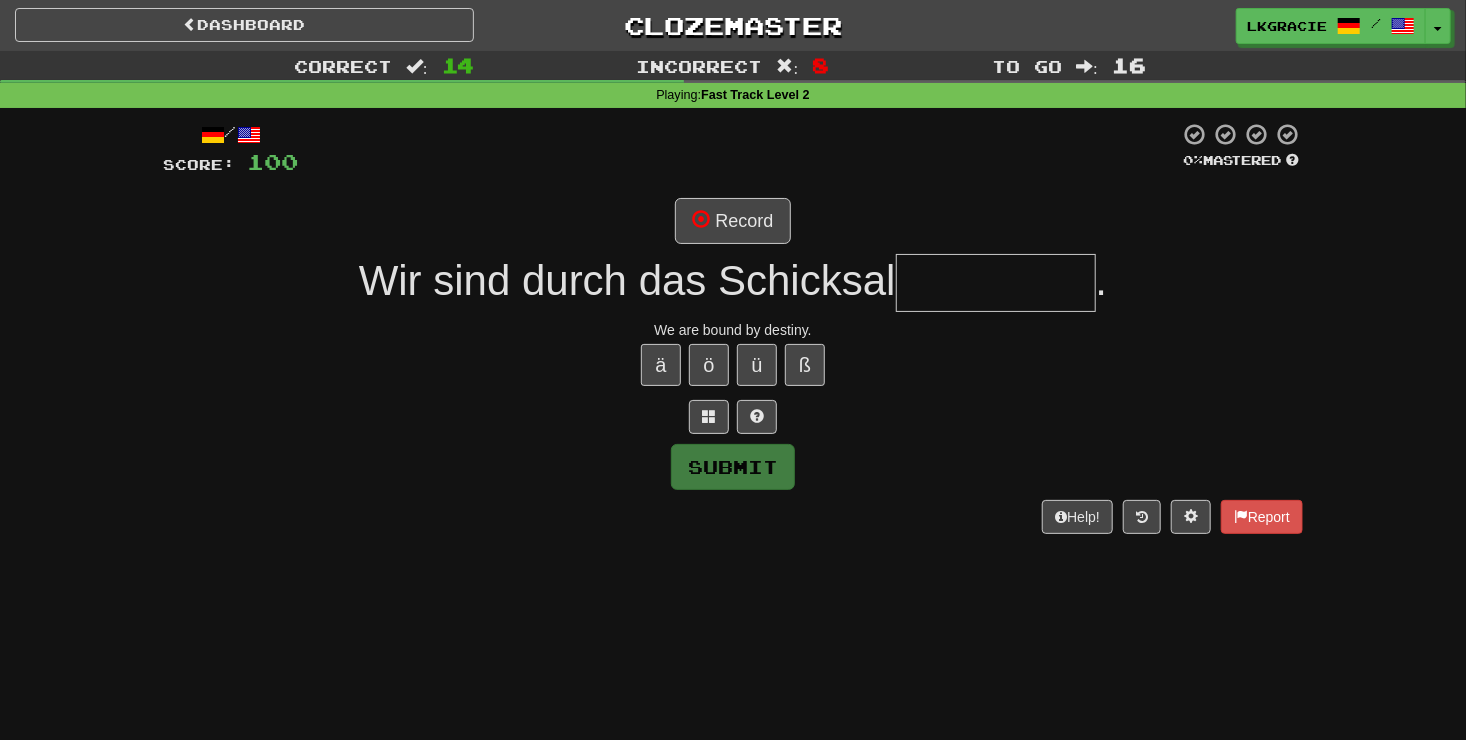 type on "*" 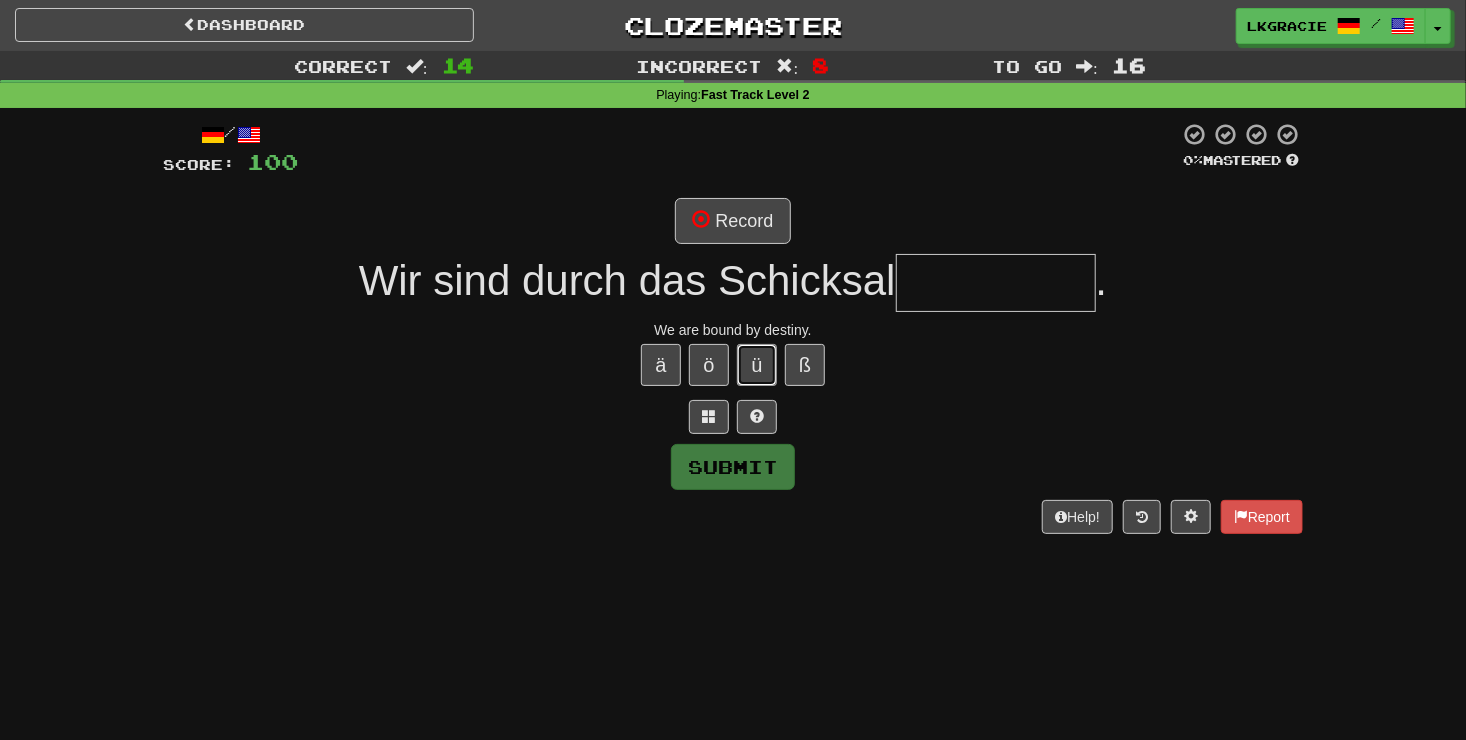 click on "ü" at bounding box center (757, 365) 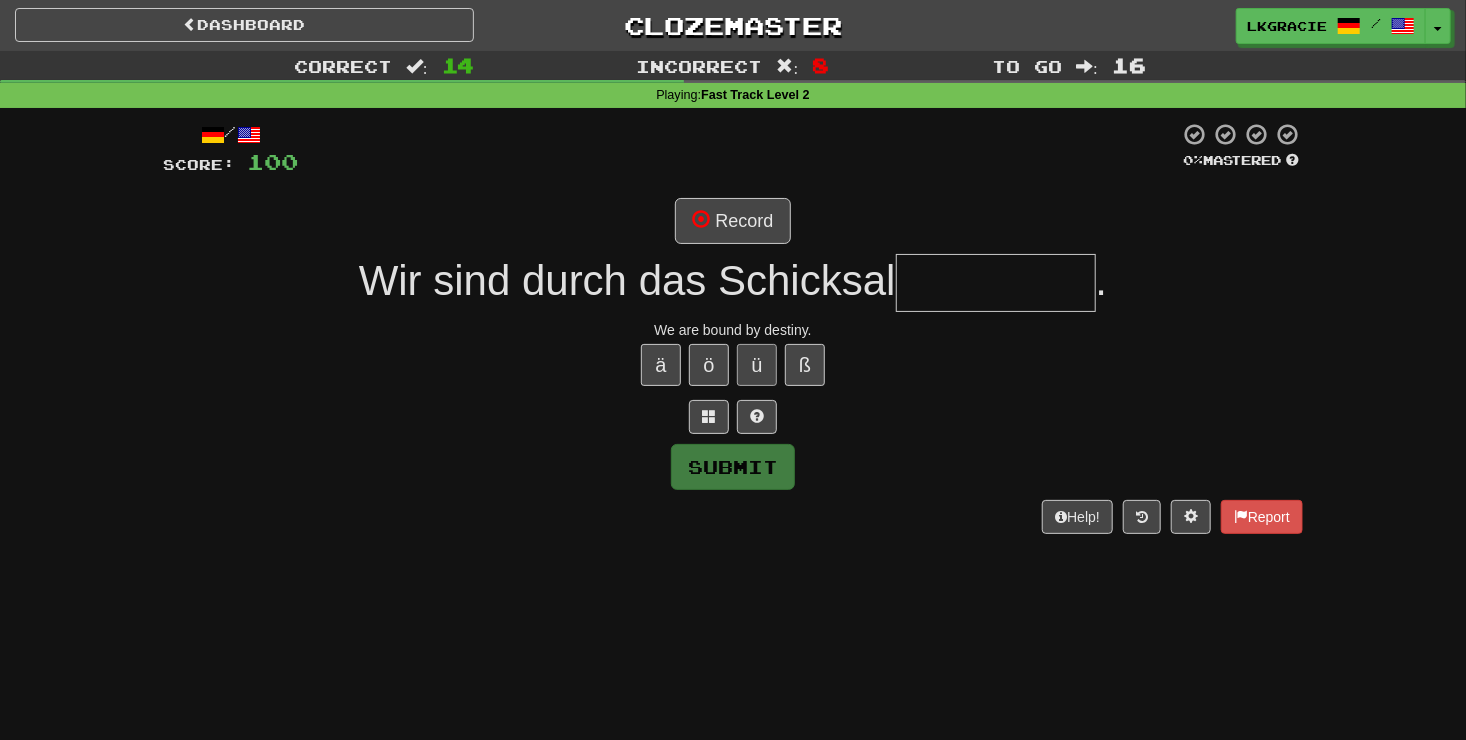 type on "*" 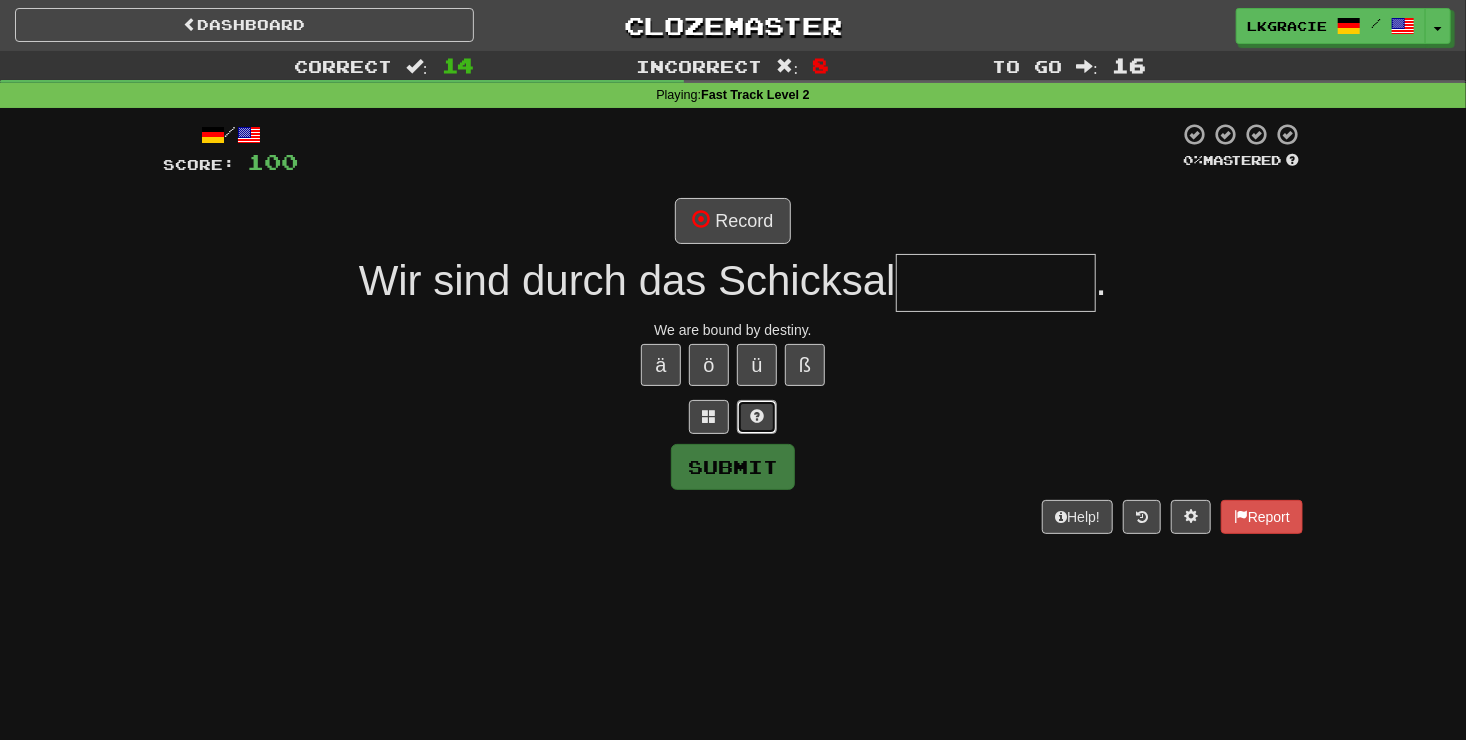 click at bounding box center [757, 417] 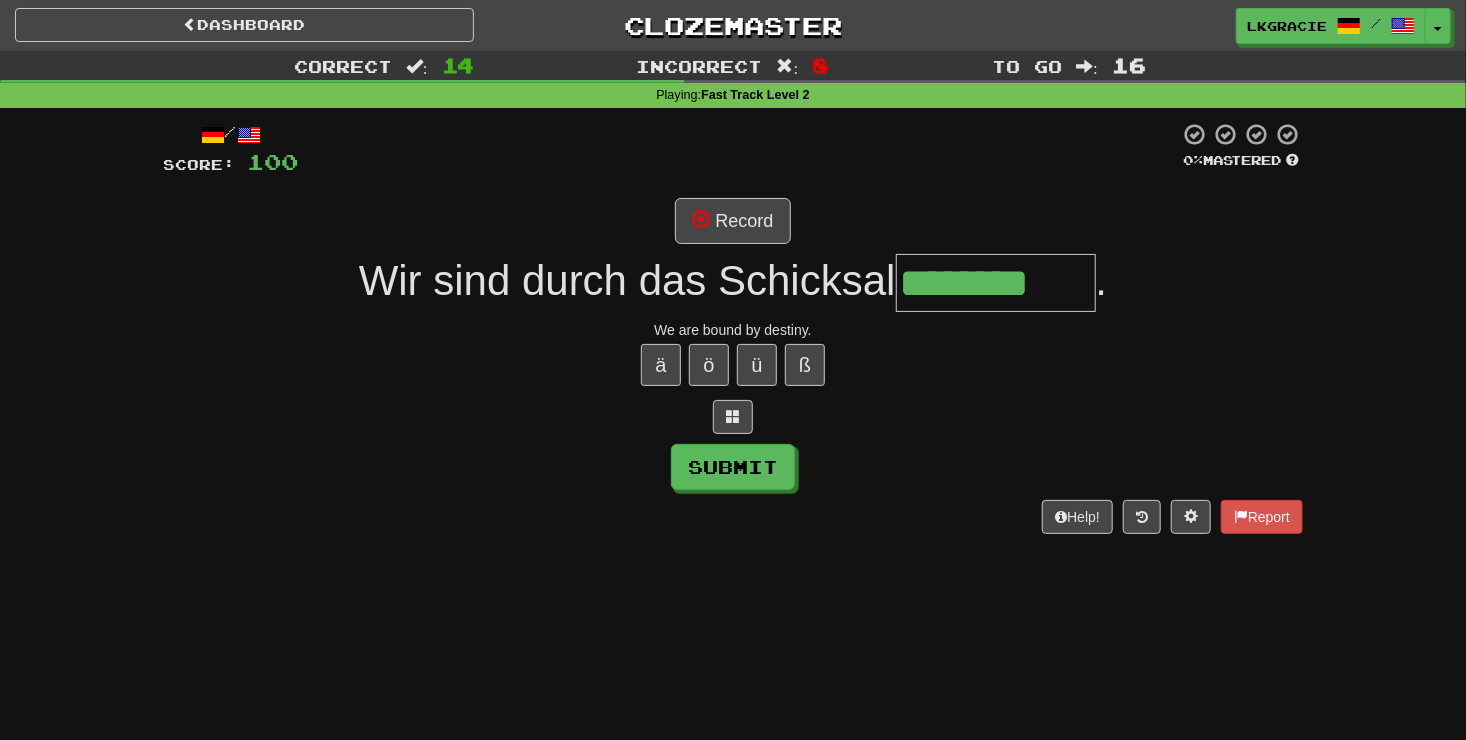 type on "********" 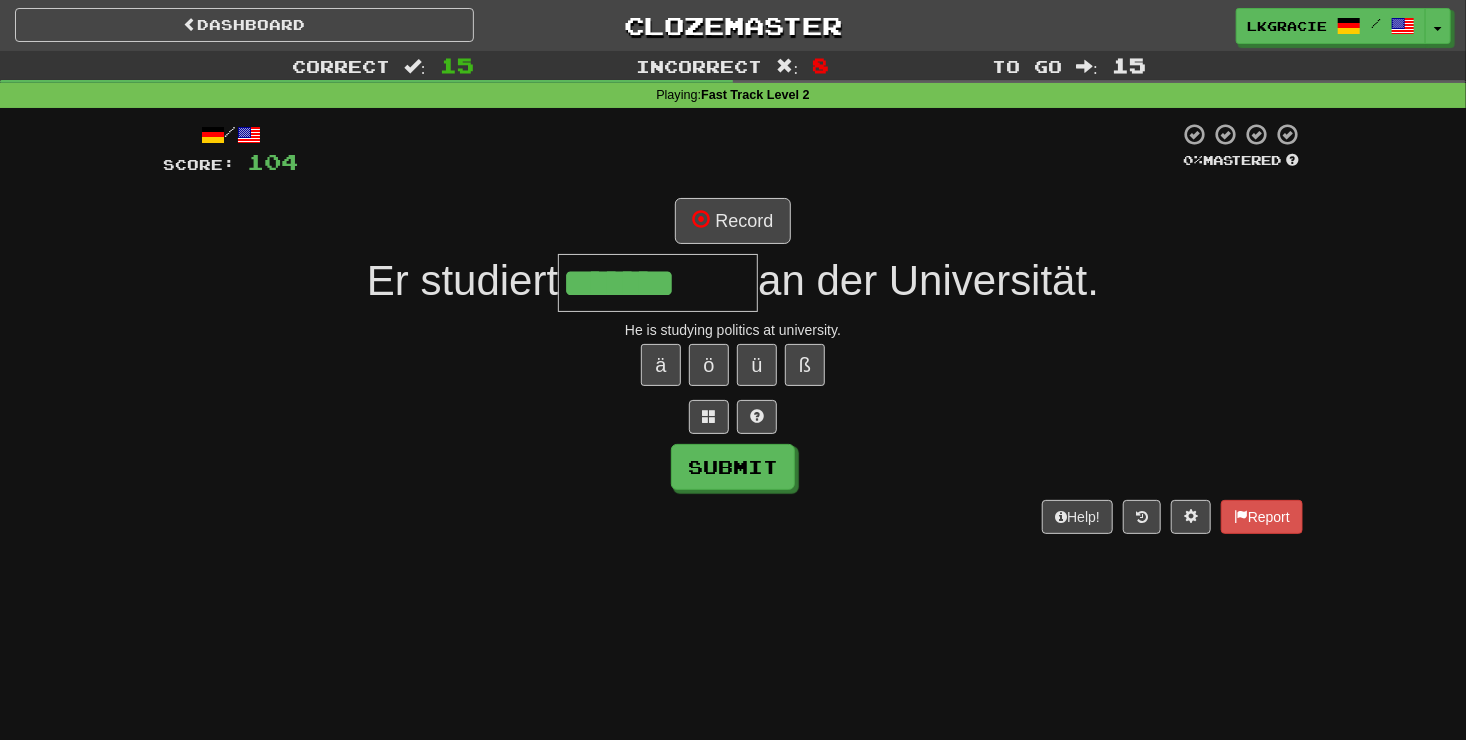 type on "**********" 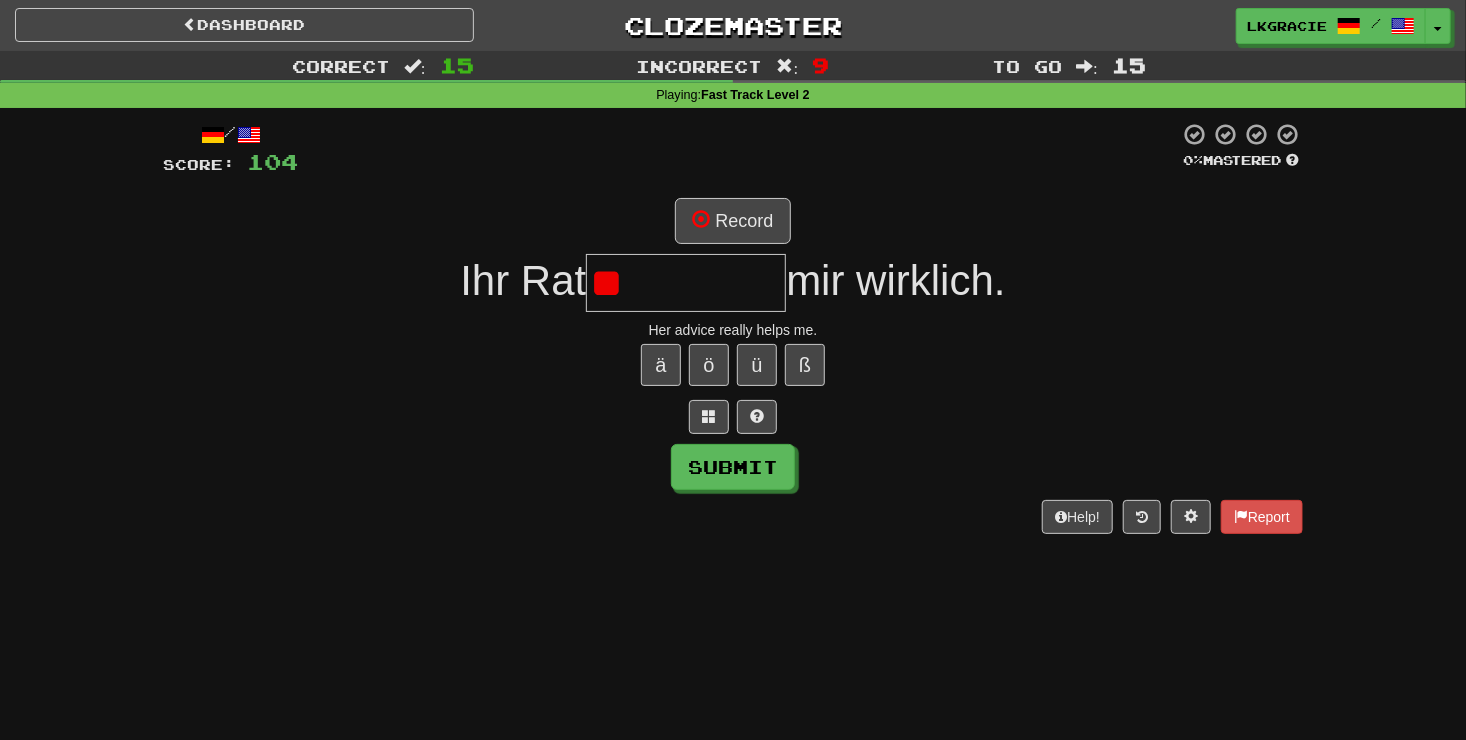 type on "*" 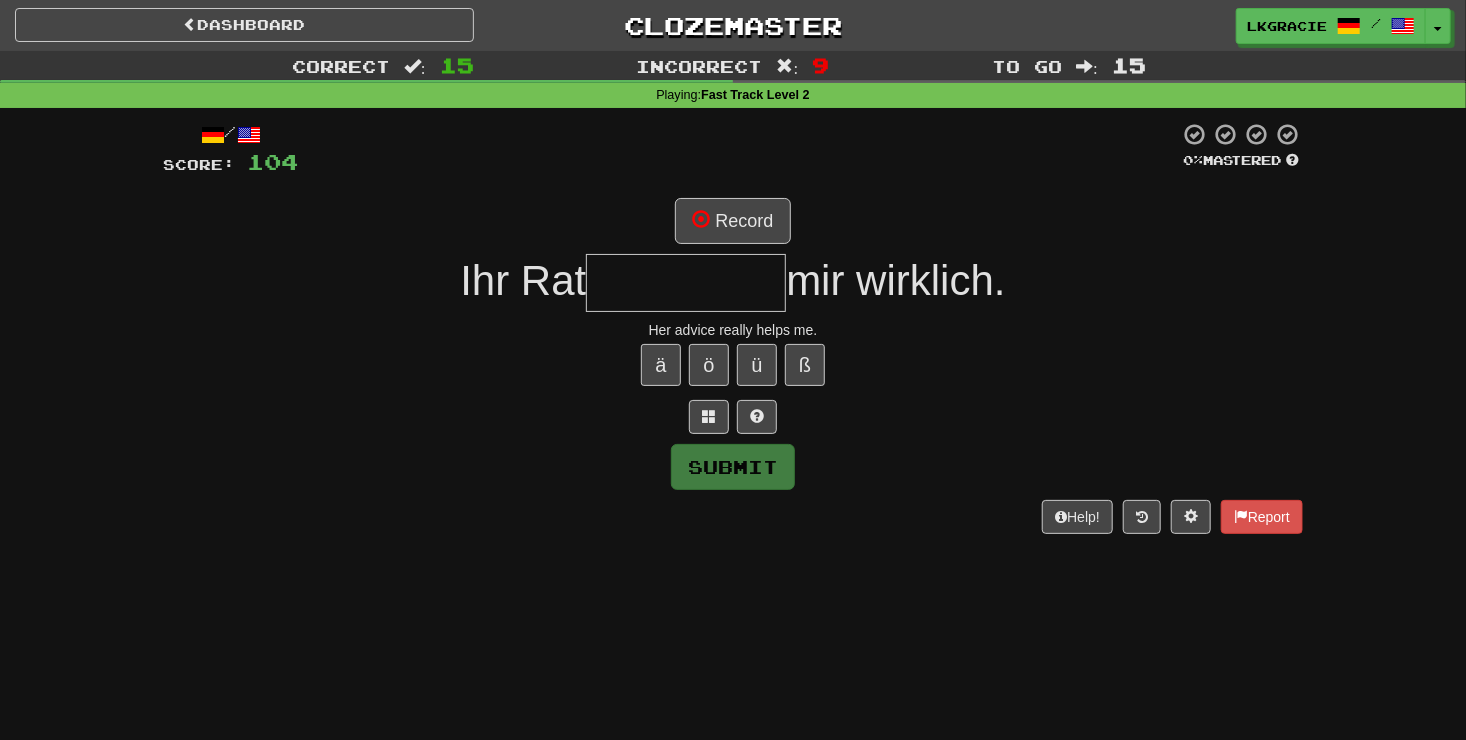type on "*" 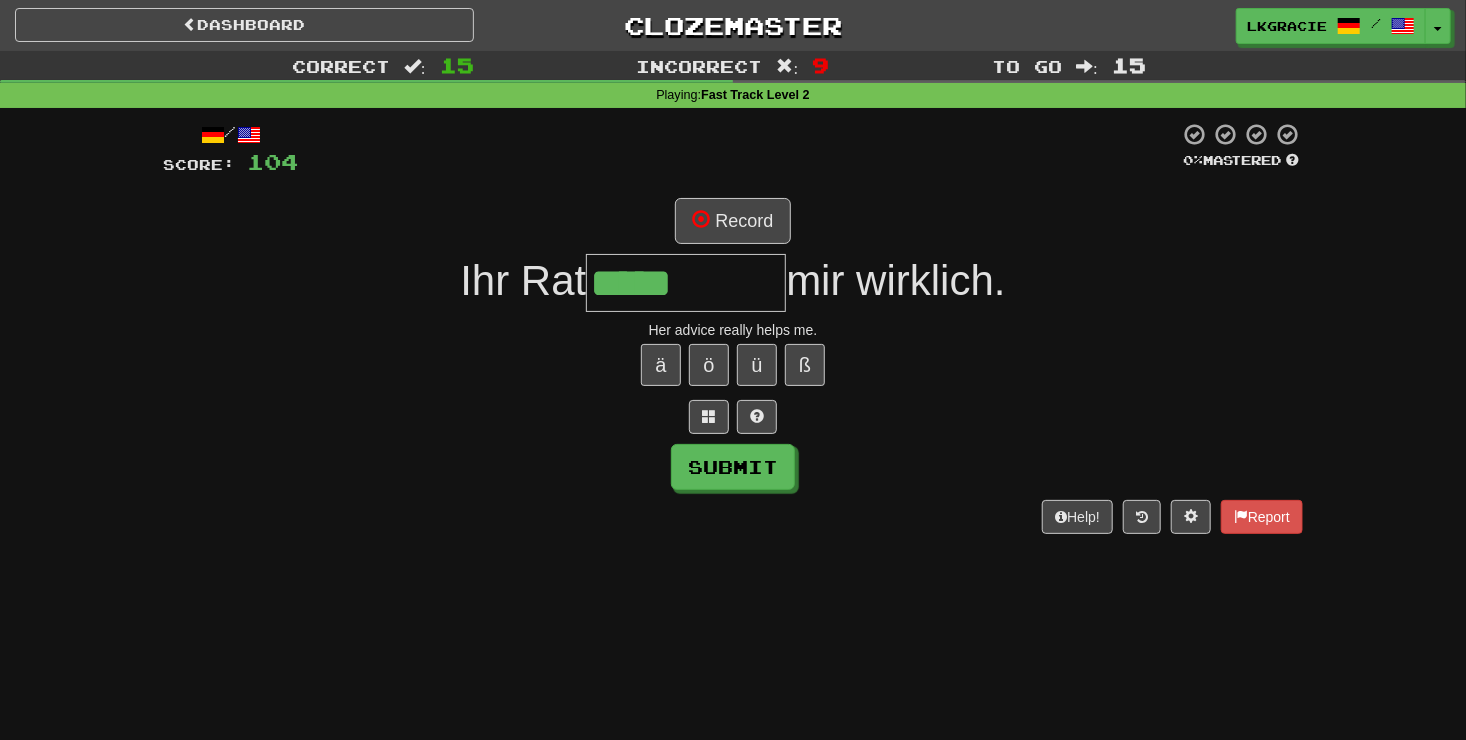 type on "*****" 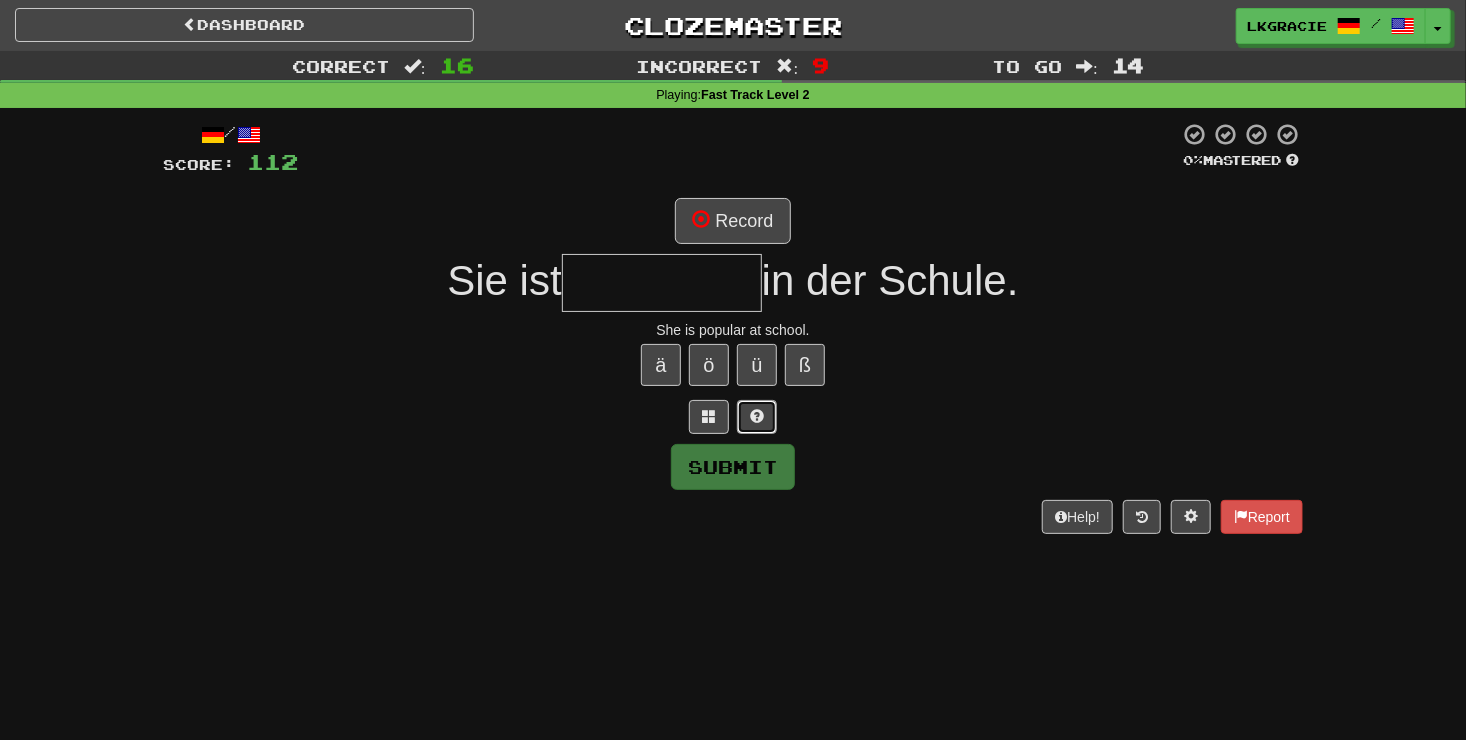 click at bounding box center (757, 417) 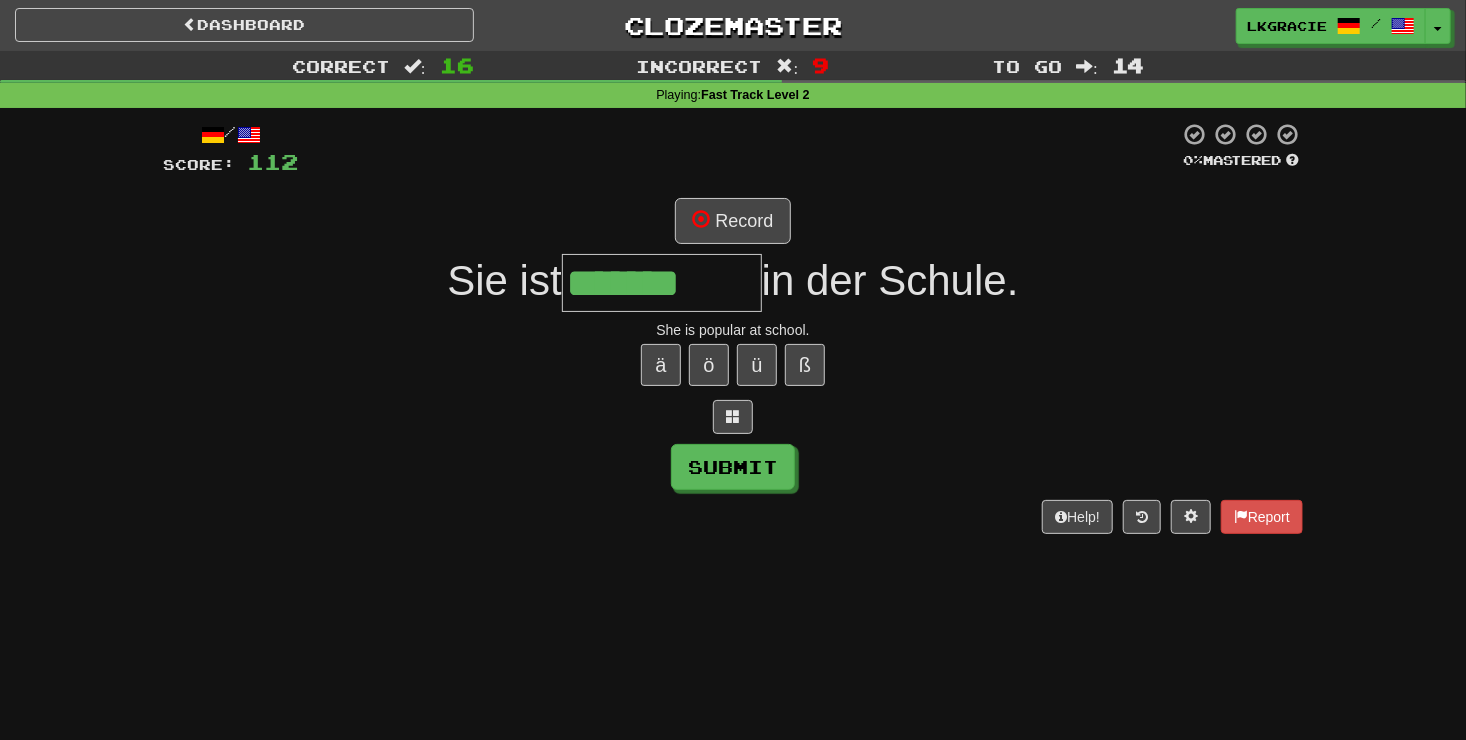 type on "*******" 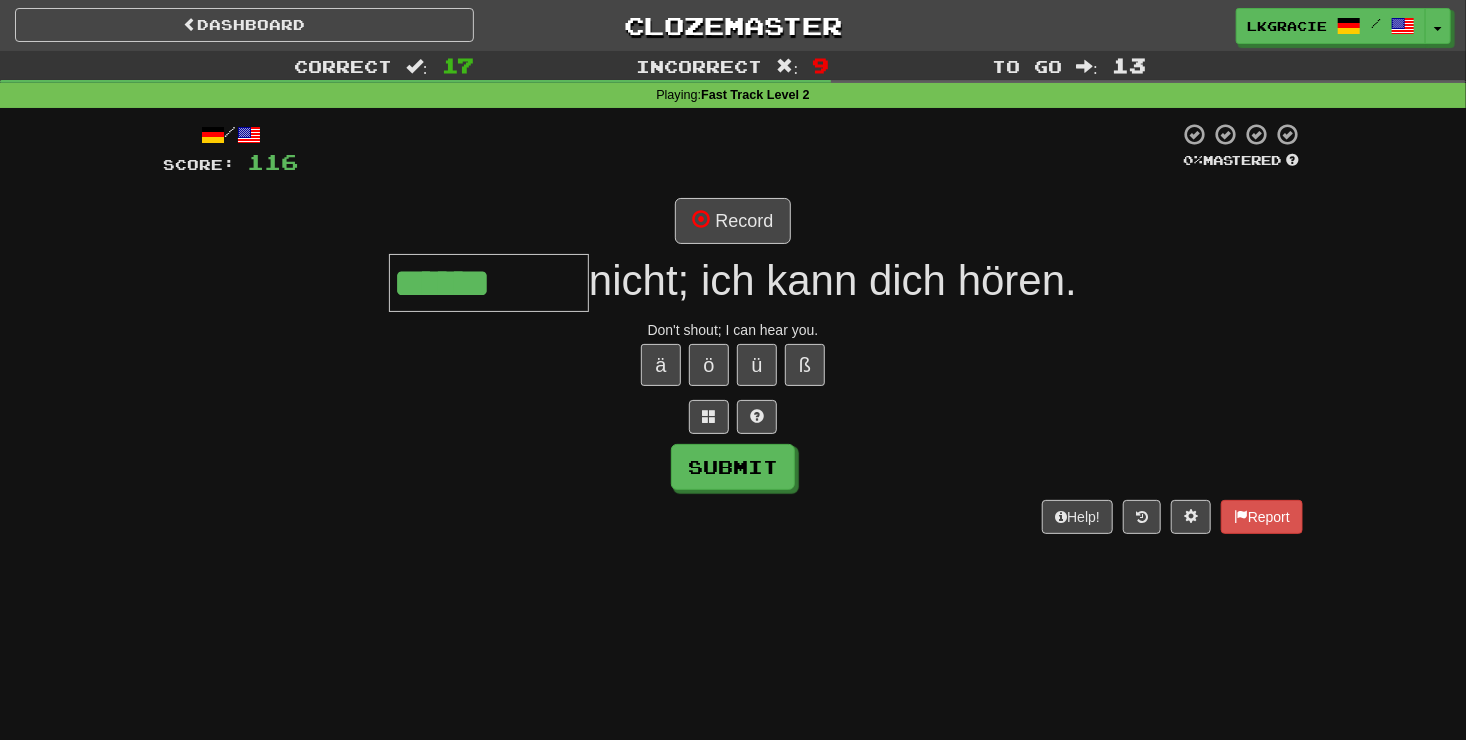 type on "******" 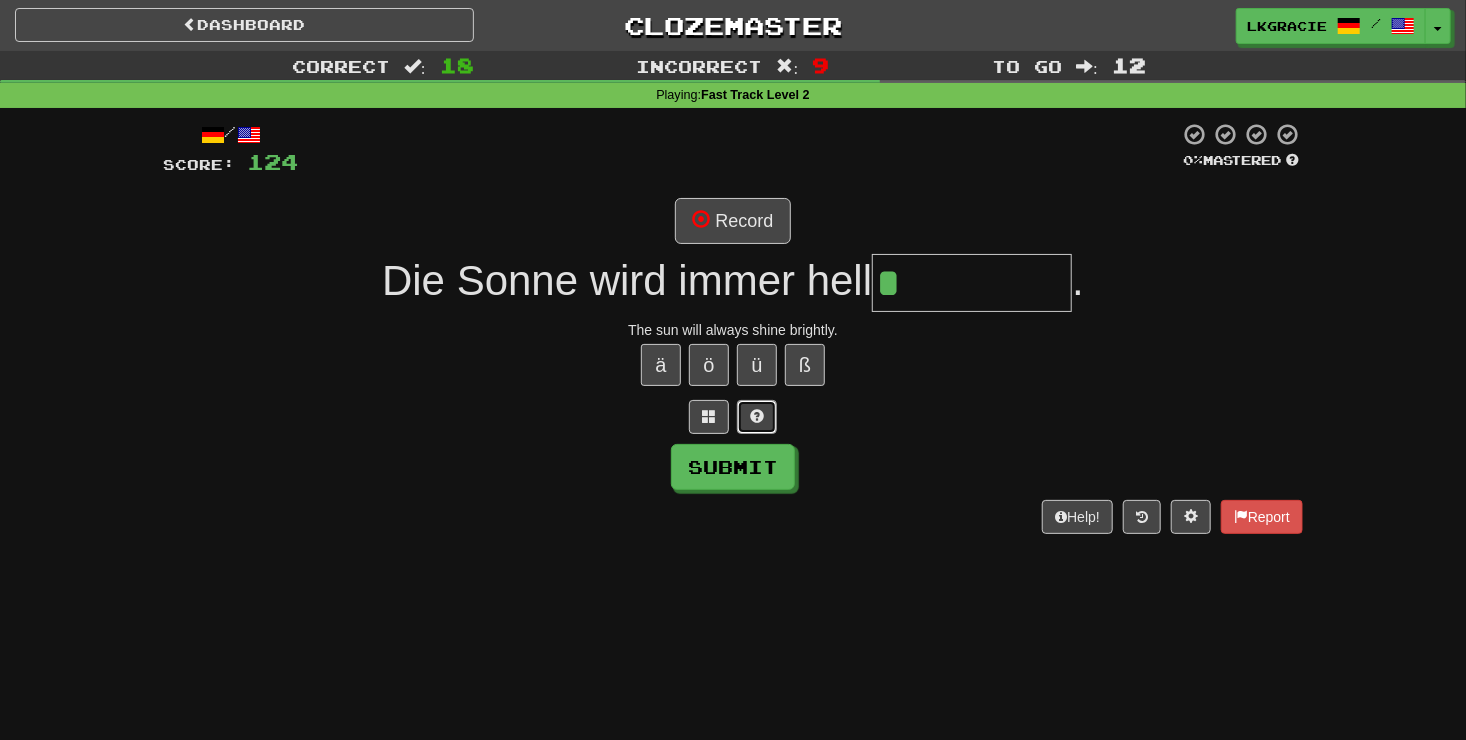 click at bounding box center [757, 416] 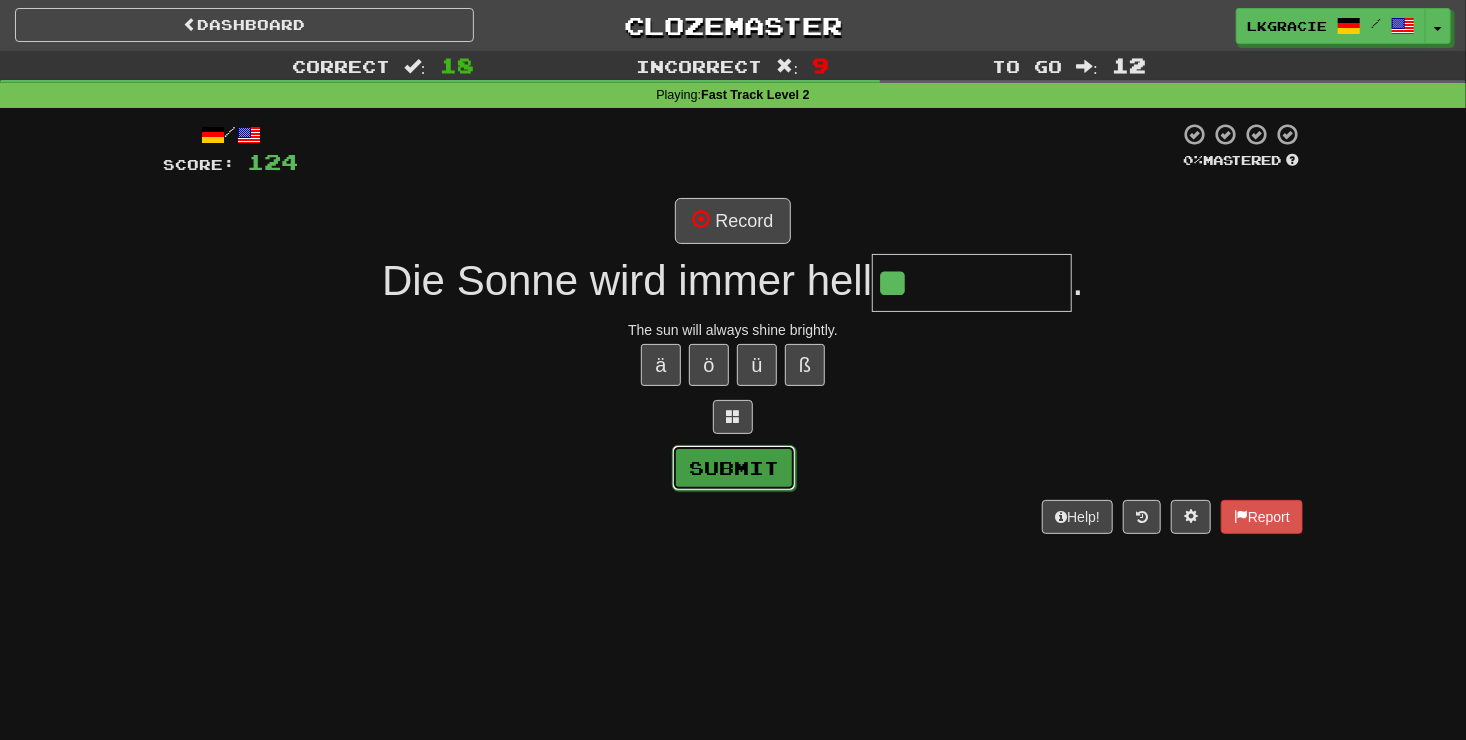 click on "Submit" at bounding box center (734, 468) 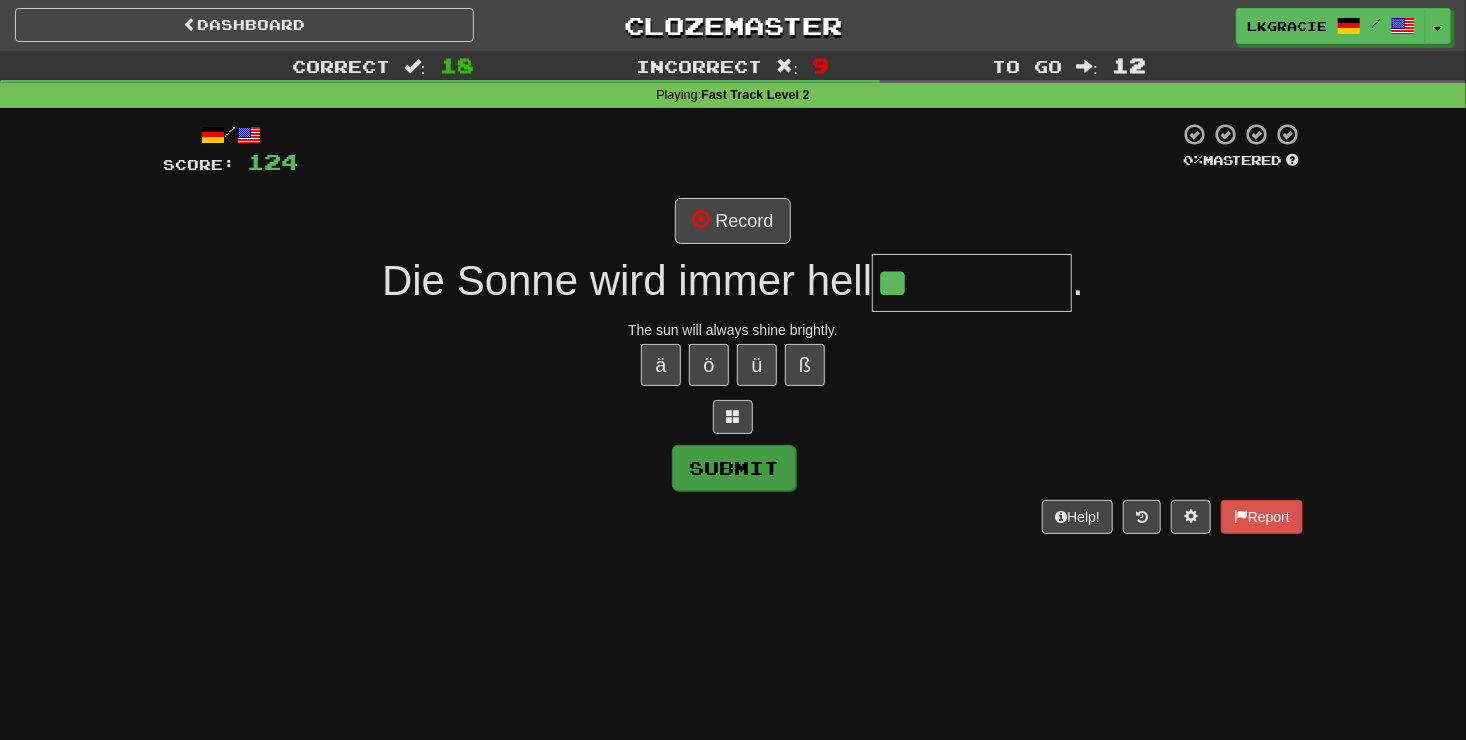 type on "********" 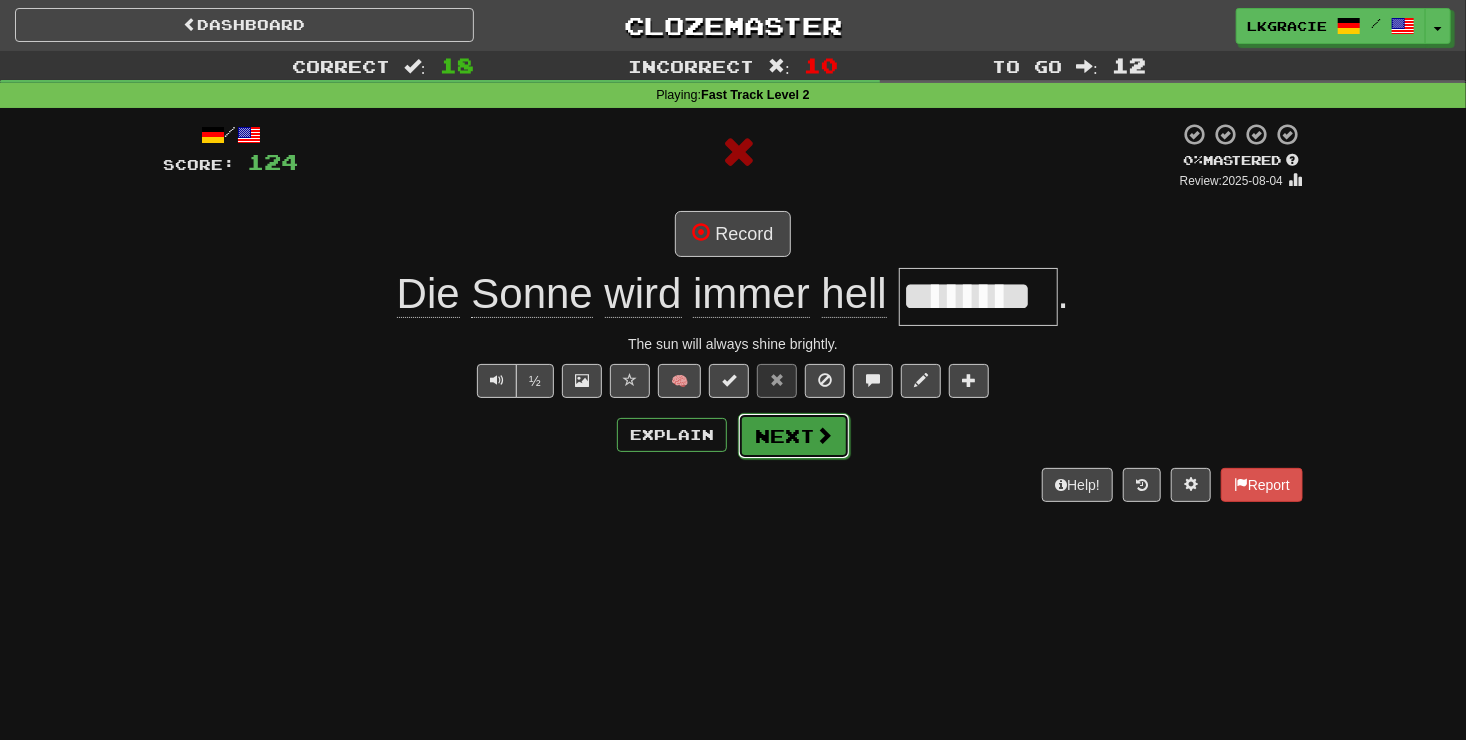 click on "Next" at bounding box center [794, 436] 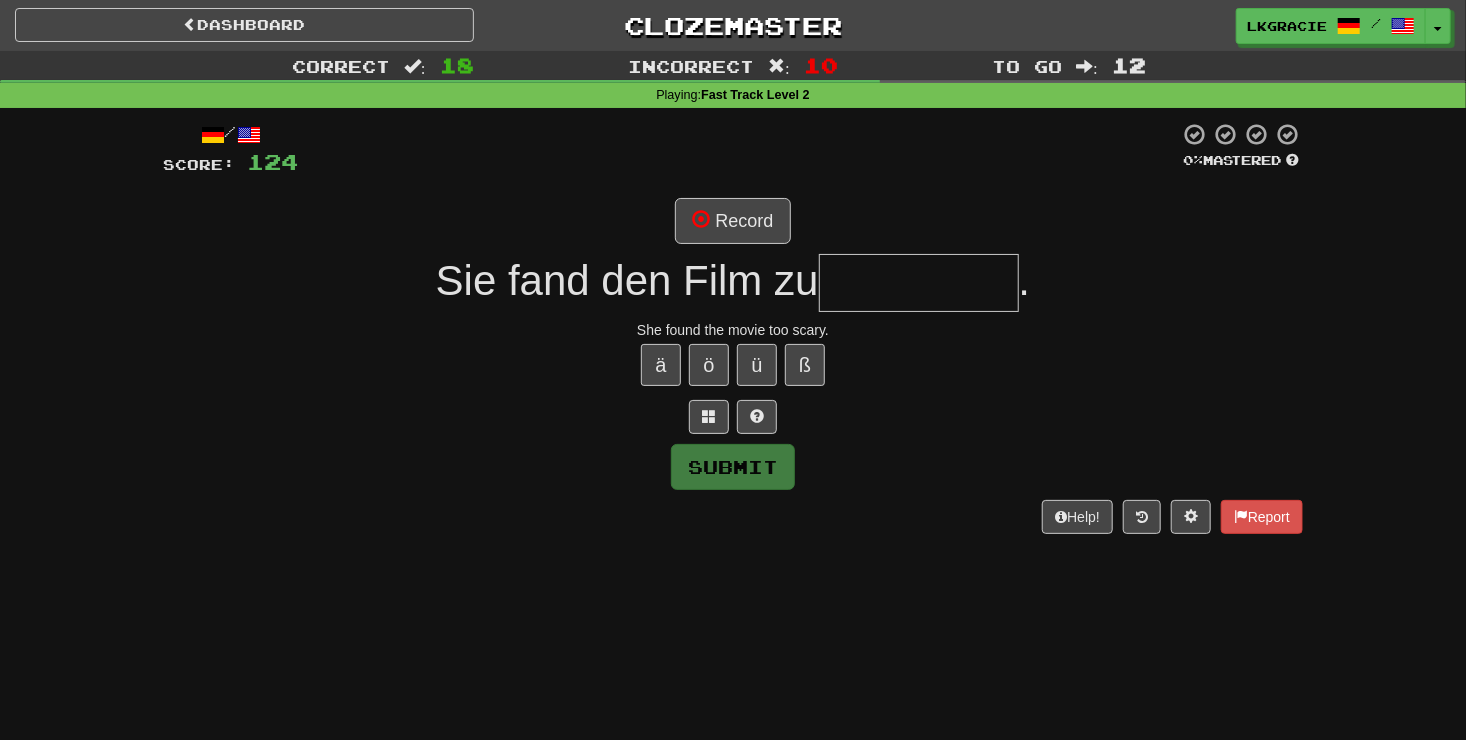 type on "*" 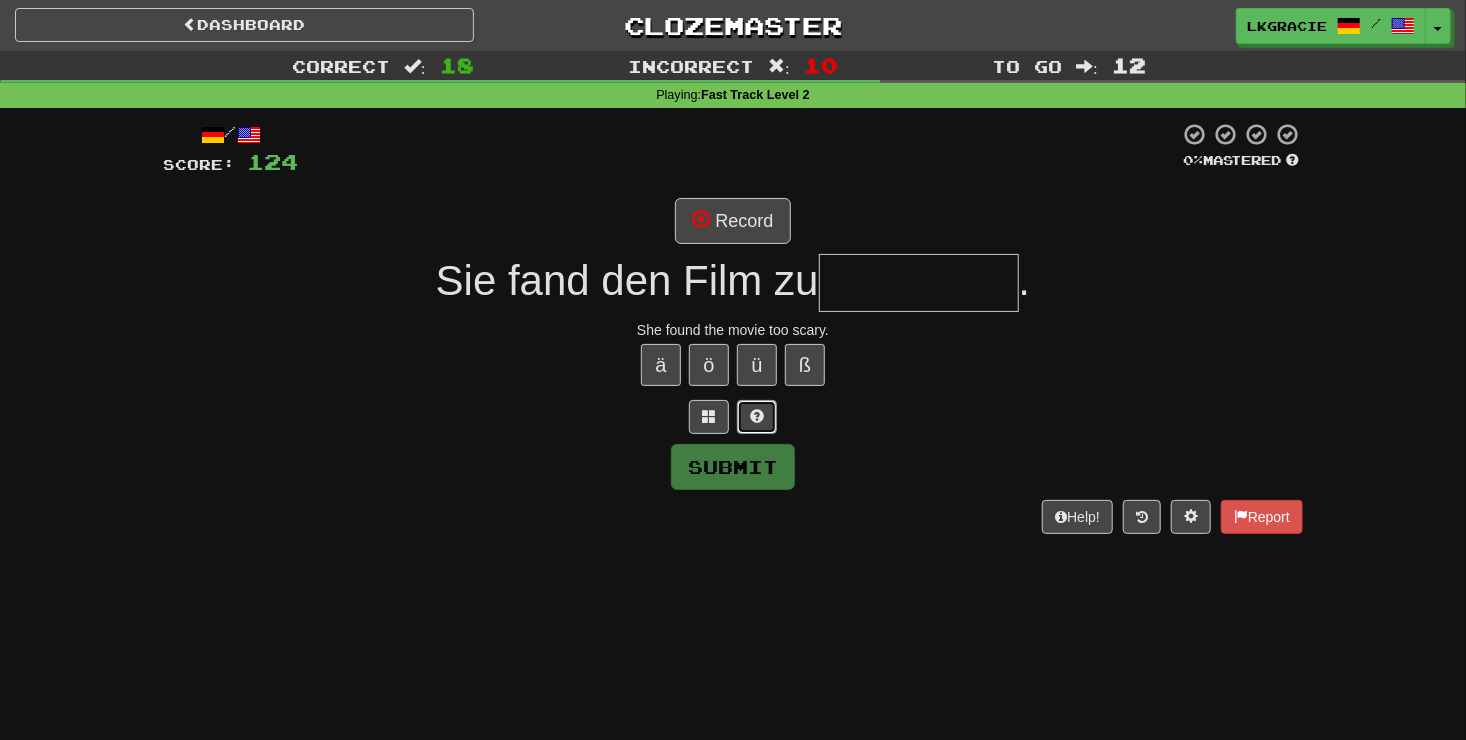 click at bounding box center (757, 417) 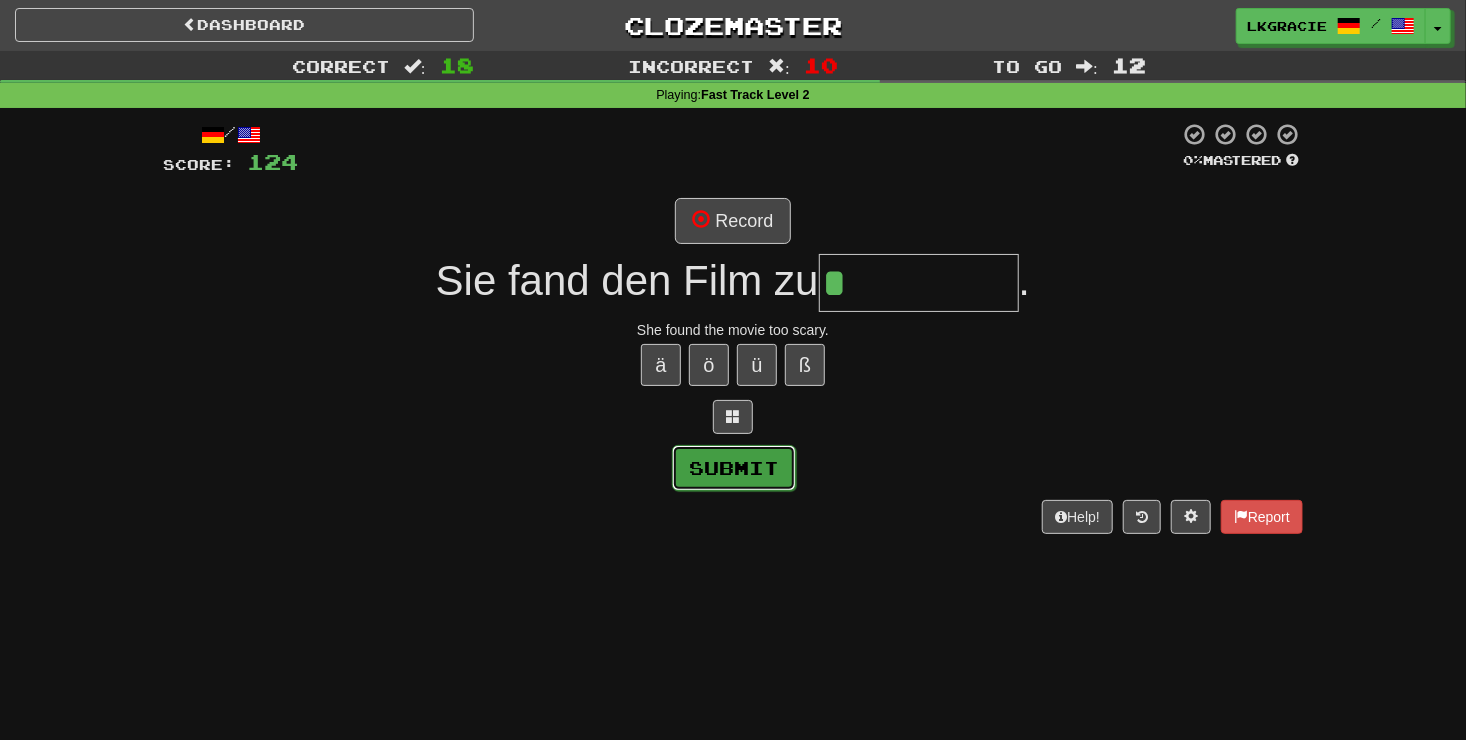 click on "Submit" at bounding box center (734, 468) 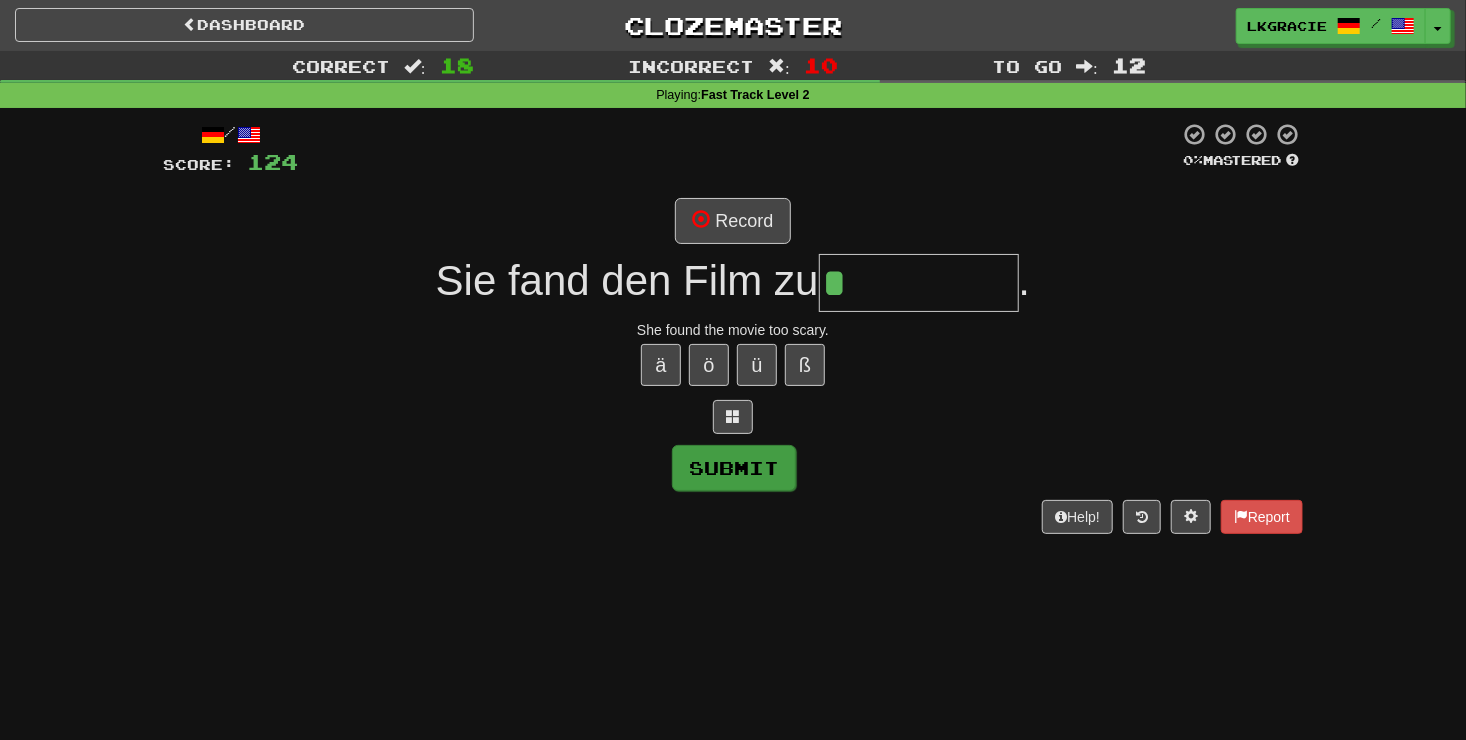 type on "********" 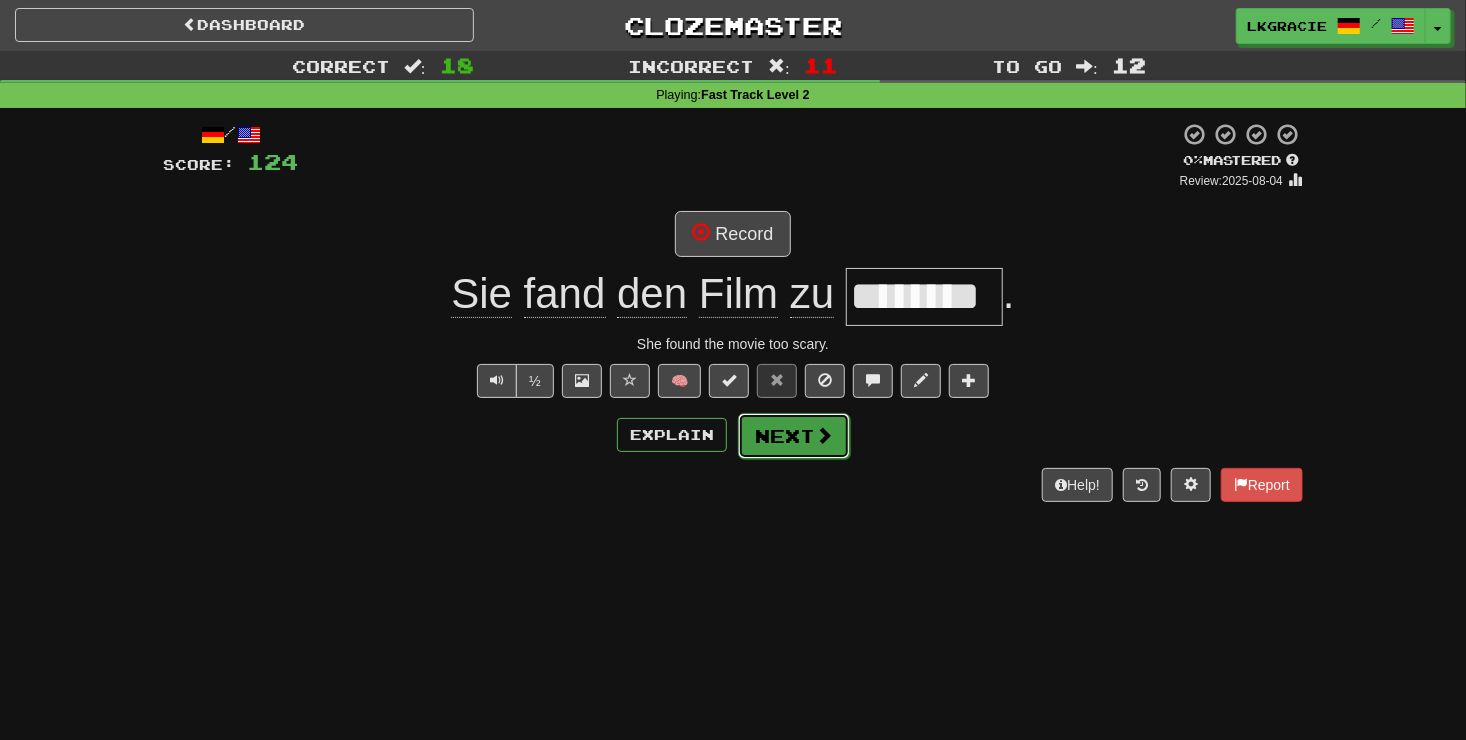 click on "Next" at bounding box center [794, 436] 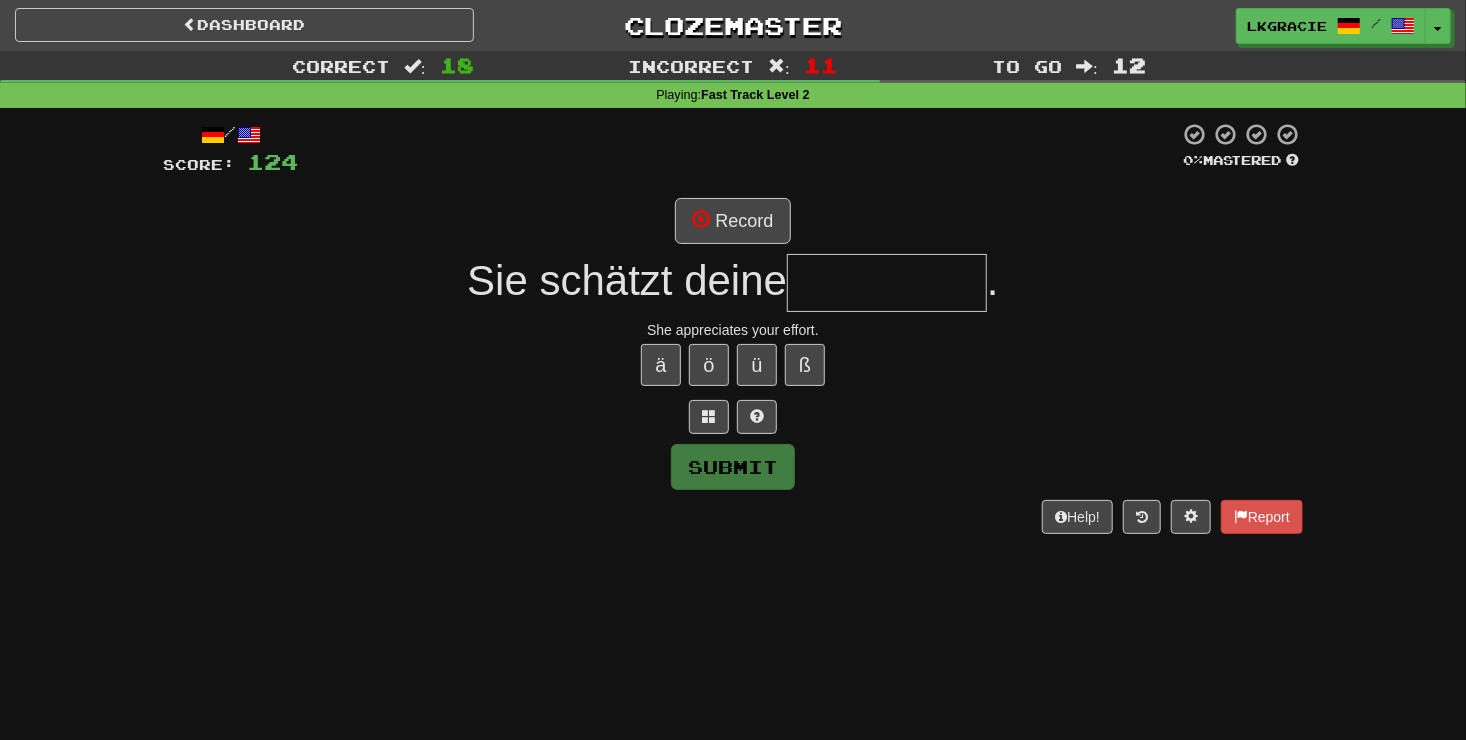 type on "*" 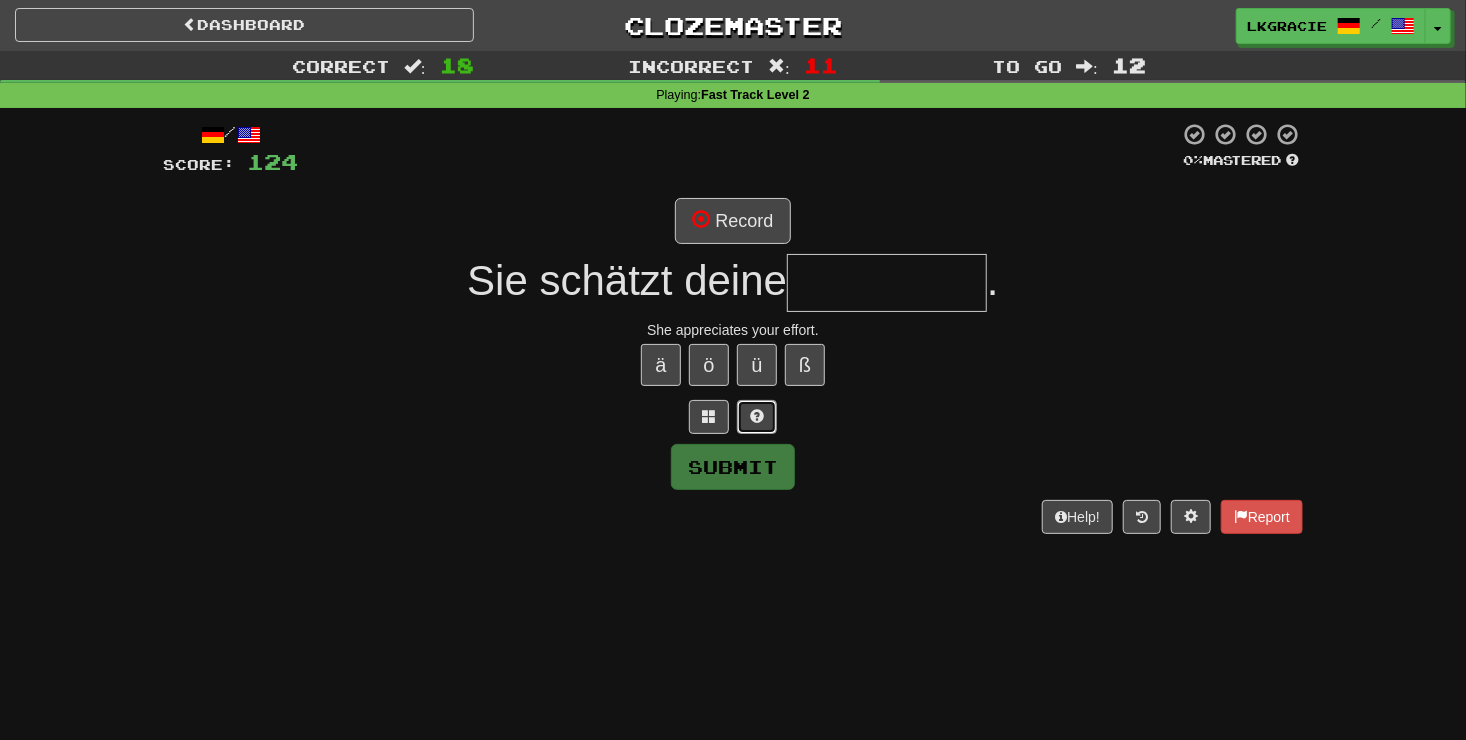 click at bounding box center [757, 416] 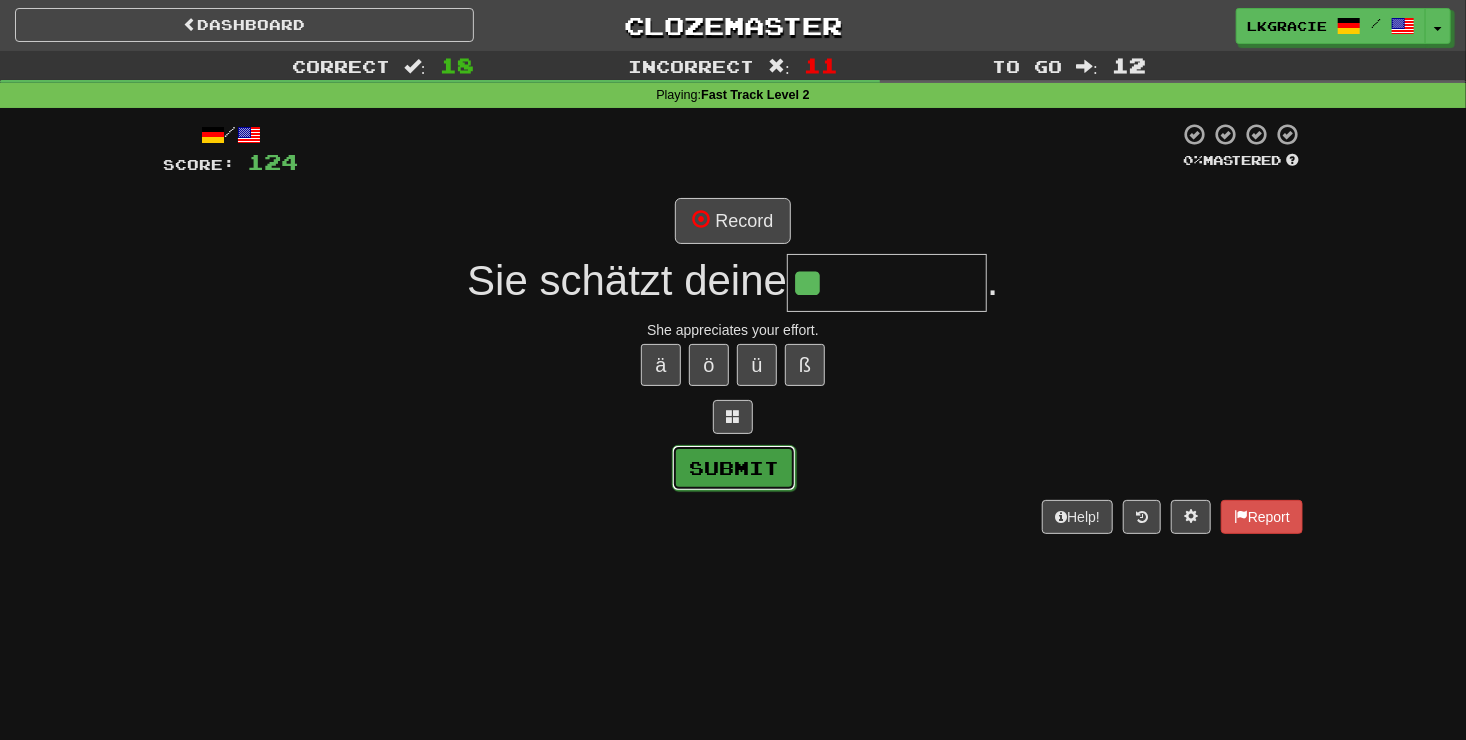 click on "Submit" at bounding box center (734, 468) 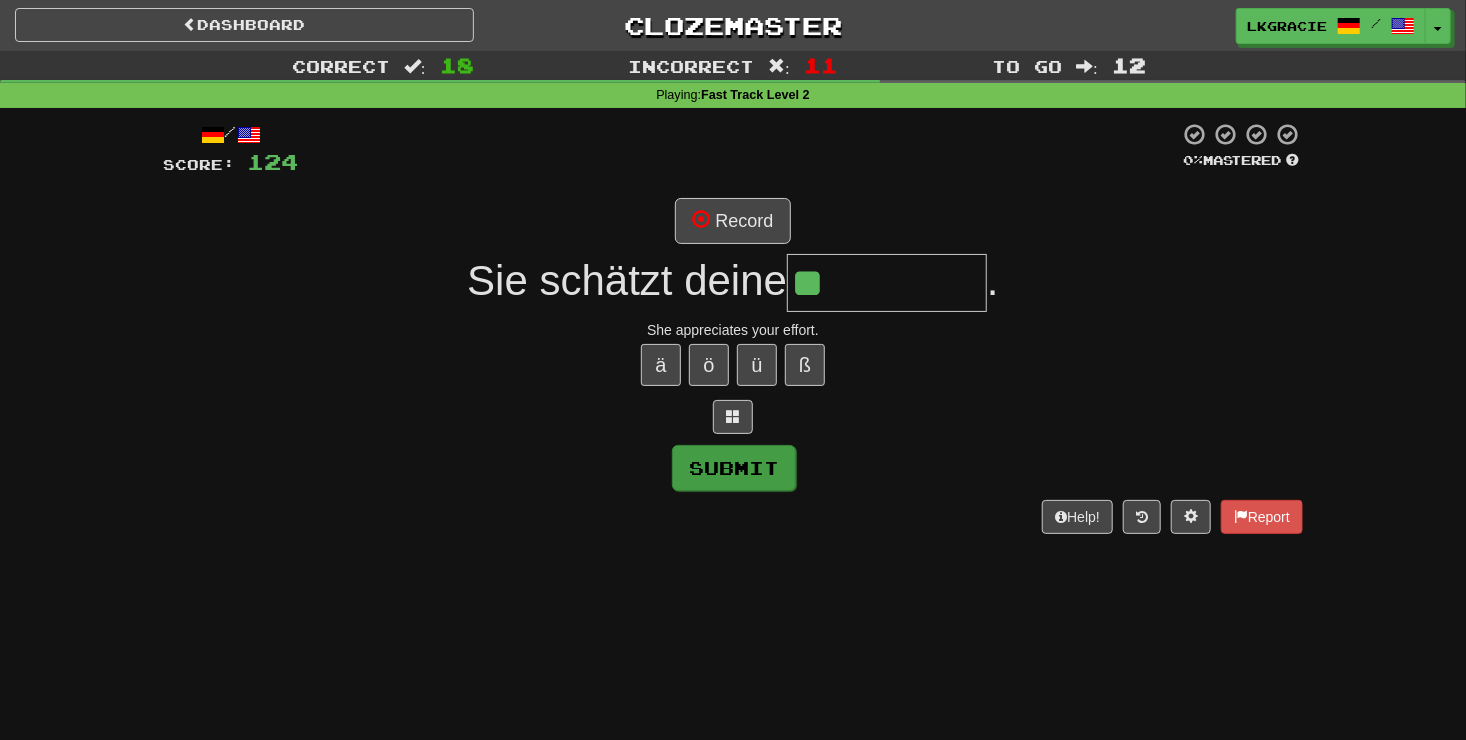 type on "********" 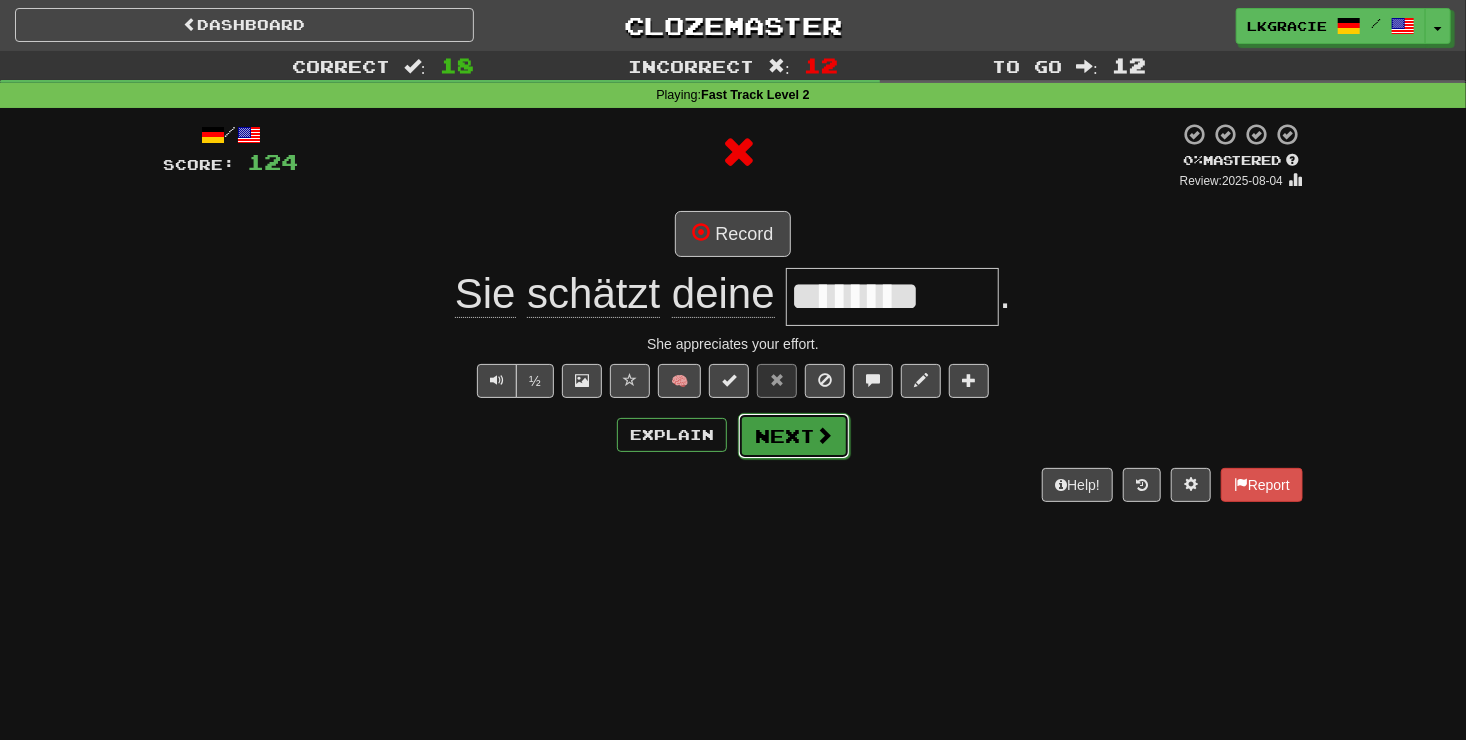 click on "Next" at bounding box center [794, 436] 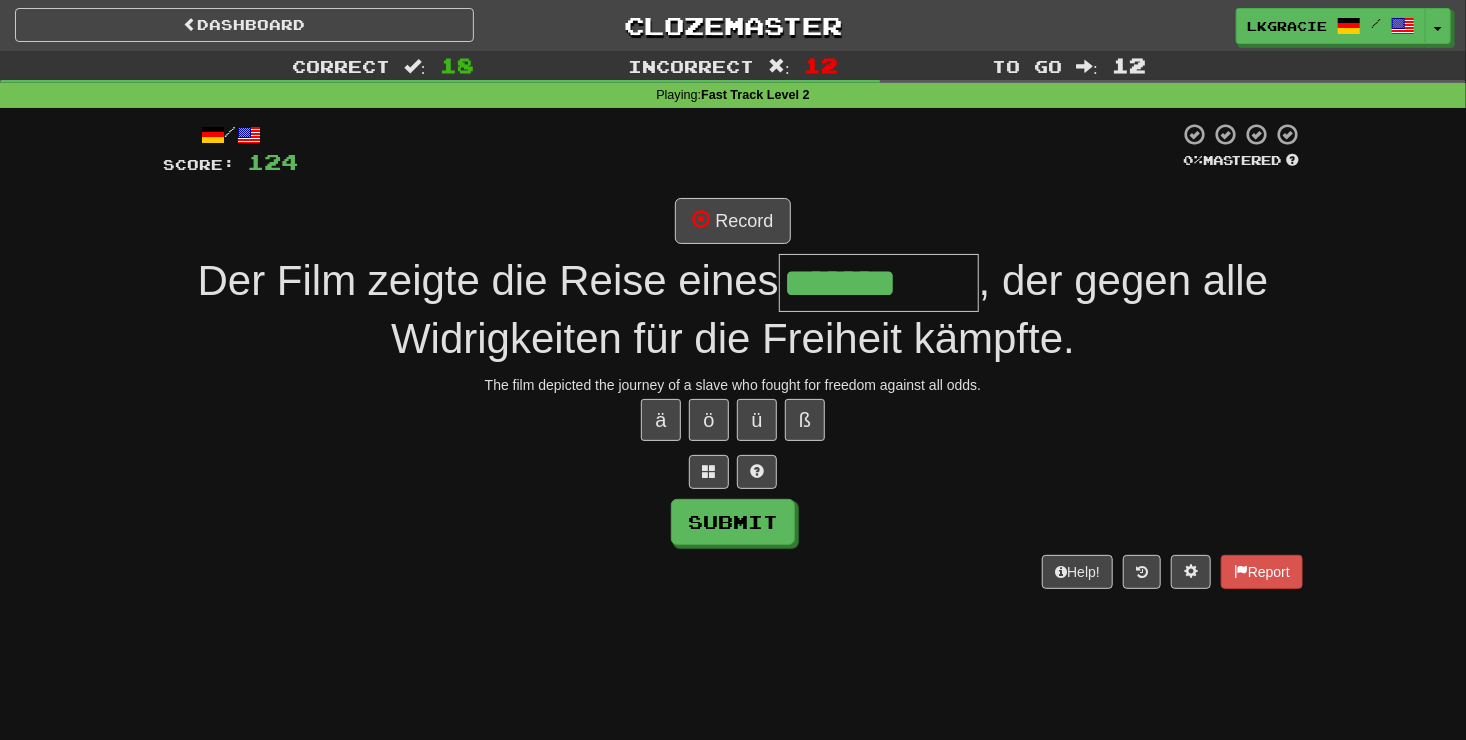 type on "*******" 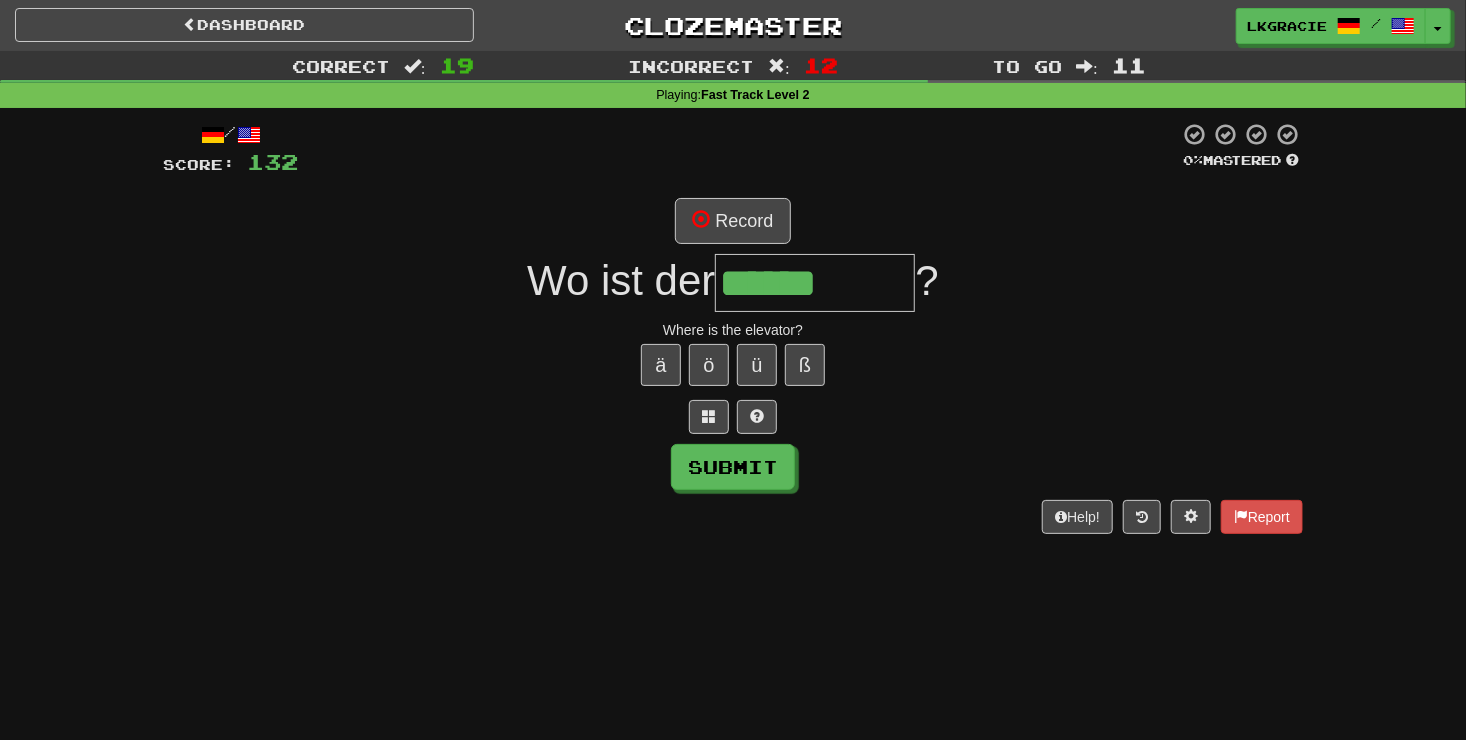 type on "******" 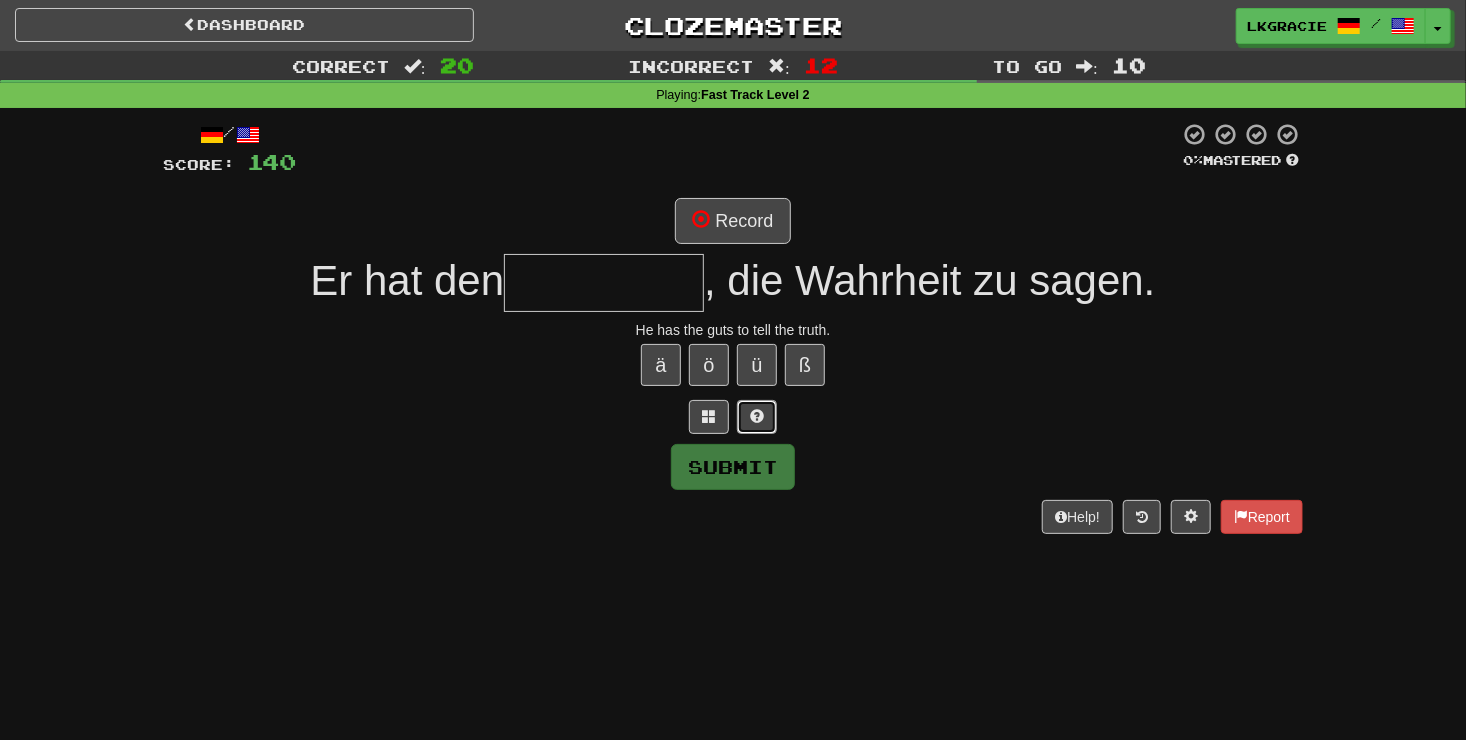 click at bounding box center [757, 417] 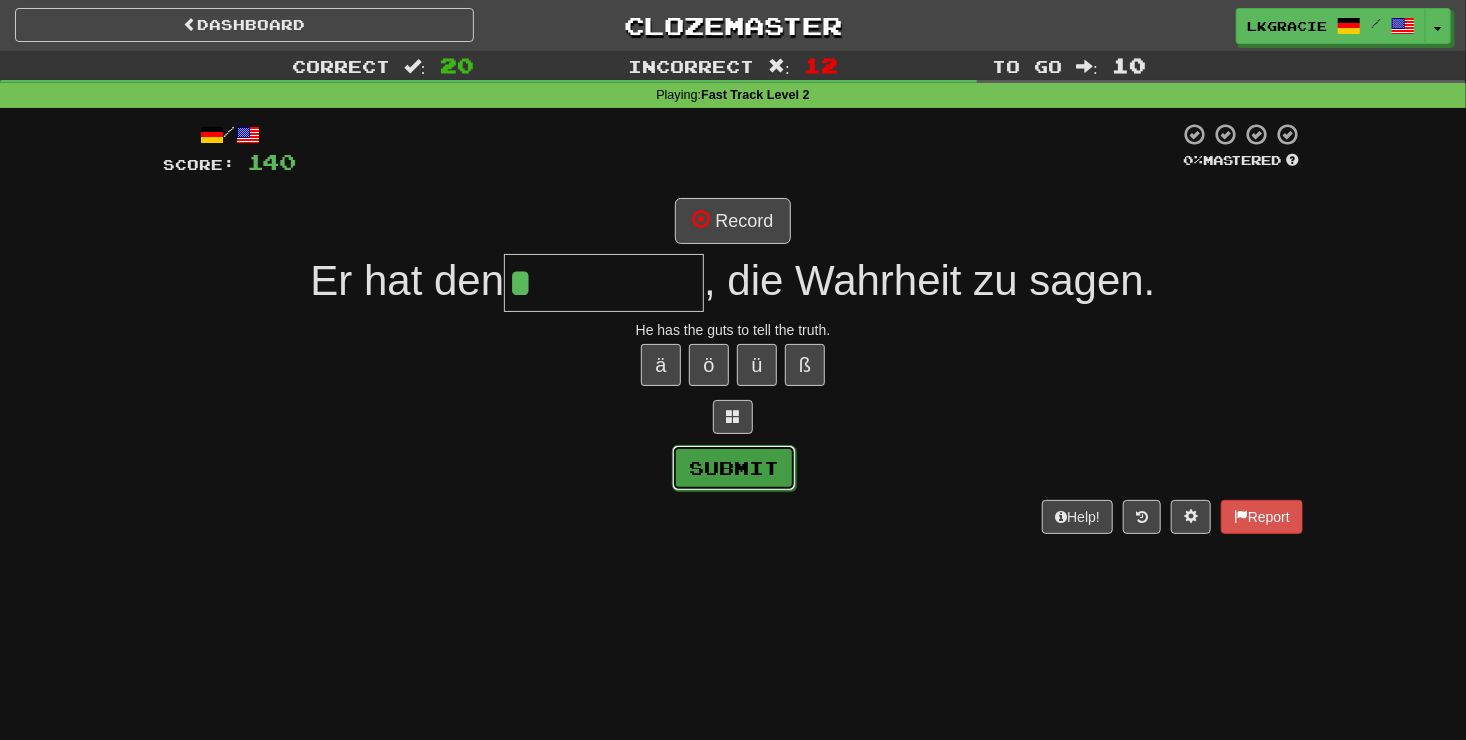 click on "Submit" at bounding box center [734, 468] 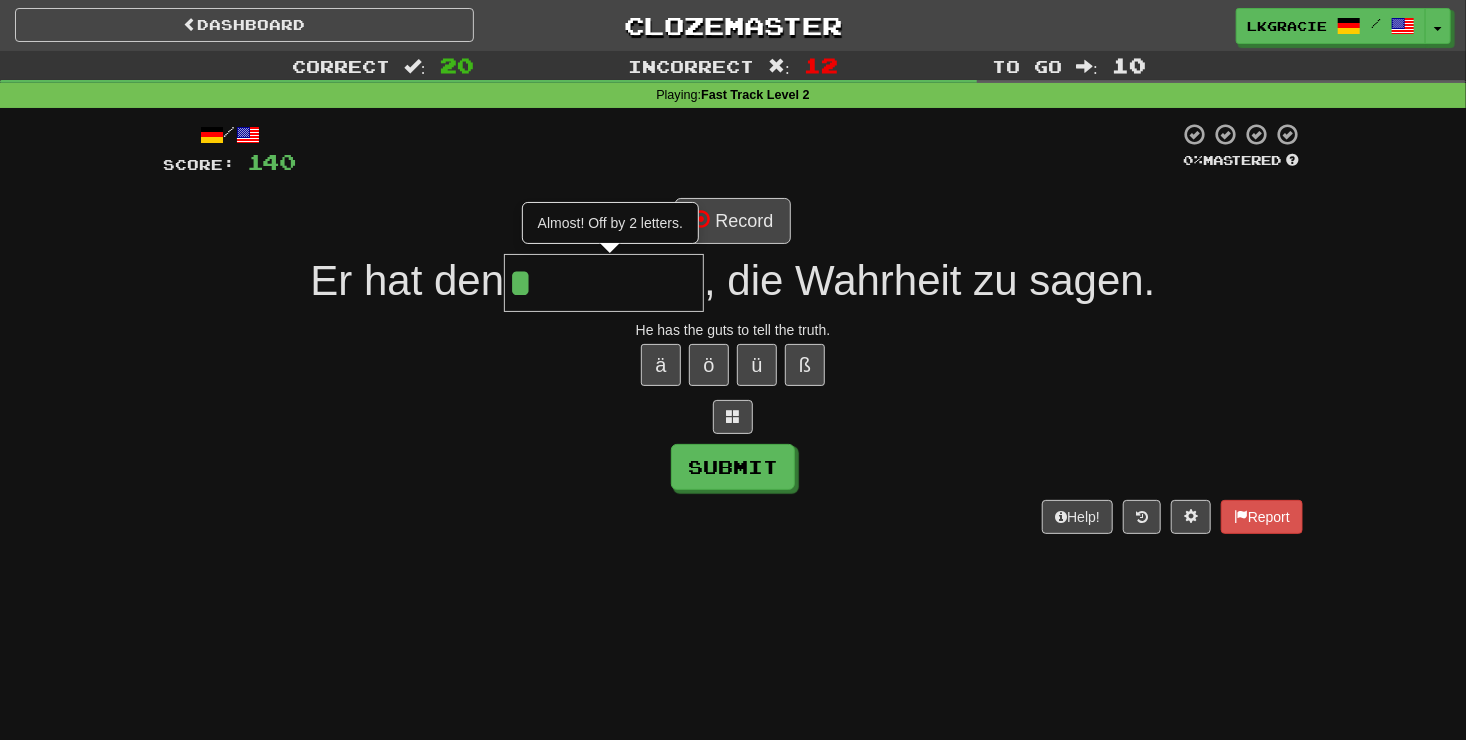 click on "*" at bounding box center (604, 283) 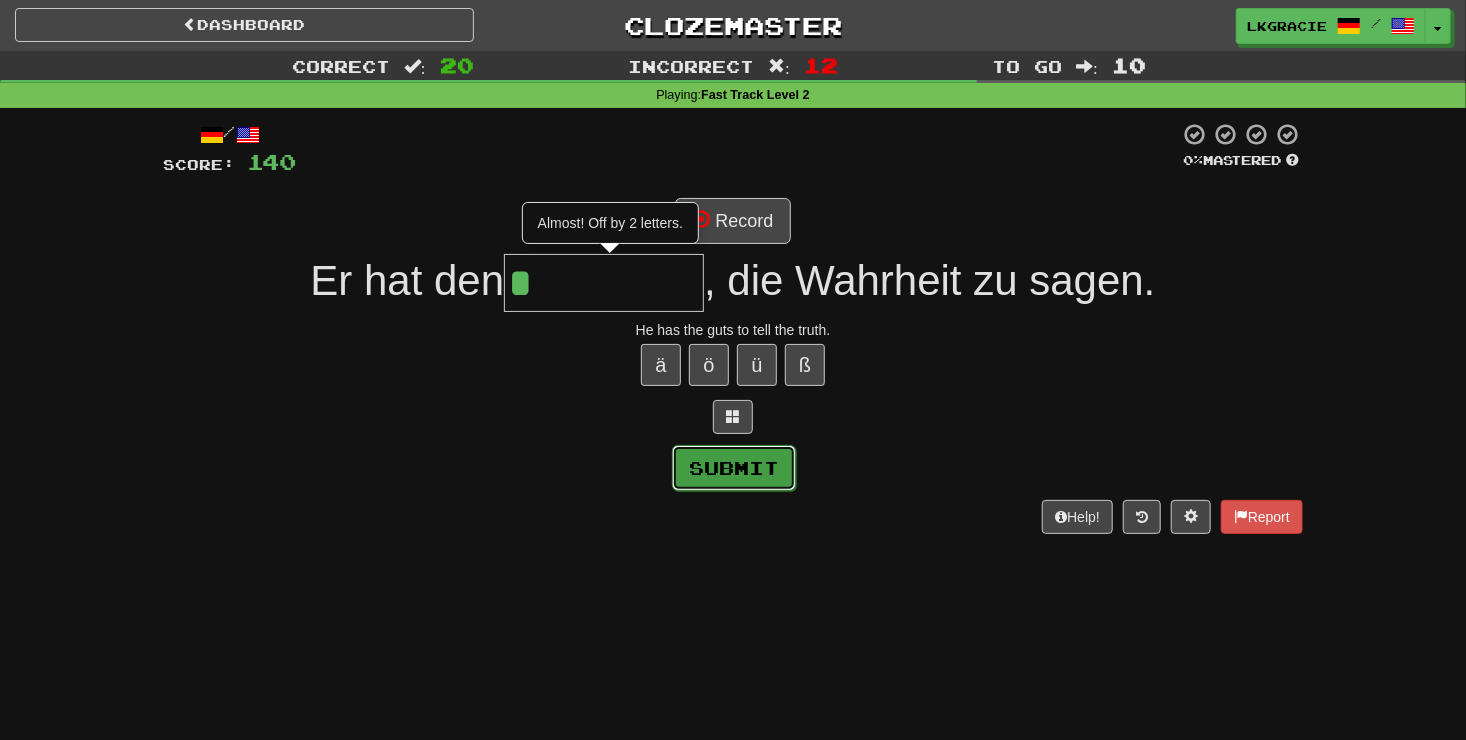 click on "Submit" at bounding box center (734, 468) 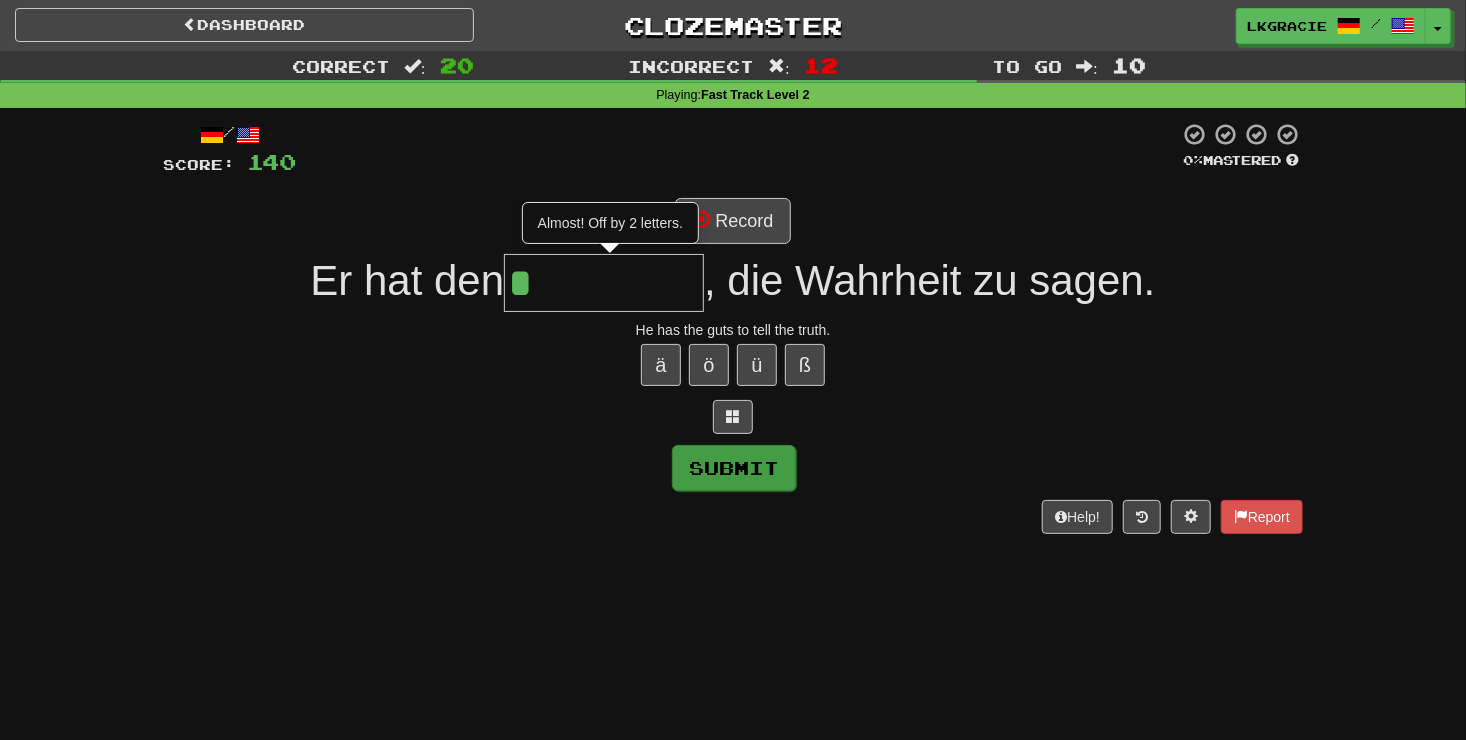 type on "***" 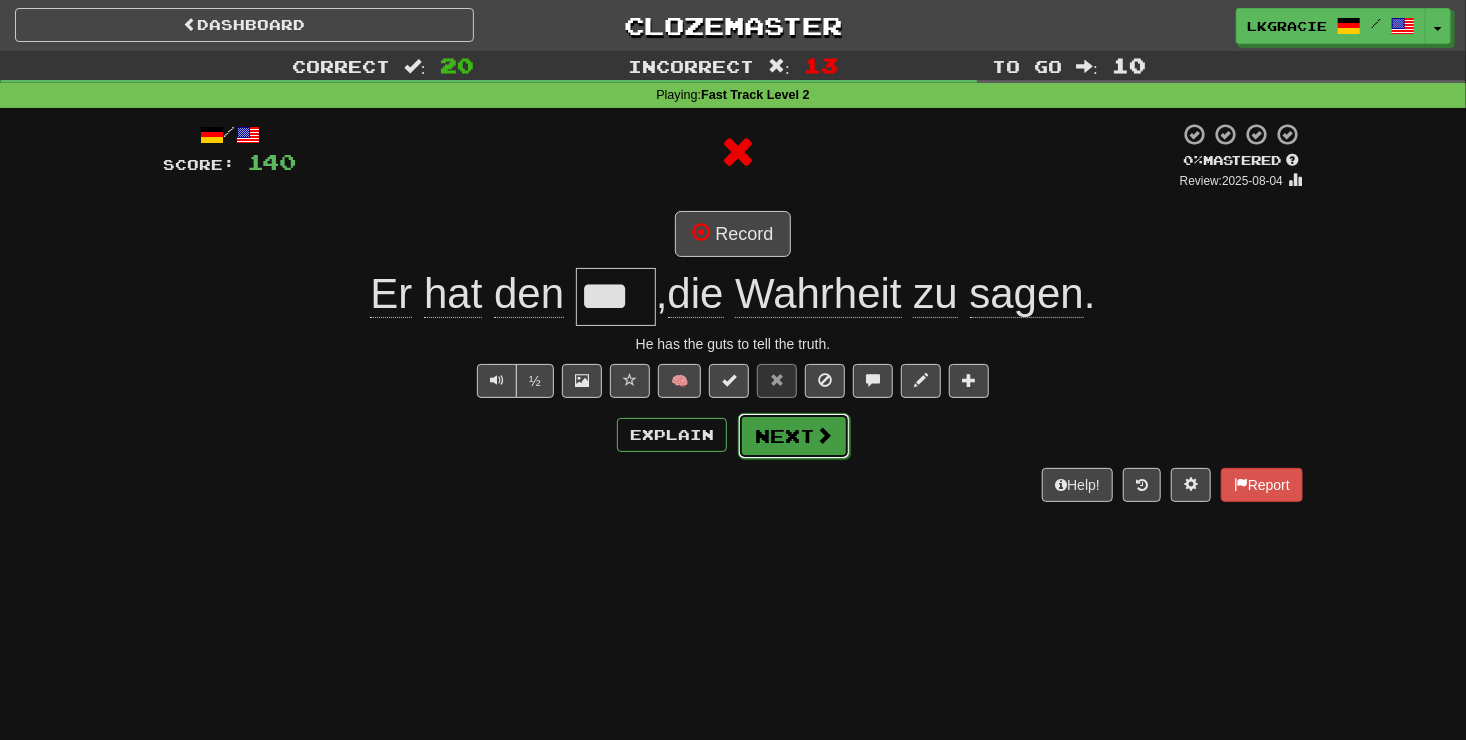 click on "Next" at bounding box center (794, 436) 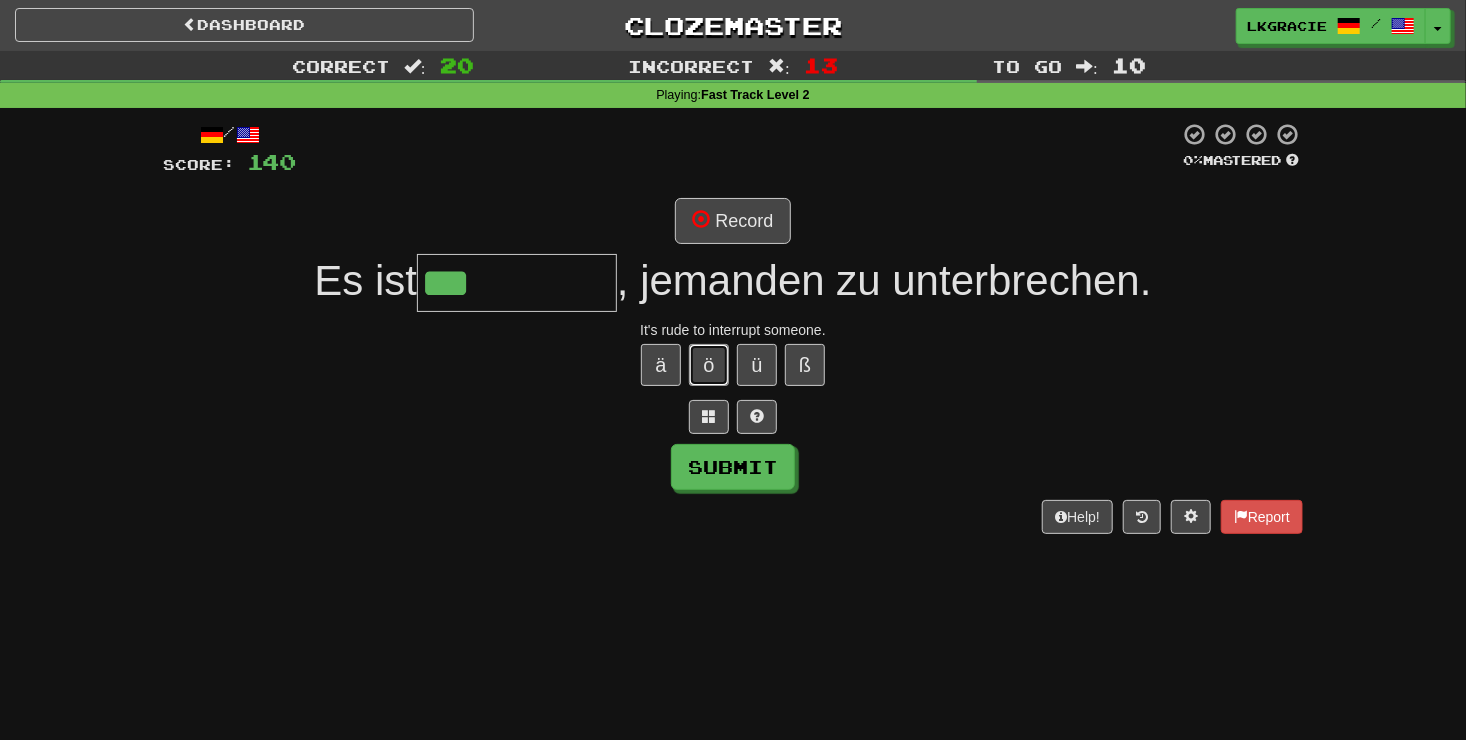 click on "ö" at bounding box center (709, 365) 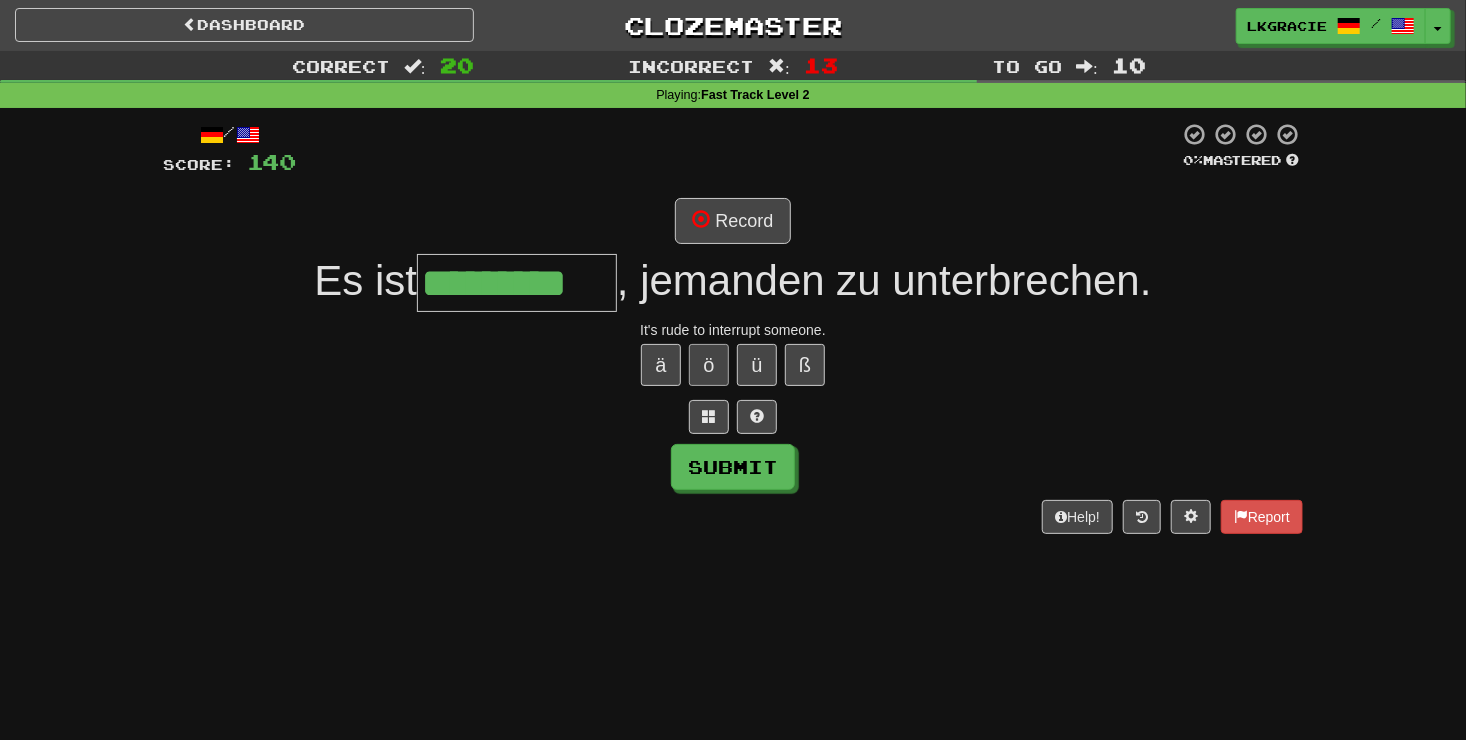 type on "*********" 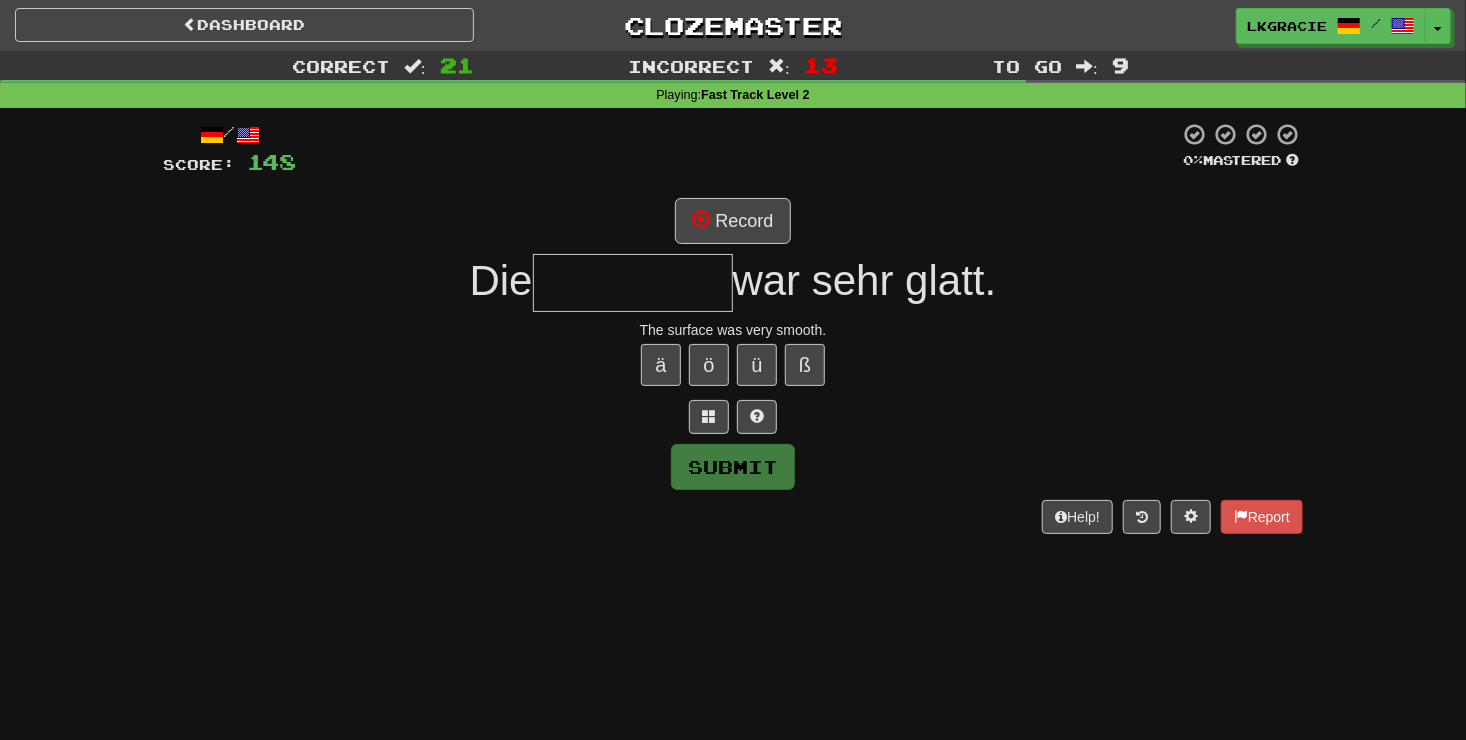 type on "*" 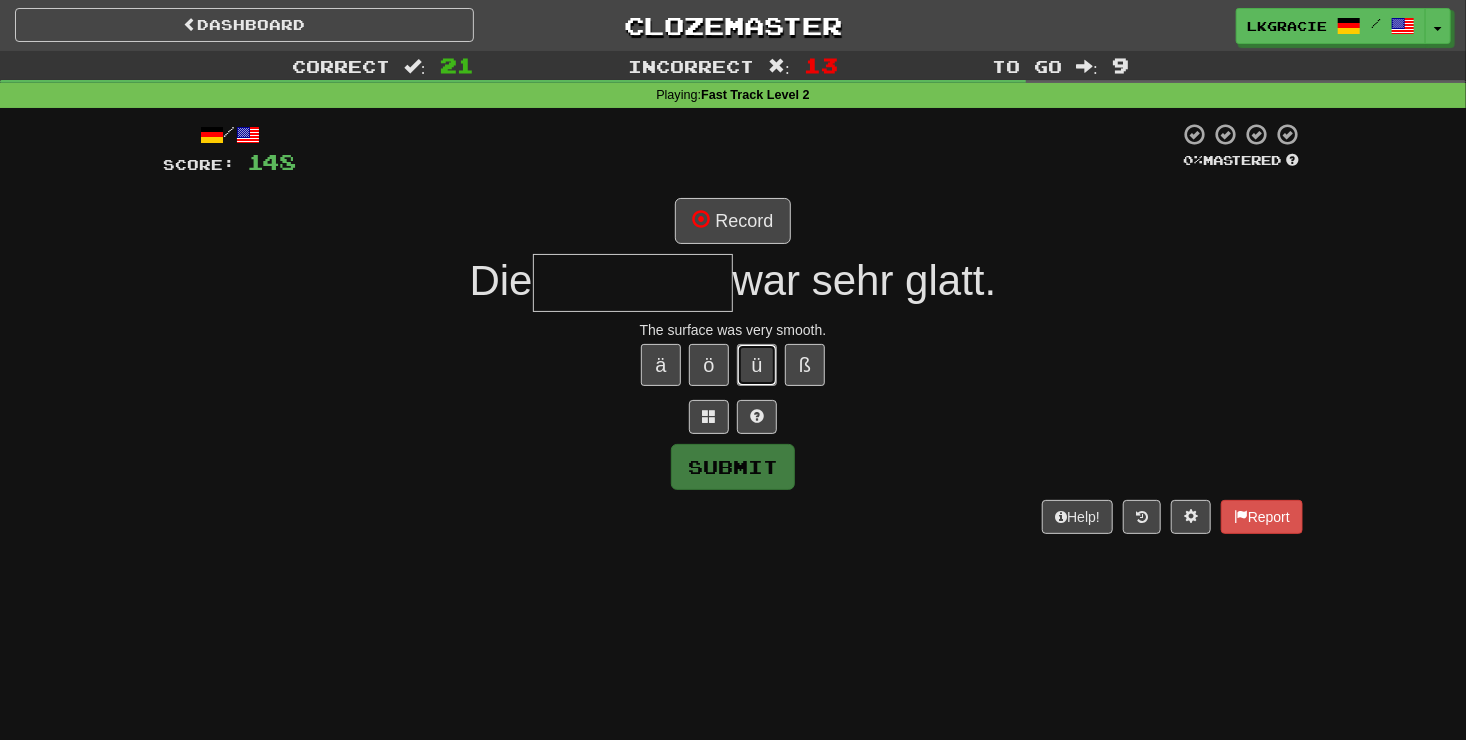 click on "ü" at bounding box center (757, 365) 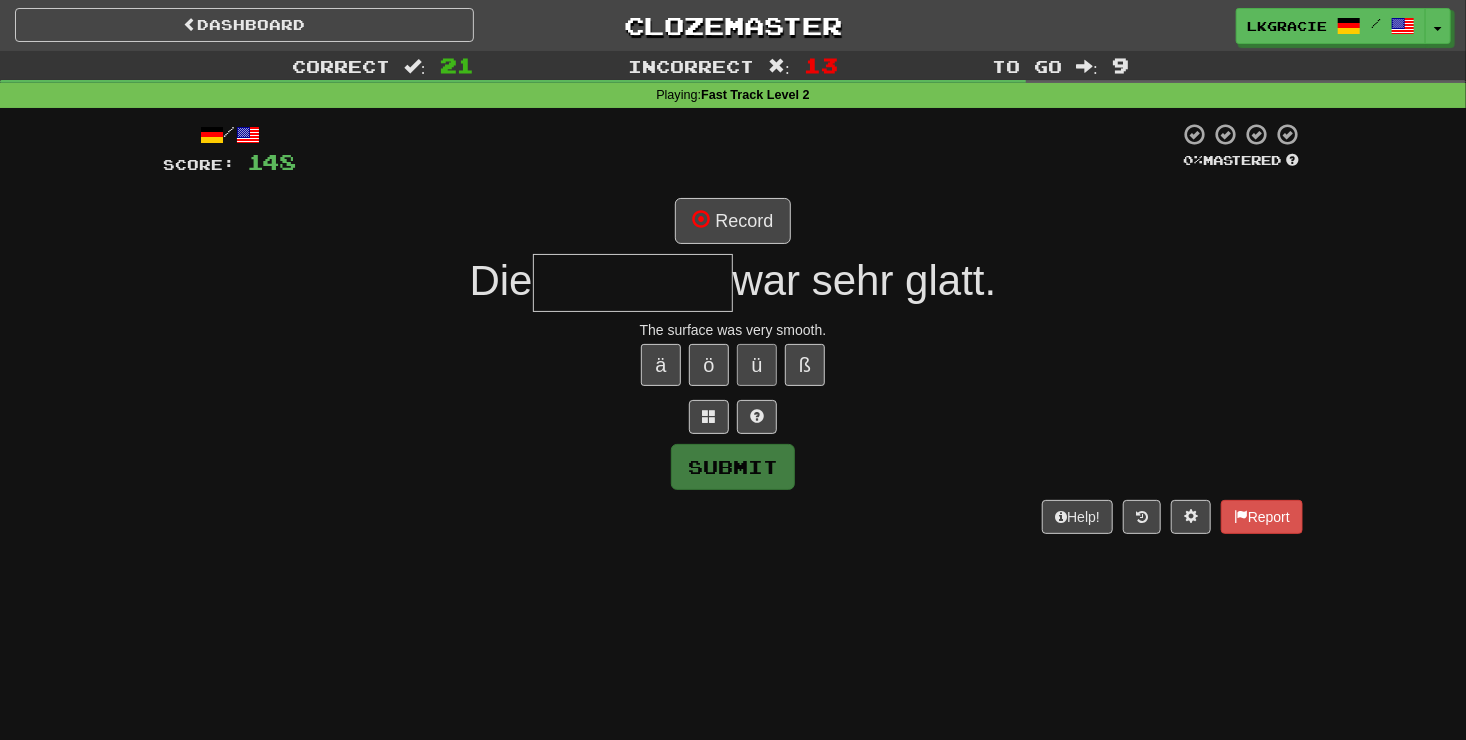 type on "*" 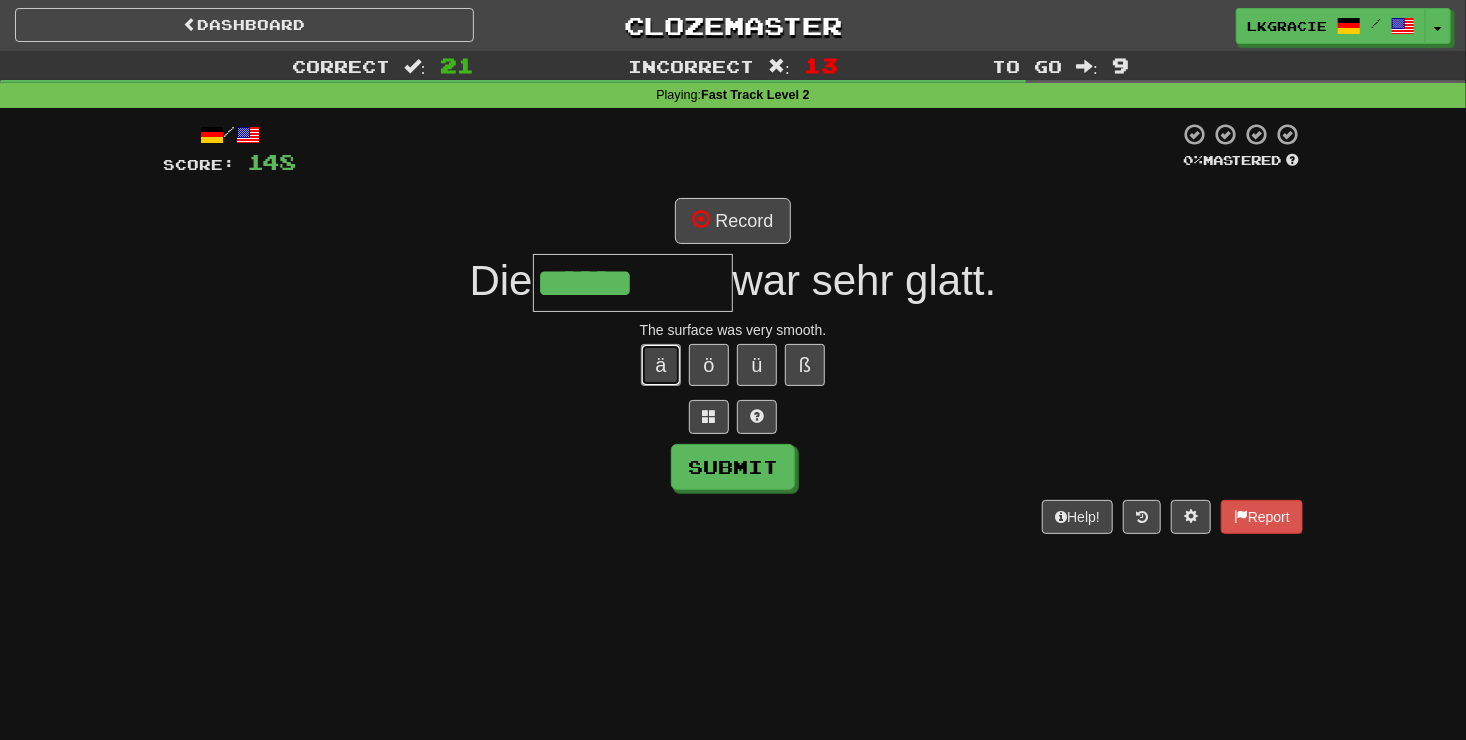 click on "ä" at bounding box center (661, 365) 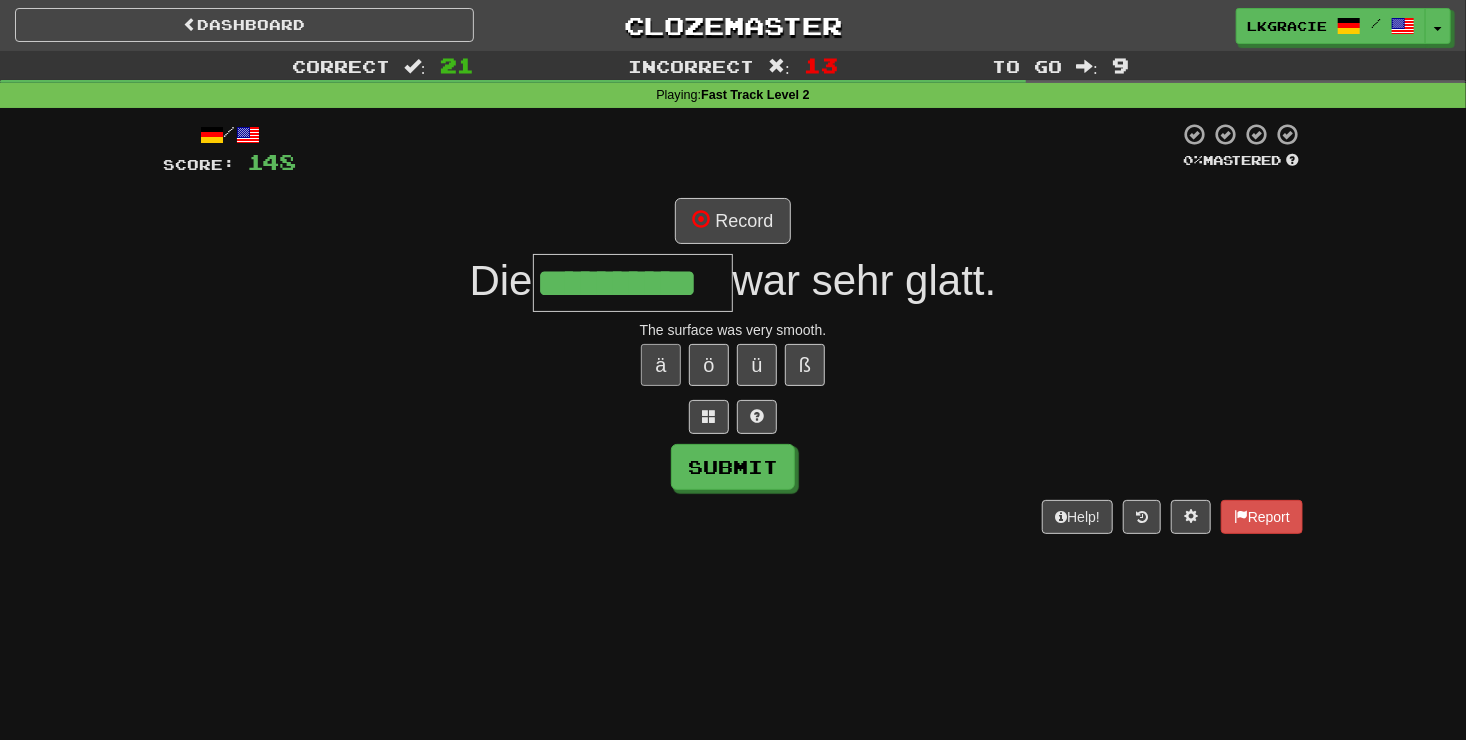 scroll, scrollTop: 0, scrollLeft: 3, axis: horizontal 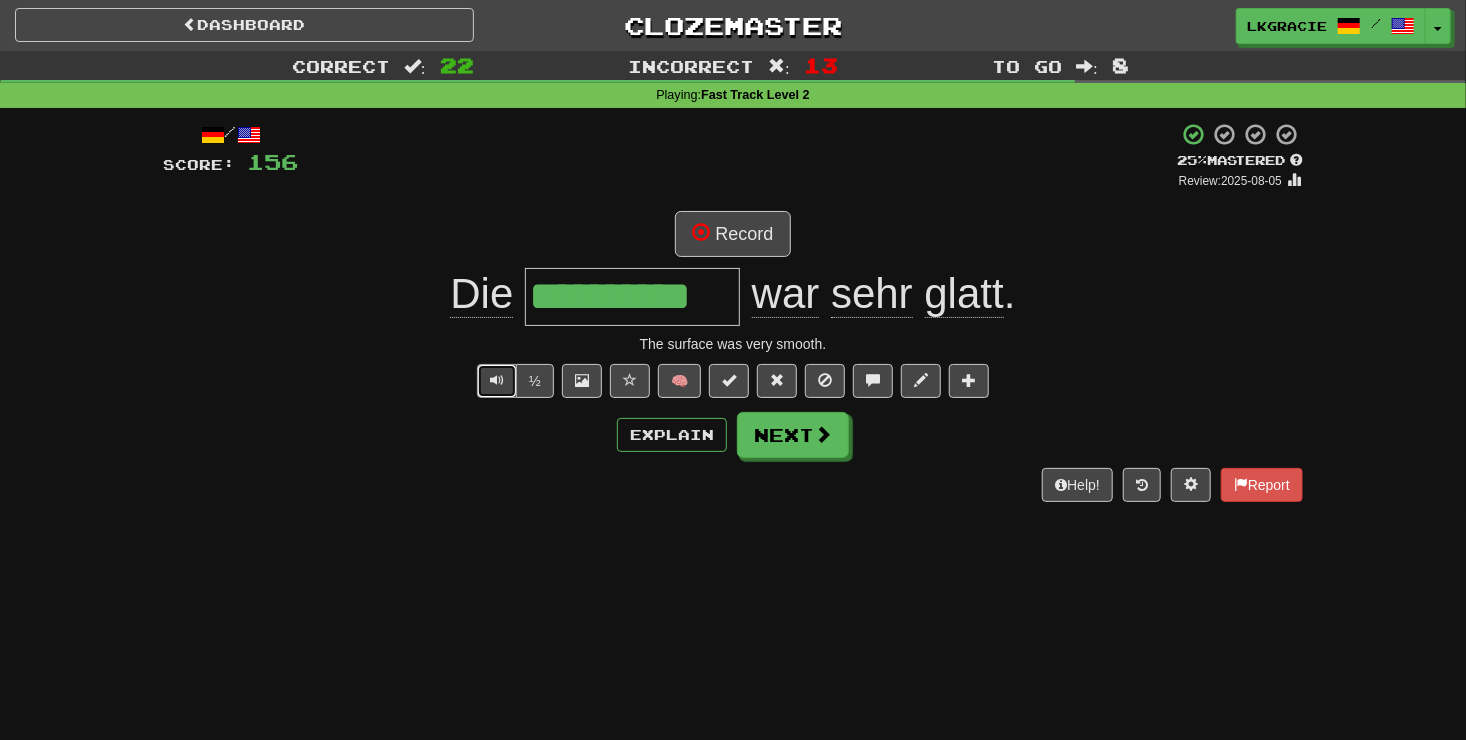 click at bounding box center [497, 380] 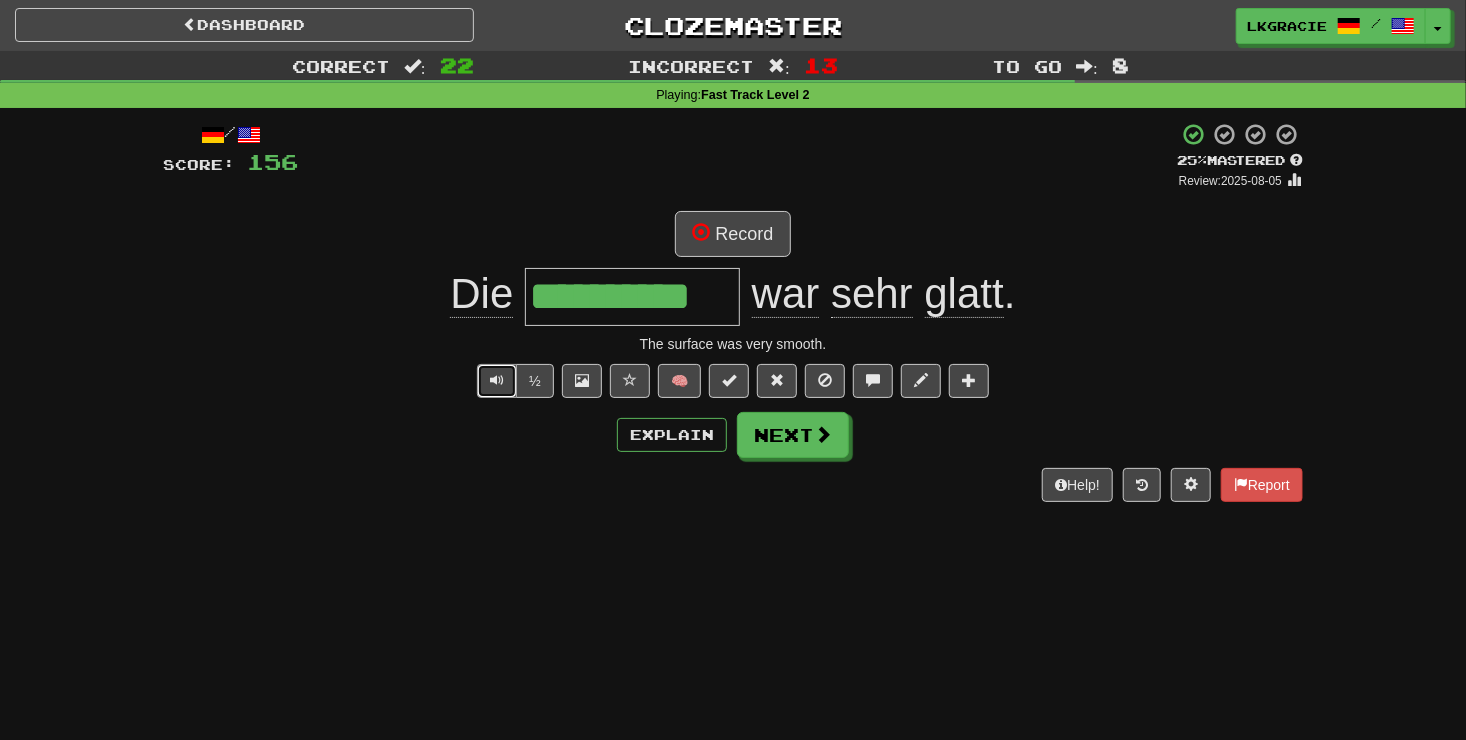 click at bounding box center (497, 380) 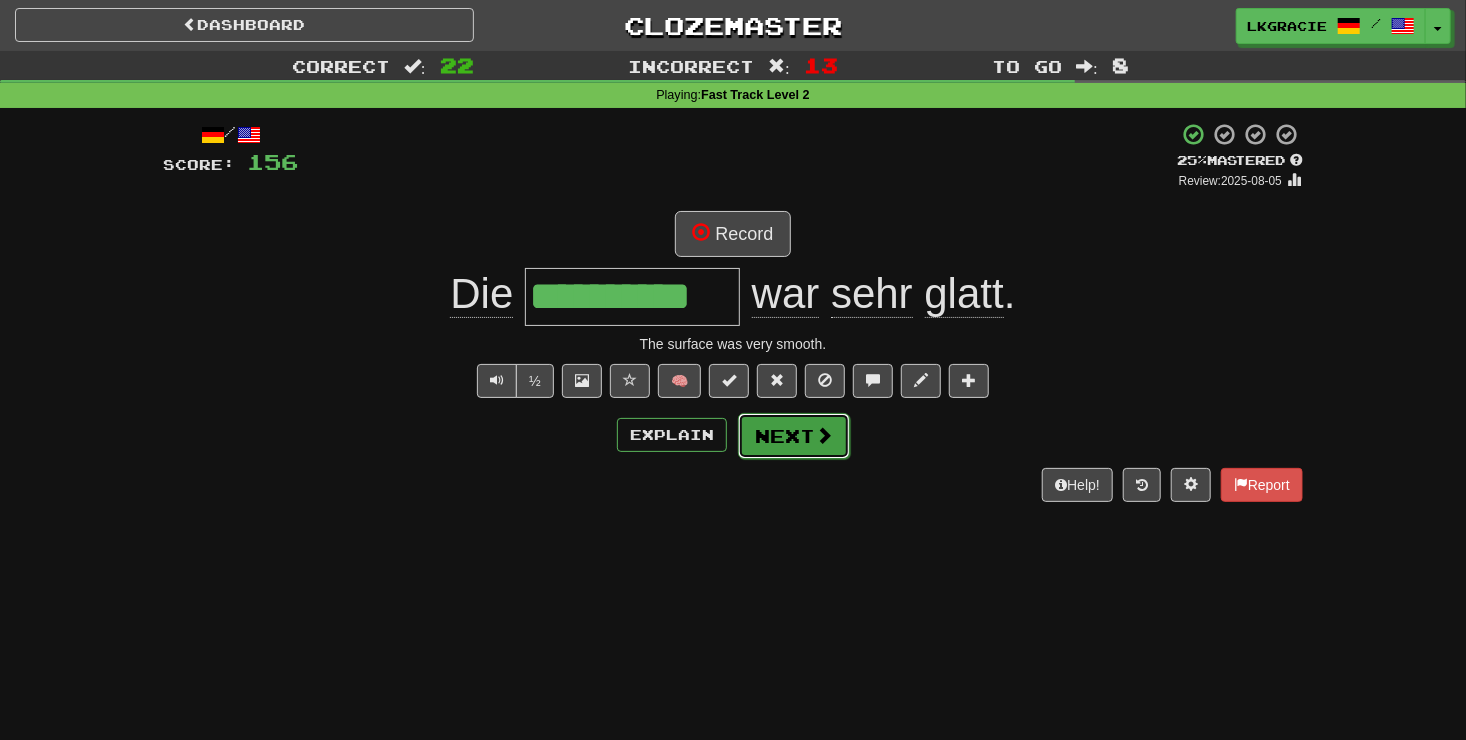 click at bounding box center [824, 435] 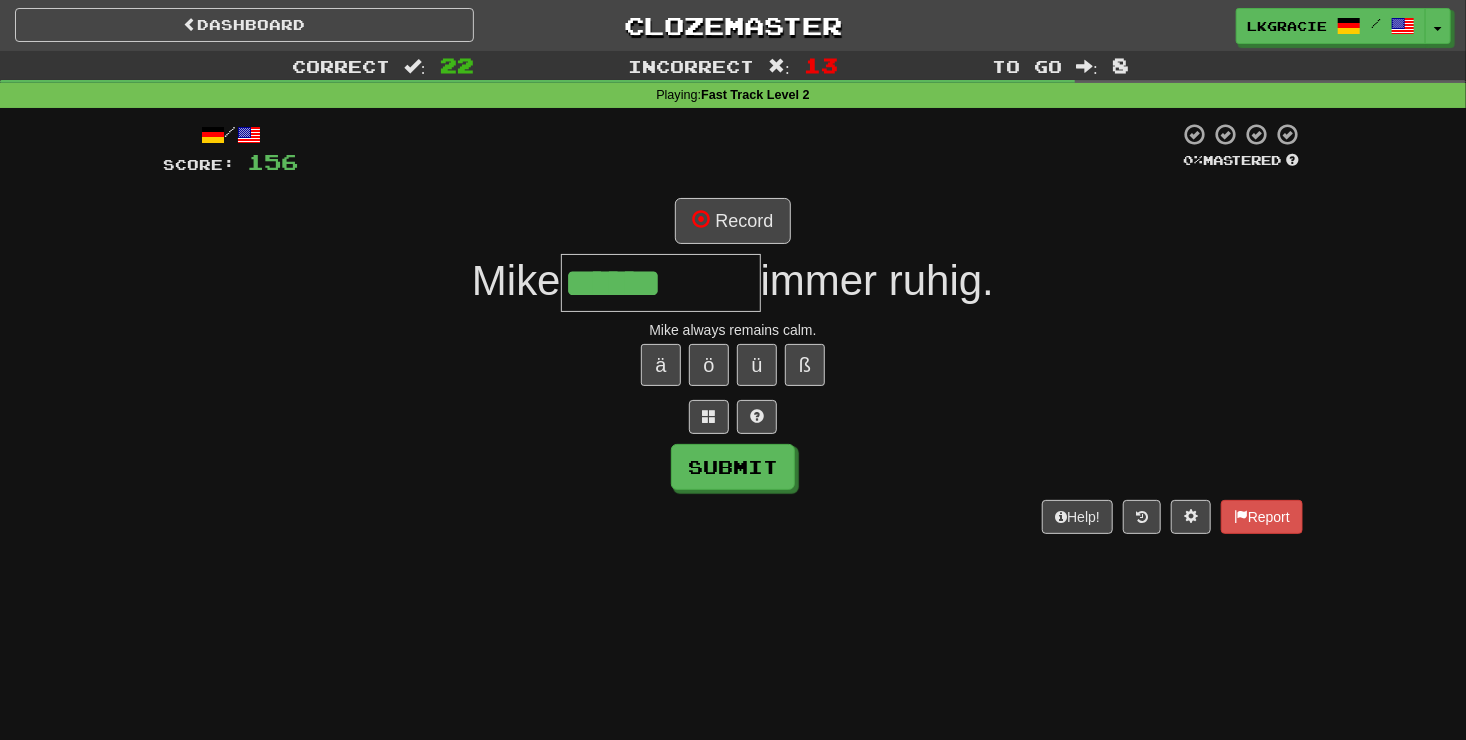 type on "******" 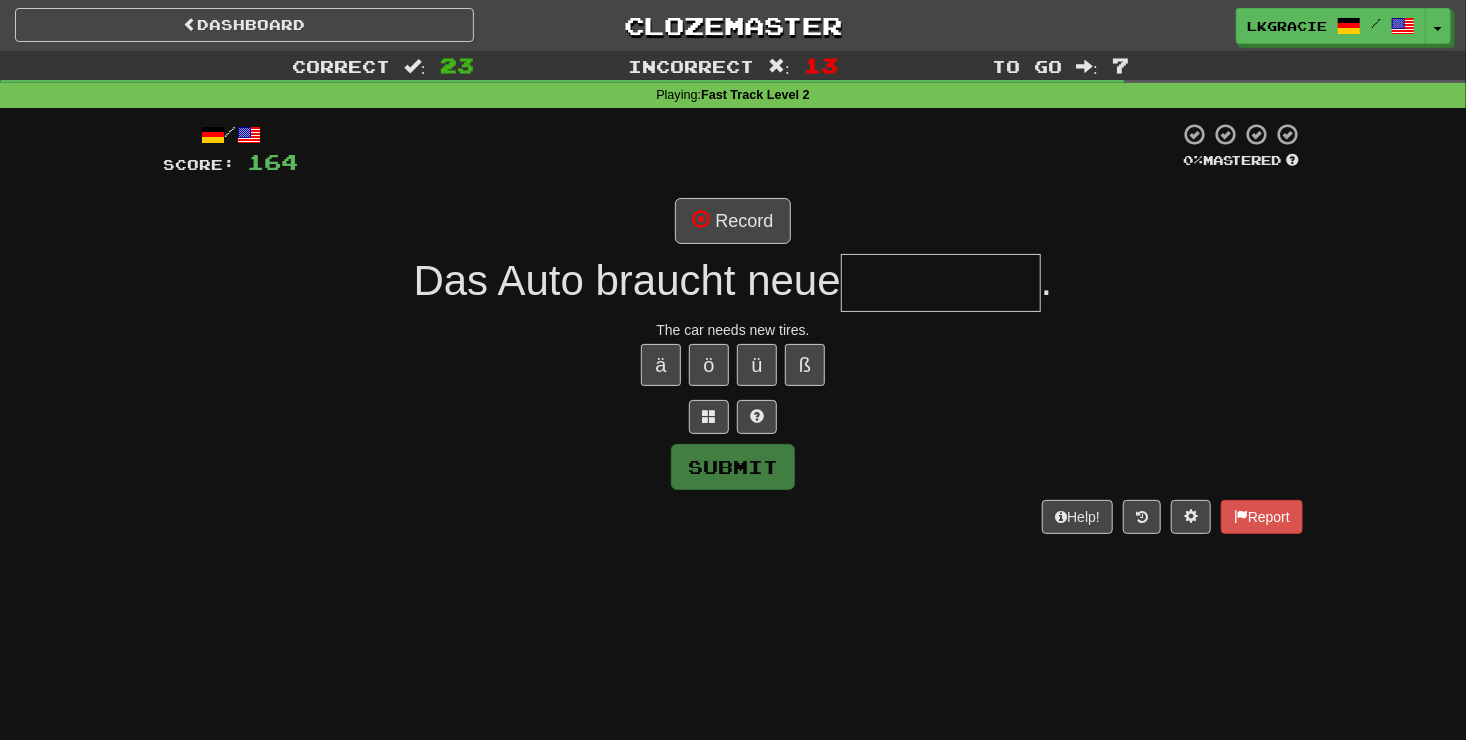 type on "*" 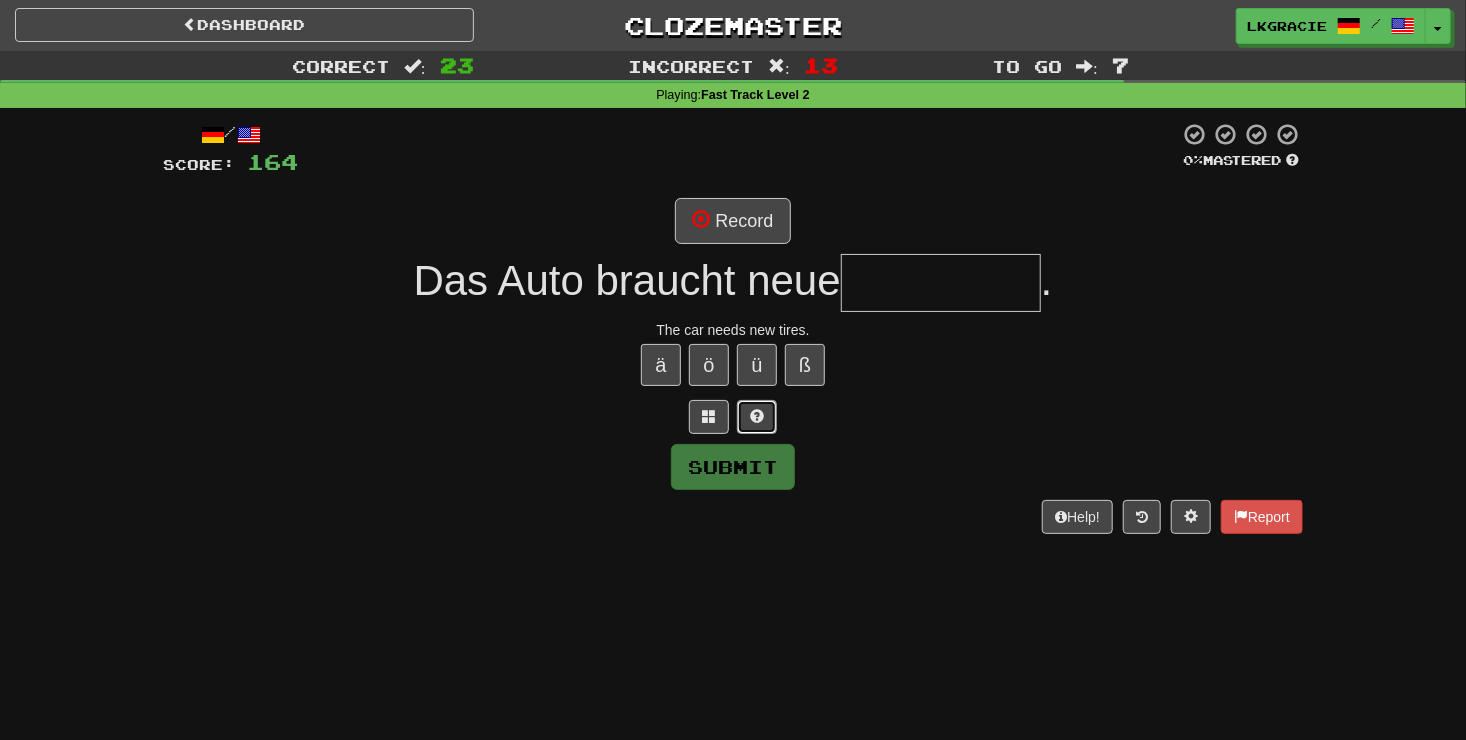 click at bounding box center [757, 417] 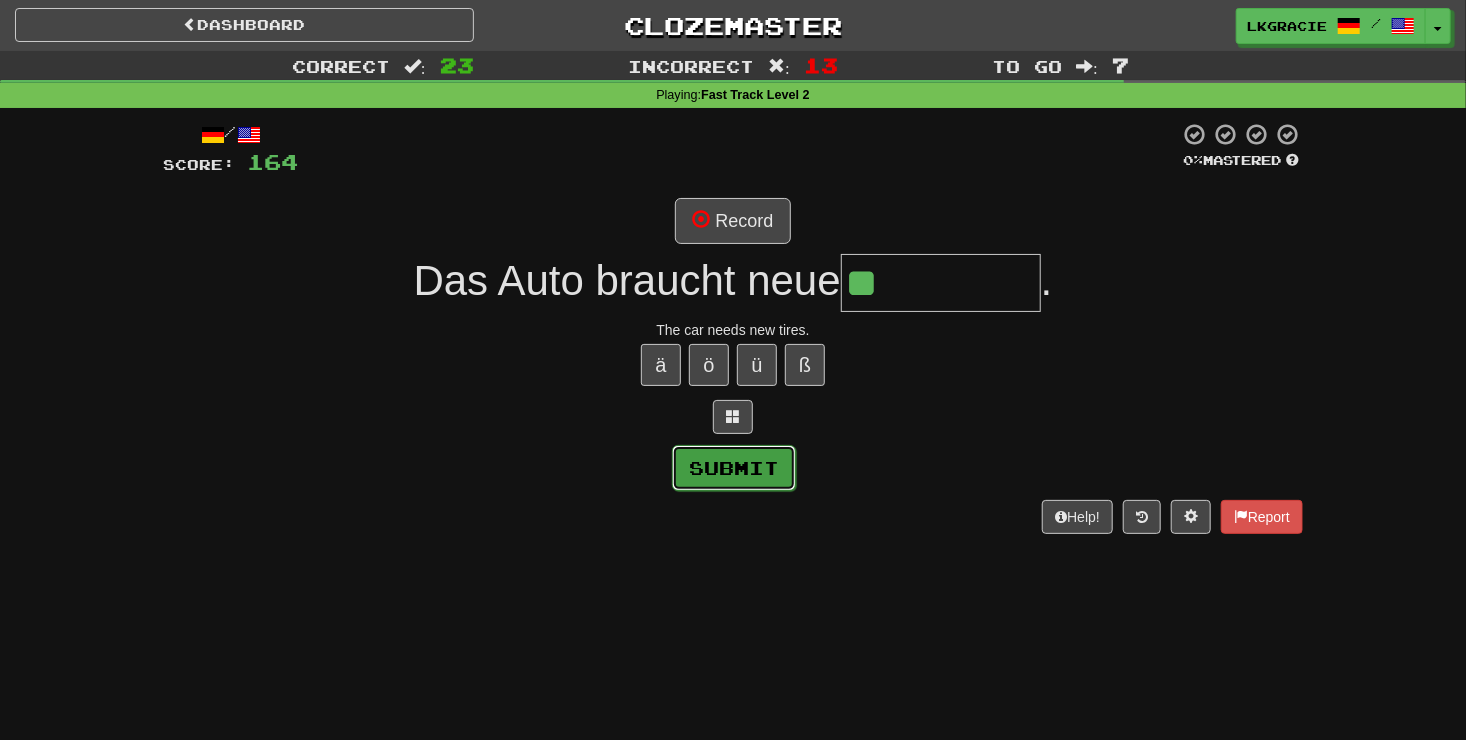 click on "Submit" at bounding box center (734, 468) 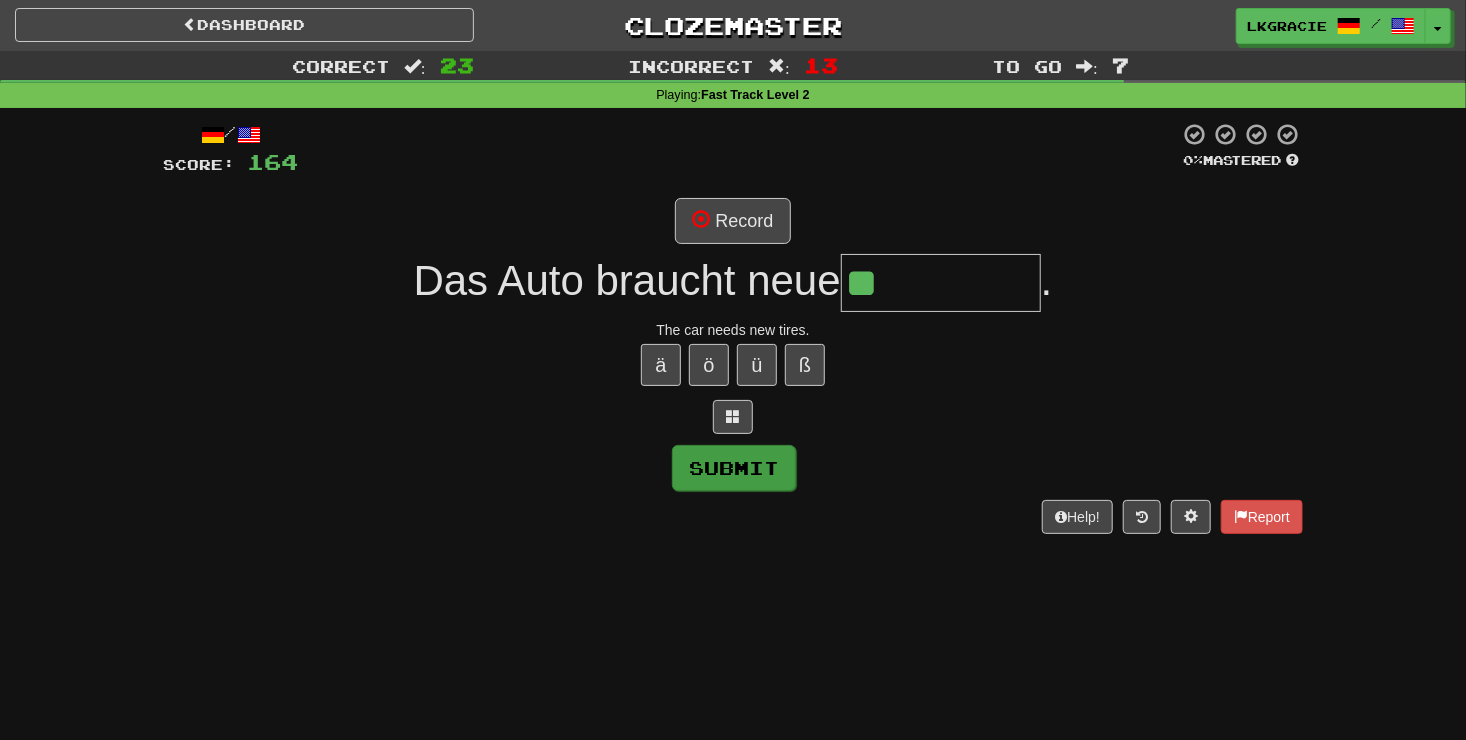 type on "******" 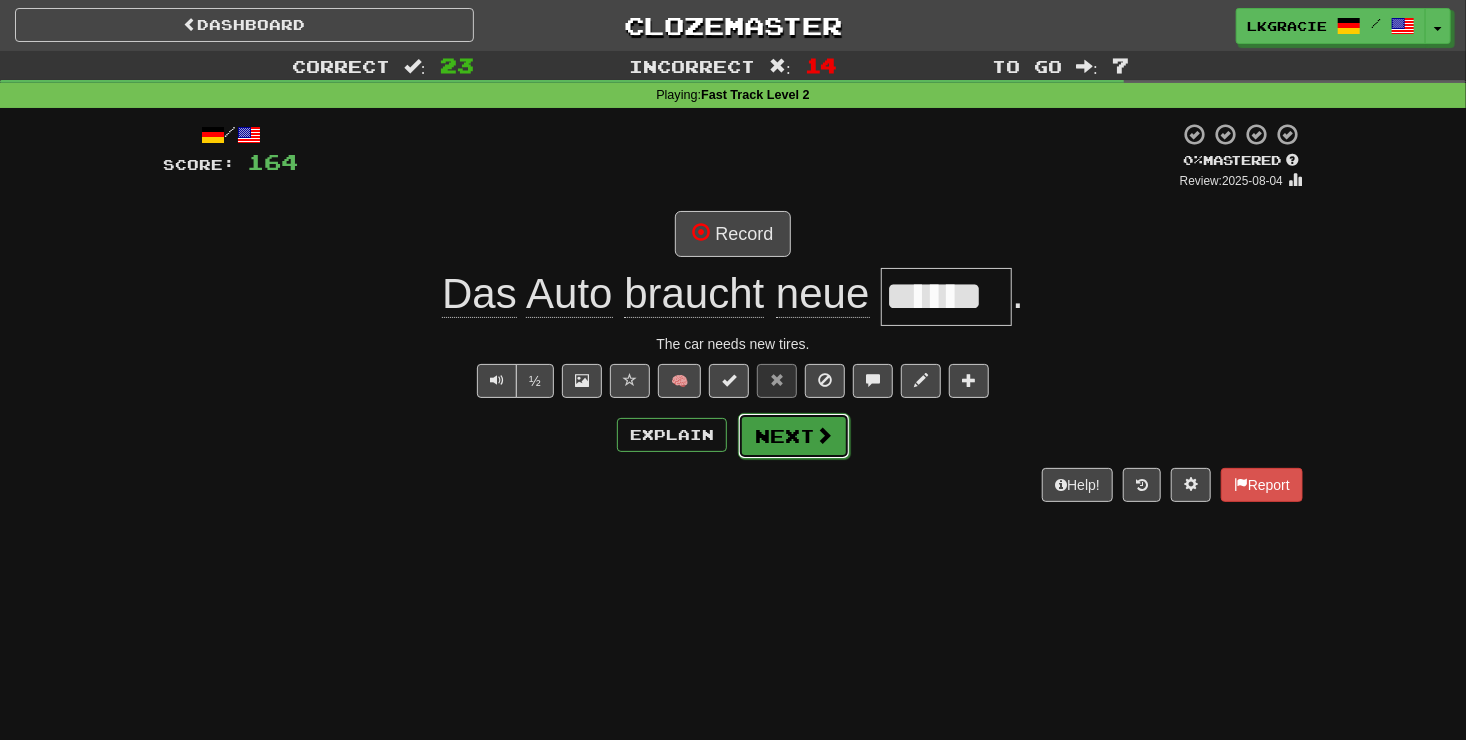 click on "Next" at bounding box center (794, 436) 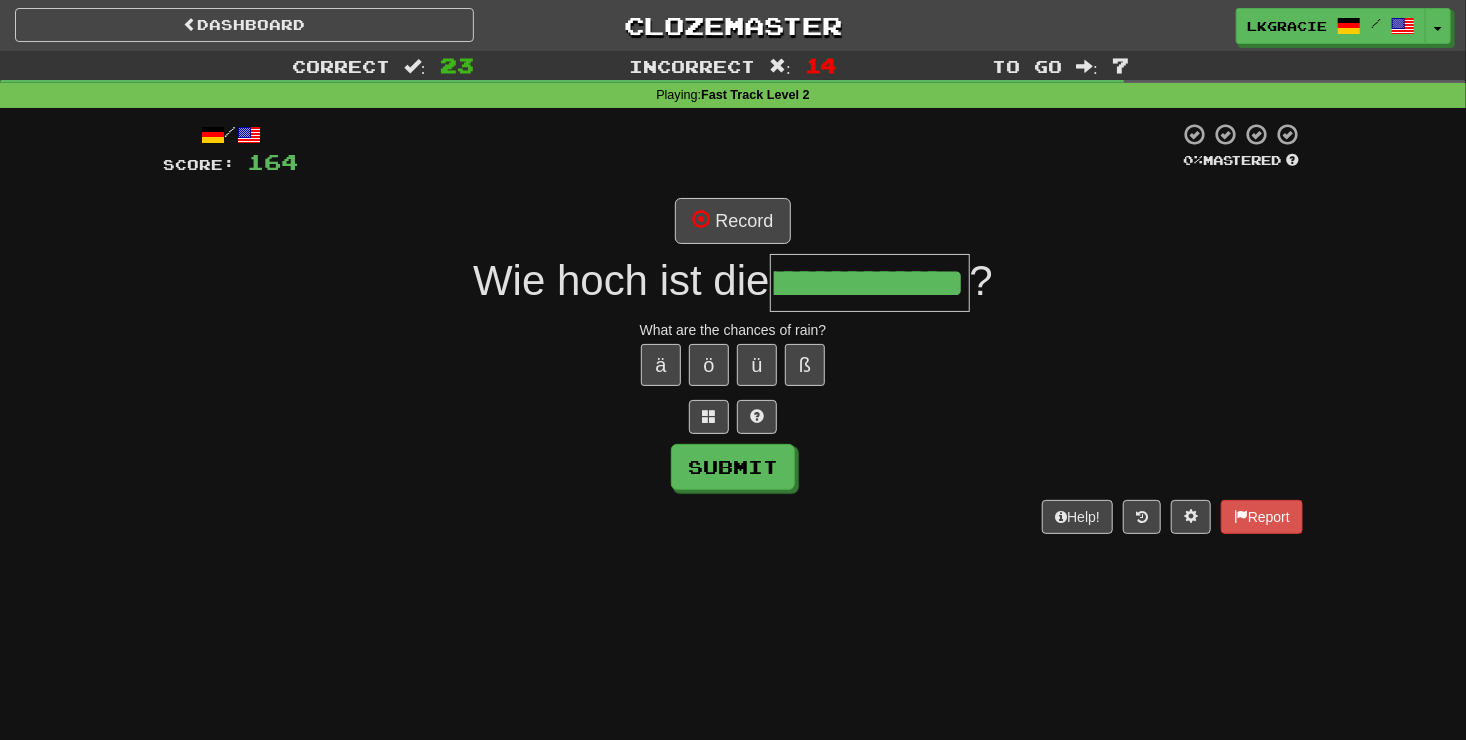 scroll, scrollTop: 0, scrollLeft: 255, axis: horizontal 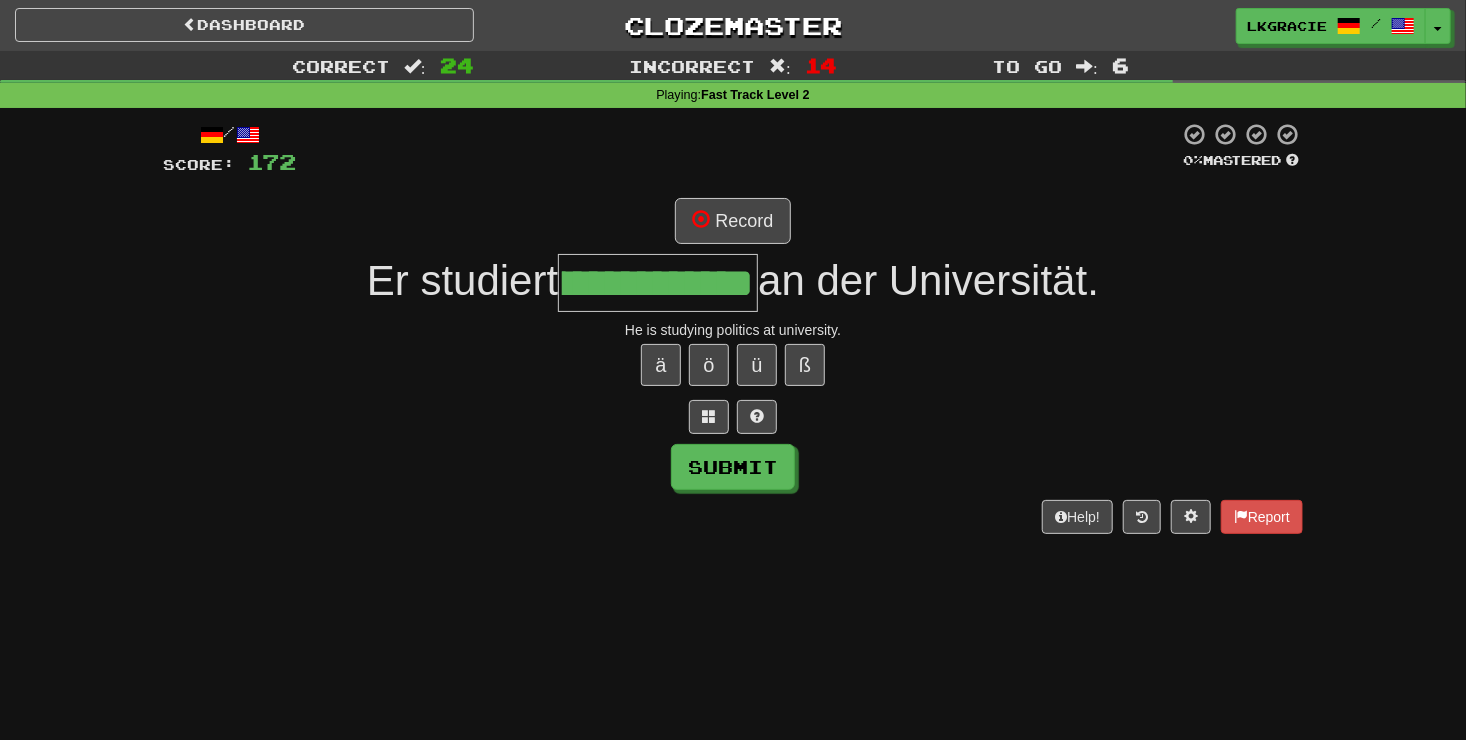 type on "**********" 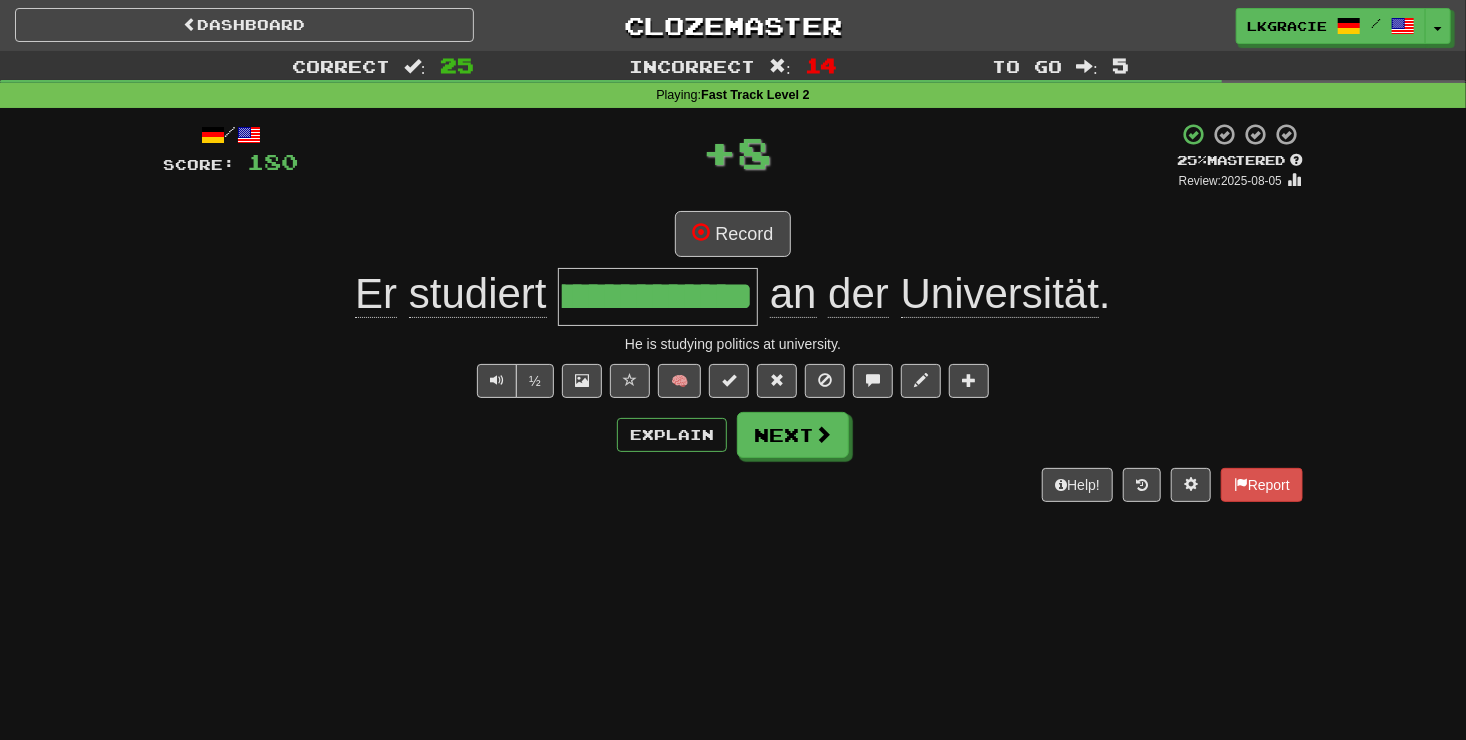 scroll, scrollTop: 0, scrollLeft: 0, axis: both 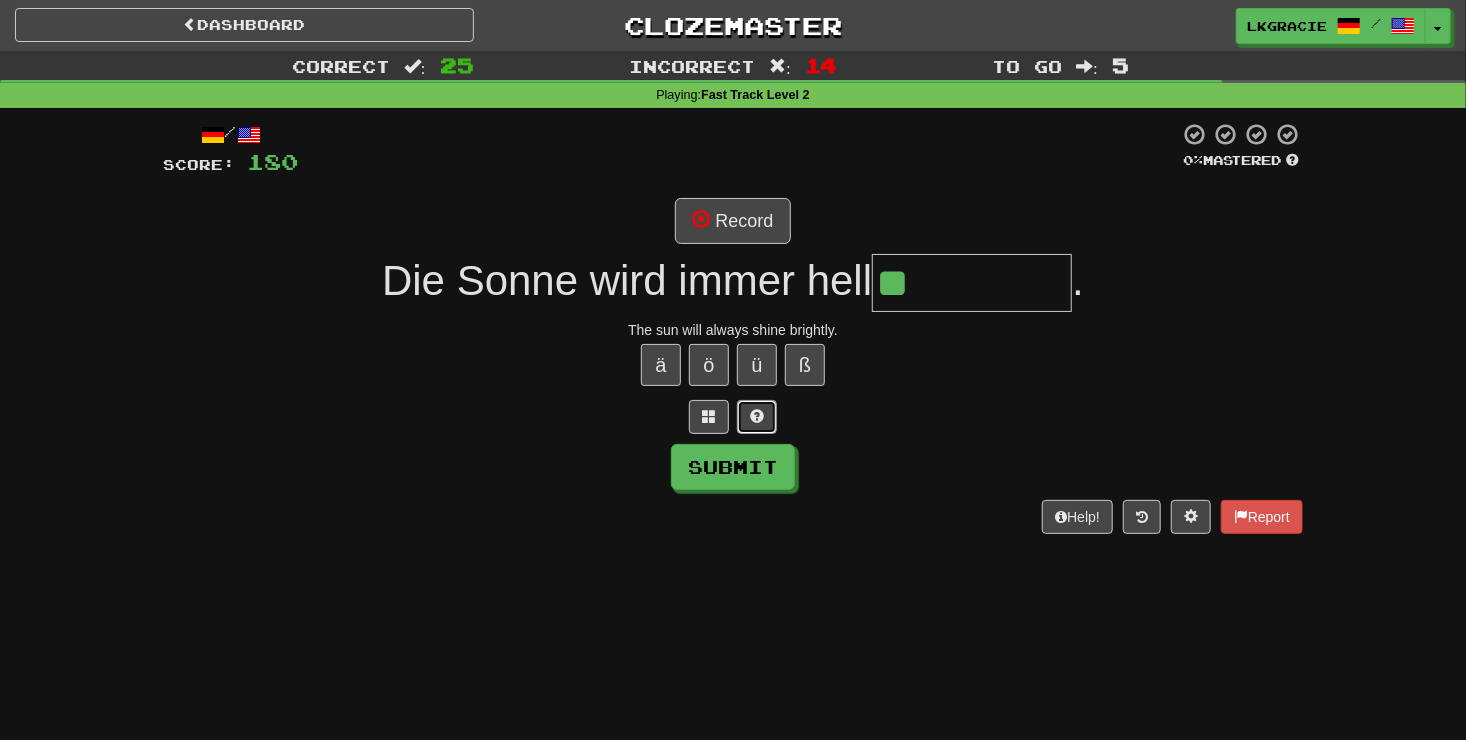 click at bounding box center [757, 416] 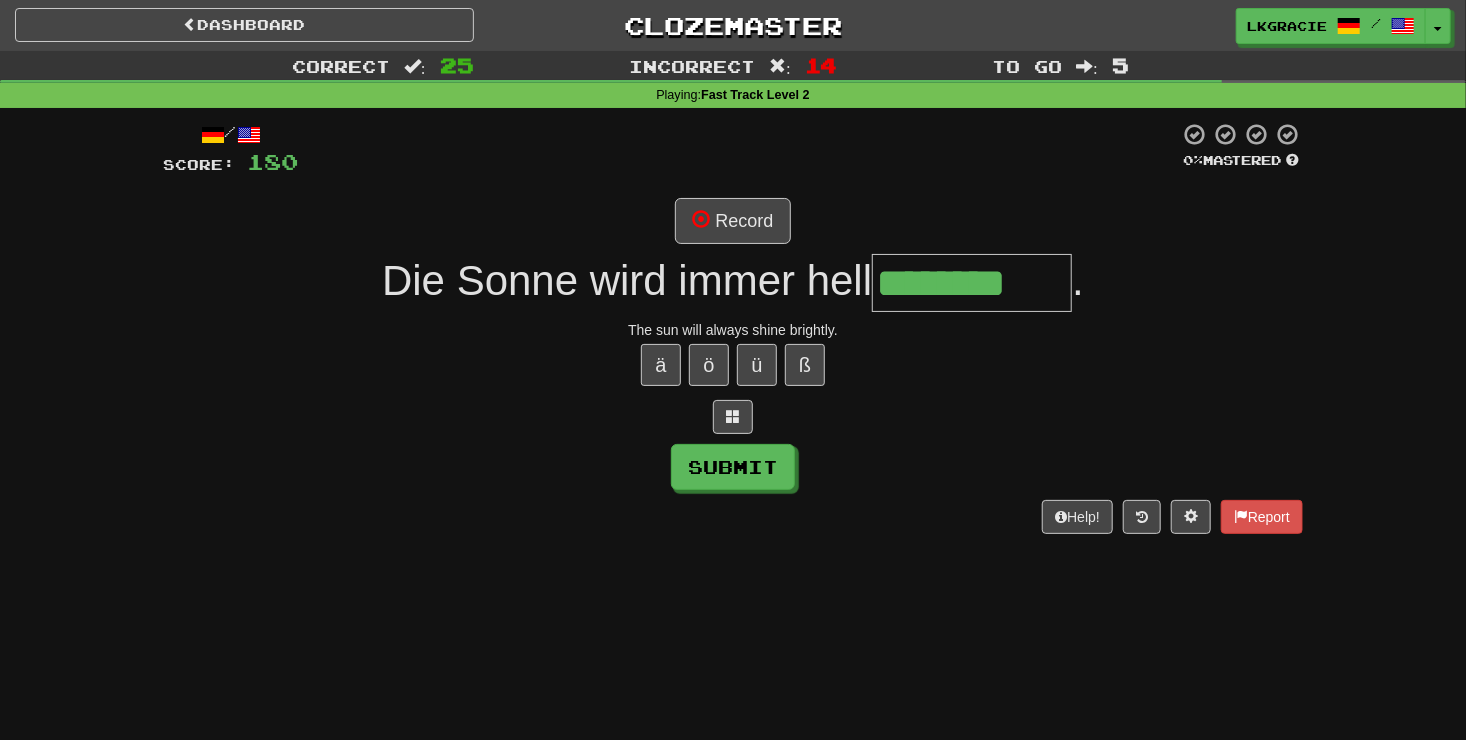 type on "********" 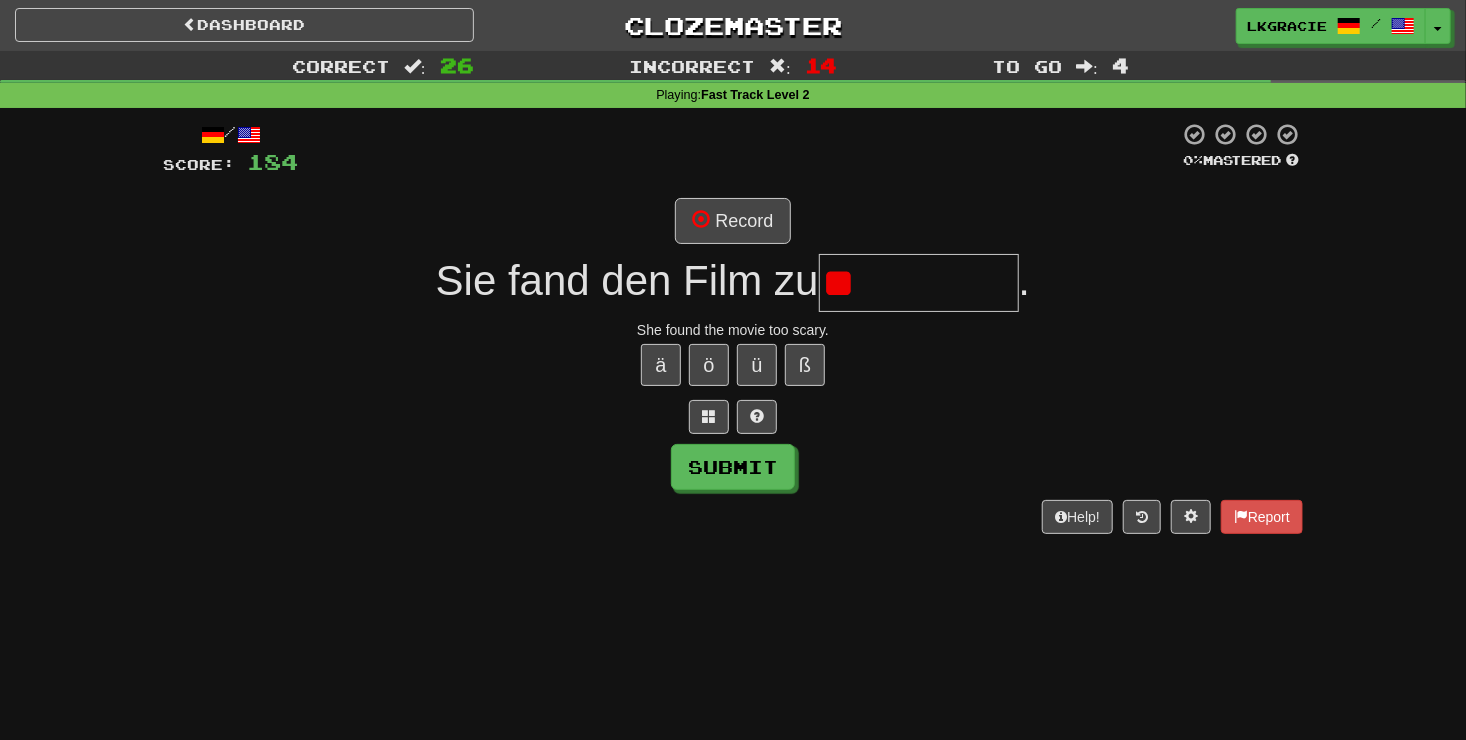 type on "*" 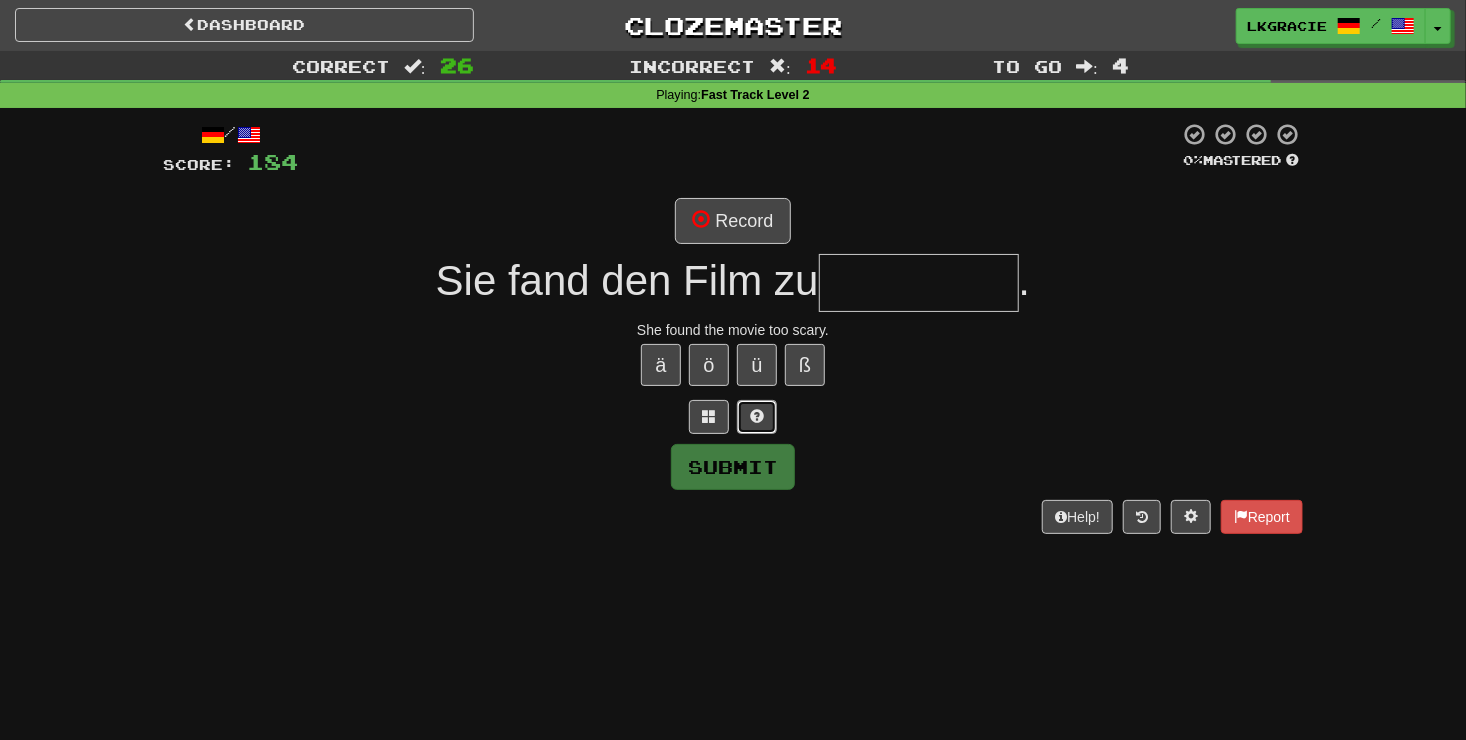 click at bounding box center (757, 416) 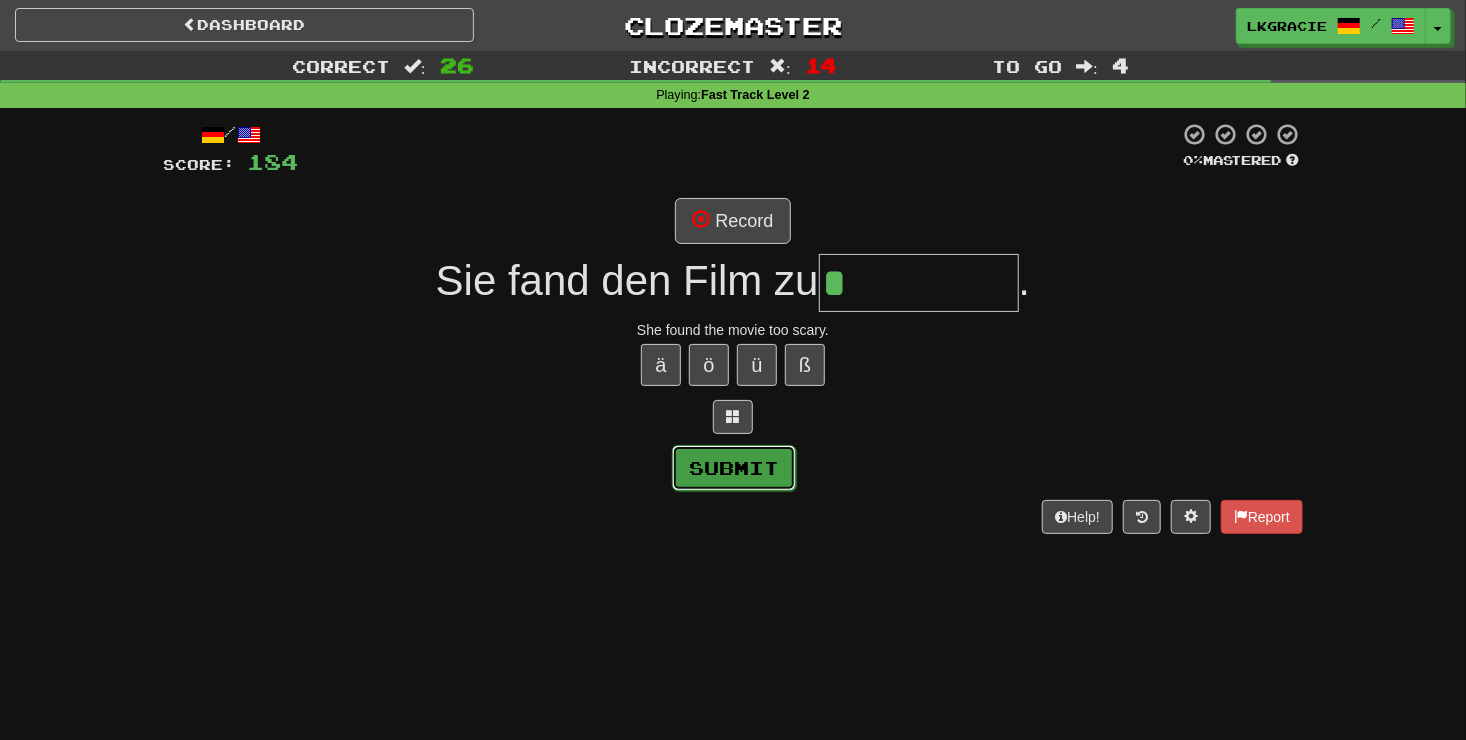 click on "Submit" at bounding box center (734, 468) 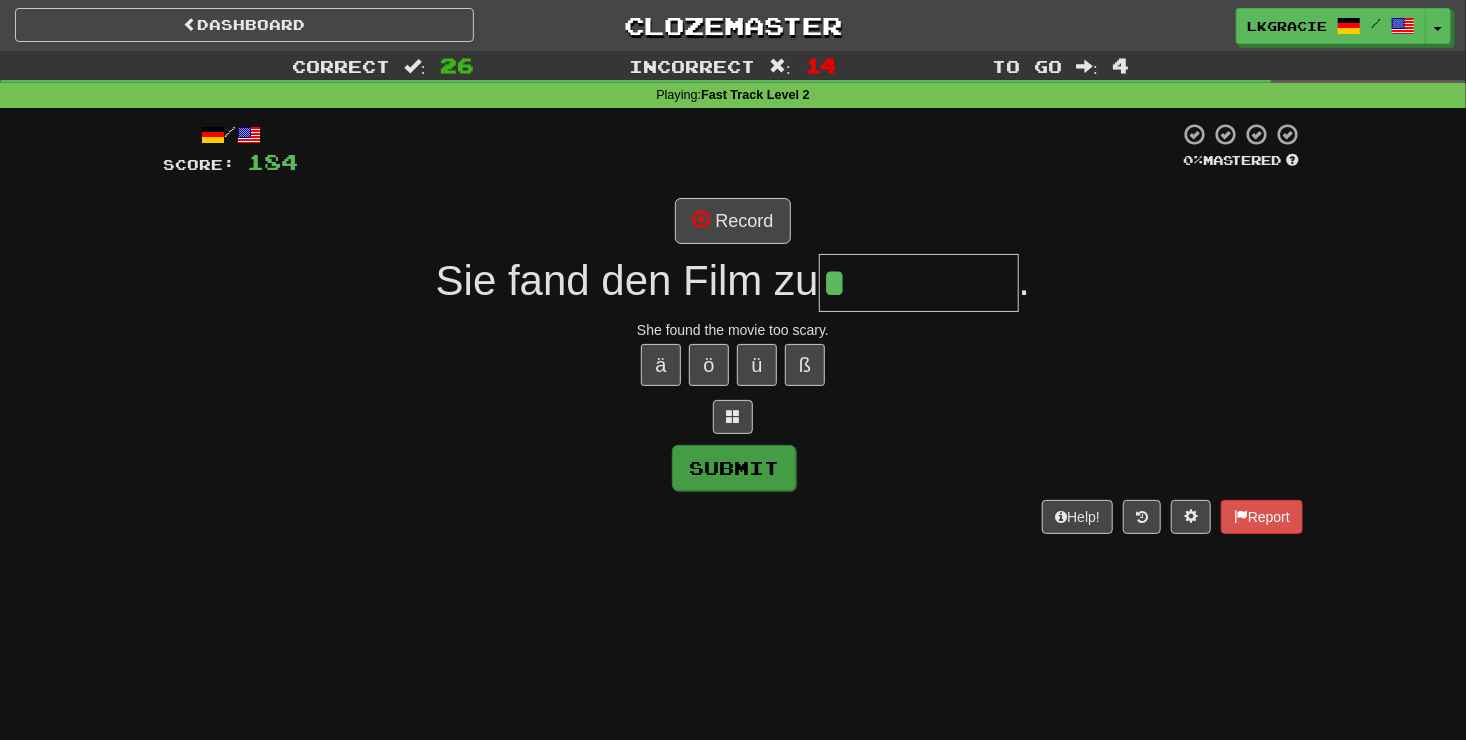 type on "********" 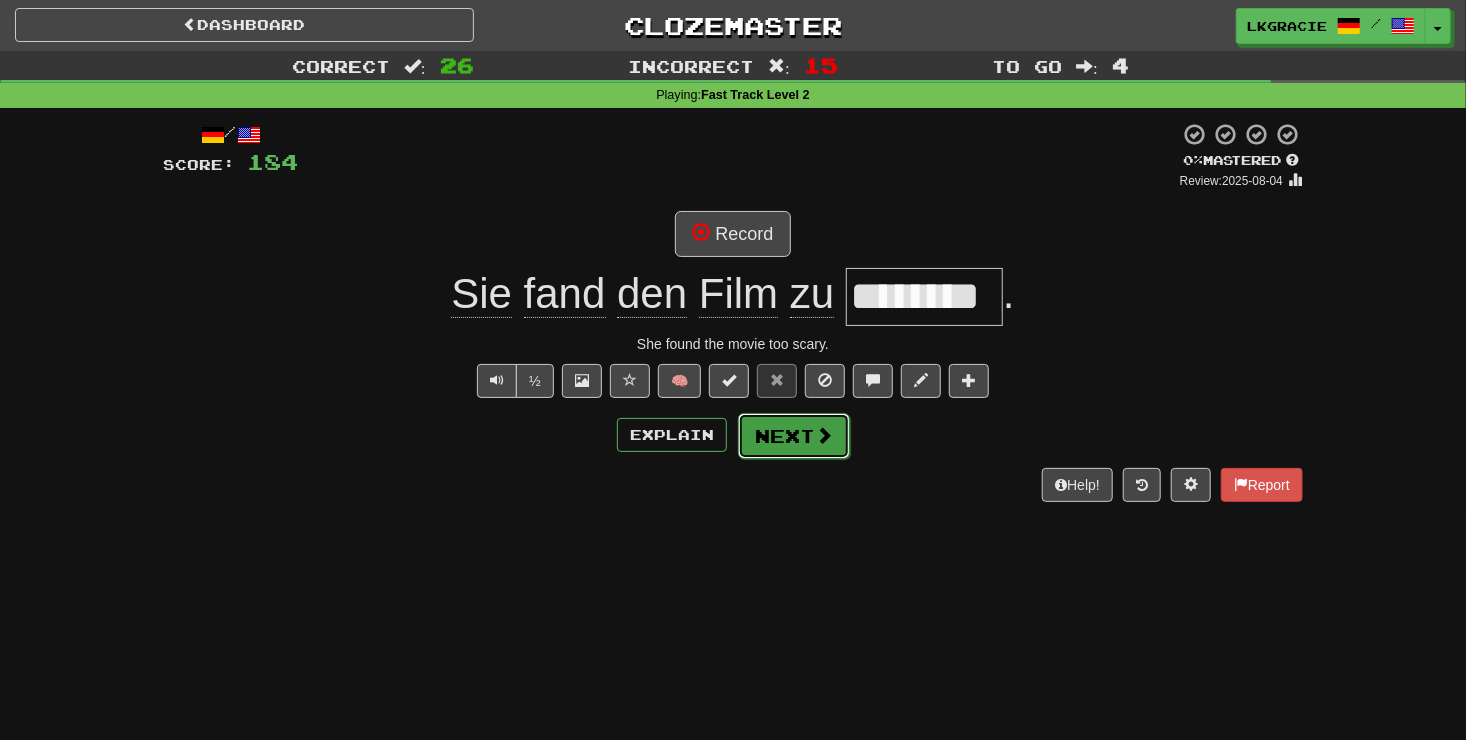 click on "Next" at bounding box center [794, 436] 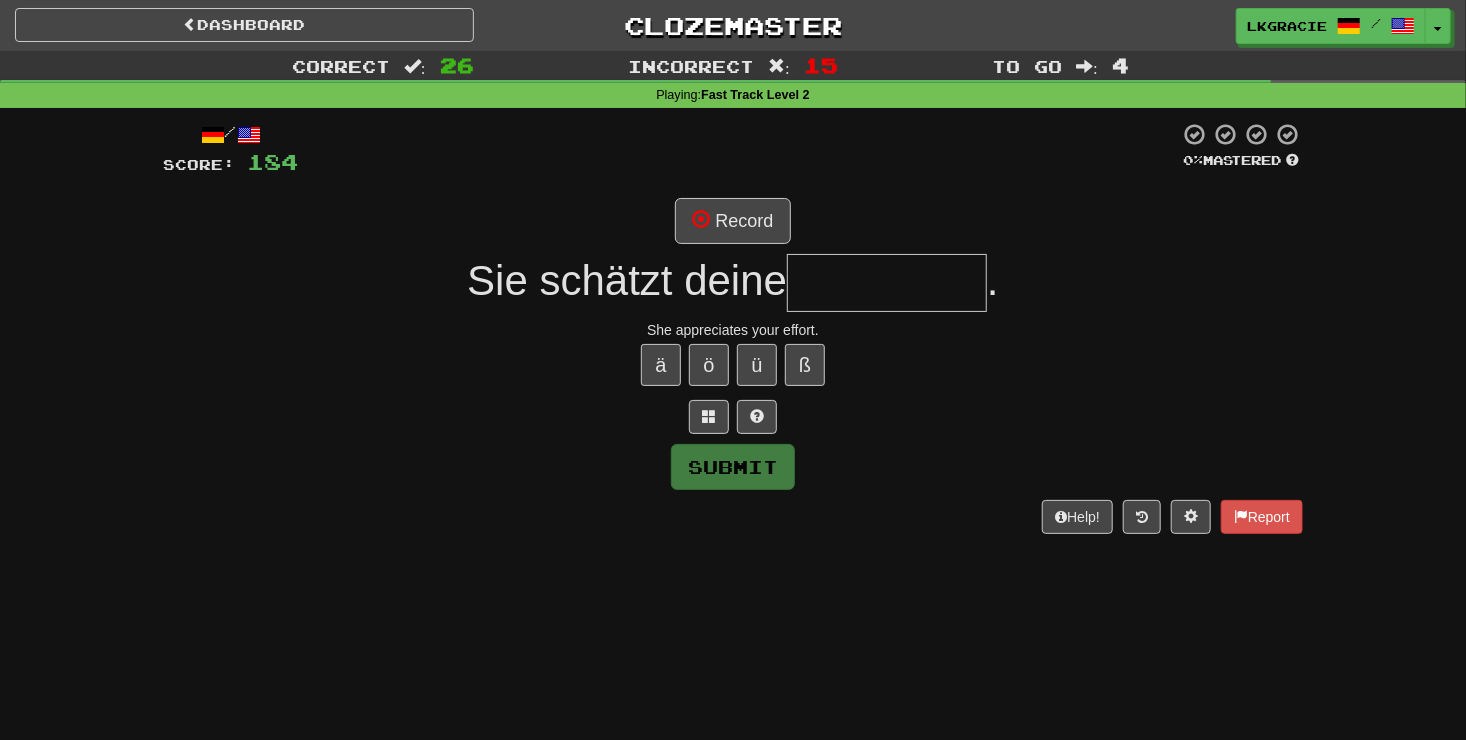 type on "*" 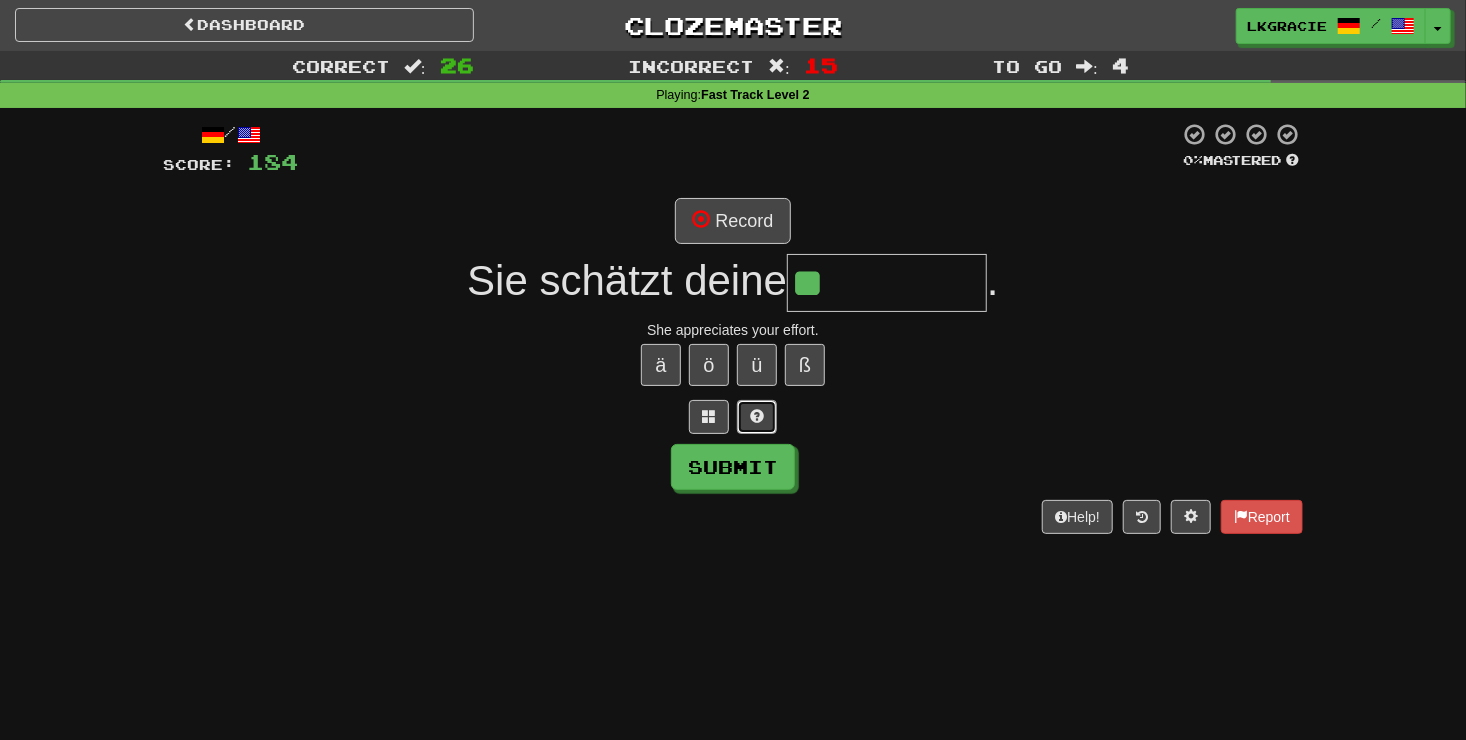 click at bounding box center [757, 416] 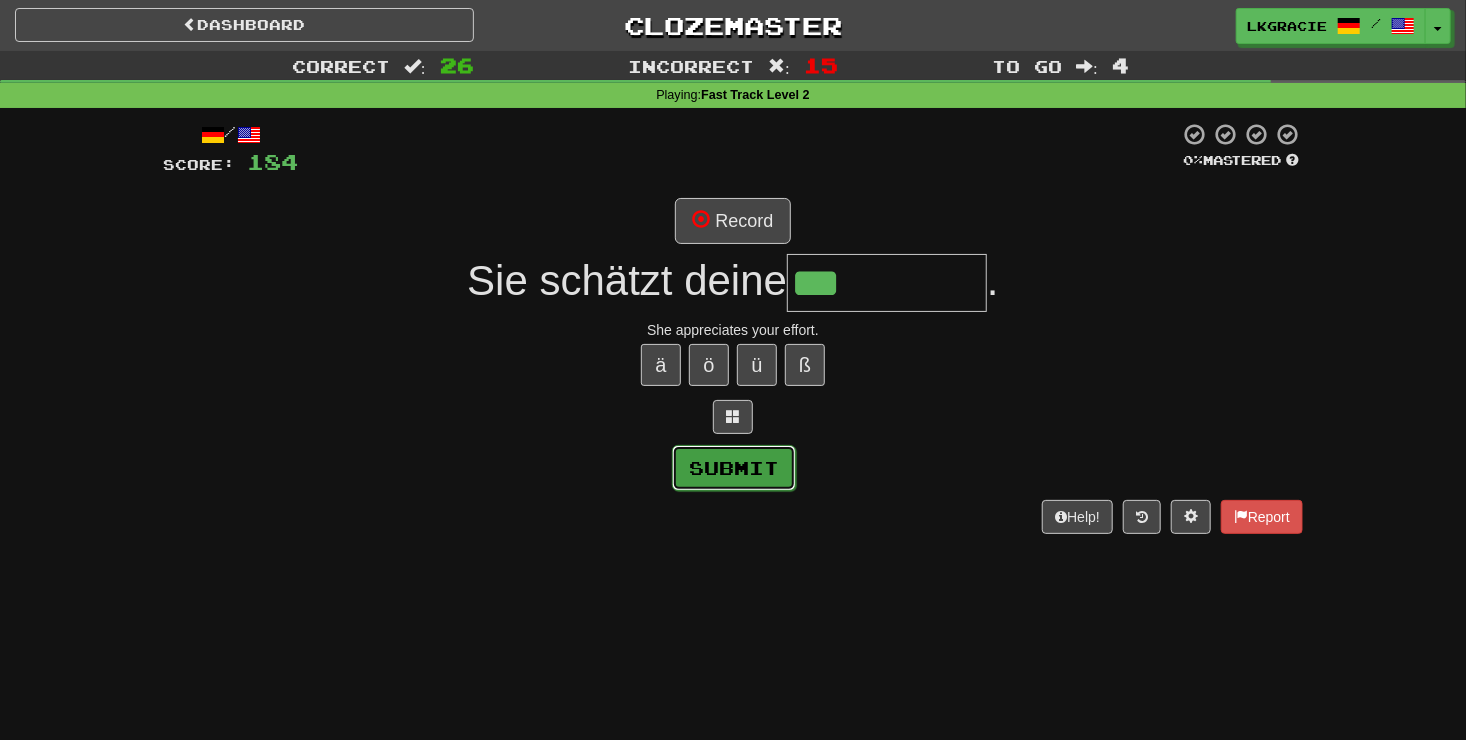 click on "Submit" at bounding box center [734, 468] 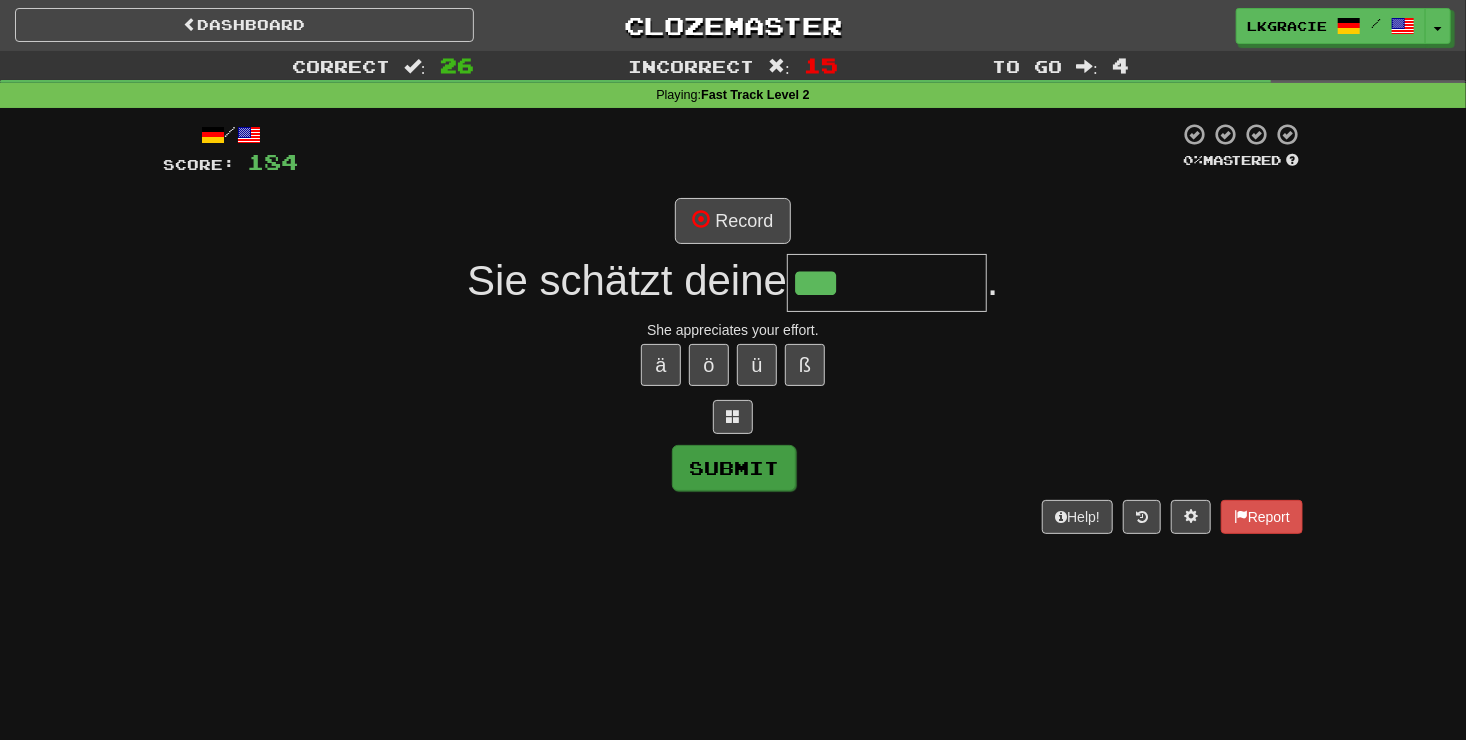 type on "********" 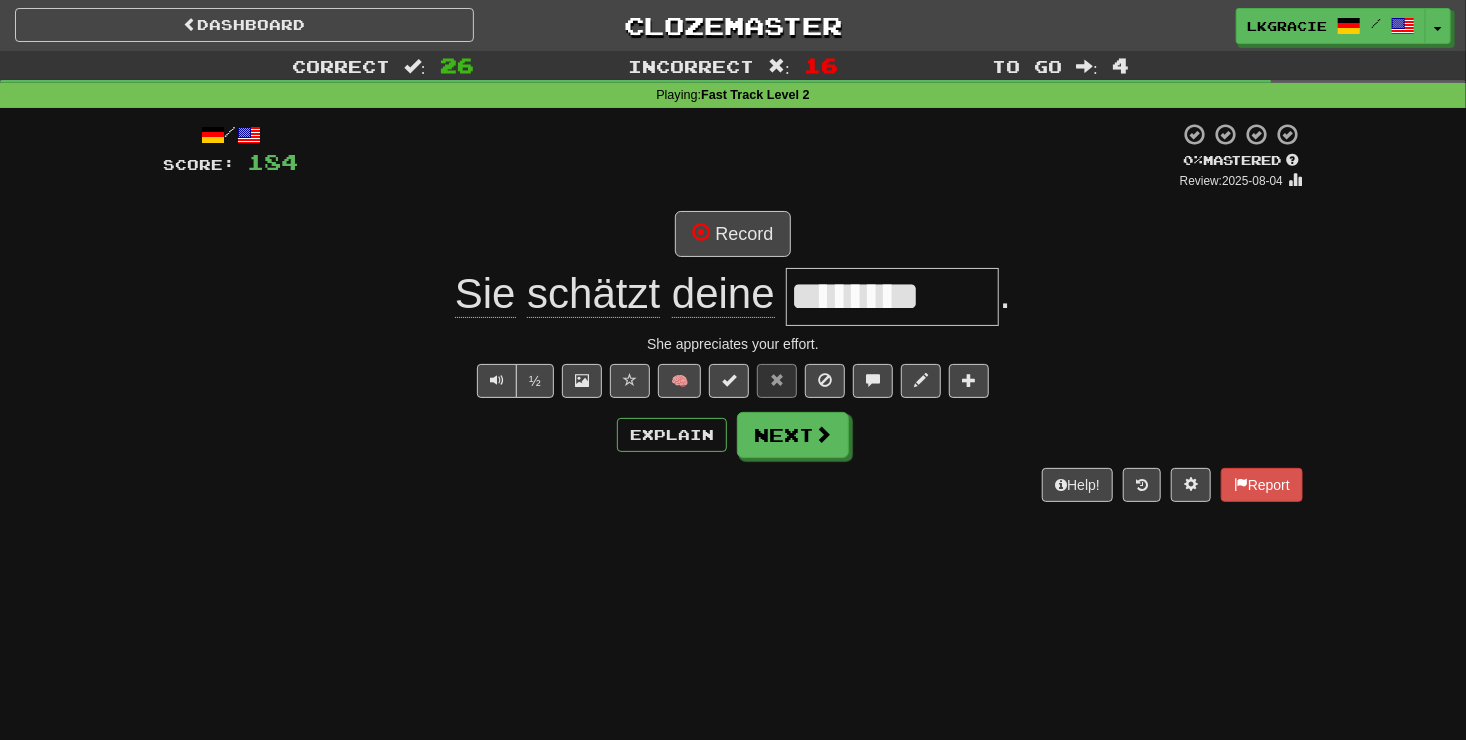click on "/  Score:   184 0 %  Mastered Review:  2025-08-04   Record Sie   schätzt   deine   ******** . She appreciates your effort. ½ 🧠 Explain Next  Help!  Report" at bounding box center [733, 311] 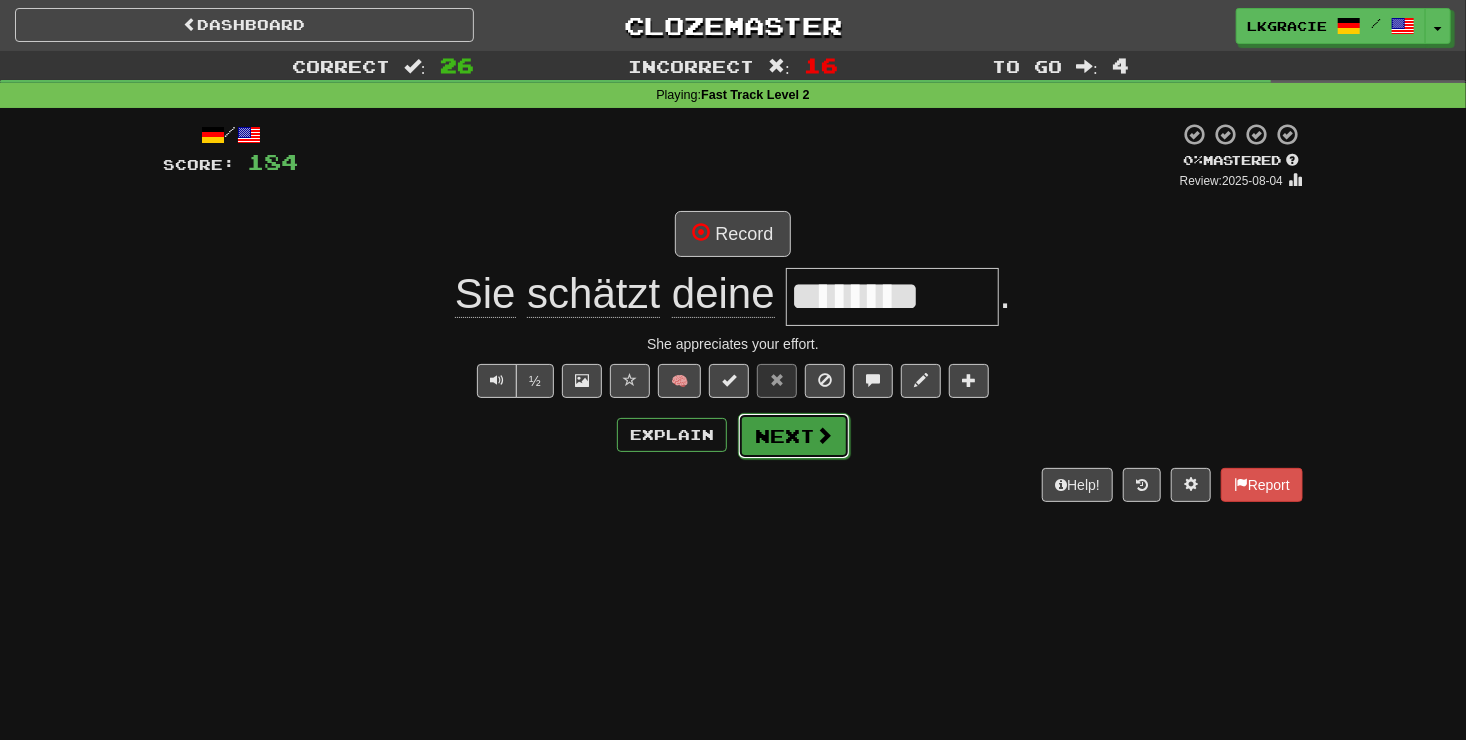 click on "Next" at bounding box center (794, 436) 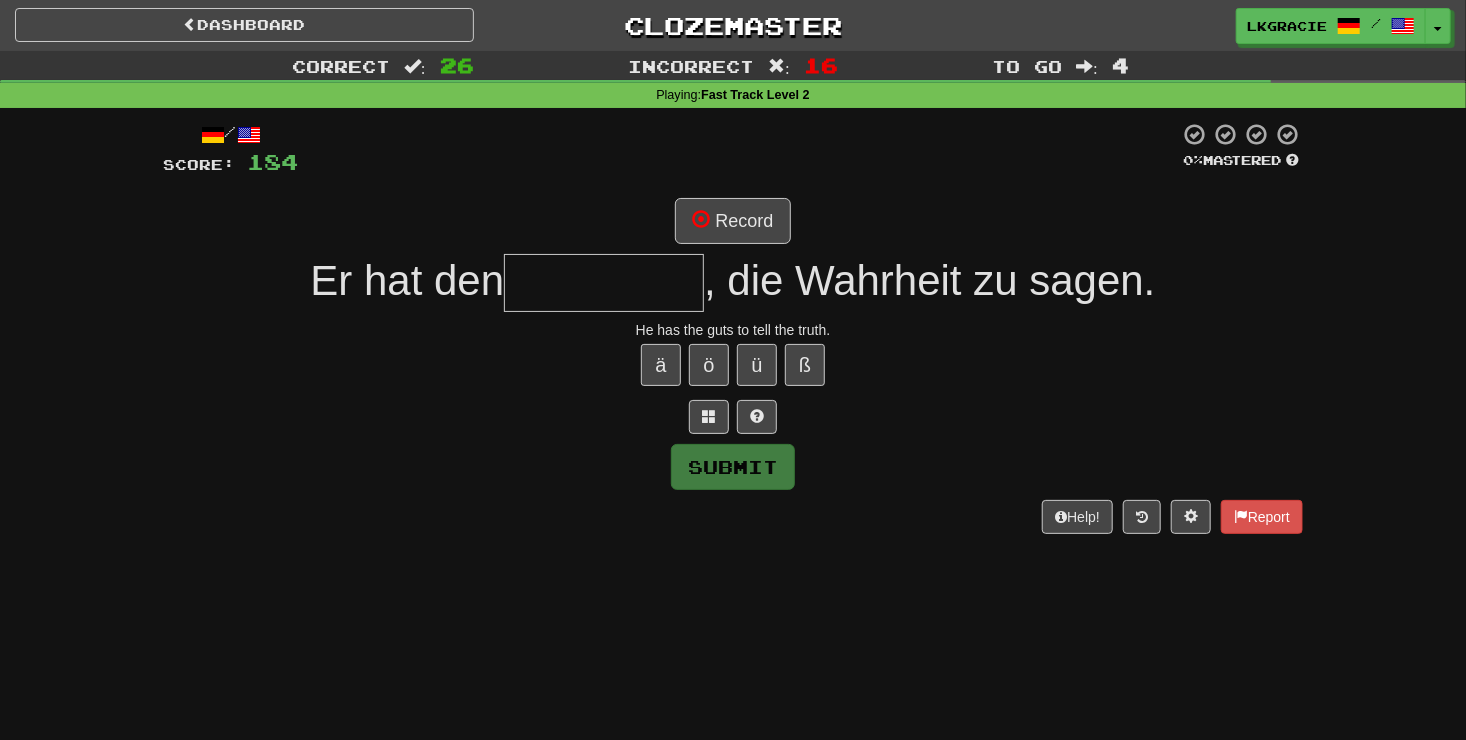 type on "*" 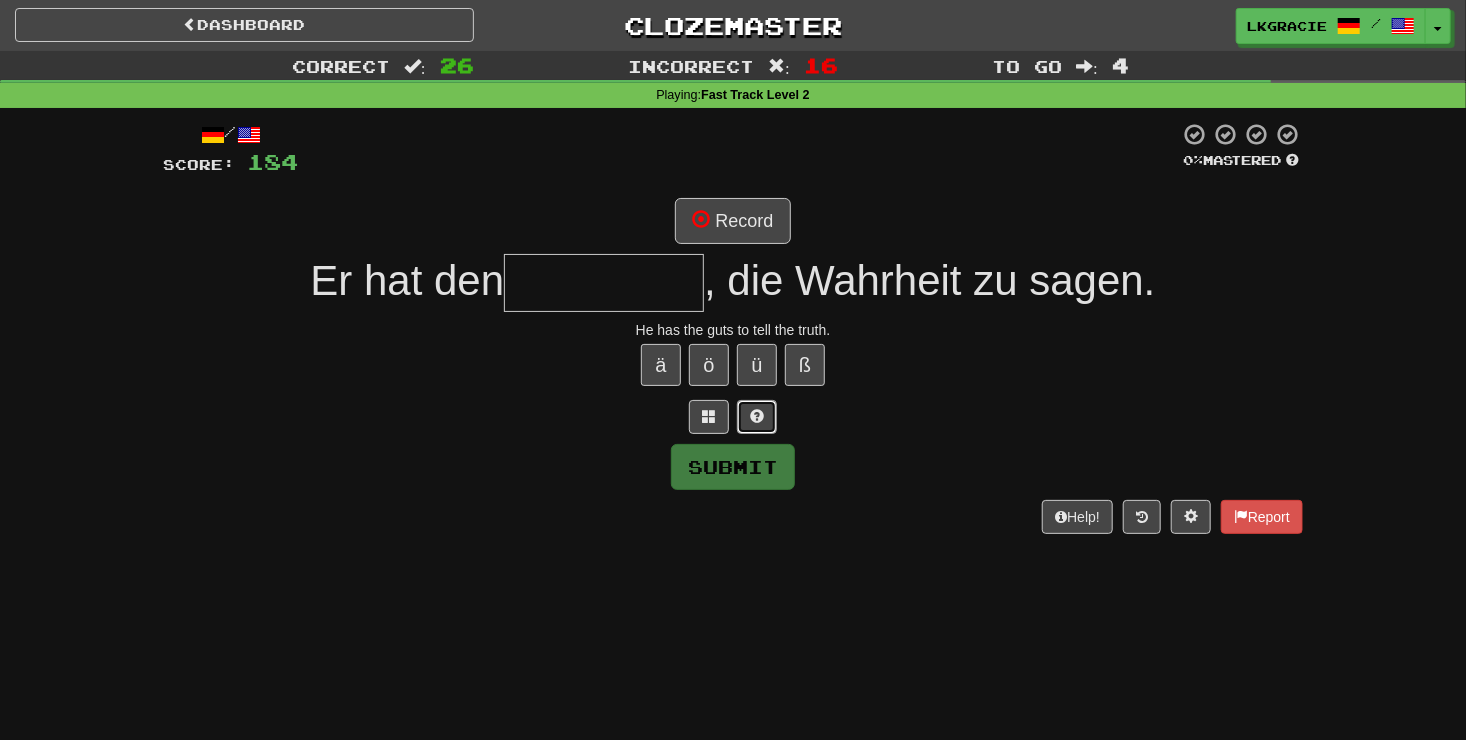 click at bounding box center [757, 417] 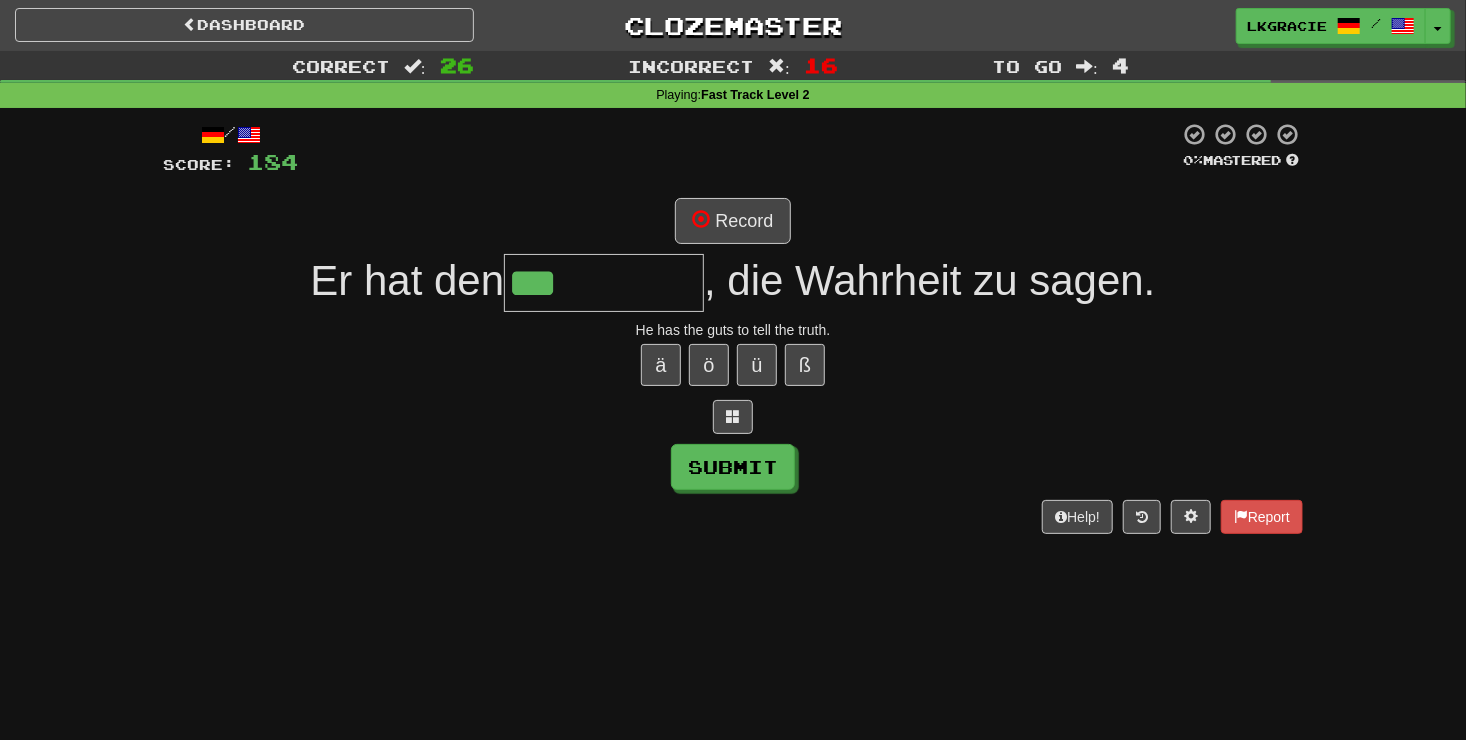 type on "***" 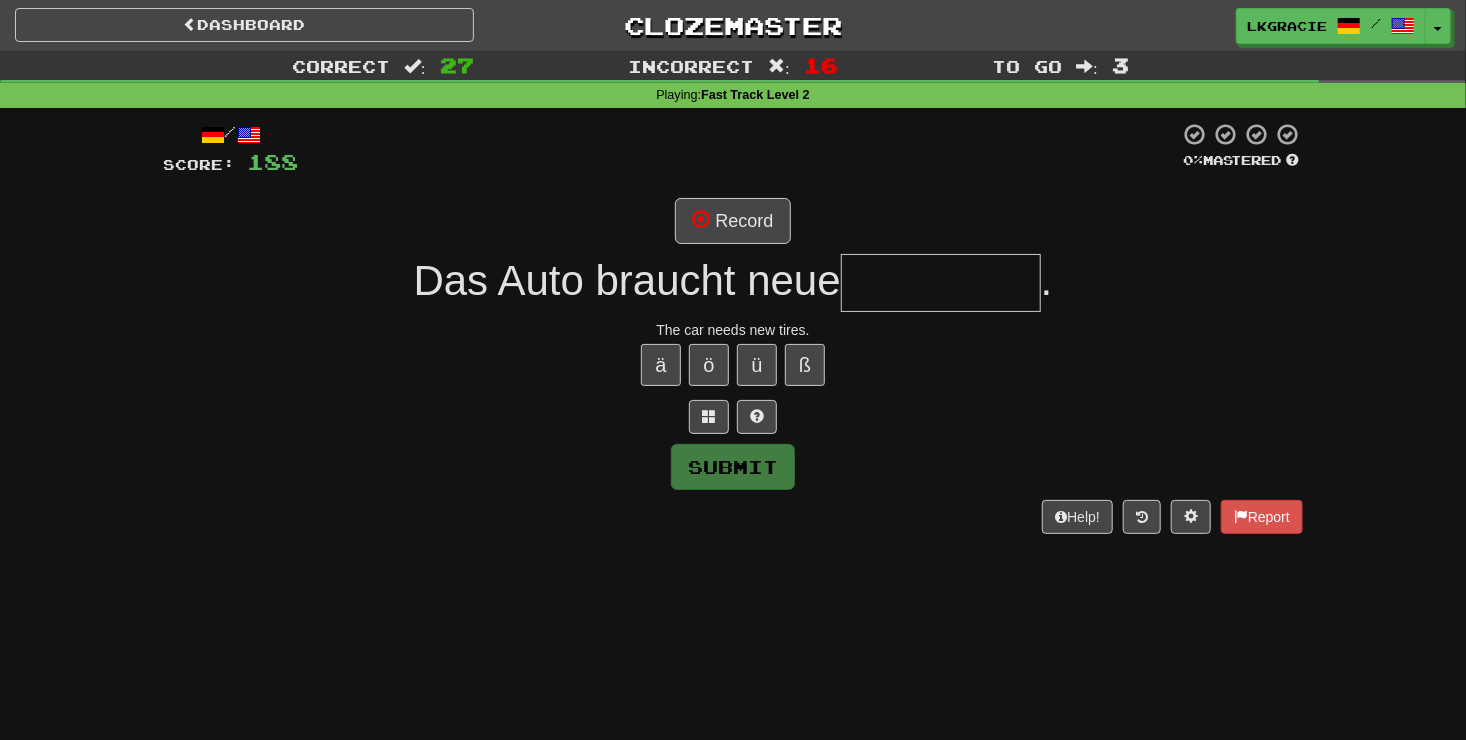 type on "*" 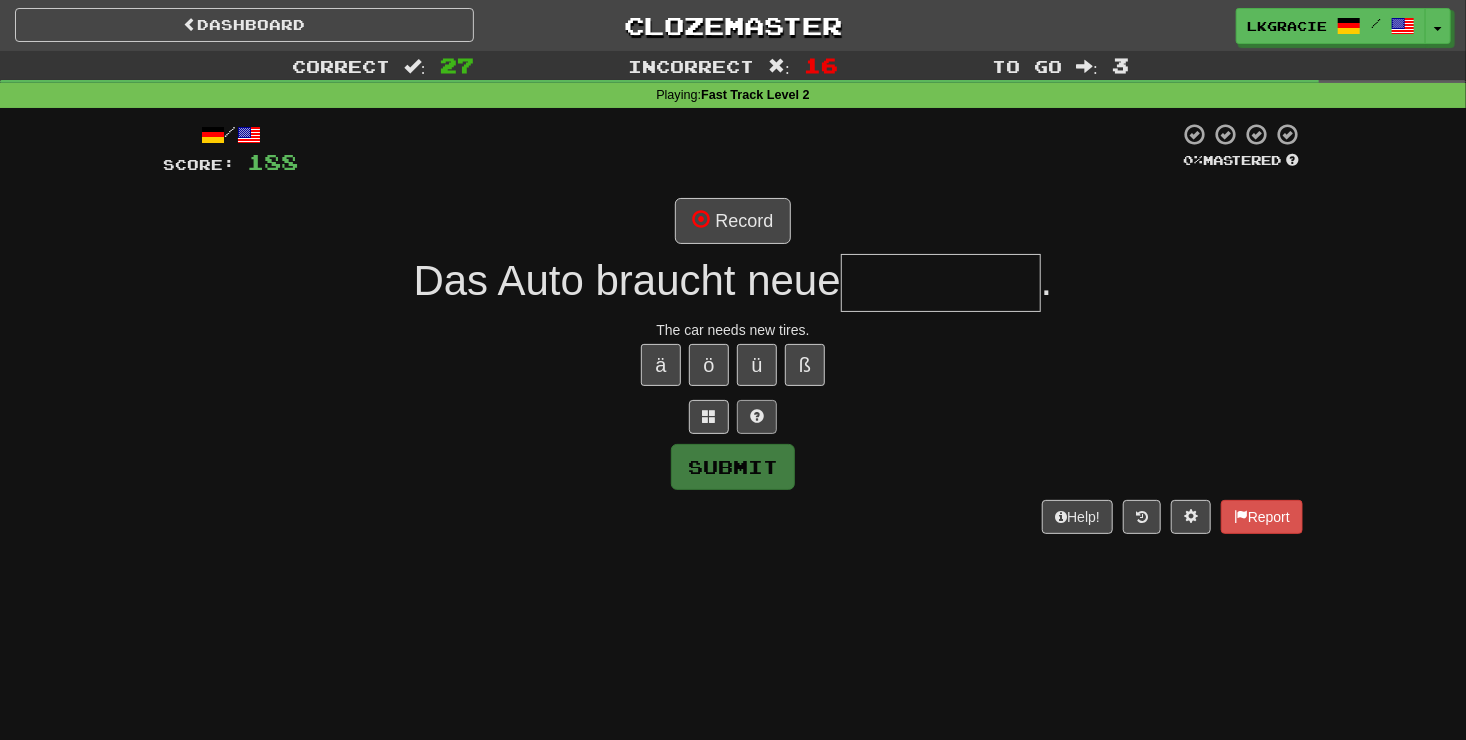 type 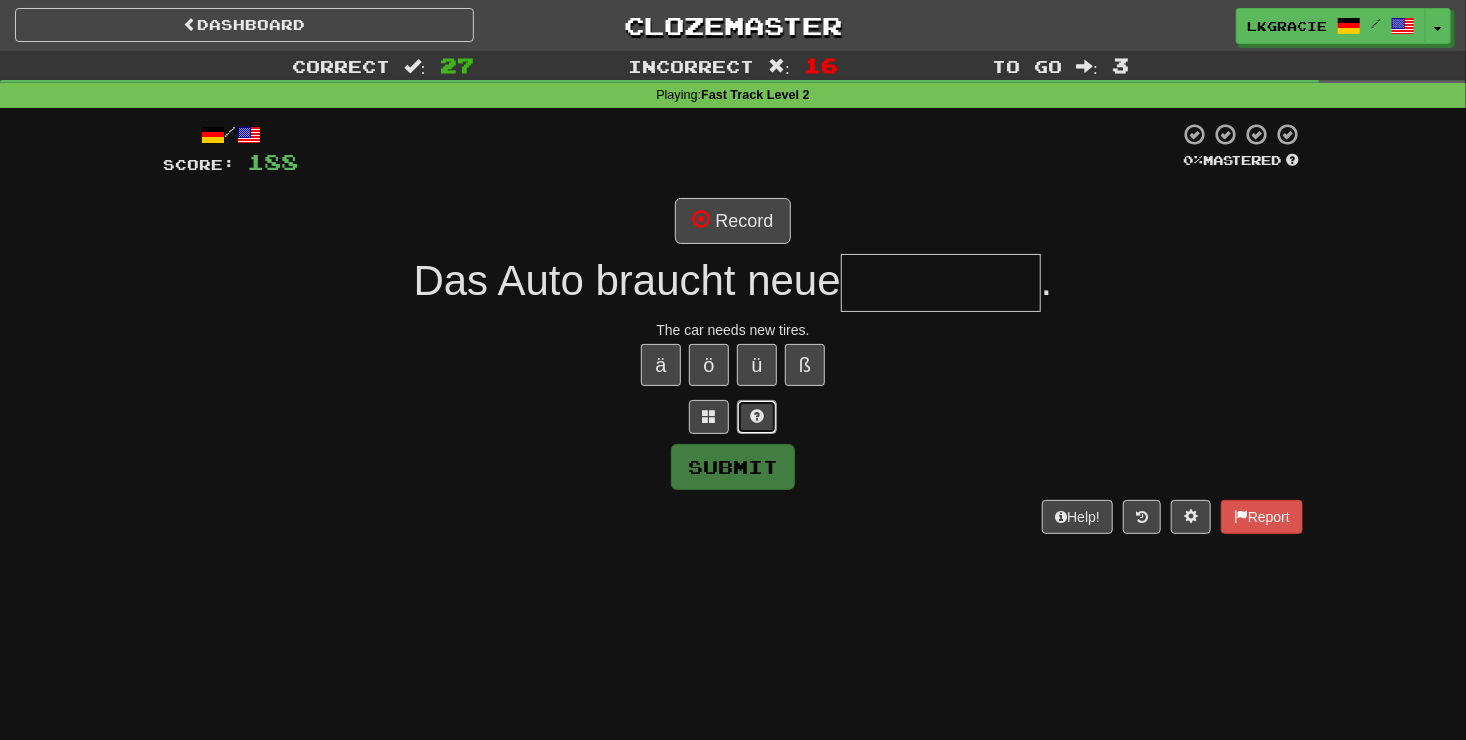 click at bounding box center (757, 417) 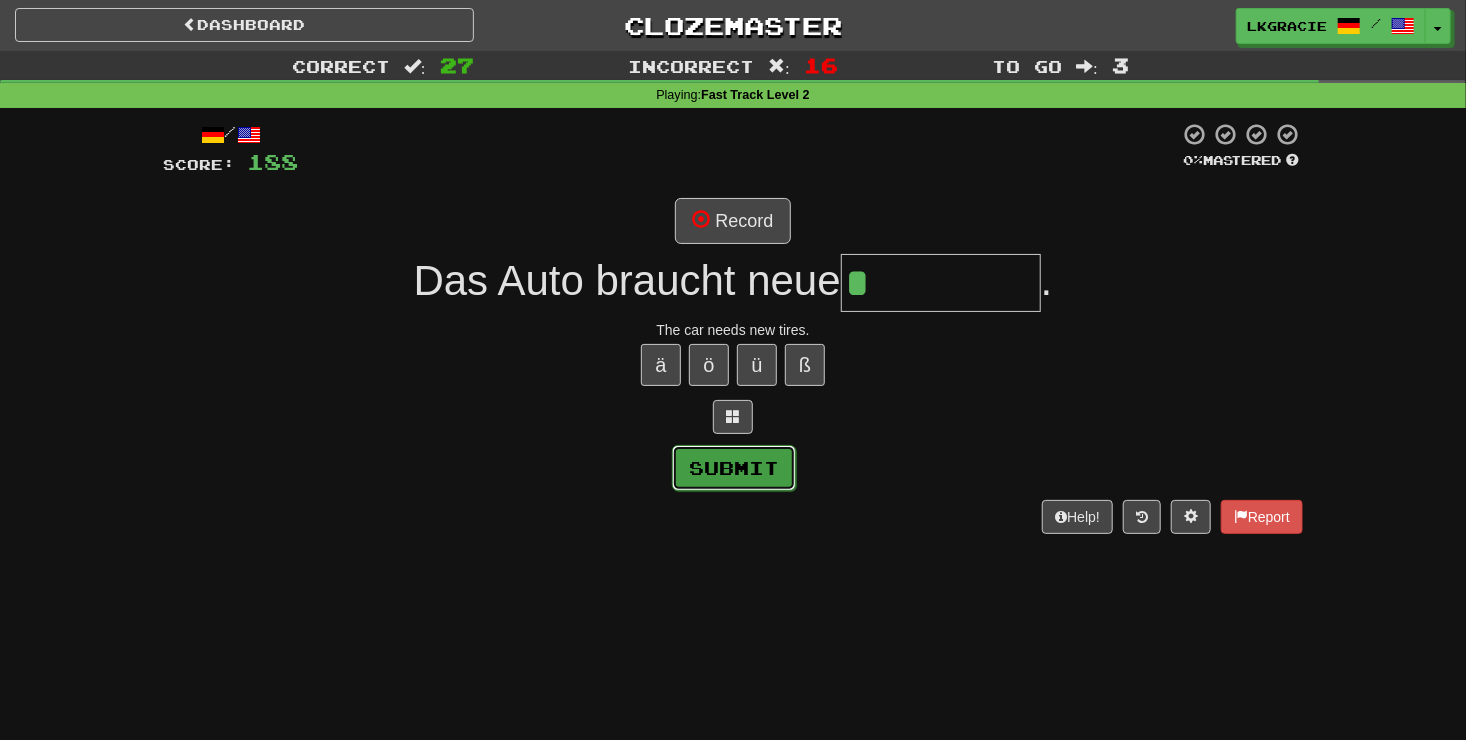 click on "Submit" at bounding box center [734, 468] 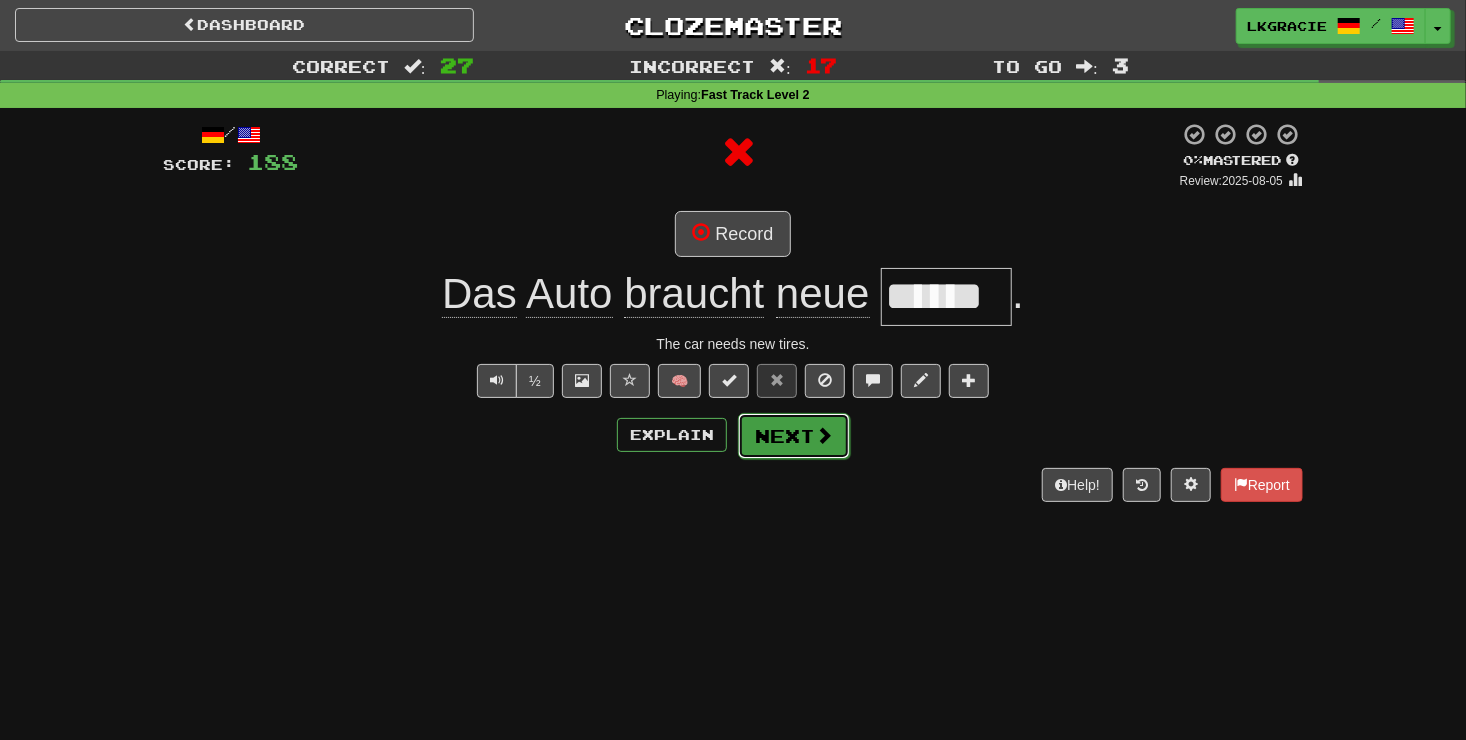 click on "Next" at bounding box center (794, 436) 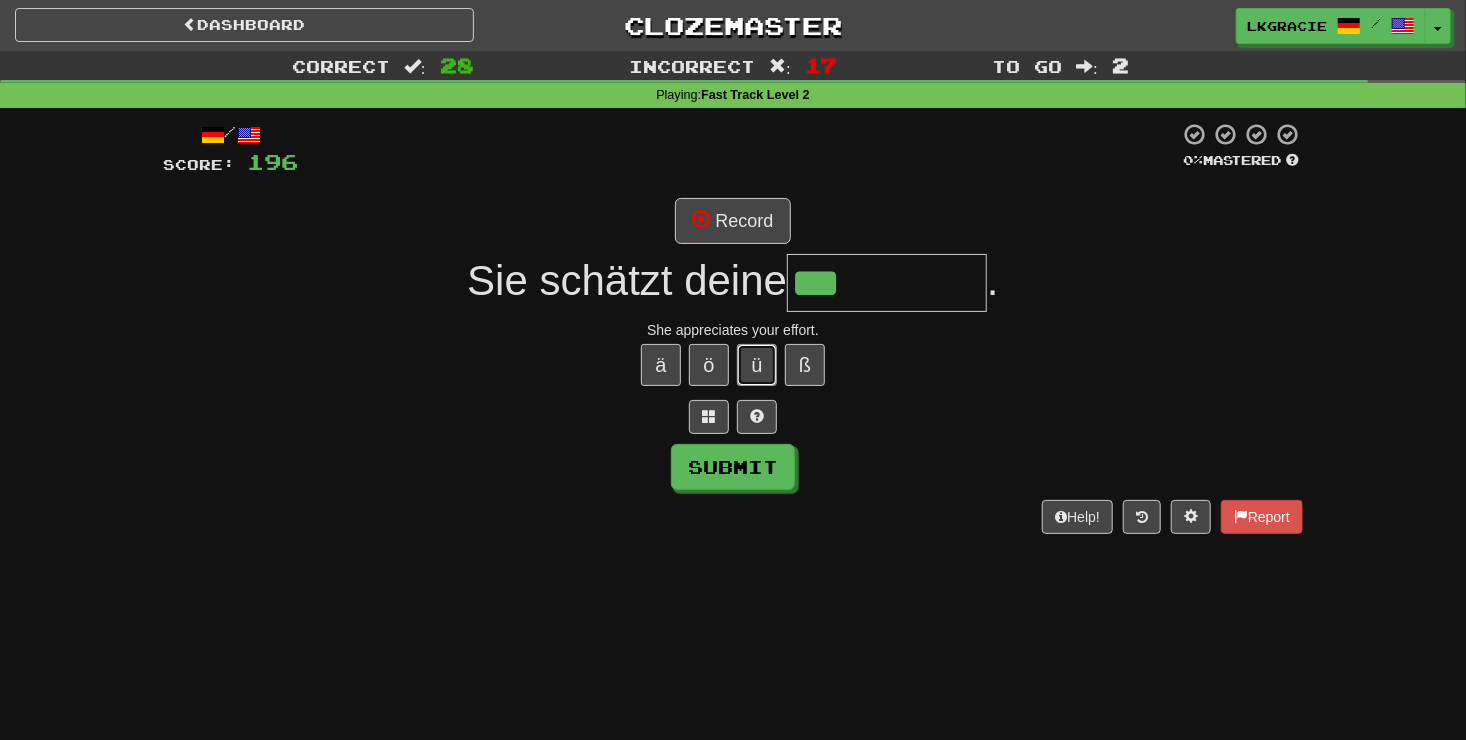 click on "ü" at bounding box center [757, 365] 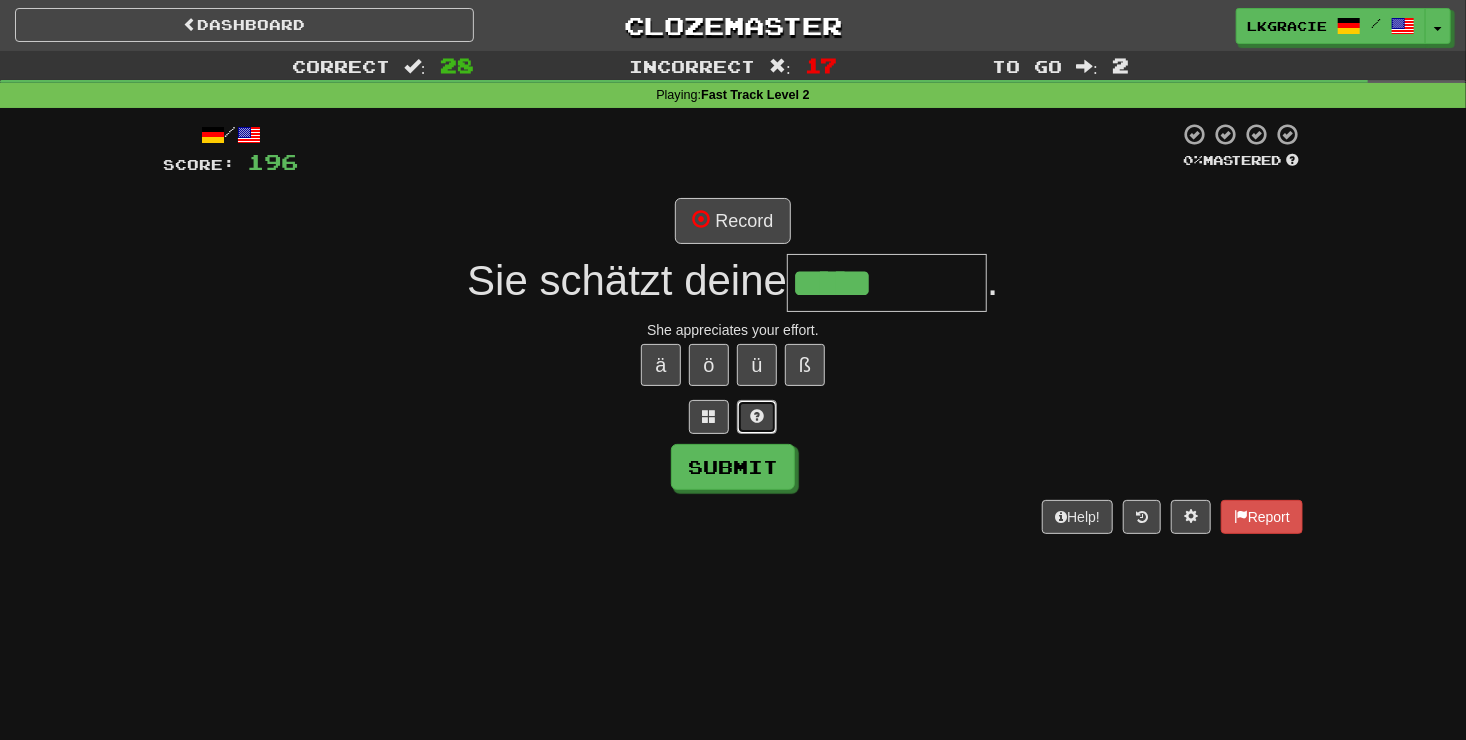 click at bounding box center [757, 416] 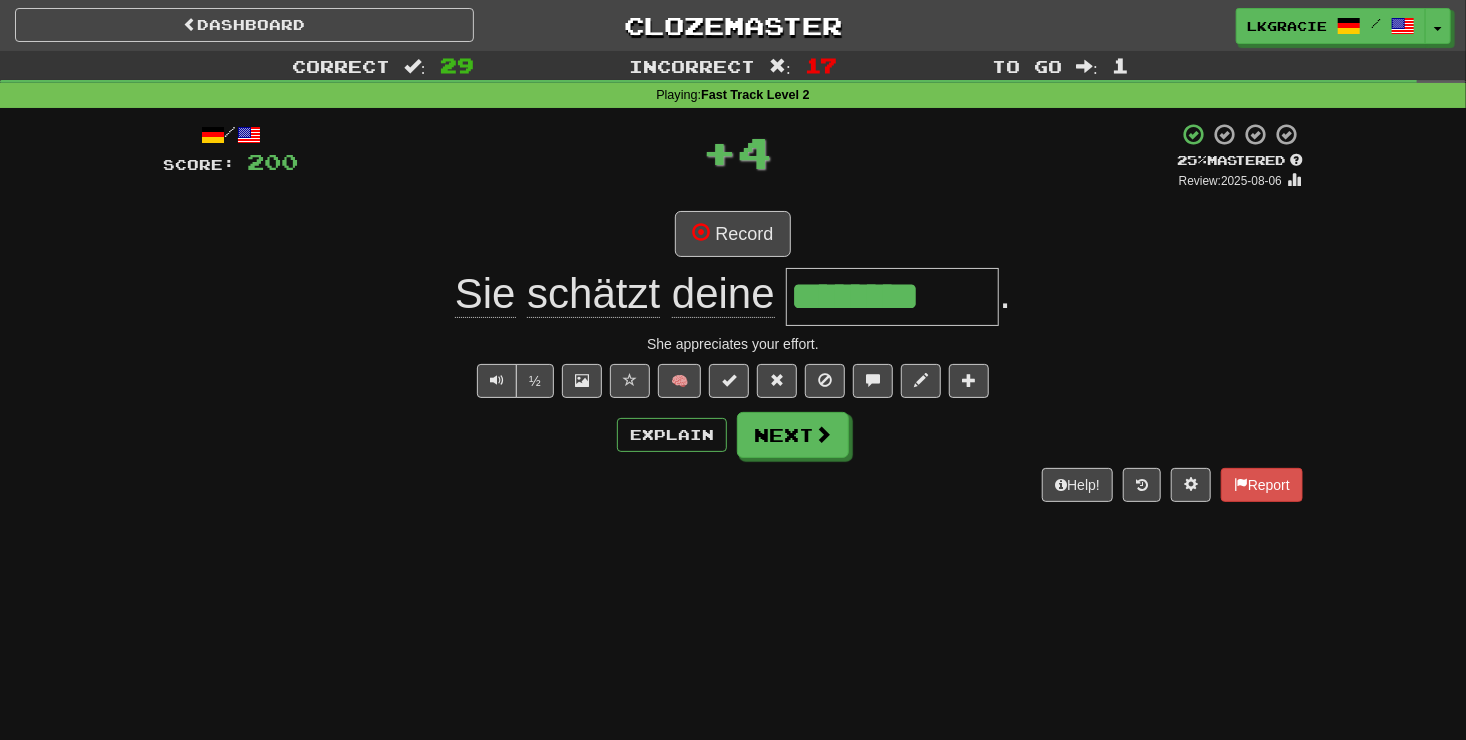 scroll, scrollTop: 0, scrollLeft: 0, axis: both 